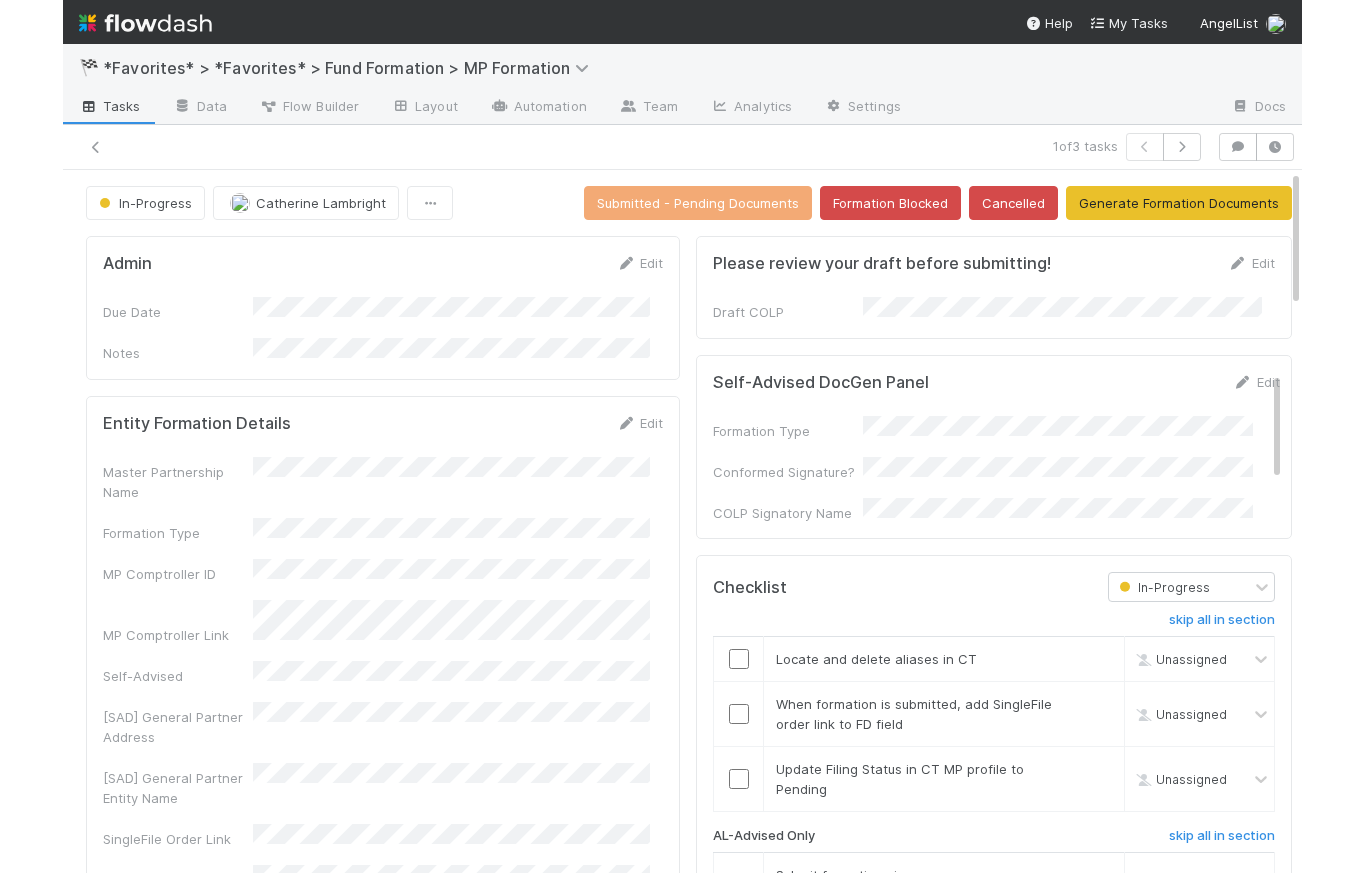scroll, scrollTop: 0, scrollLeft: 0, axis: both 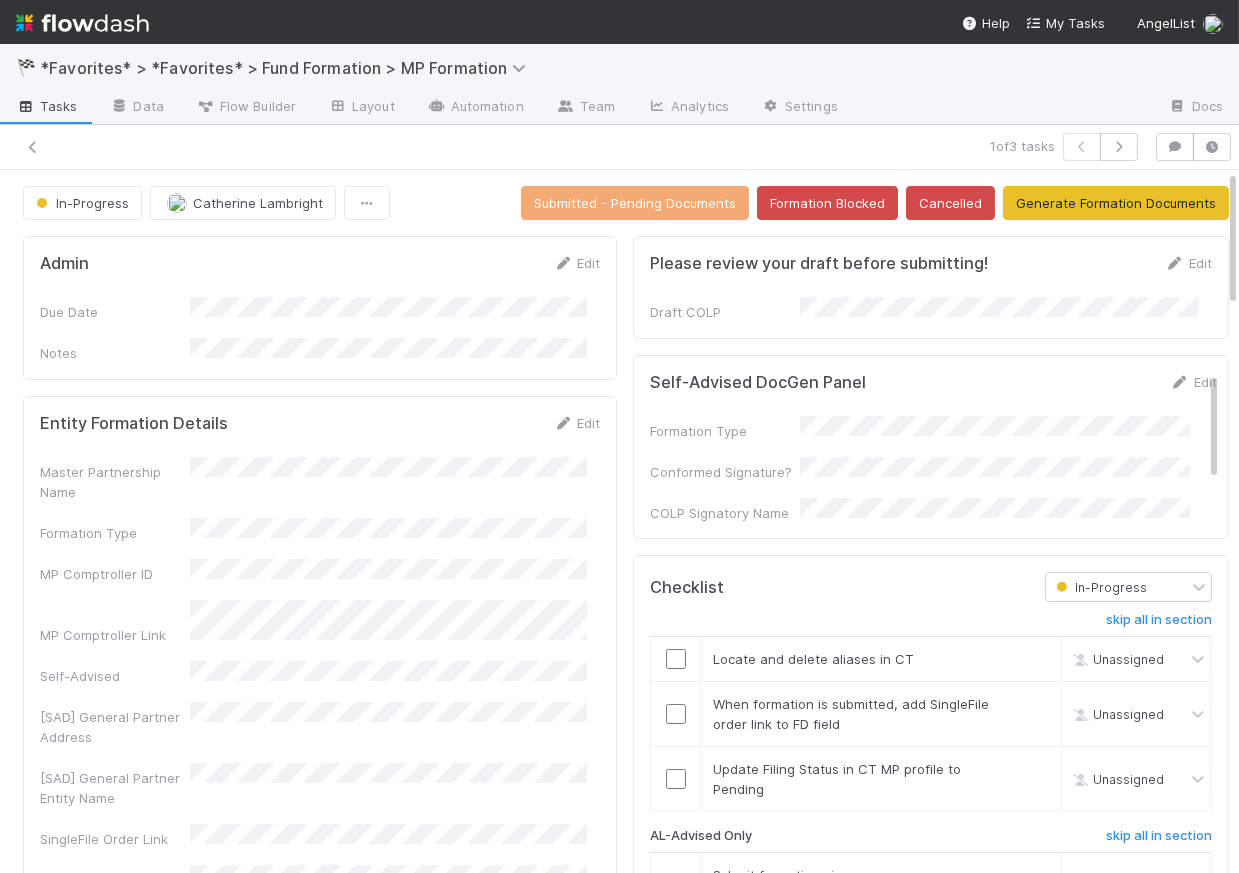 click at bounding box center (294, 147) 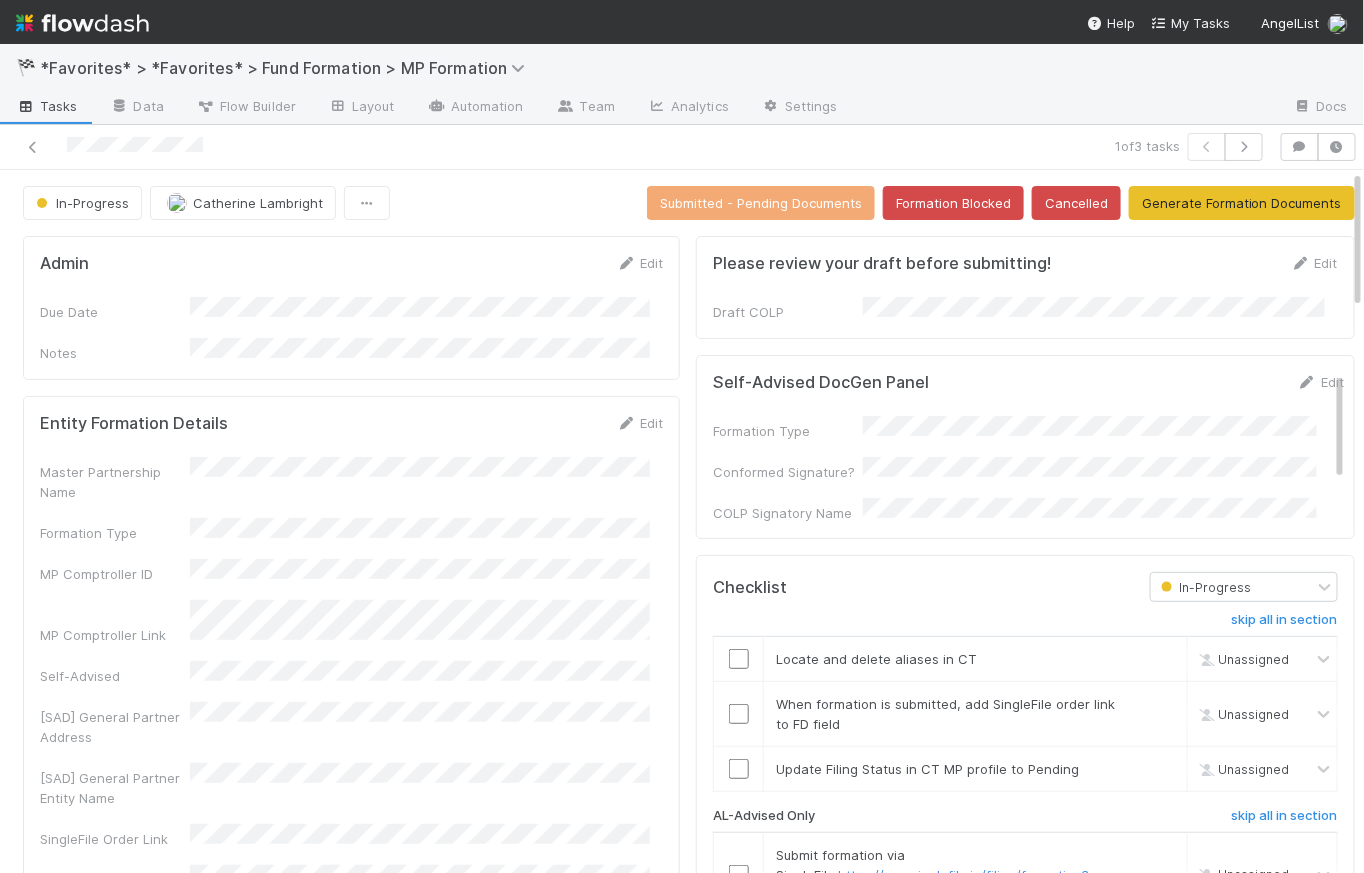 click at bounding box center (82, 23) 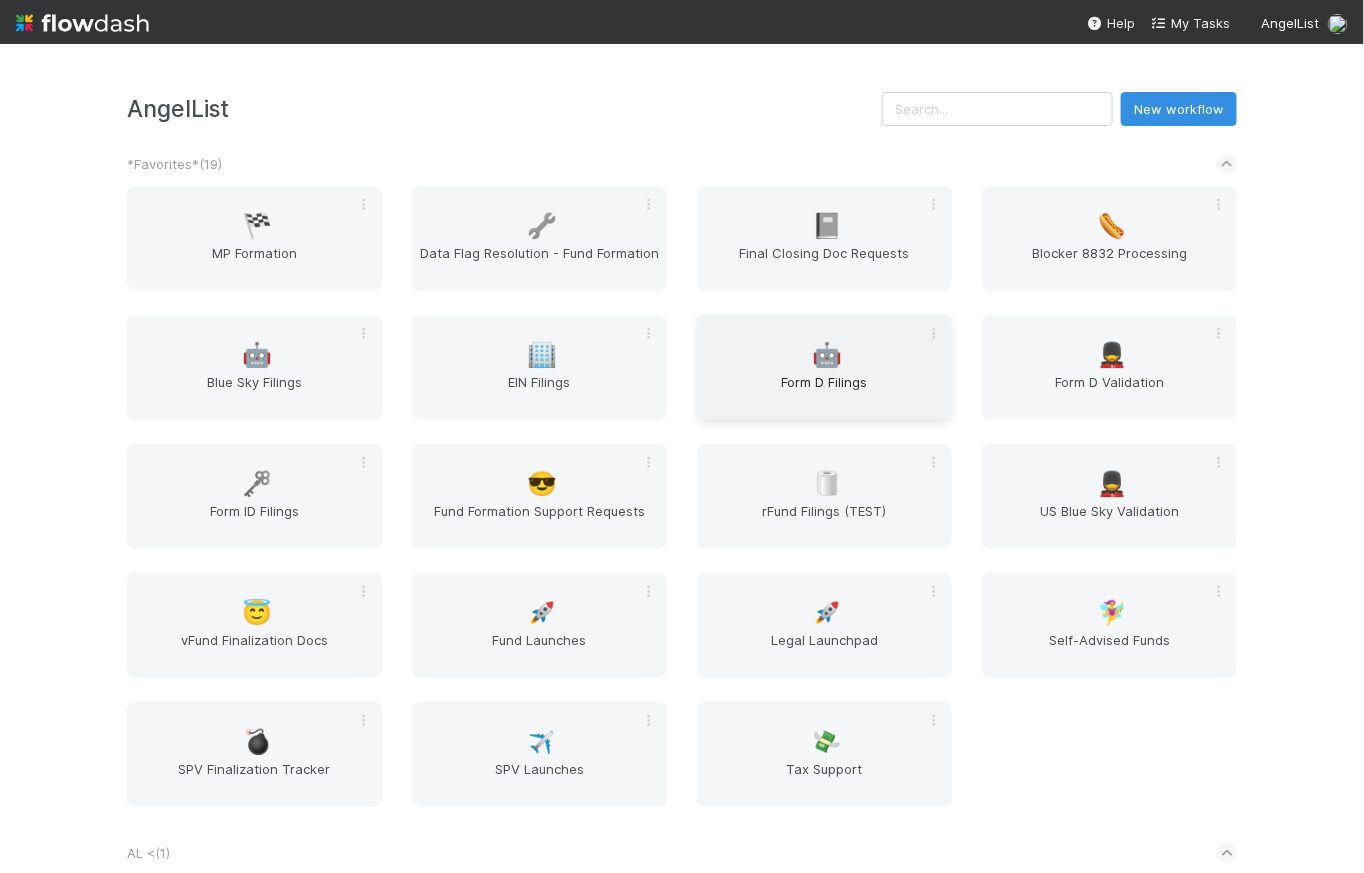 click on "Form D Filings" at bounding box center (824, 392) 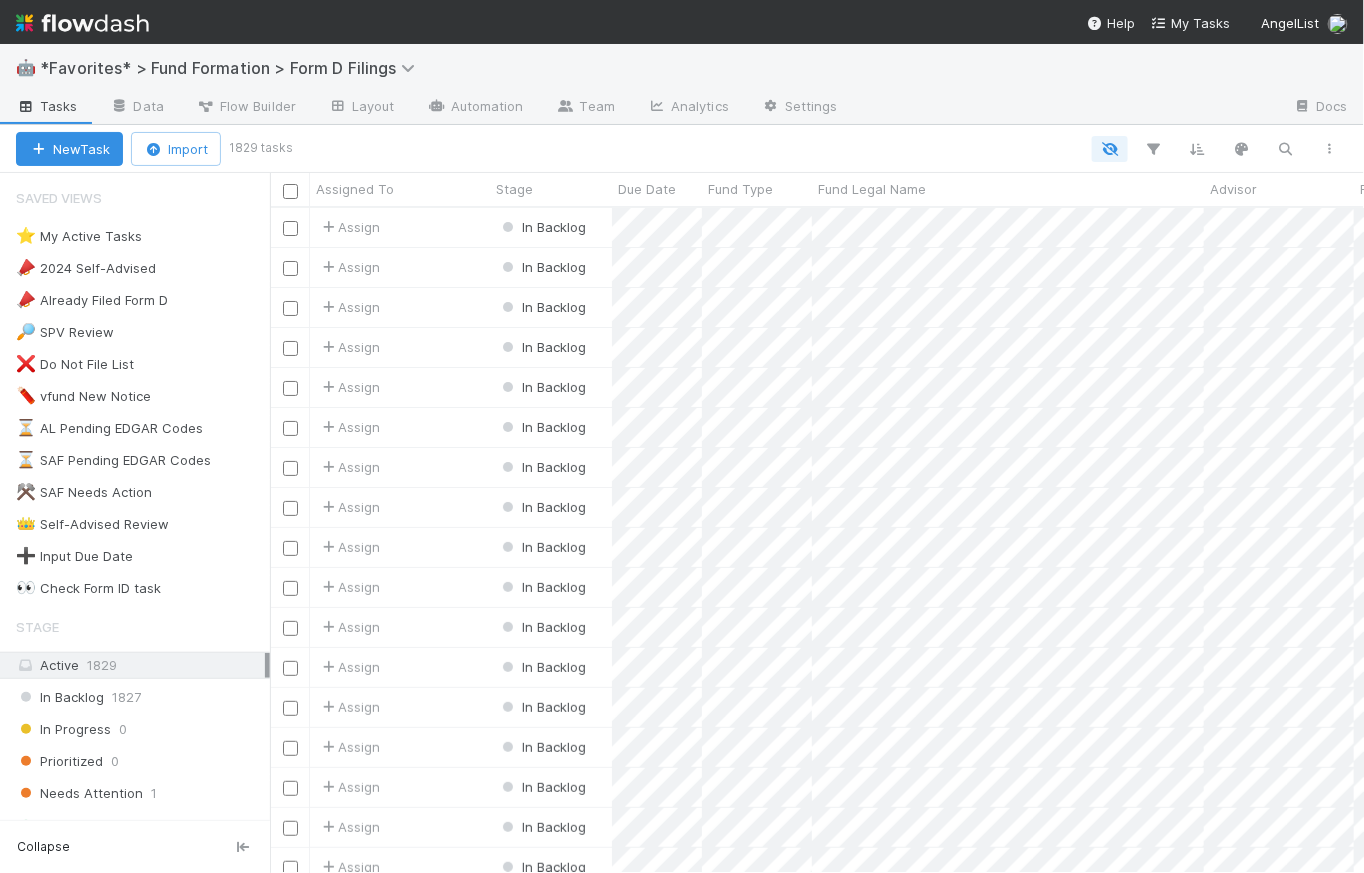 scroll, scrollTop: 14, scrollLeft: 15, axis: both 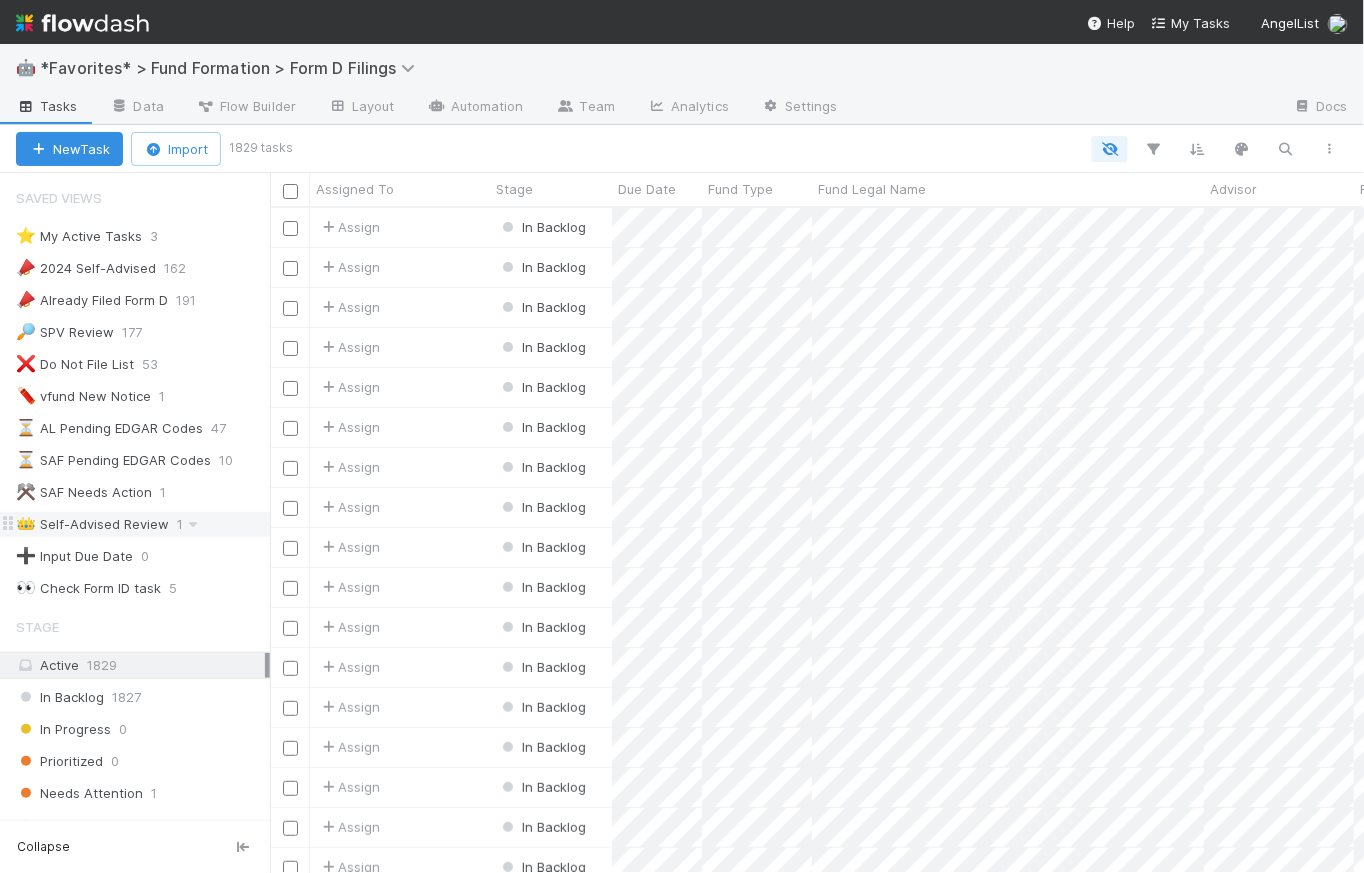 click on "👑 Self-Advised Review" at bounding box center [92, 524] 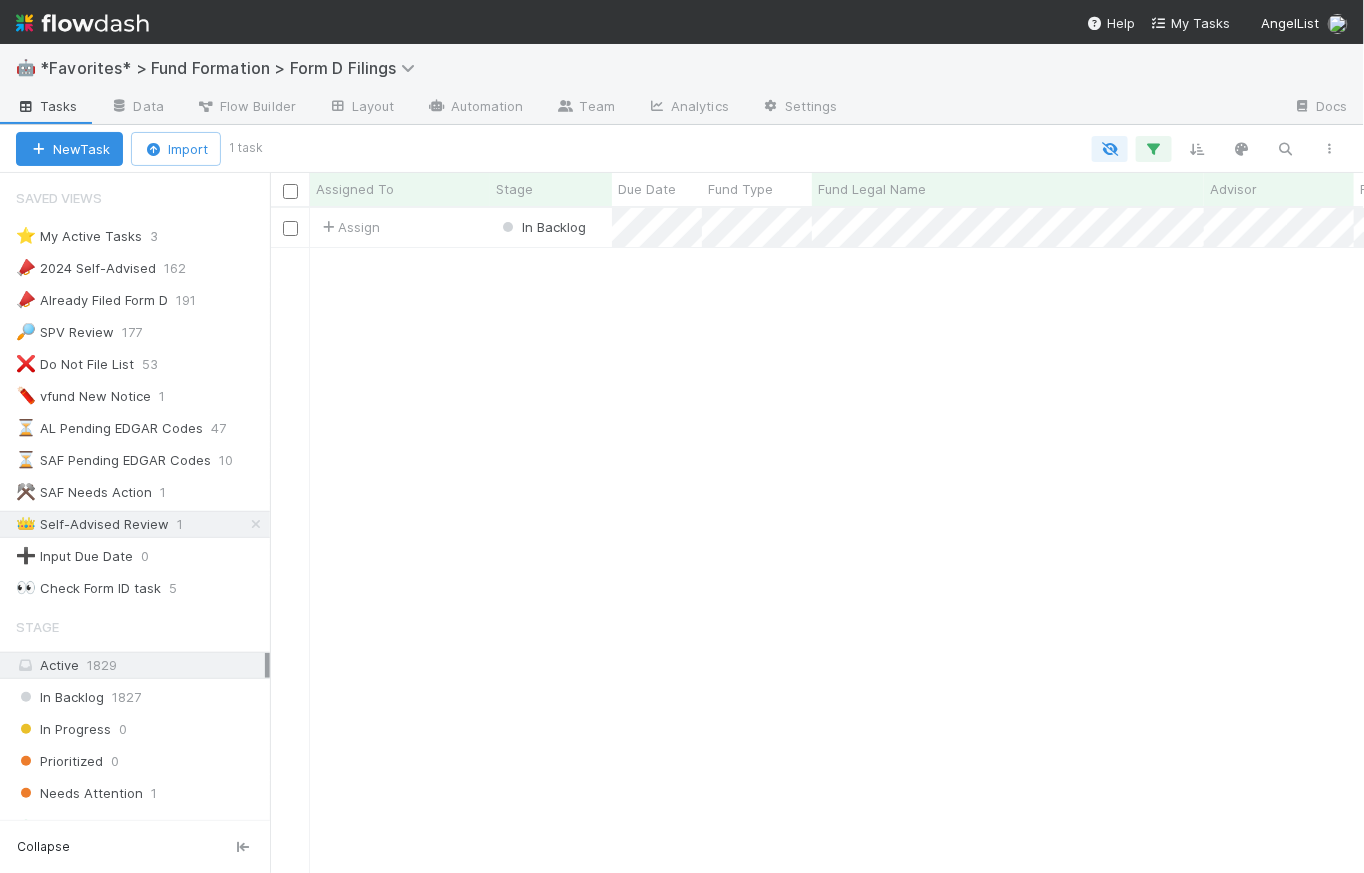 scroll, scrollTop: 14, scrollLeft: 15, axis: both 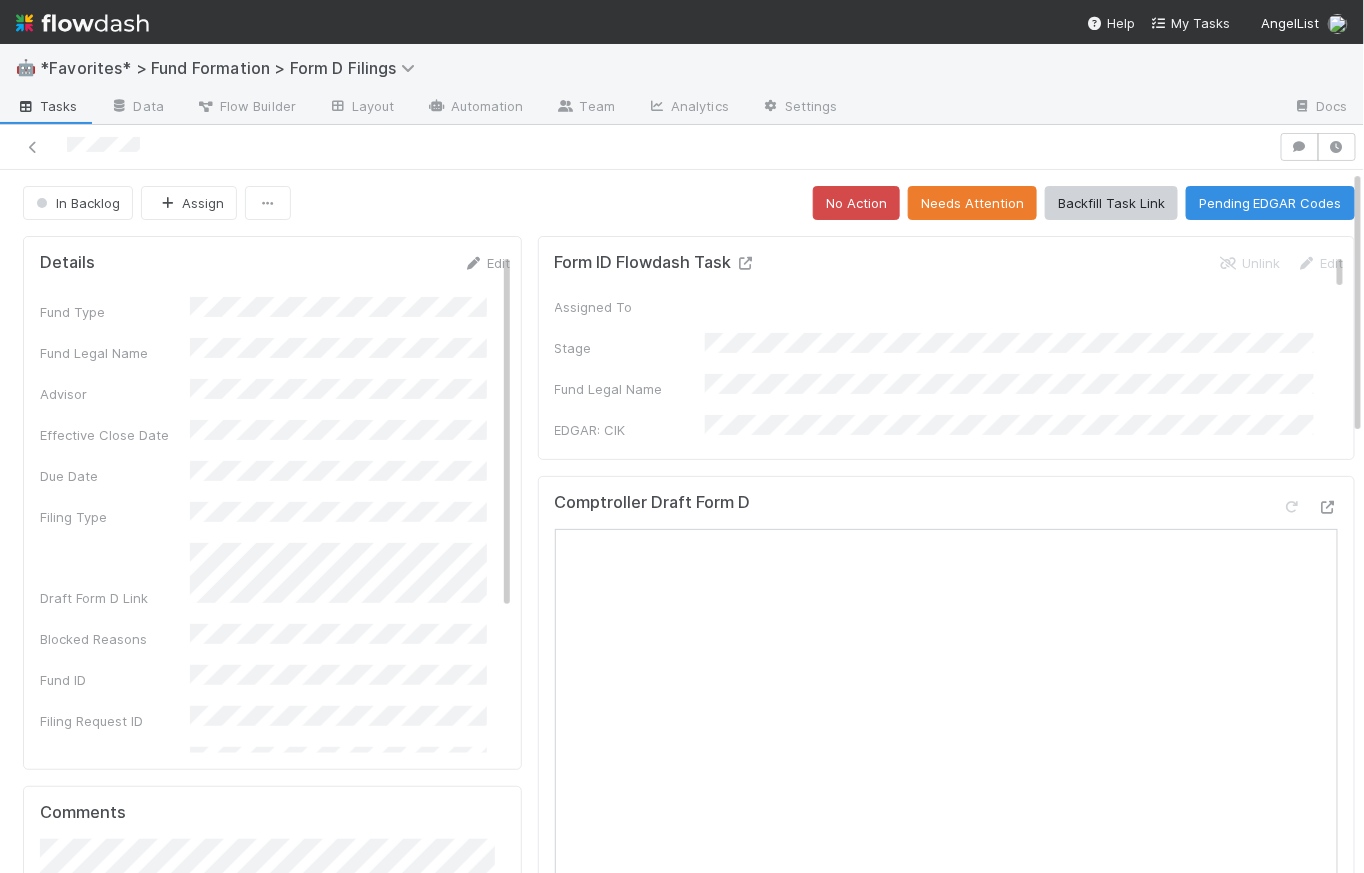 click at bounding box center (746, 263) 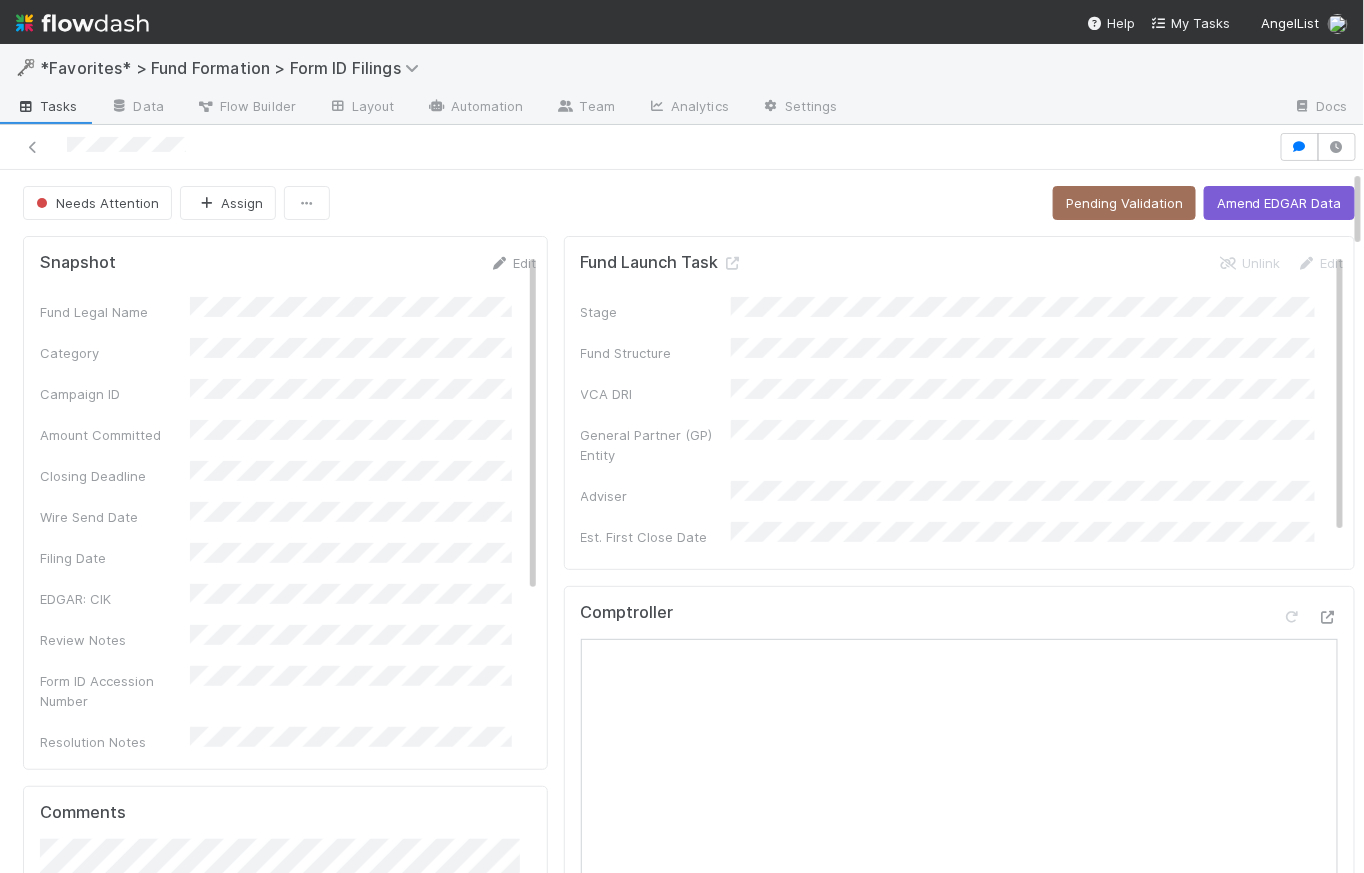 click on "Needs Attention Assign Pending Validation Amend EDGAR Data" at bounding box center (689, 203) 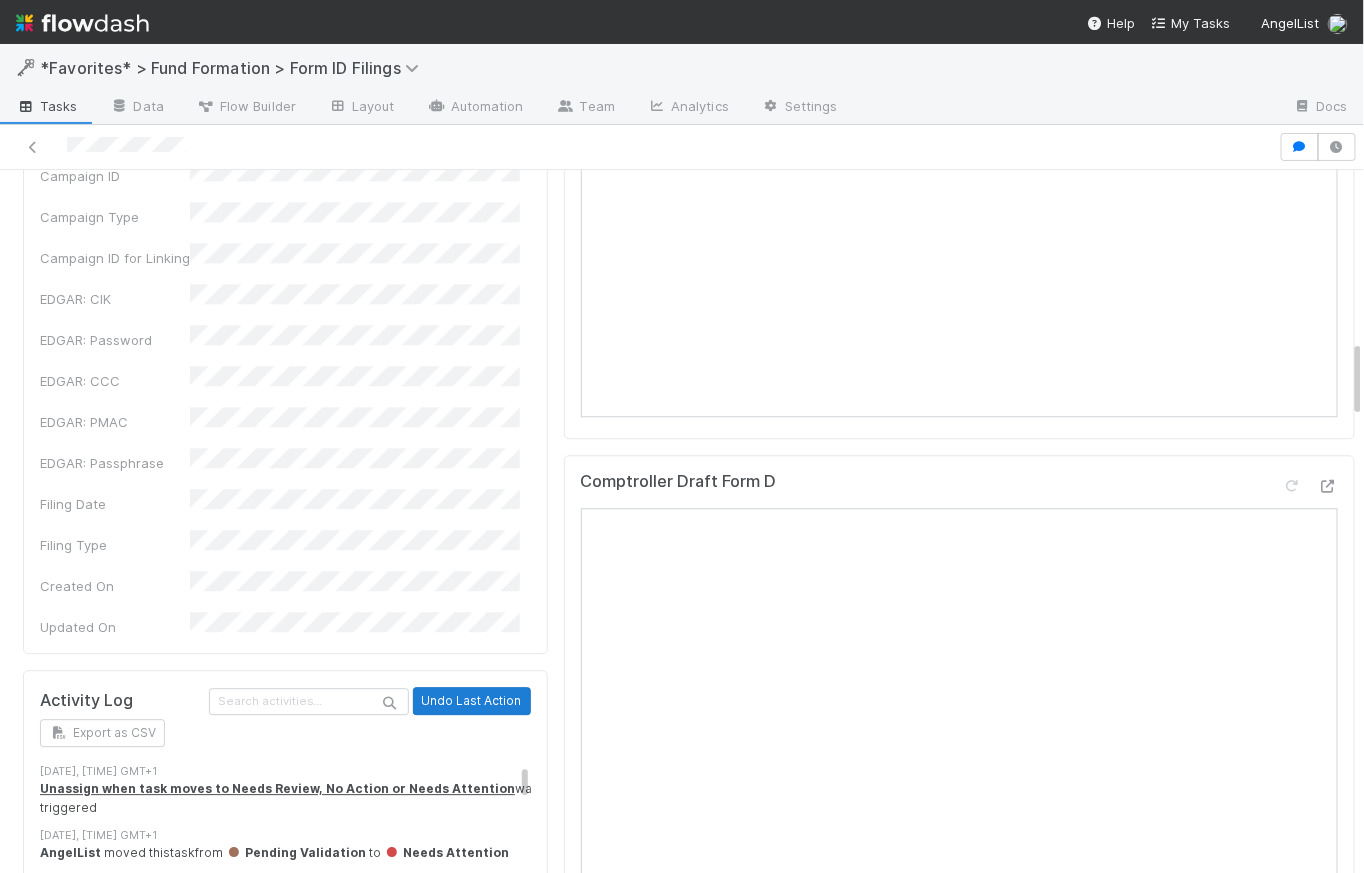 scroll, scrollTop: 1866, scrollLeft: 0, axis: vertical 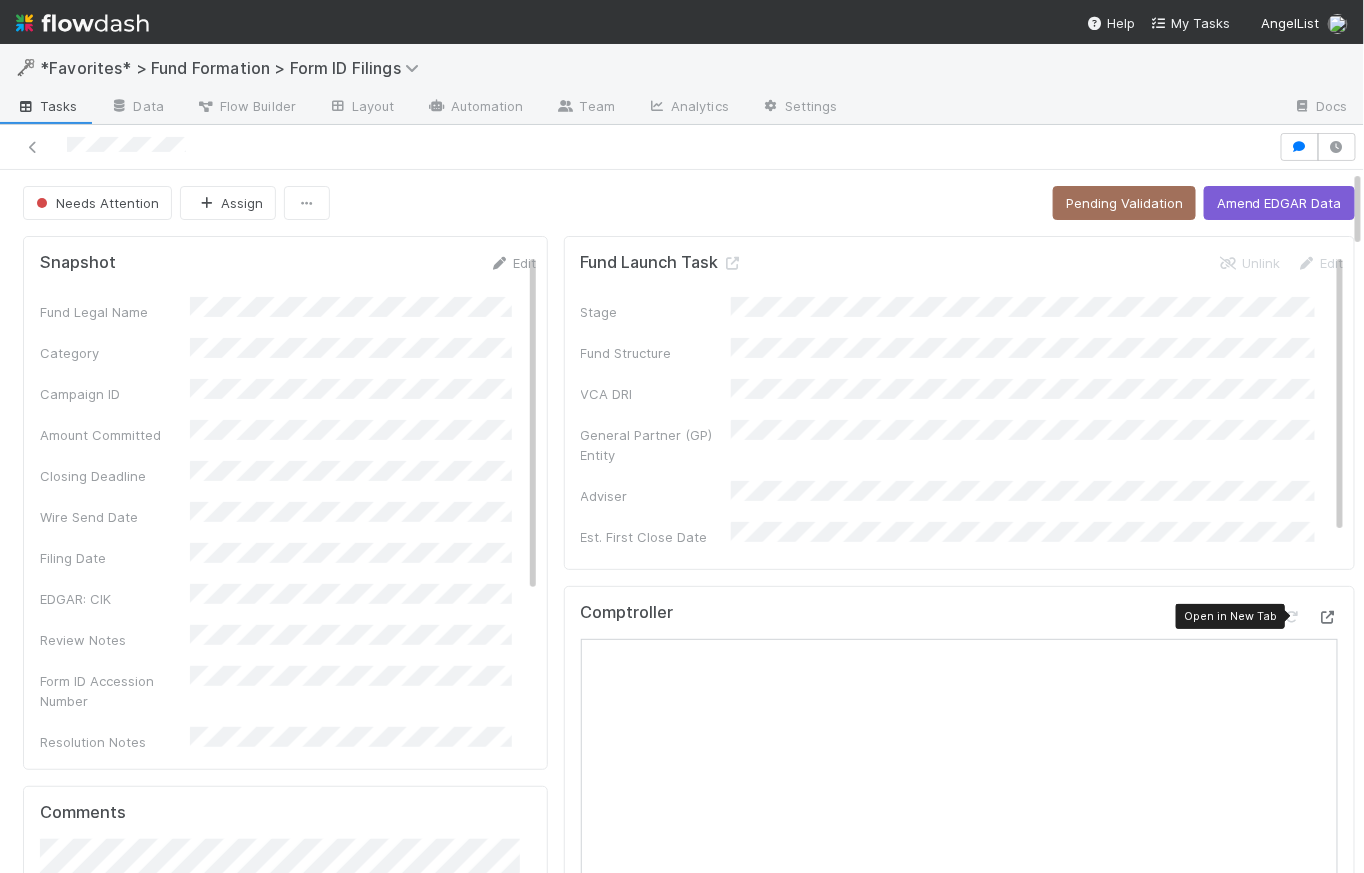 click at bounding box center [1328, 617] 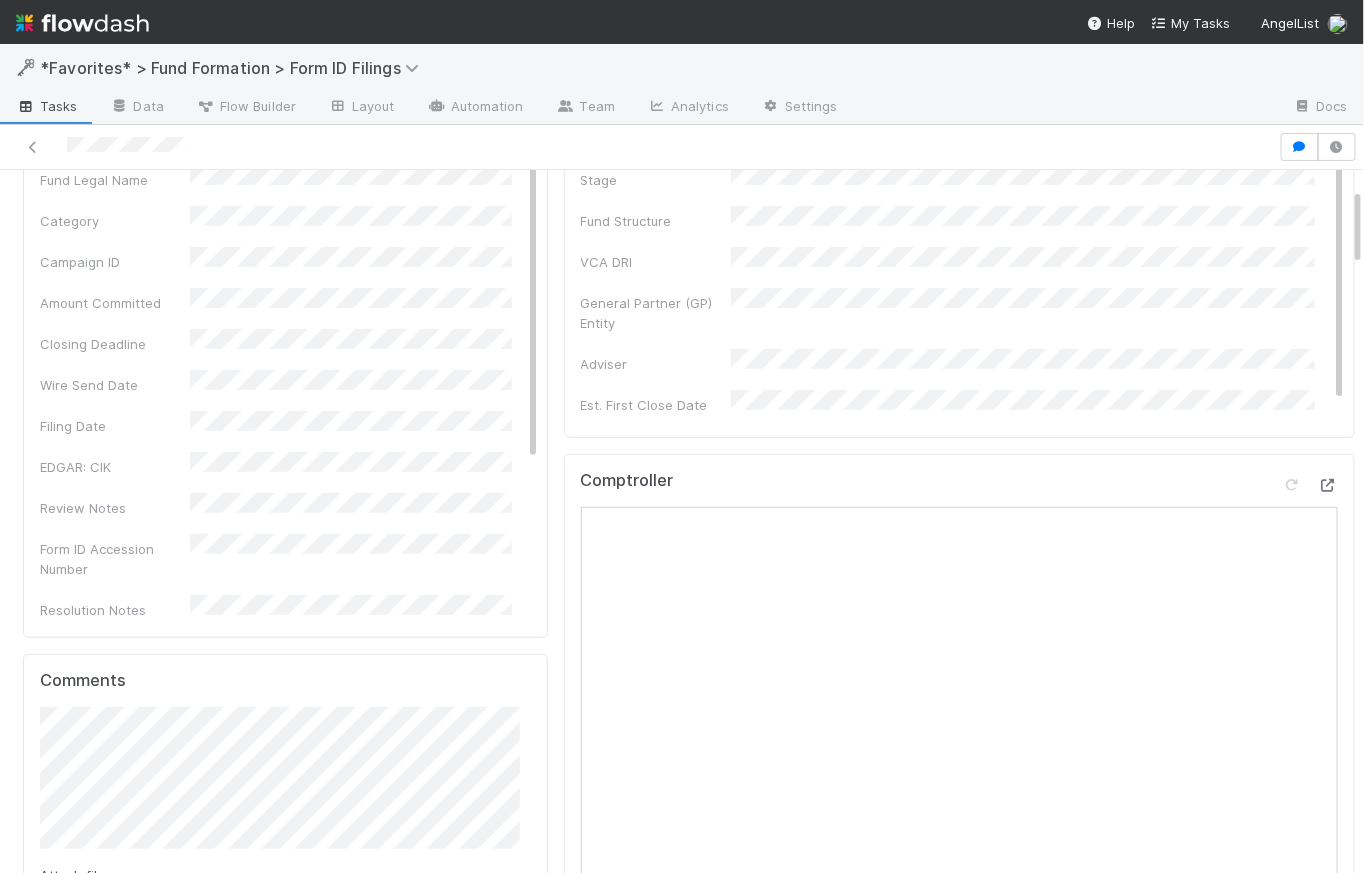 scroll, scrollTop: 184, scrollLeft: 0, axis: vertical 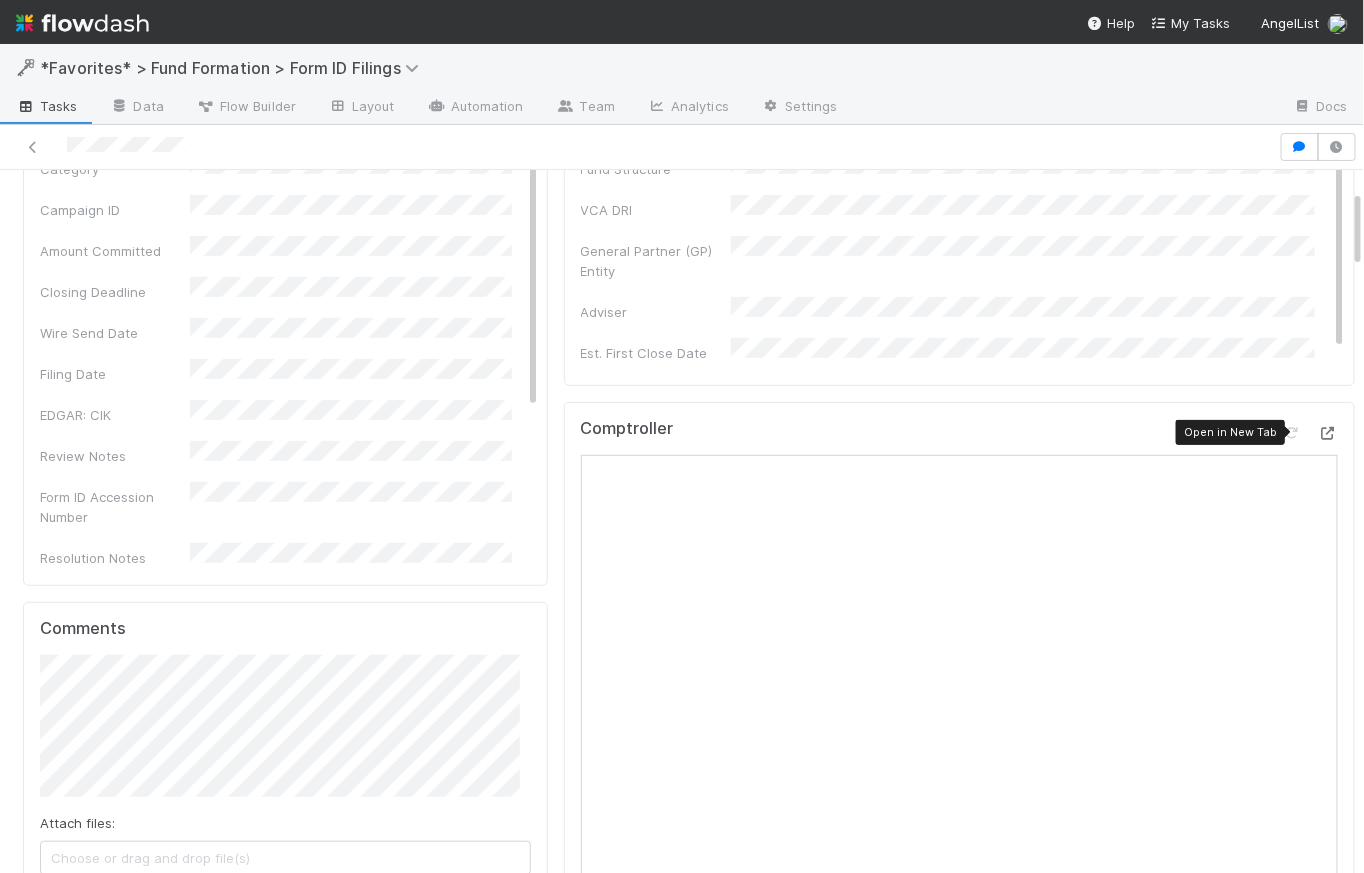 click at bounding box center [1328, 433] 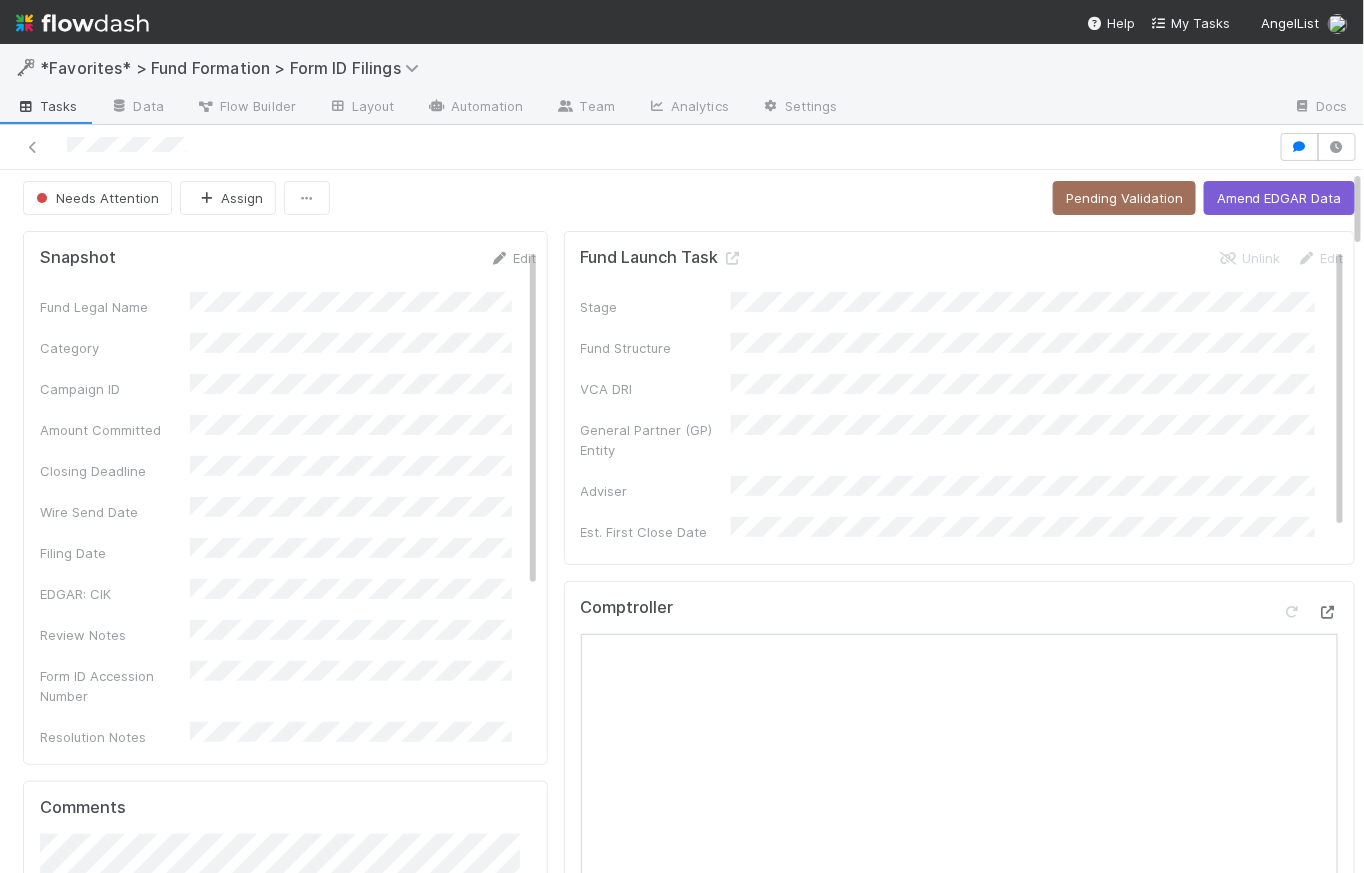 scroll, scrollTop: 0, scrollLeft: 0, axis: both 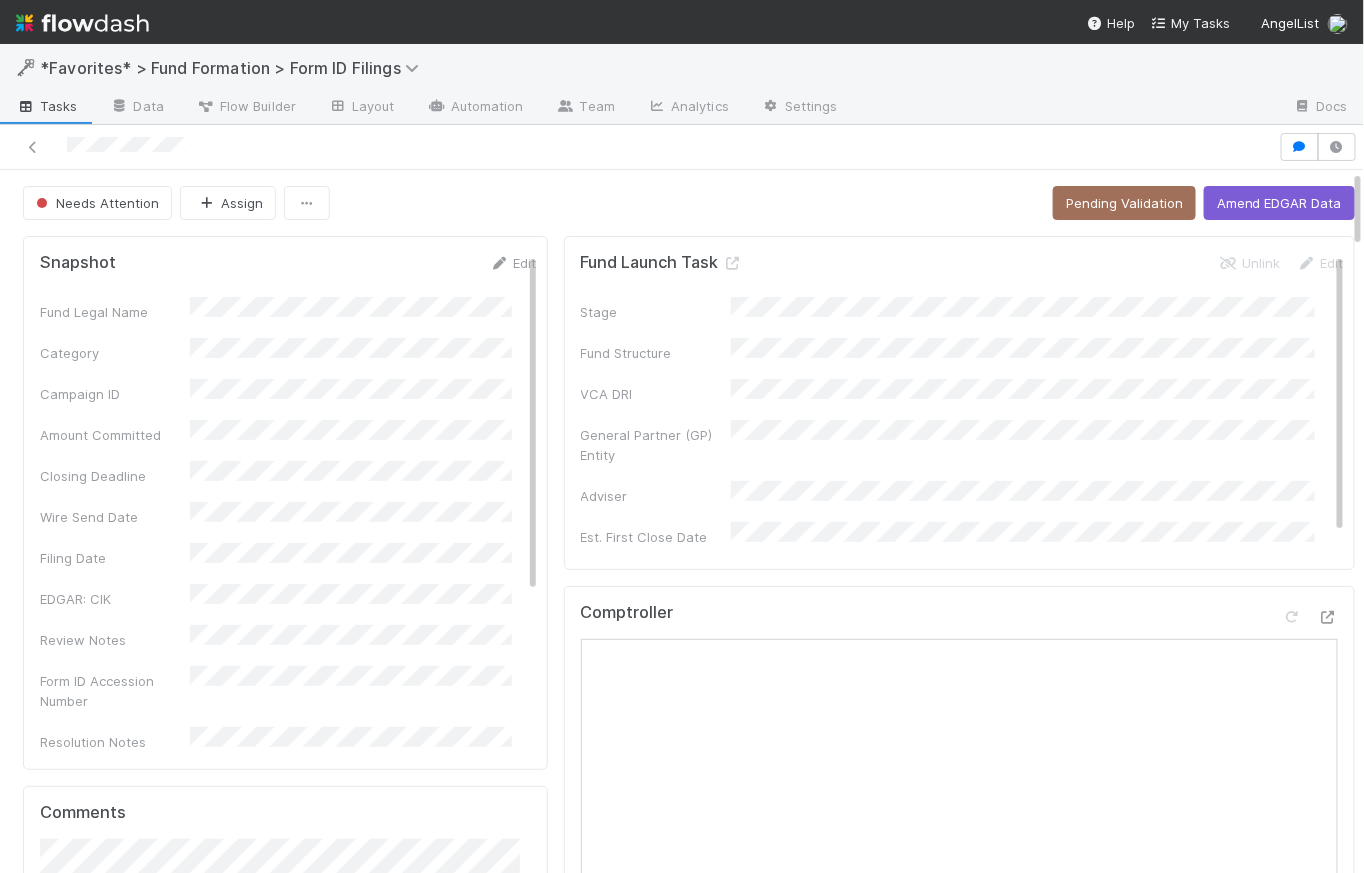 click on "Needs Attention Assign Pending Validation Amend EDGAR Data" at bounding box center (689, 203) 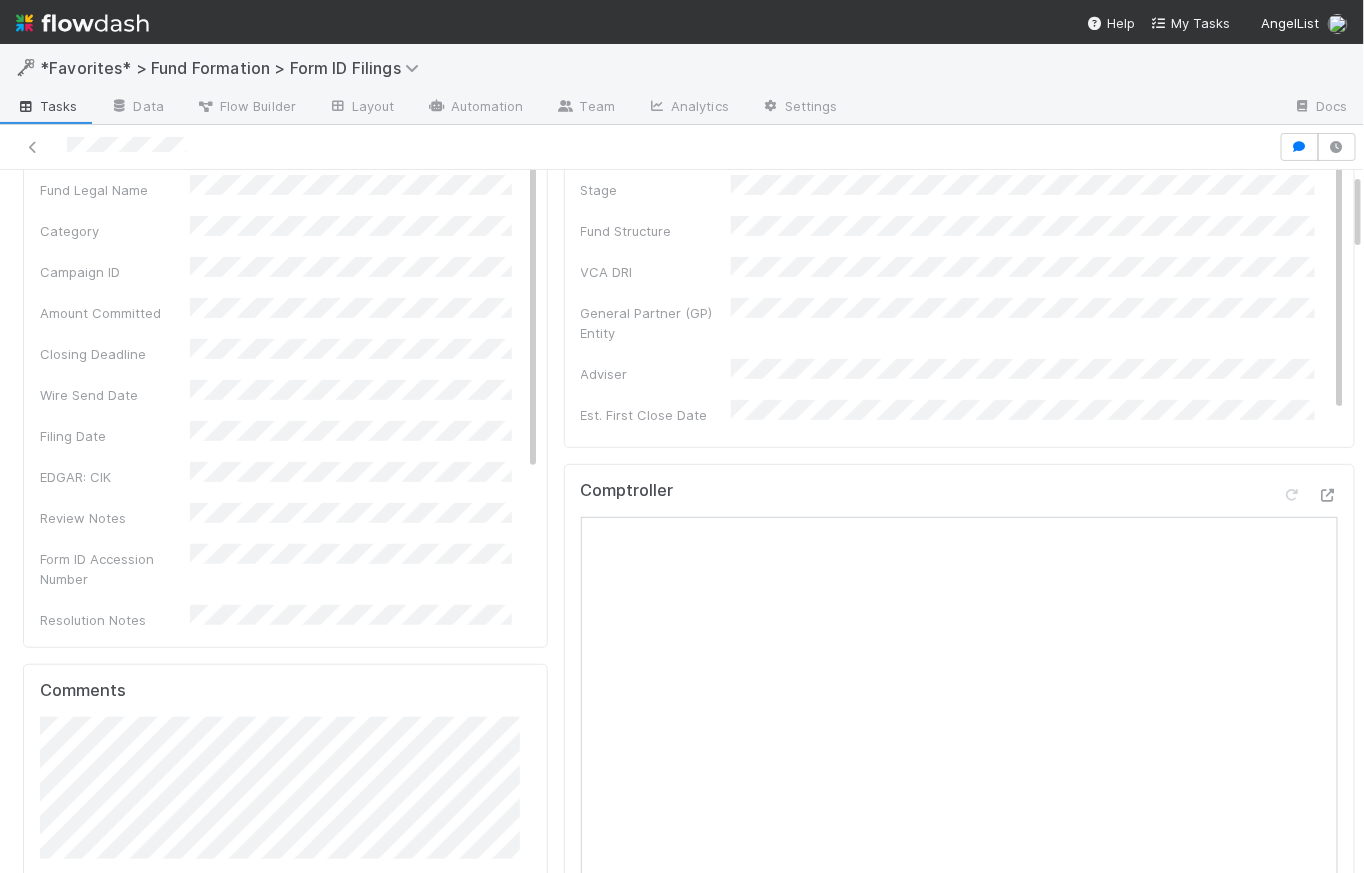 scroll, scrollTop: 0, scrollLeft: 0, axis: both 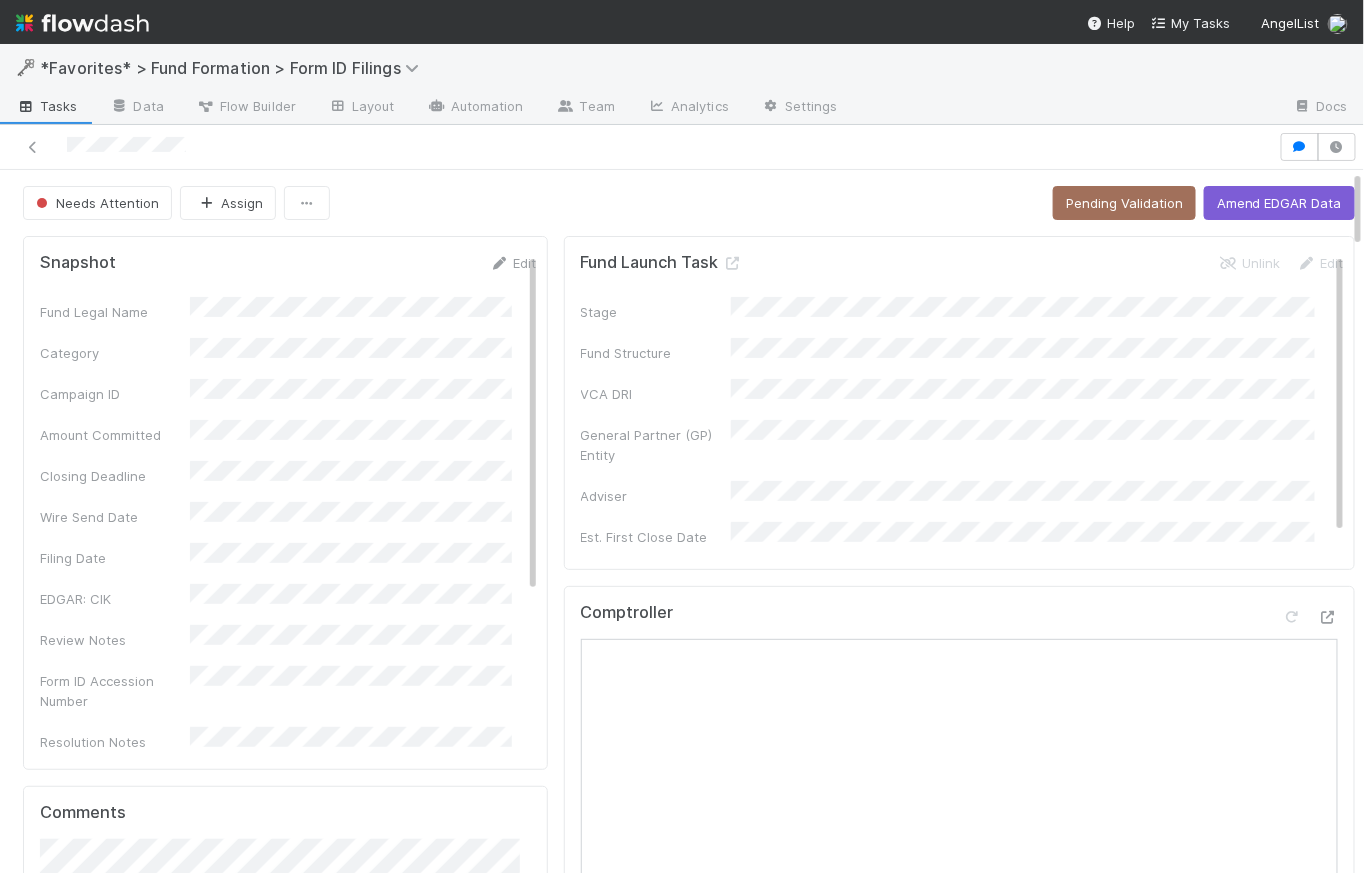 click at bounding box center (82, 23) 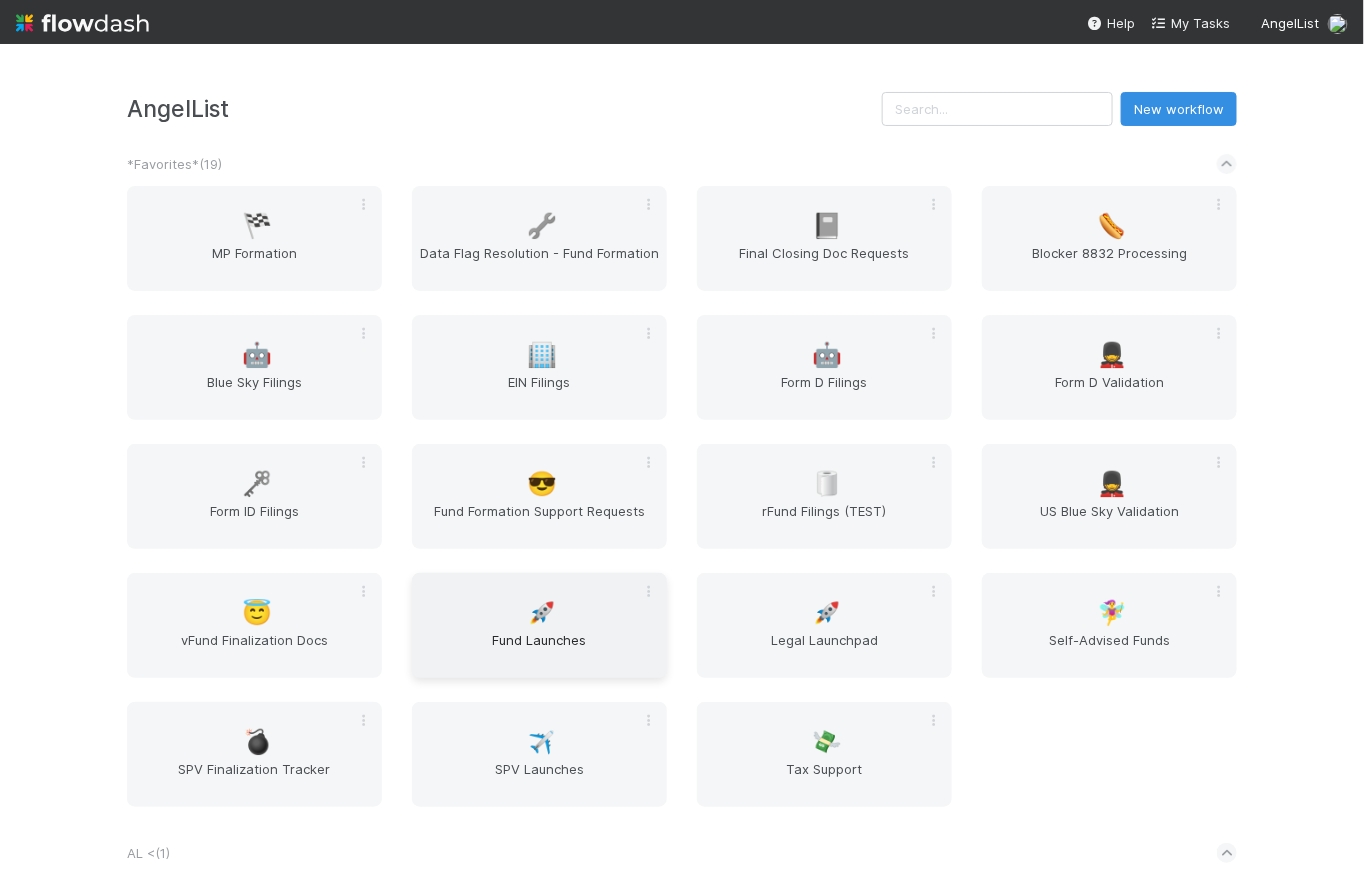 click on "Fund Launches" at bounding box center [539, 650] 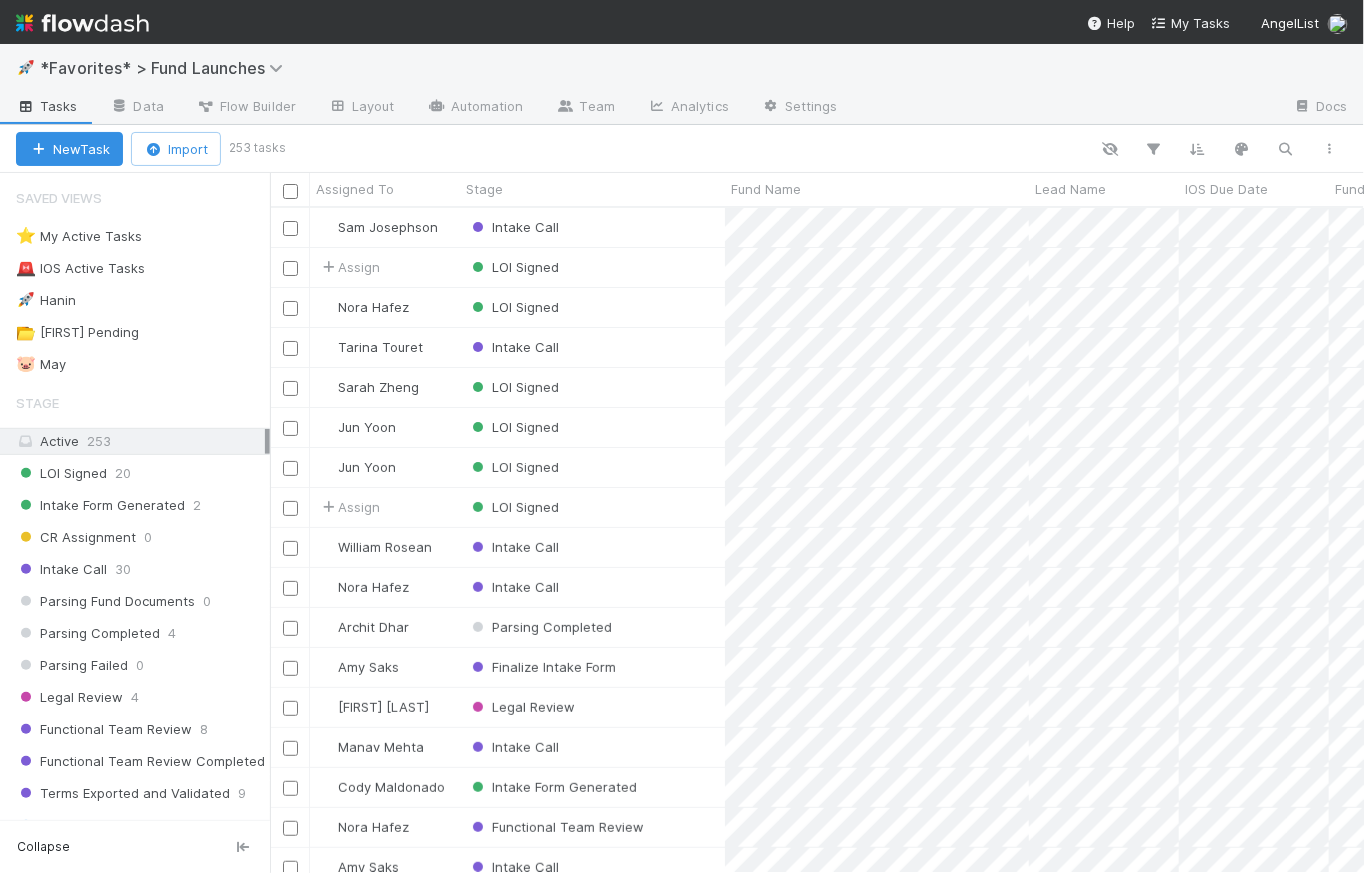 scroll, scrollTop: 14, scrollLeft: 15, axis: both 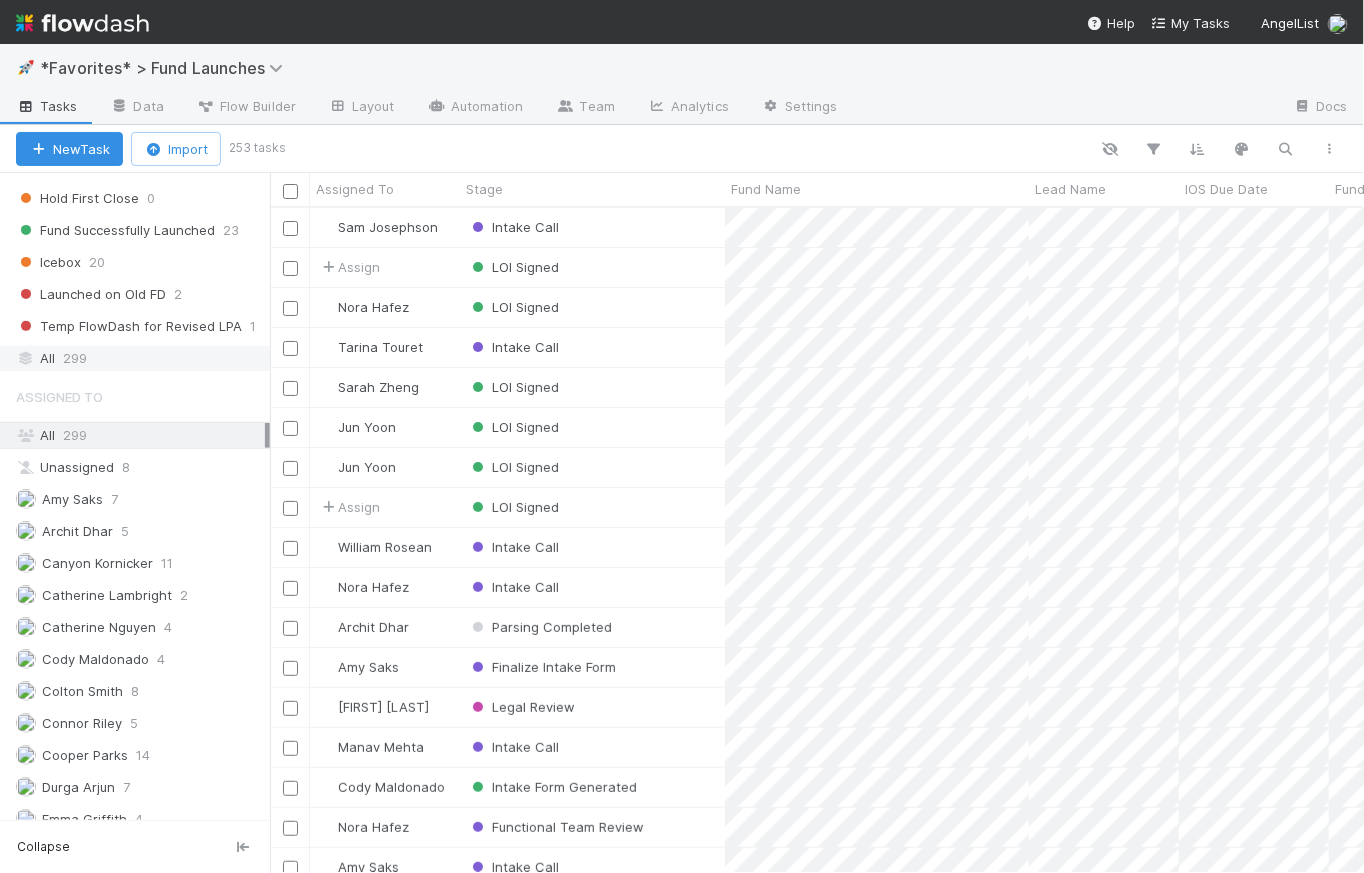 click on "299" at bounding box center (75, 358) 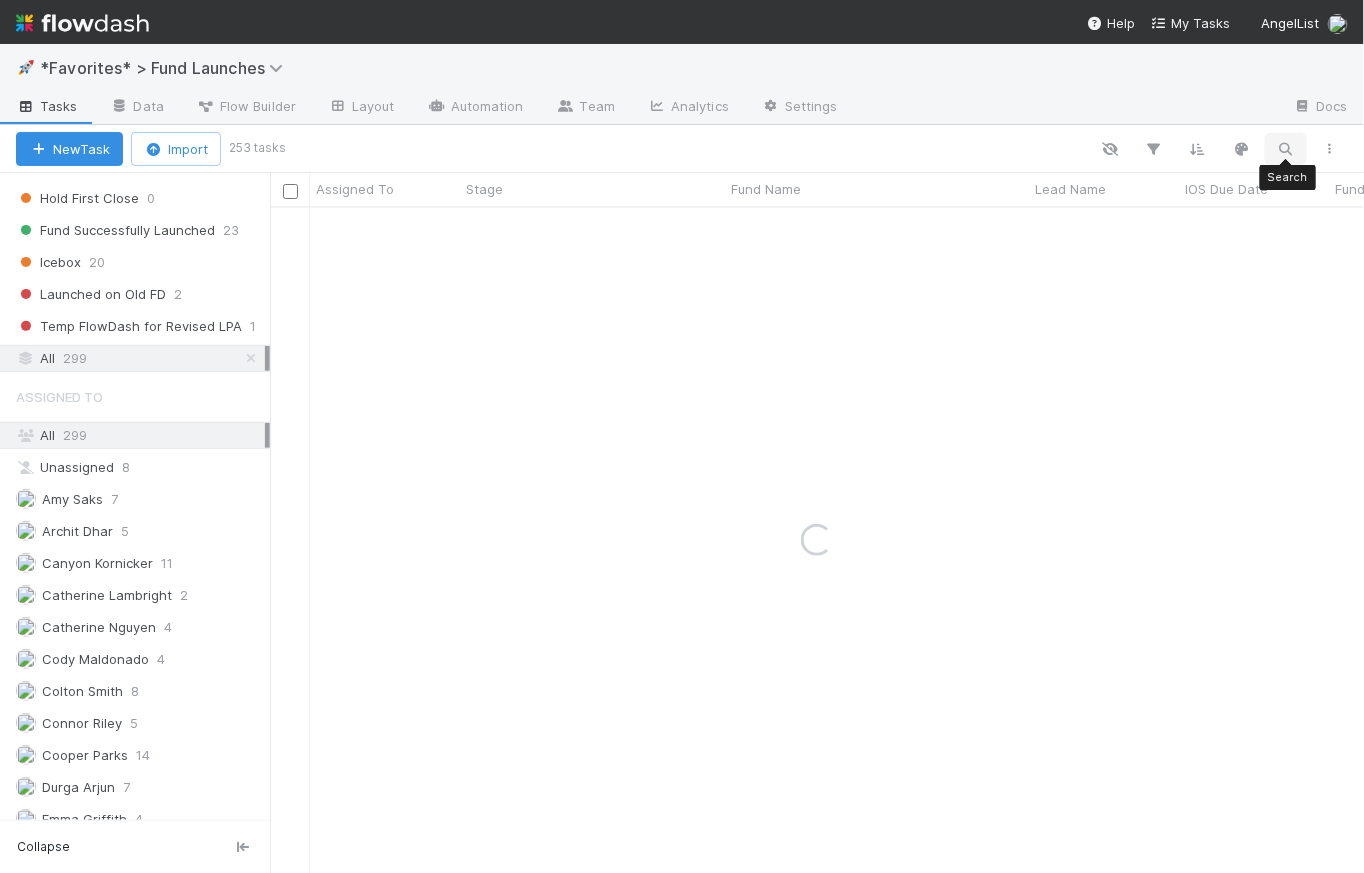 click at bounding box center [1286, 149] 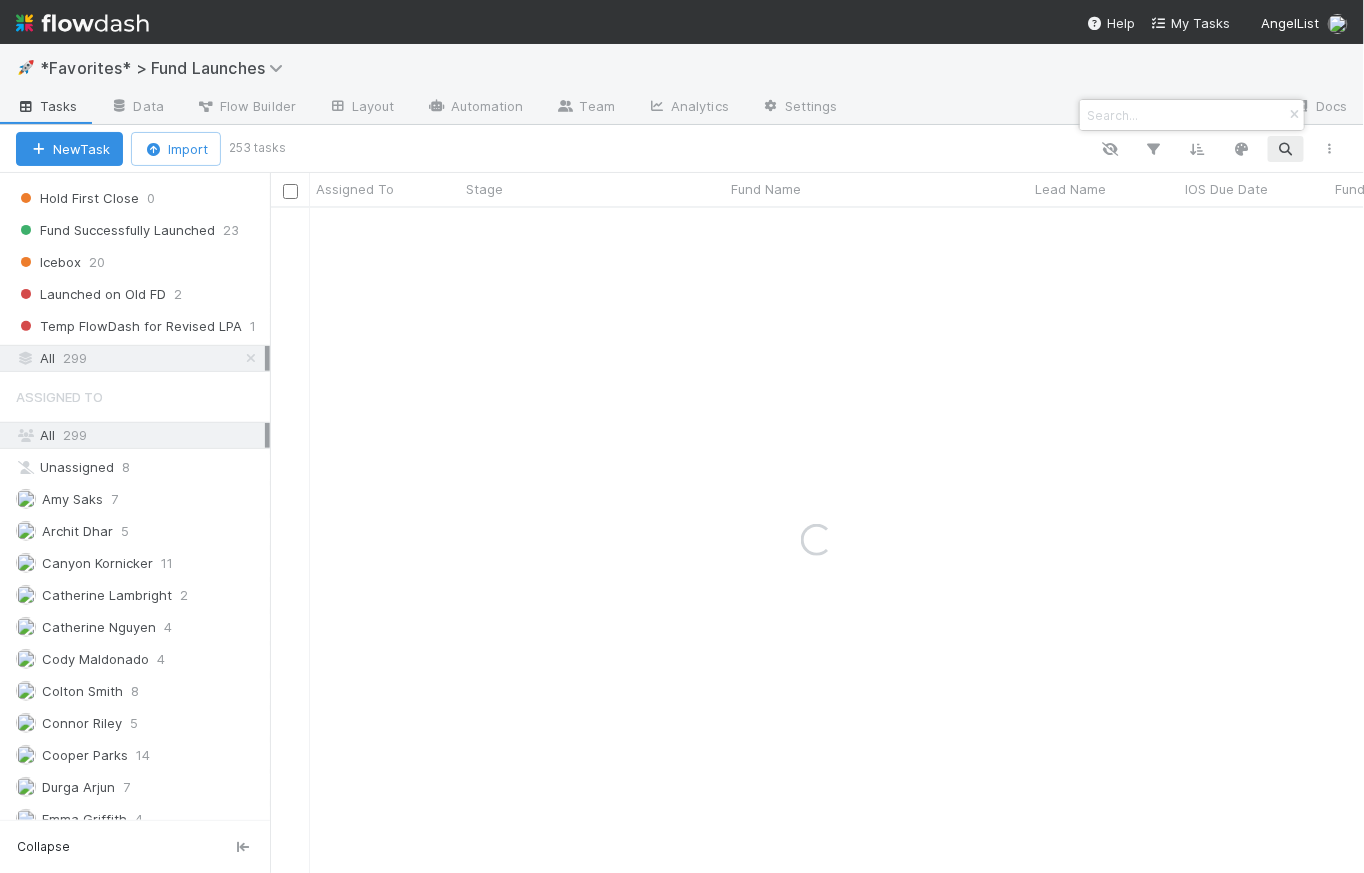 click at bounding box center [1192, 115] 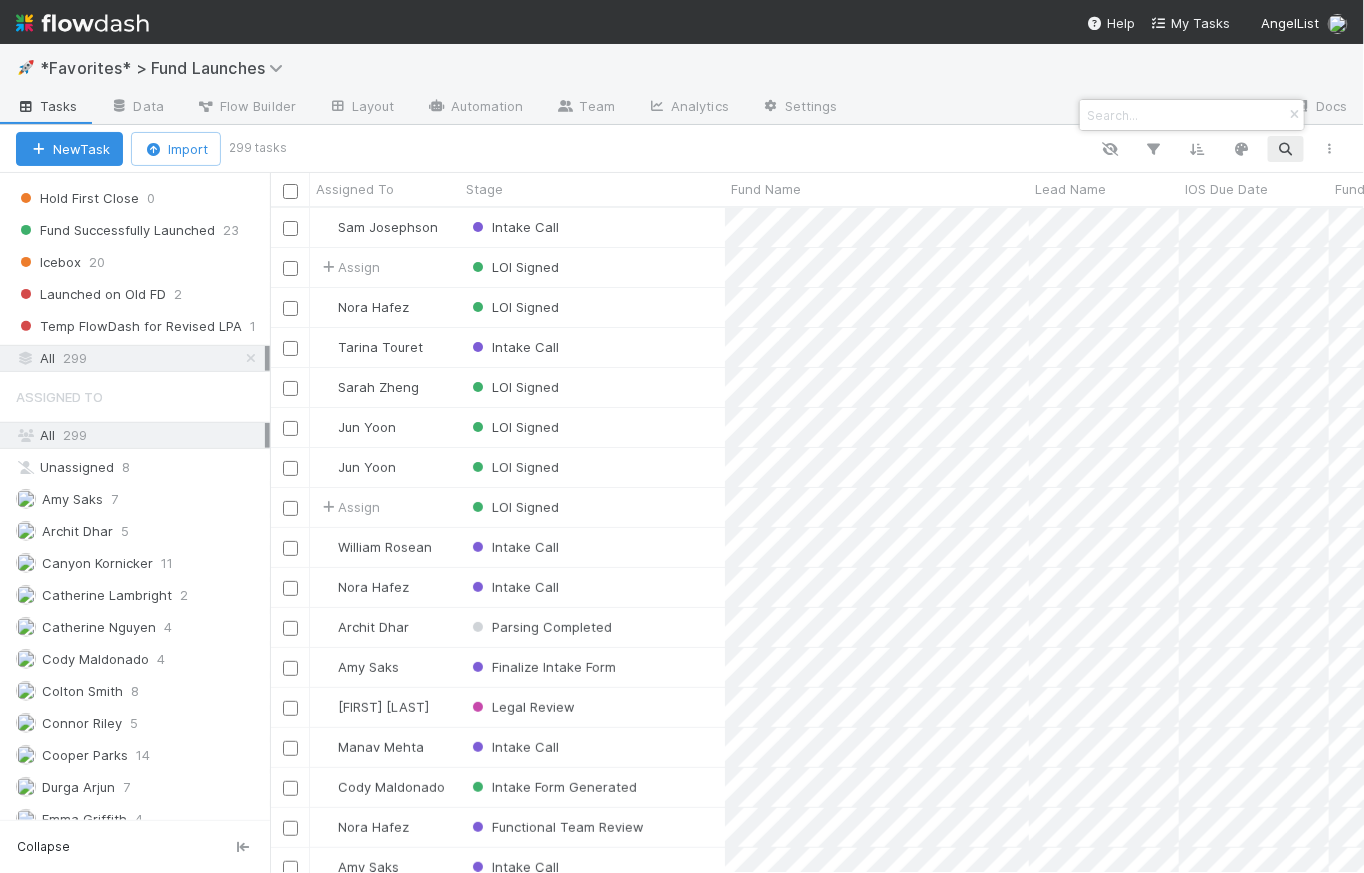 paste on "Chaotica Fund" 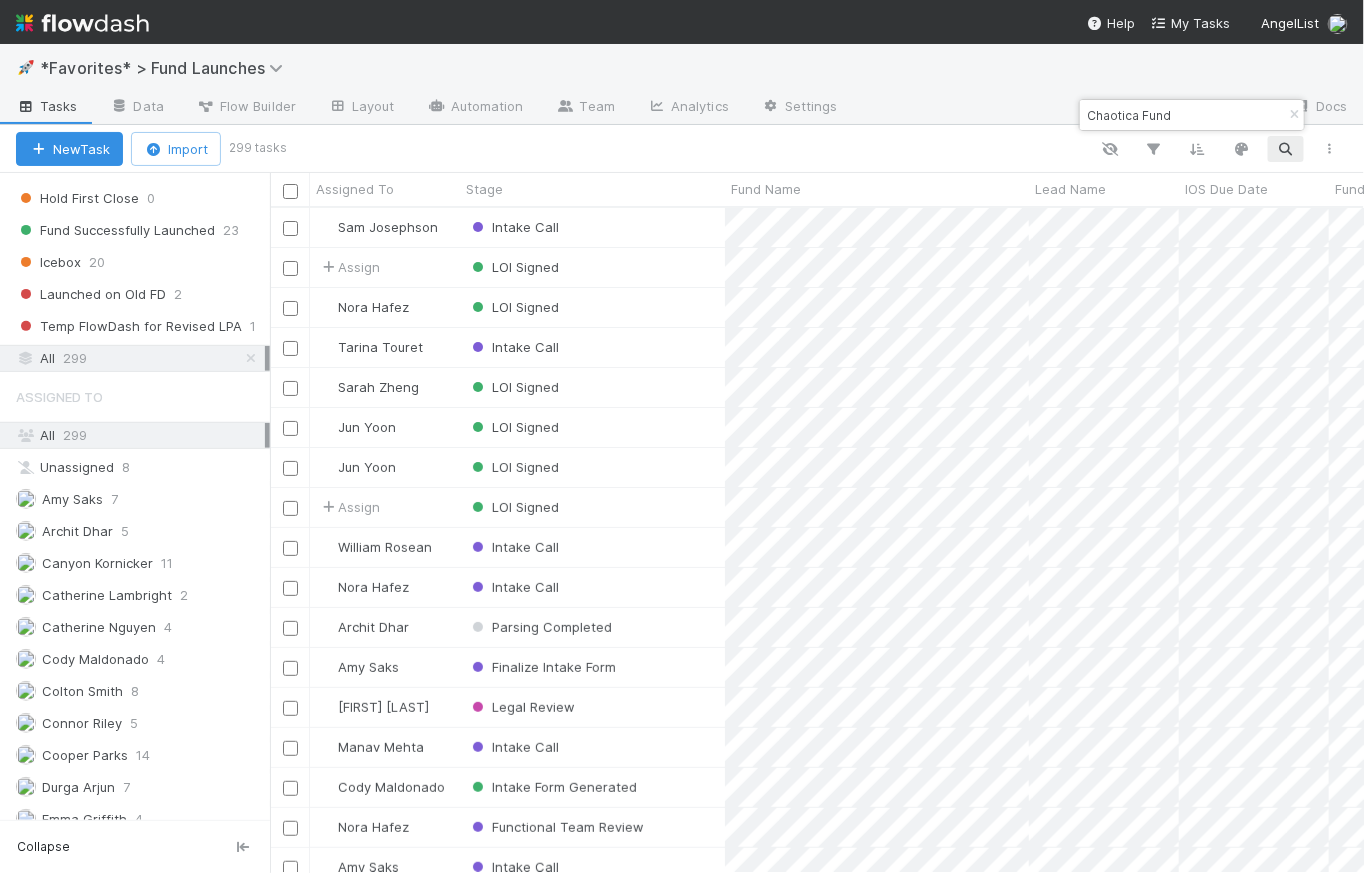 scroll, scrollTop: 14, scrollLeft: 15, axis: both 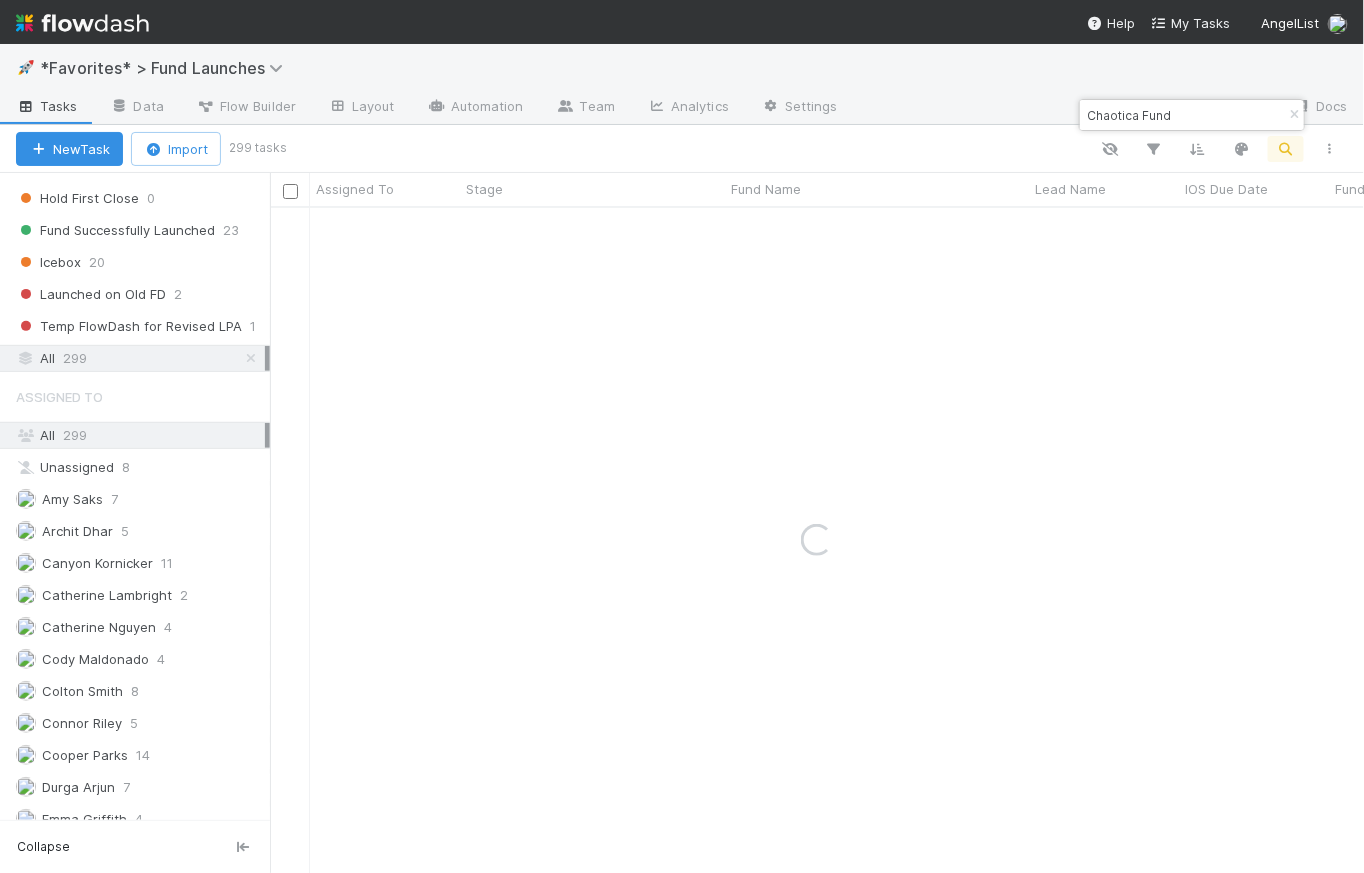 click on "Chaotica Fund" at bounding box center (1183, 115) 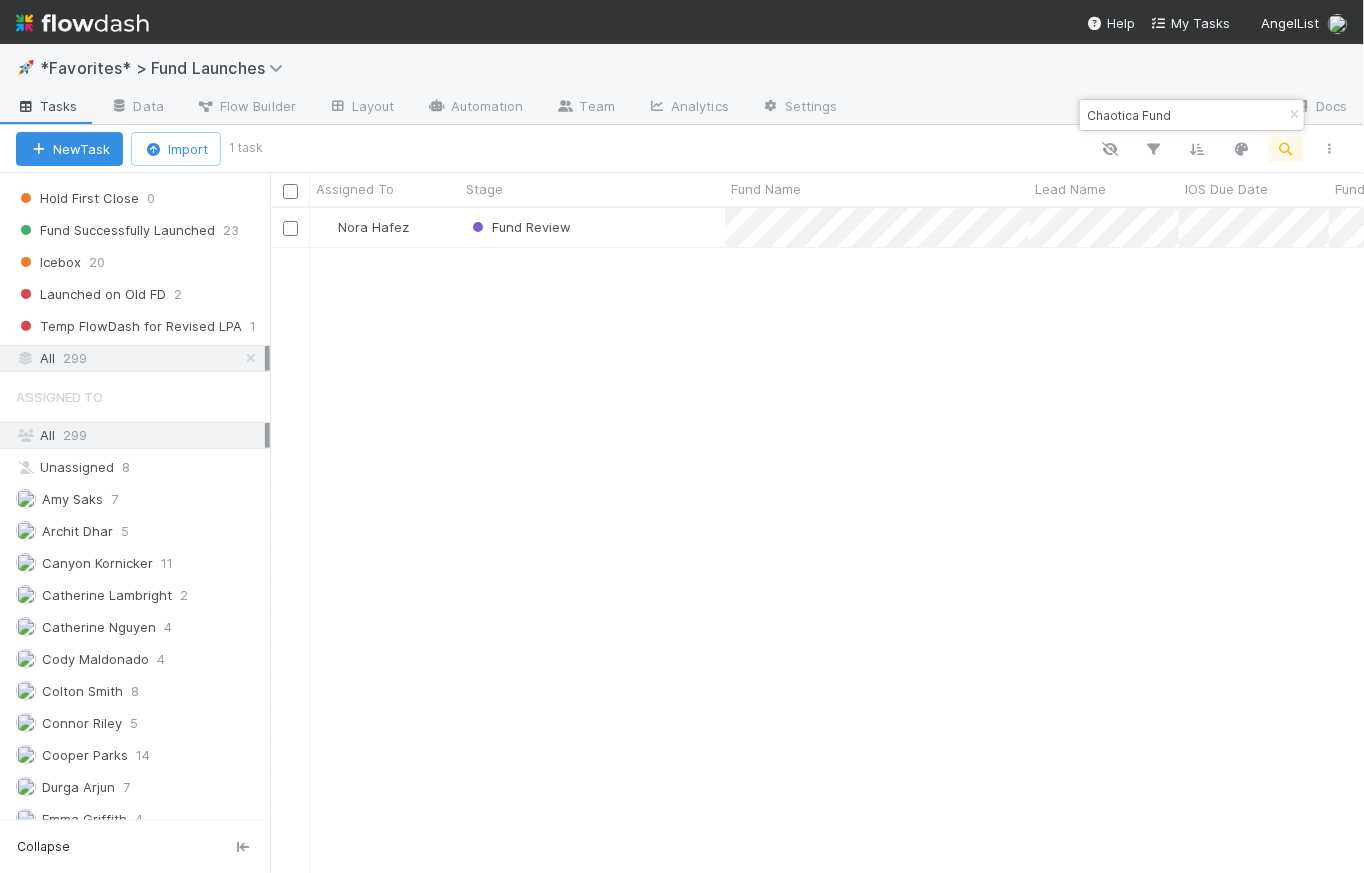 scroll, scrollTop: 14, scrollLeft: 15, axis: both 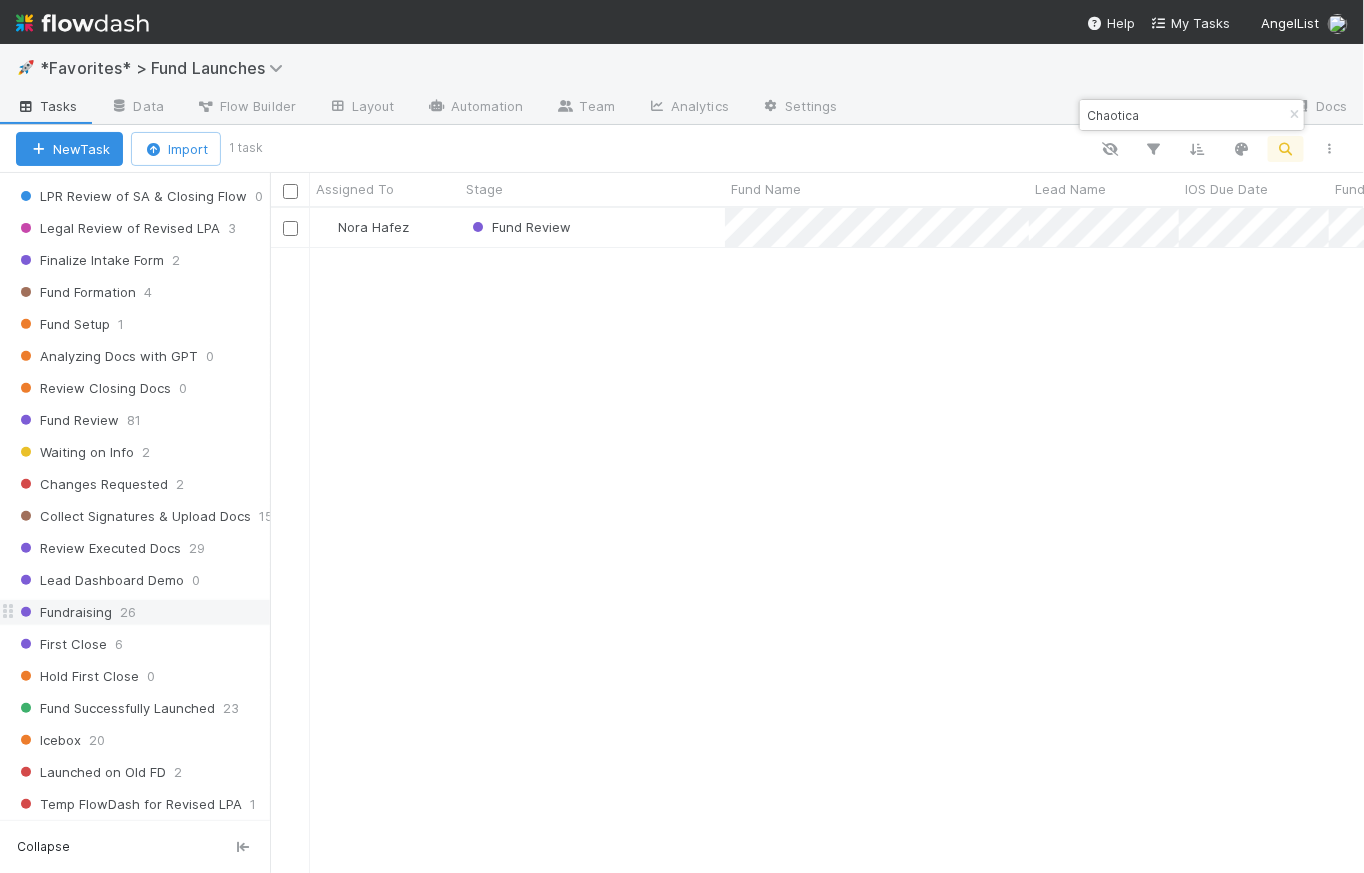 type on "Chaotica" 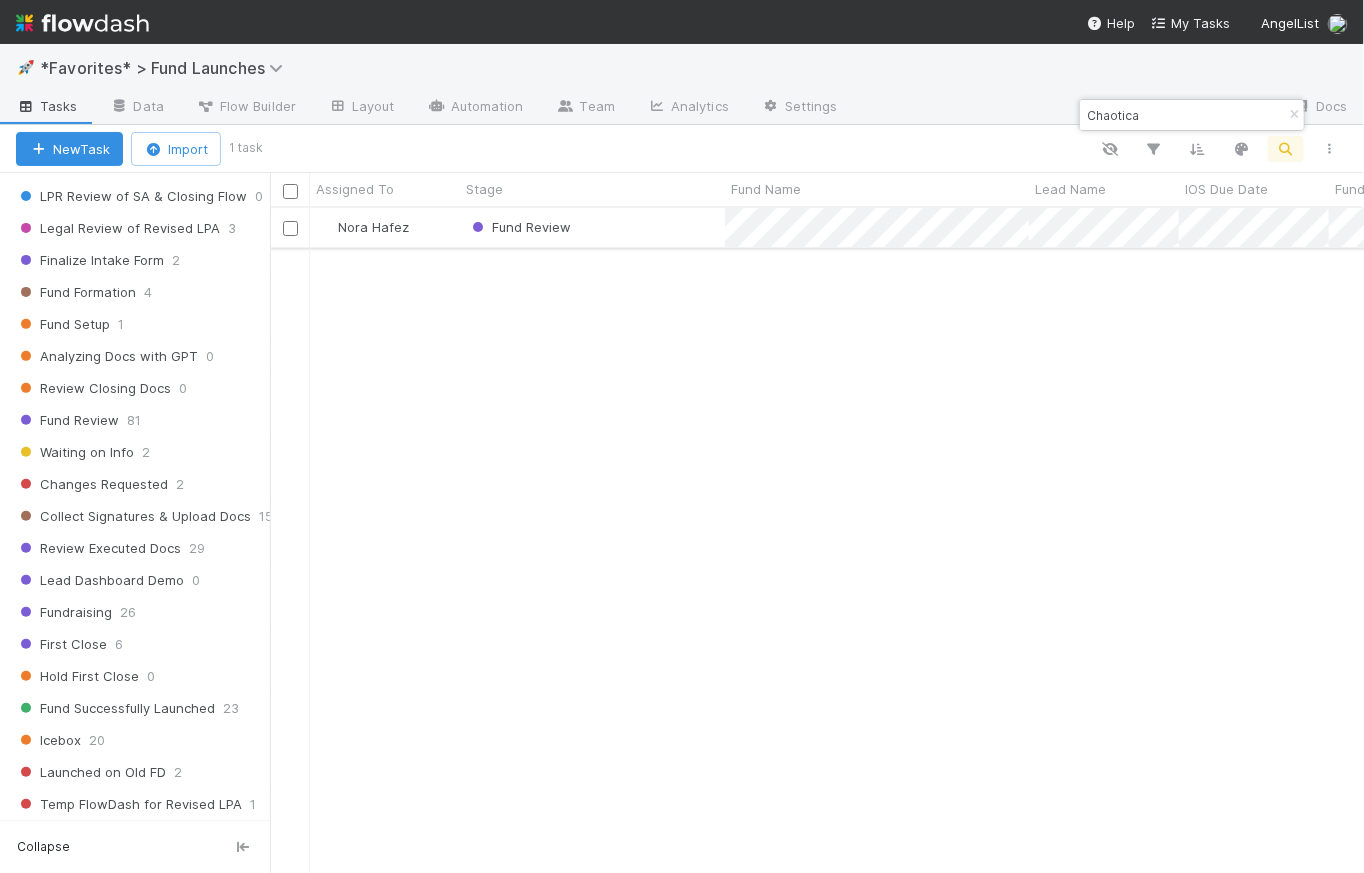 click on "Fund Review" at bounding box center [592, 227] 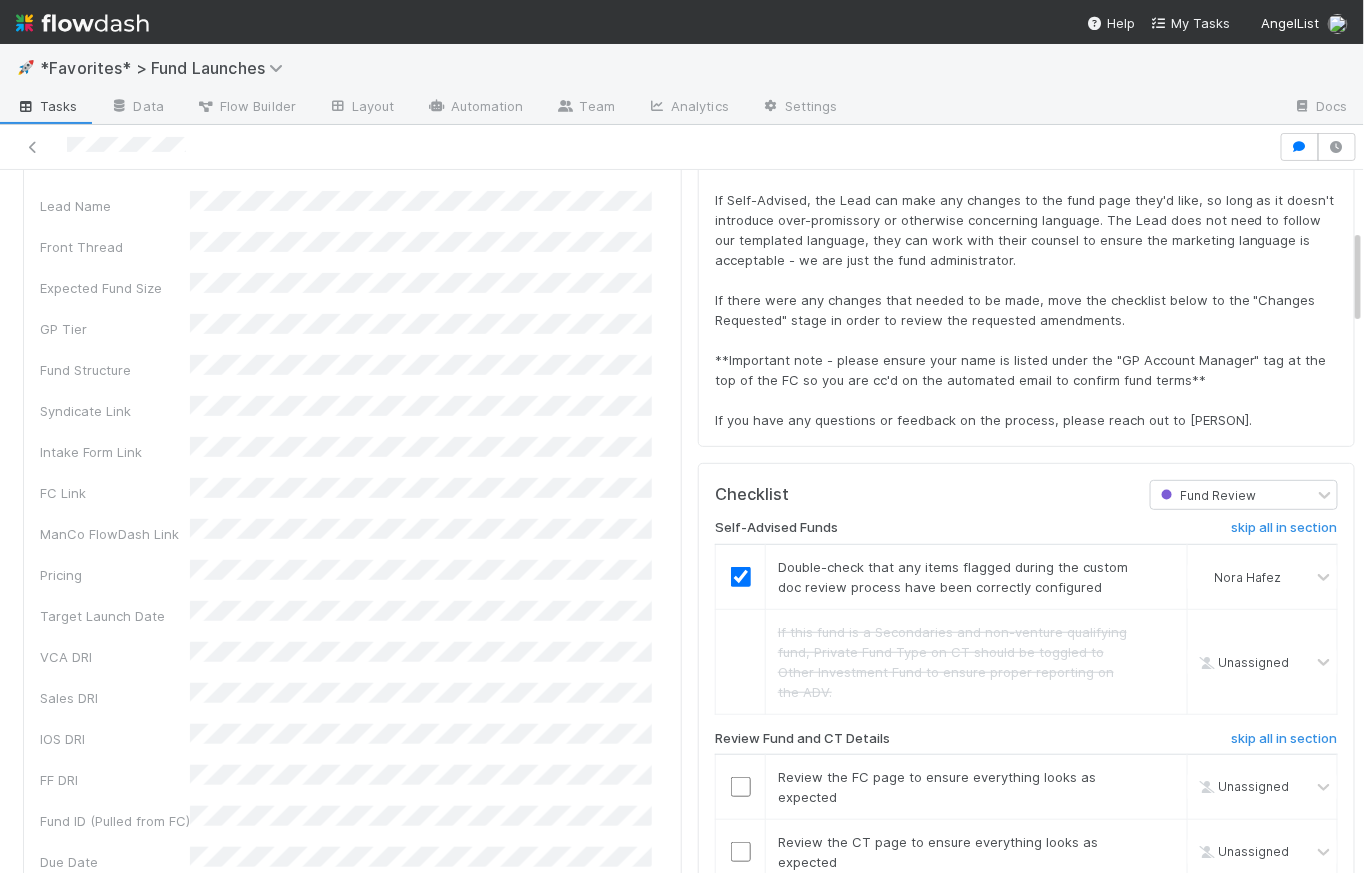 scroll, scrollTop: 0, scrollLeft: 0, axis: both 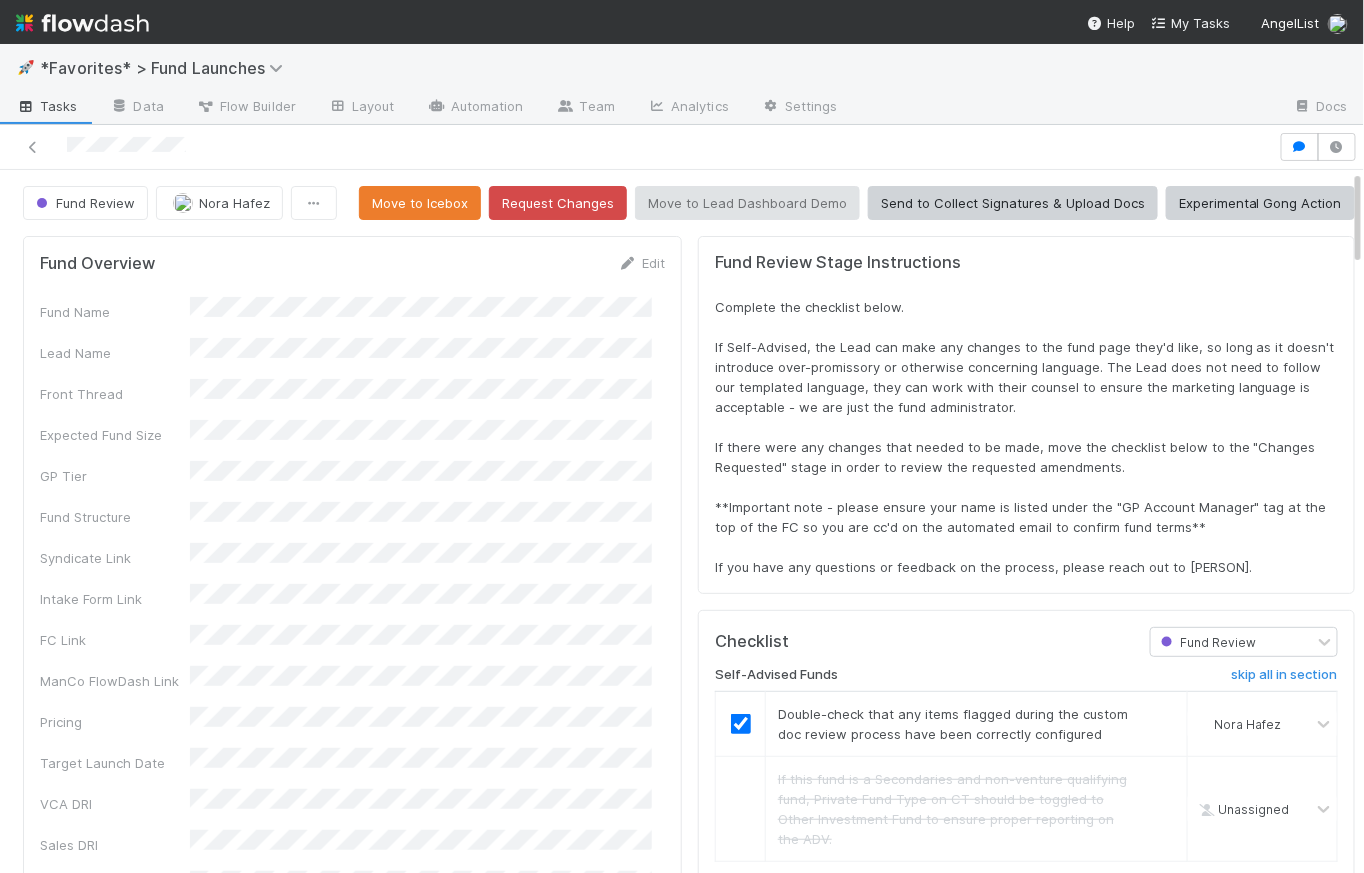 click at bounding box center [82, 23] 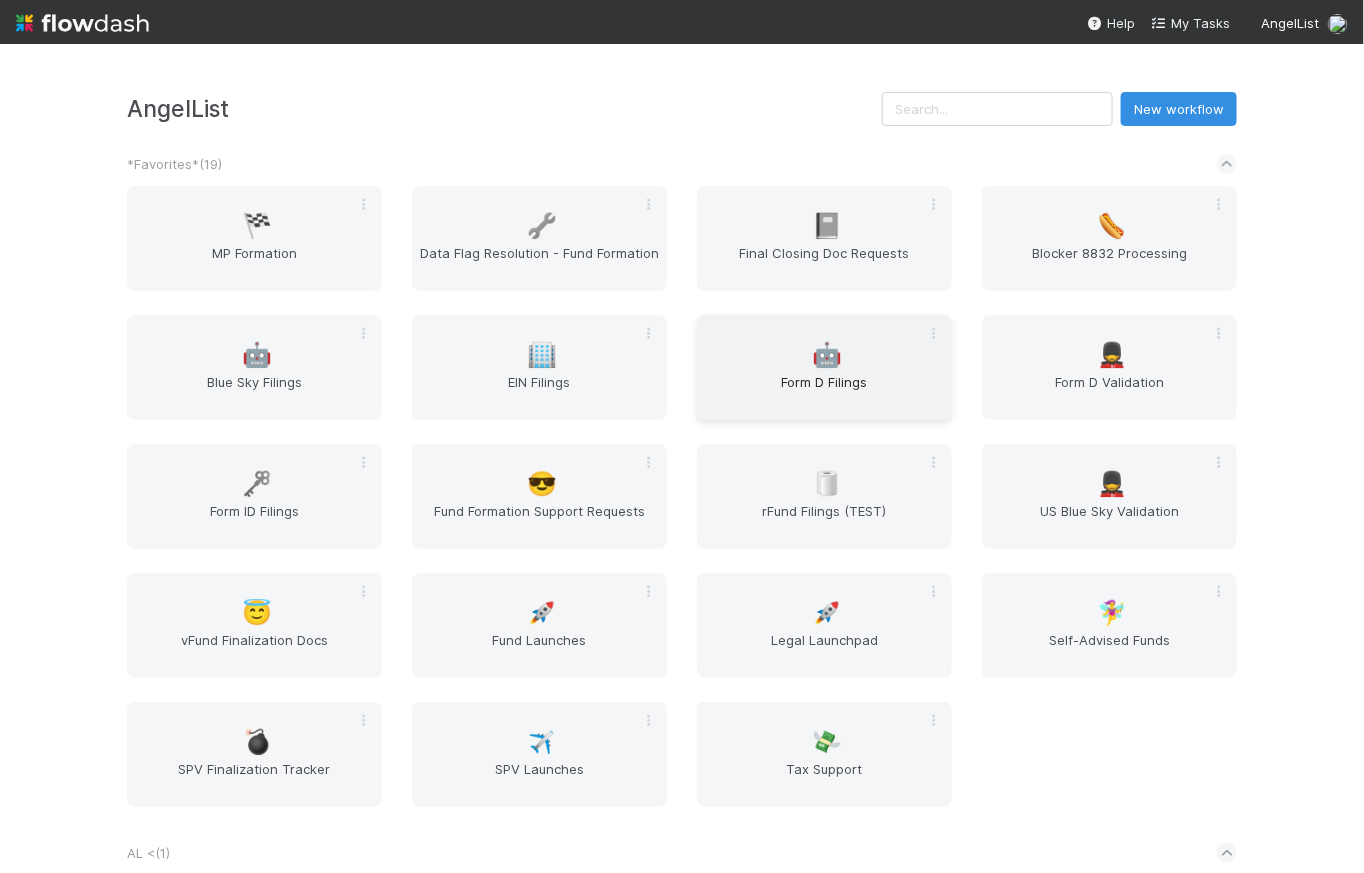 click on "Form D Filings" at bounding box center [824, 392] 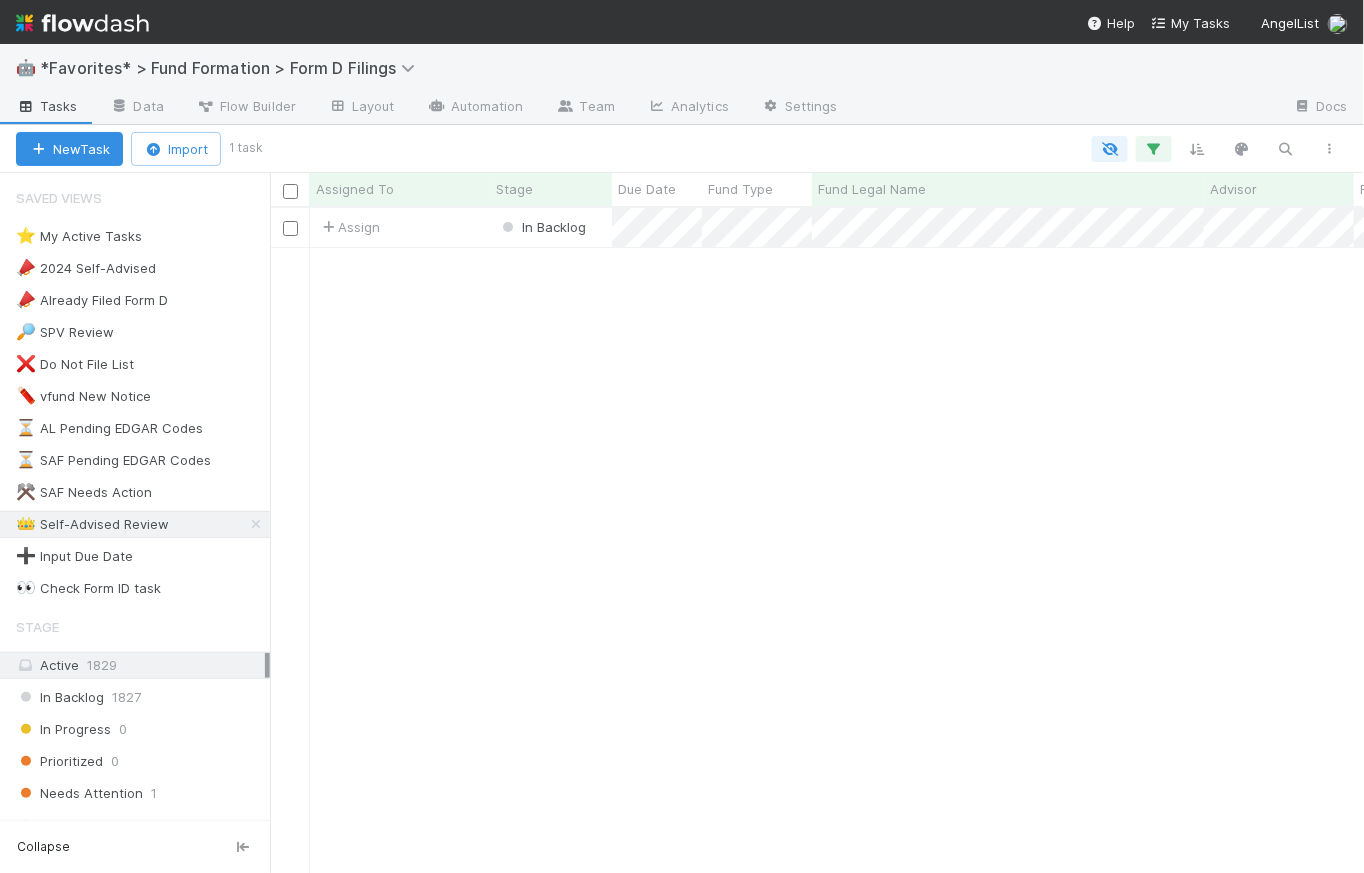 scroll, scrollTop: 14, scrollLeft: 15, axis: both 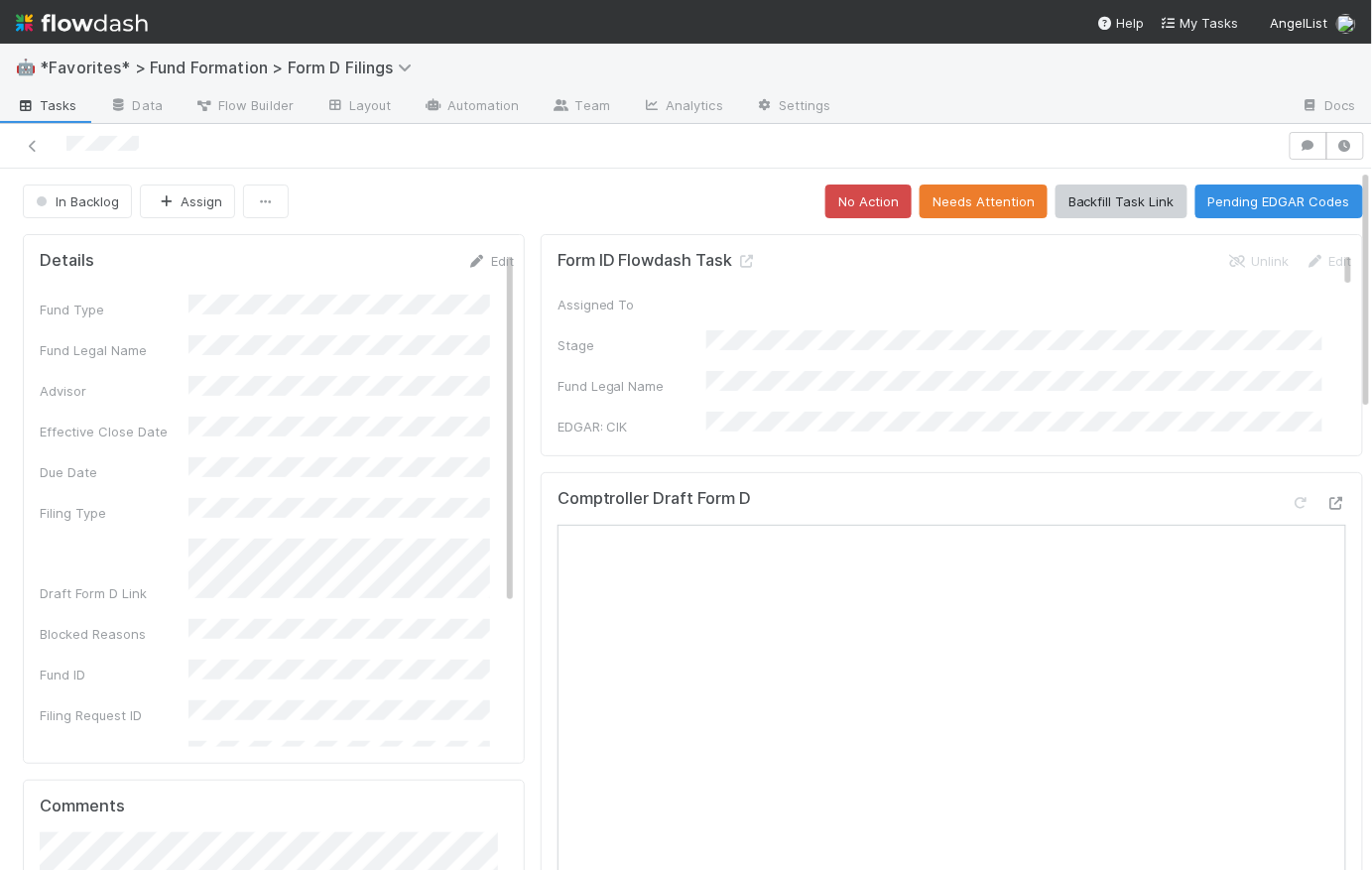 drag, startPoint x: 734, startPoint y: 254, endPoint x: 687, endPoint y: 379, distance: 133.544 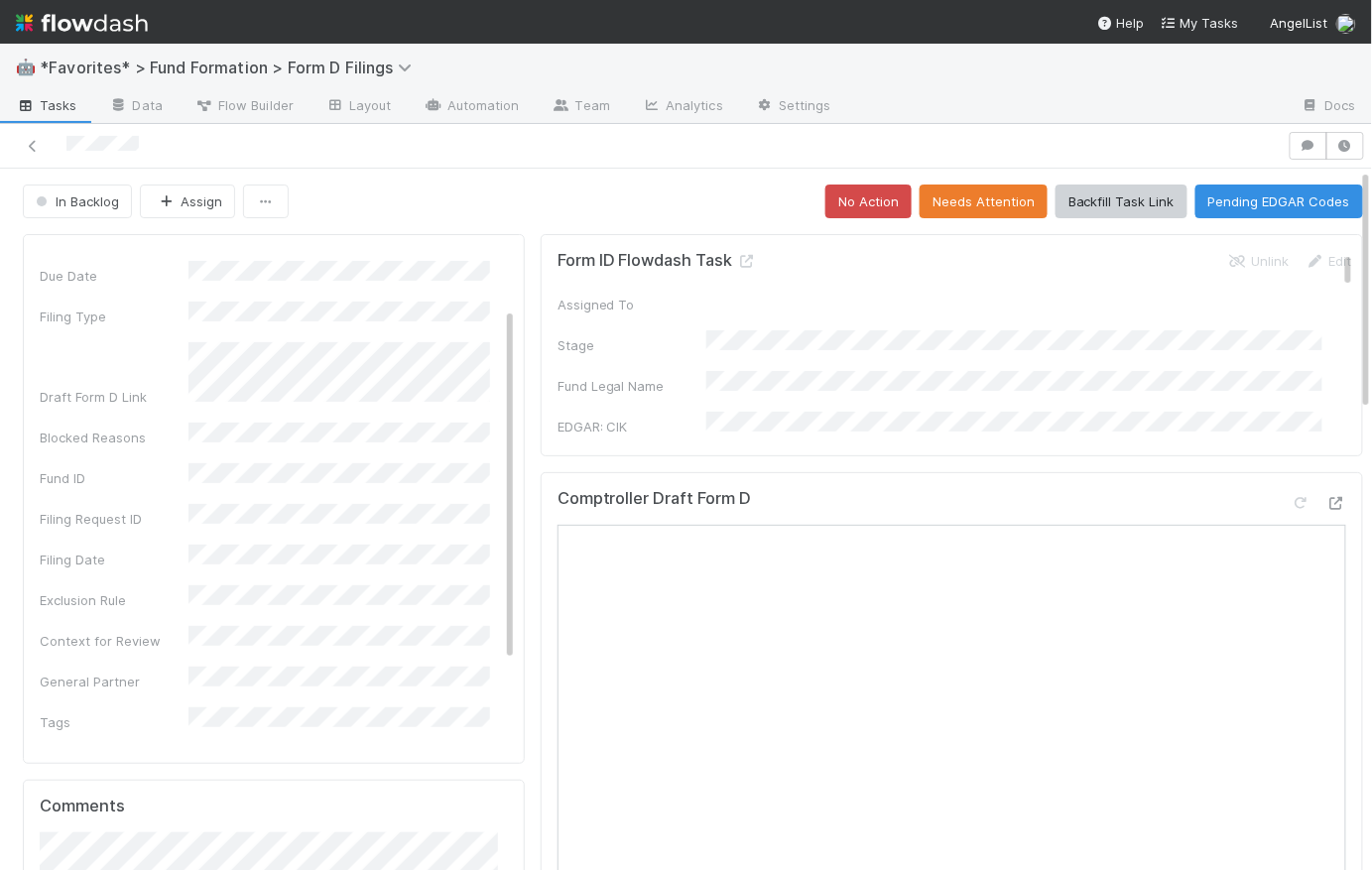 scroll, scrollTop: 197, scrollLeft: 0, axis: vertical 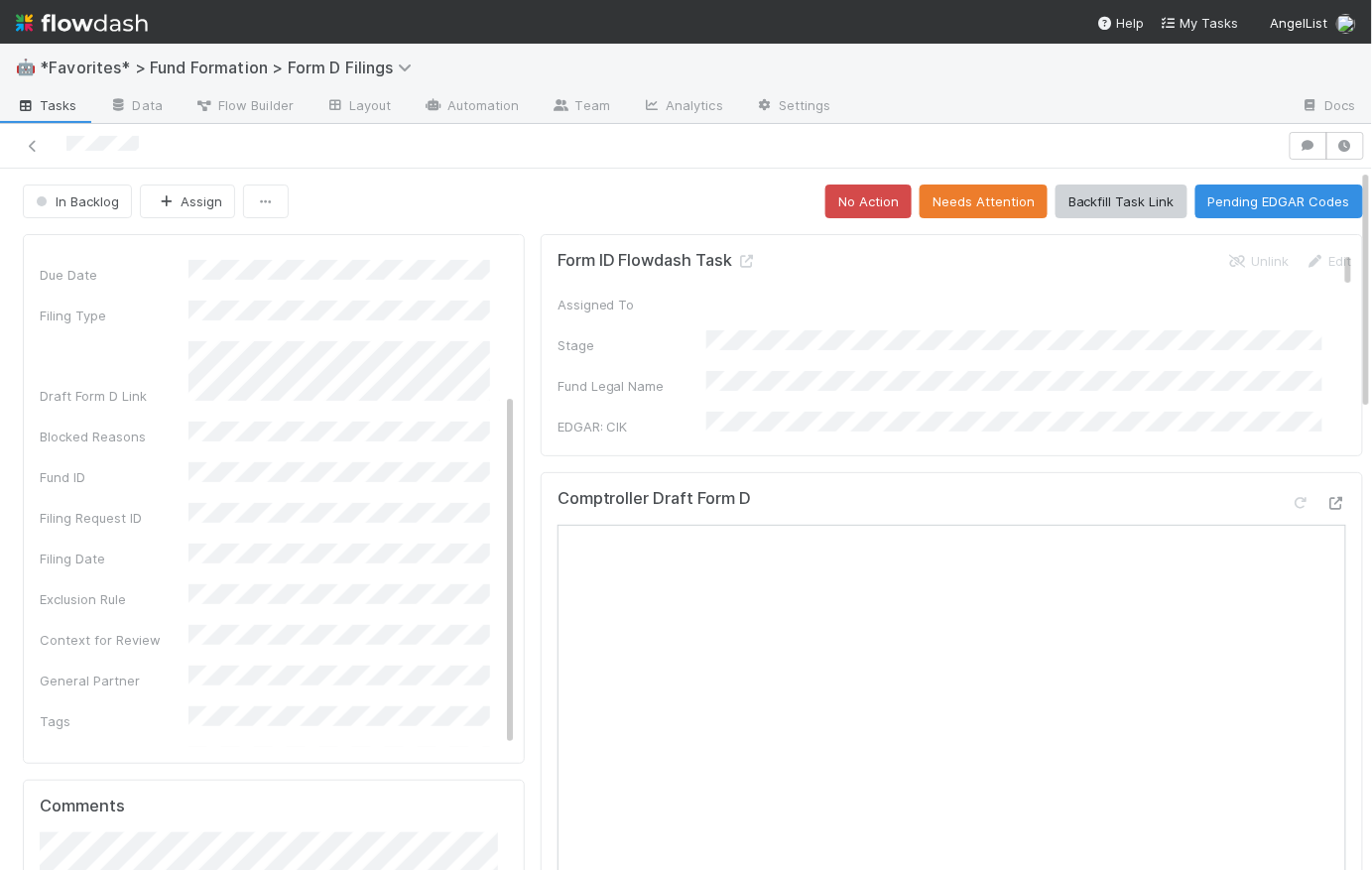 click on "In Backlog Assign No Action Needs Attention Backfill Task Link Pending EDGAR Codes" at bounding box center (692, 201) 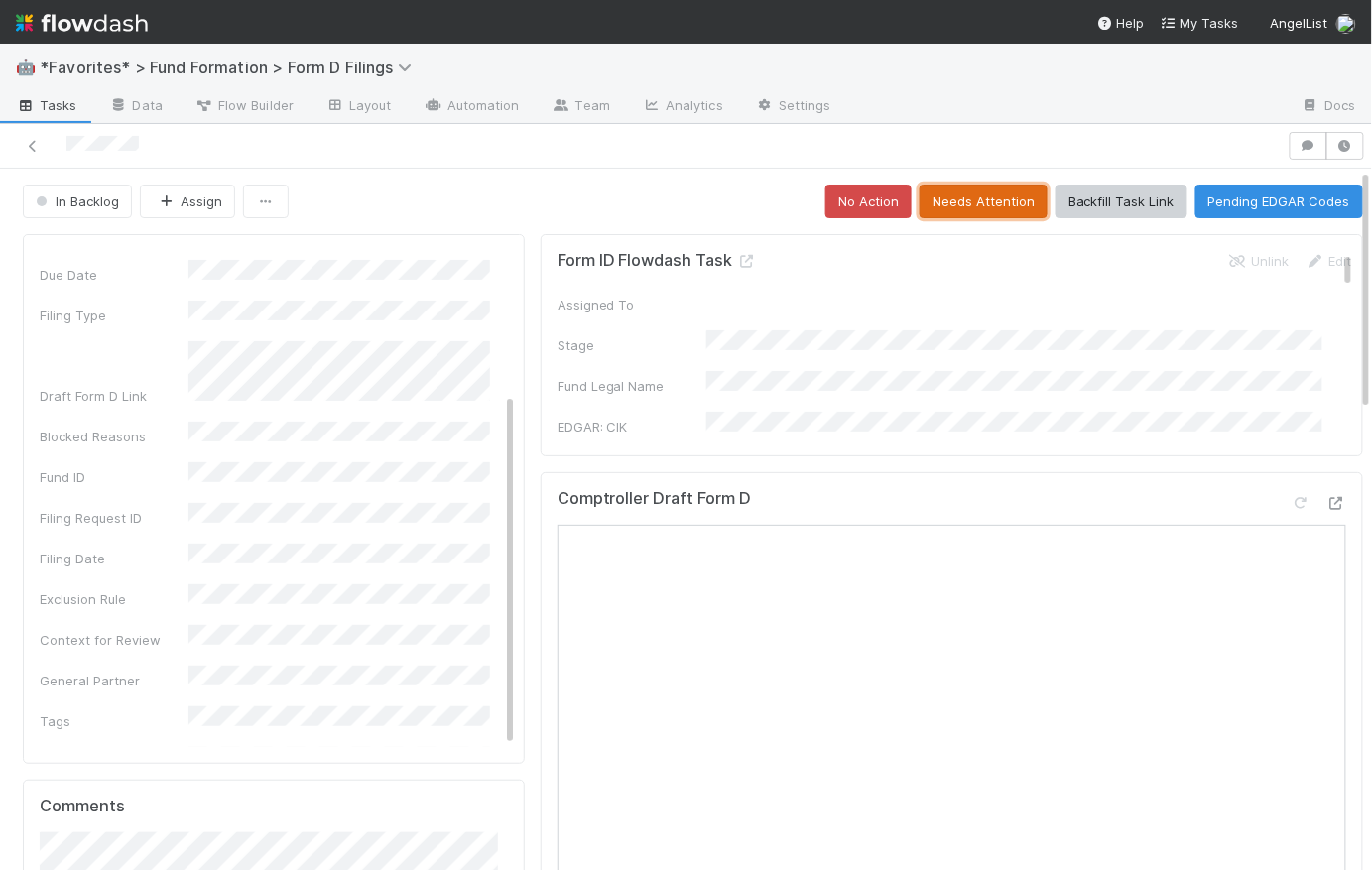 click on "Needs Attention" at bounding box center (983, 201) 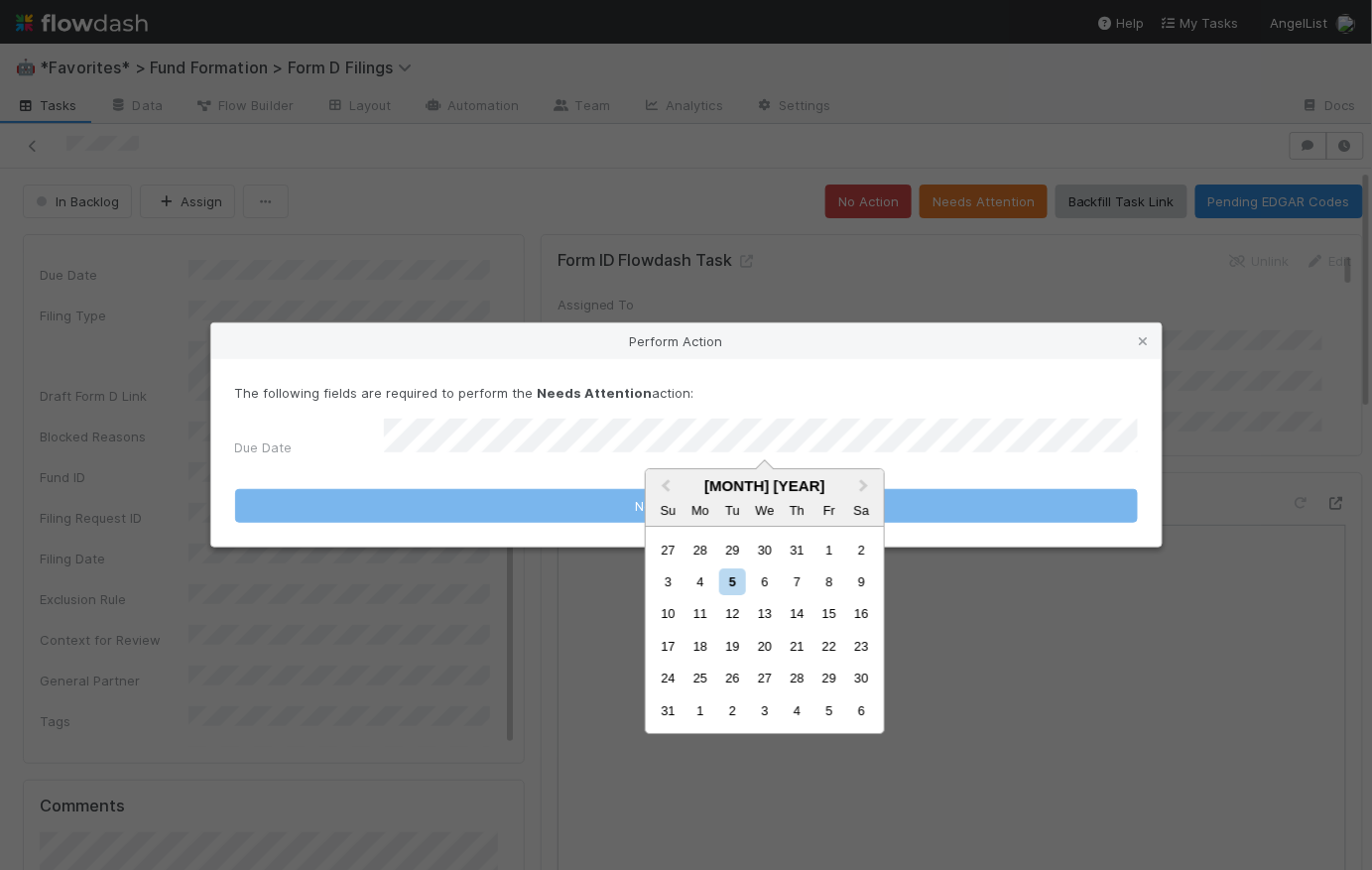 click on "The following fields are required to perform the   Needs Attention  action:" at bounding box center (686, 393) 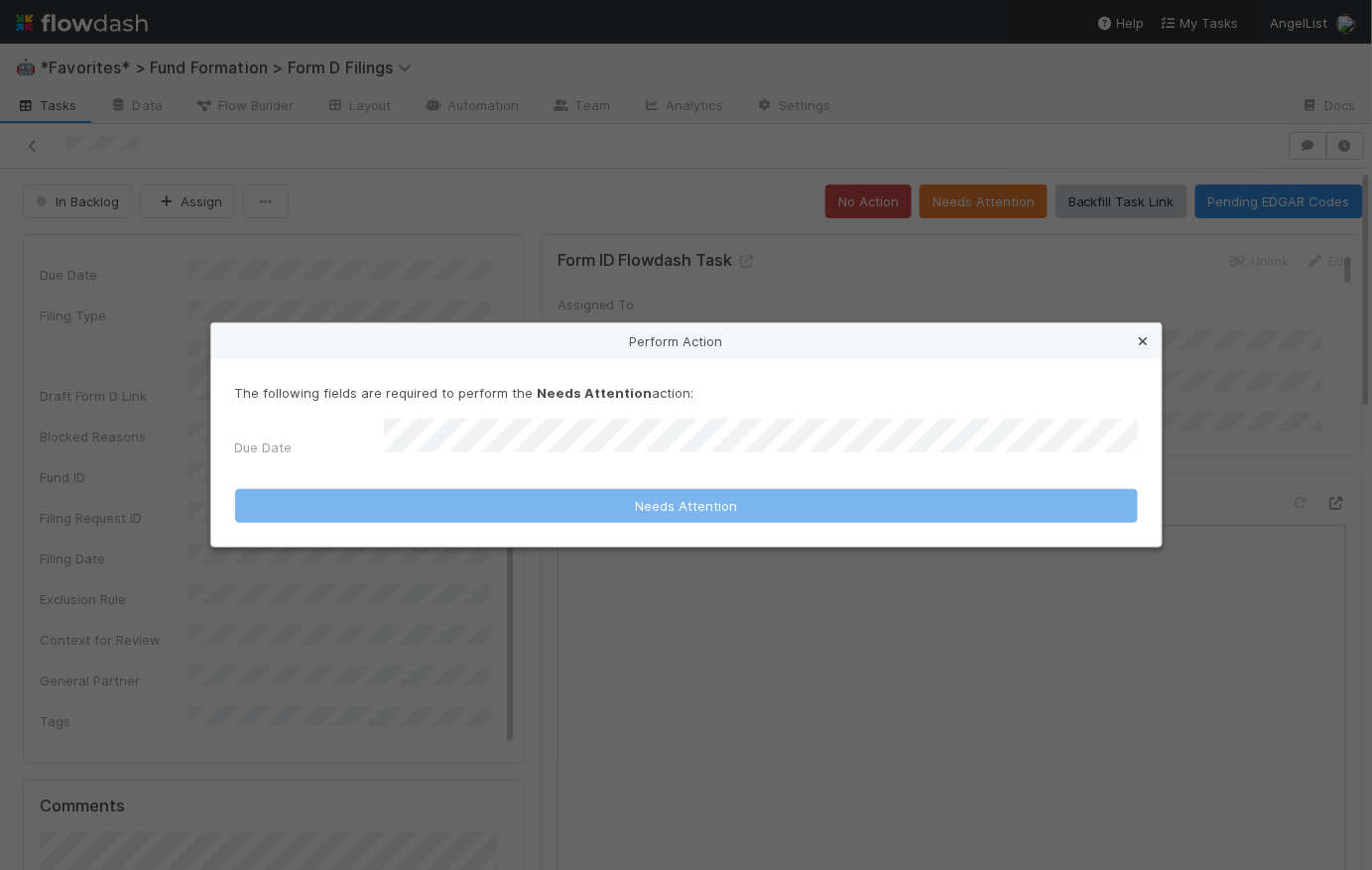 click at bounding box center [1144, 341] 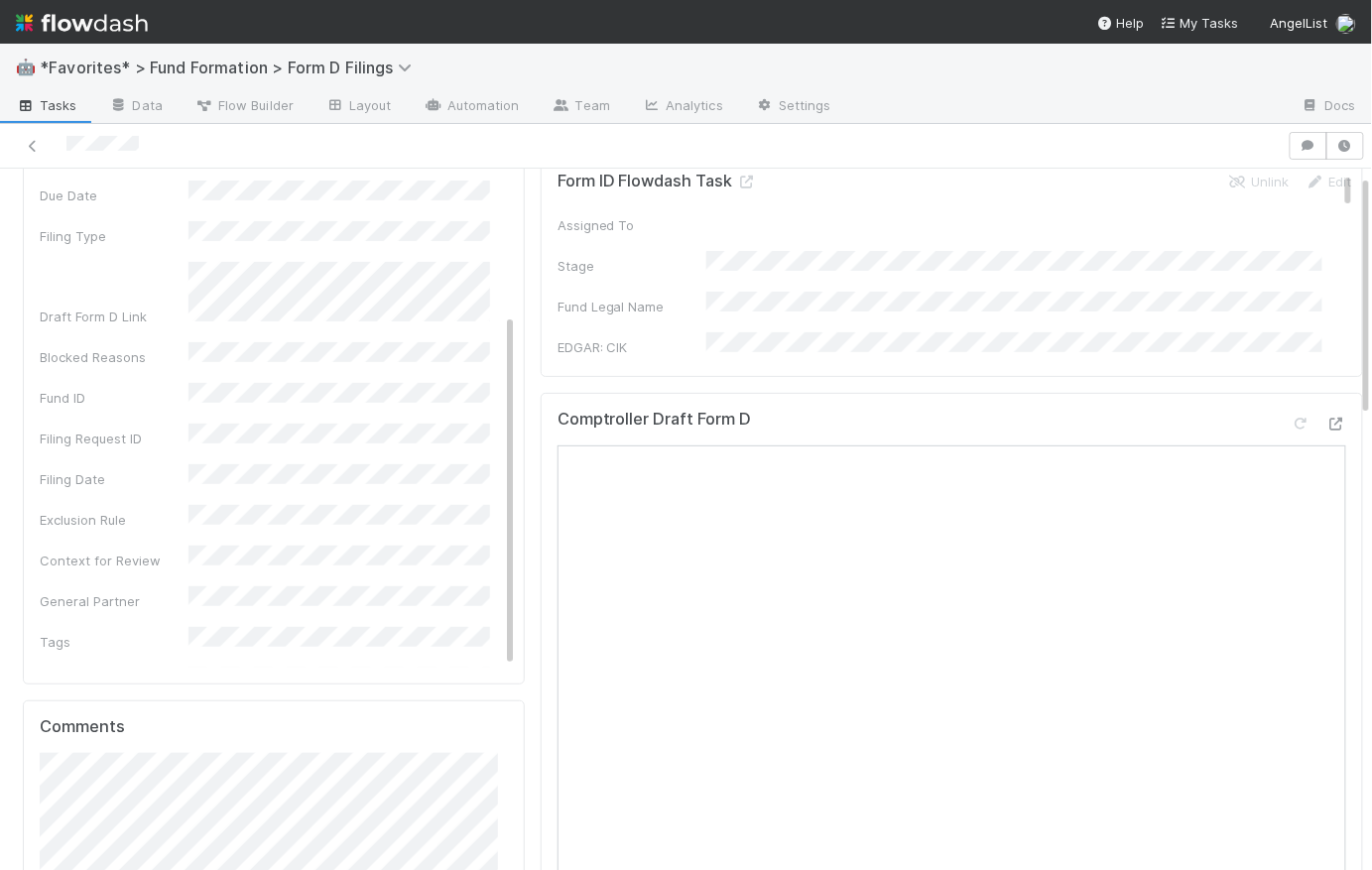 scroll, scrollTop: 0, scrollLeft: 0, axis: both 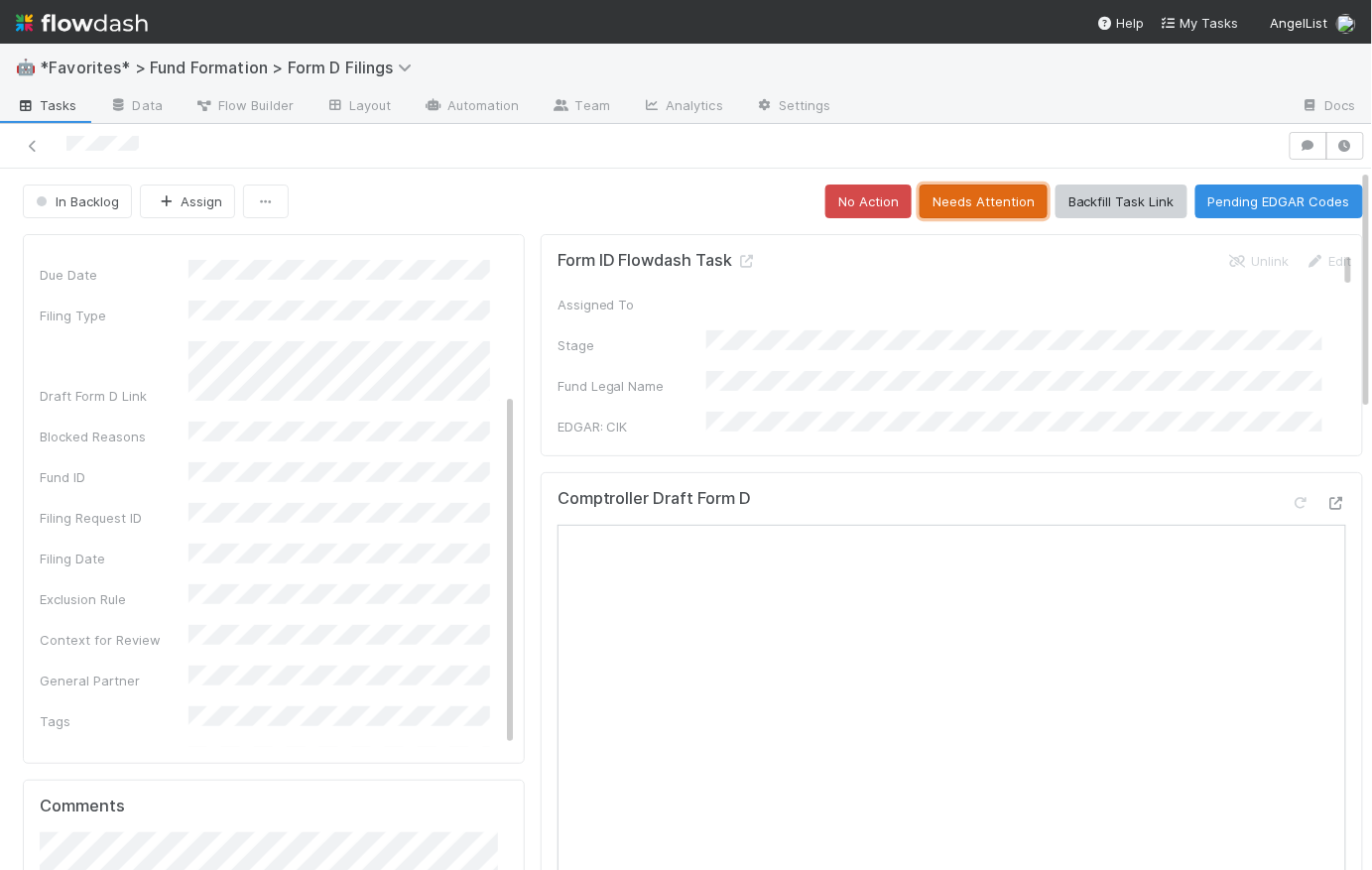 click on "Needs Attention" at bounding box center [983, 201] 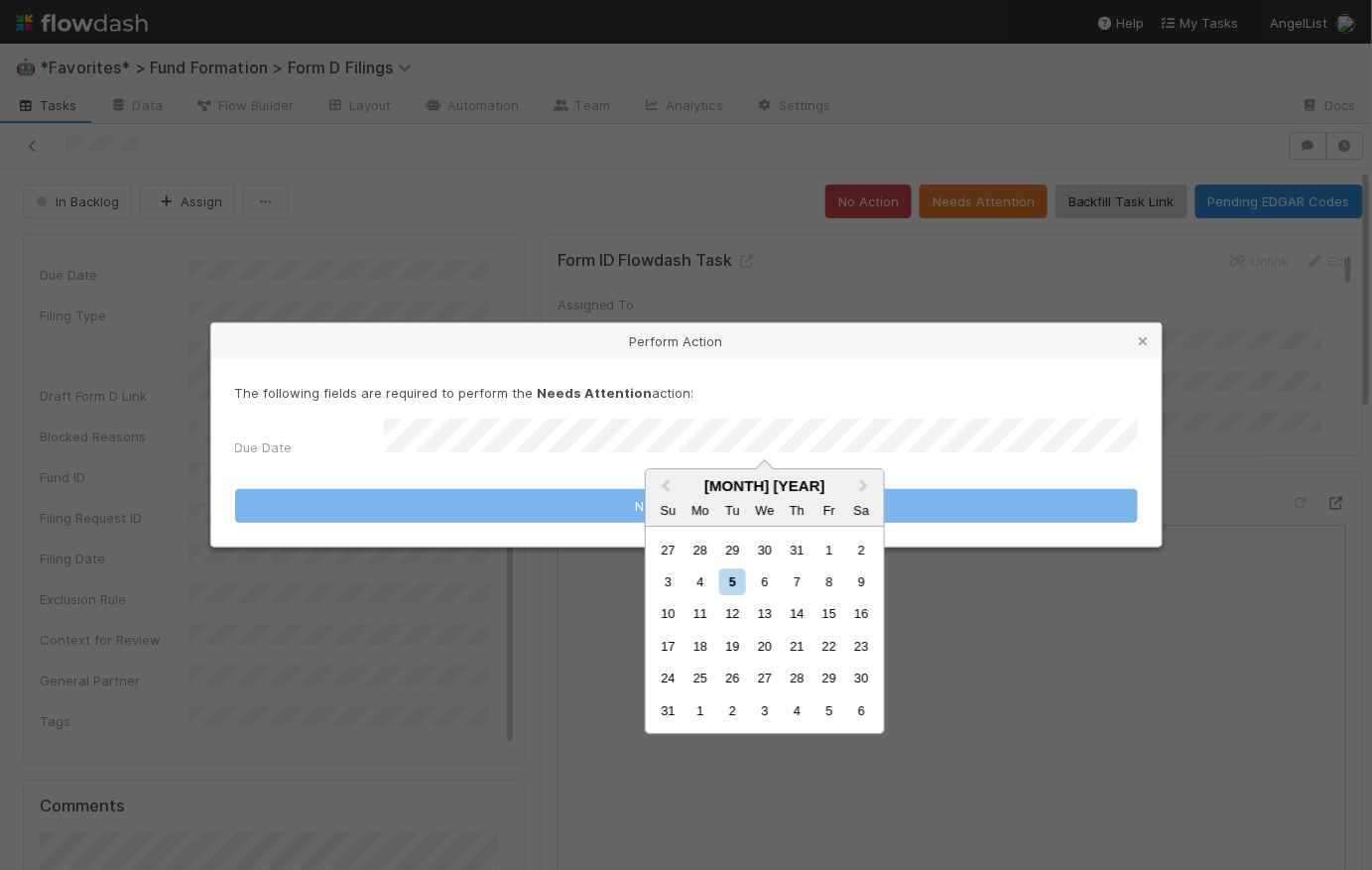 click on "19" at bounding box center [732, 646] 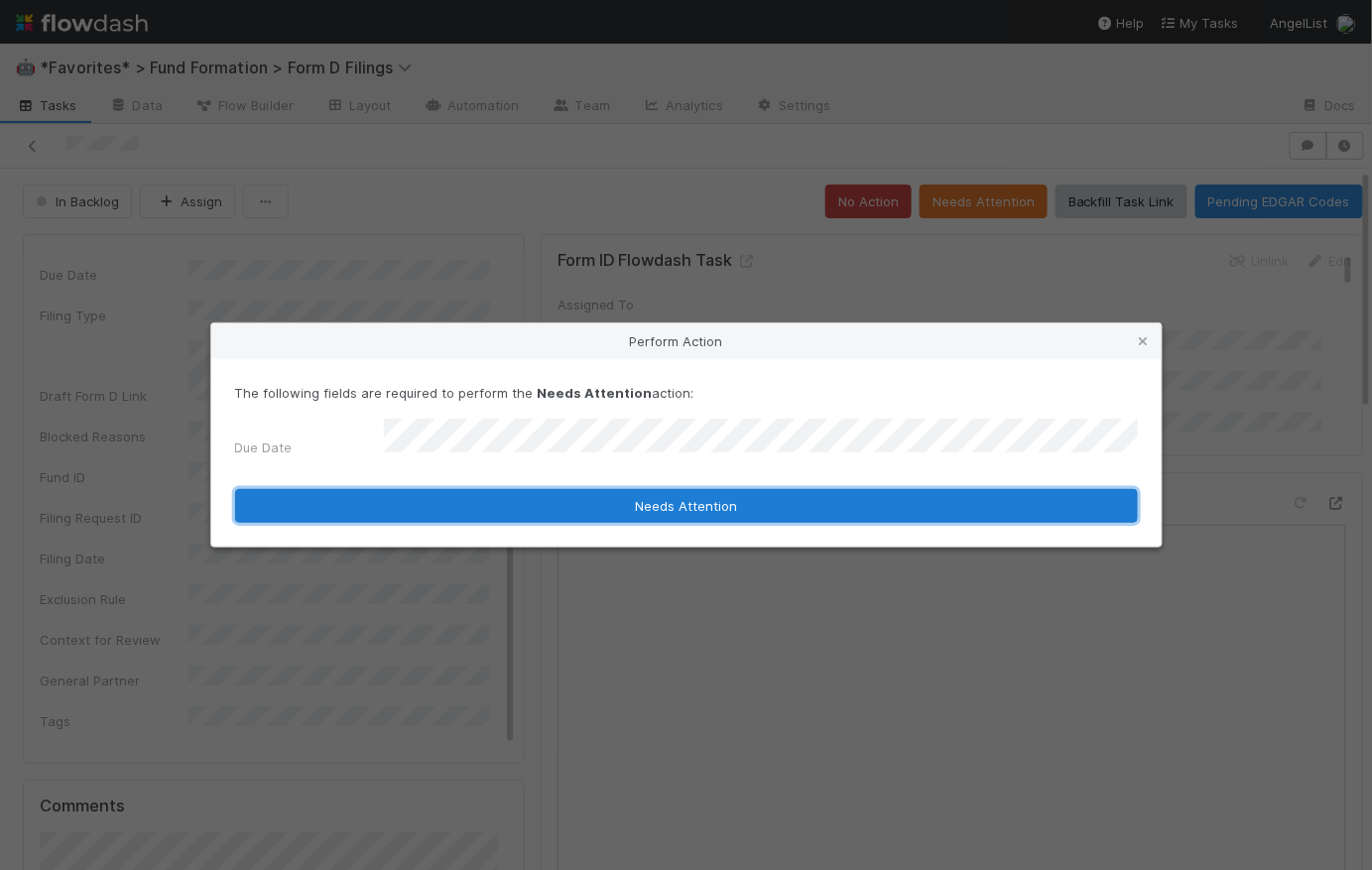 click on "Needs Attention" at bounding box center [686, 506] 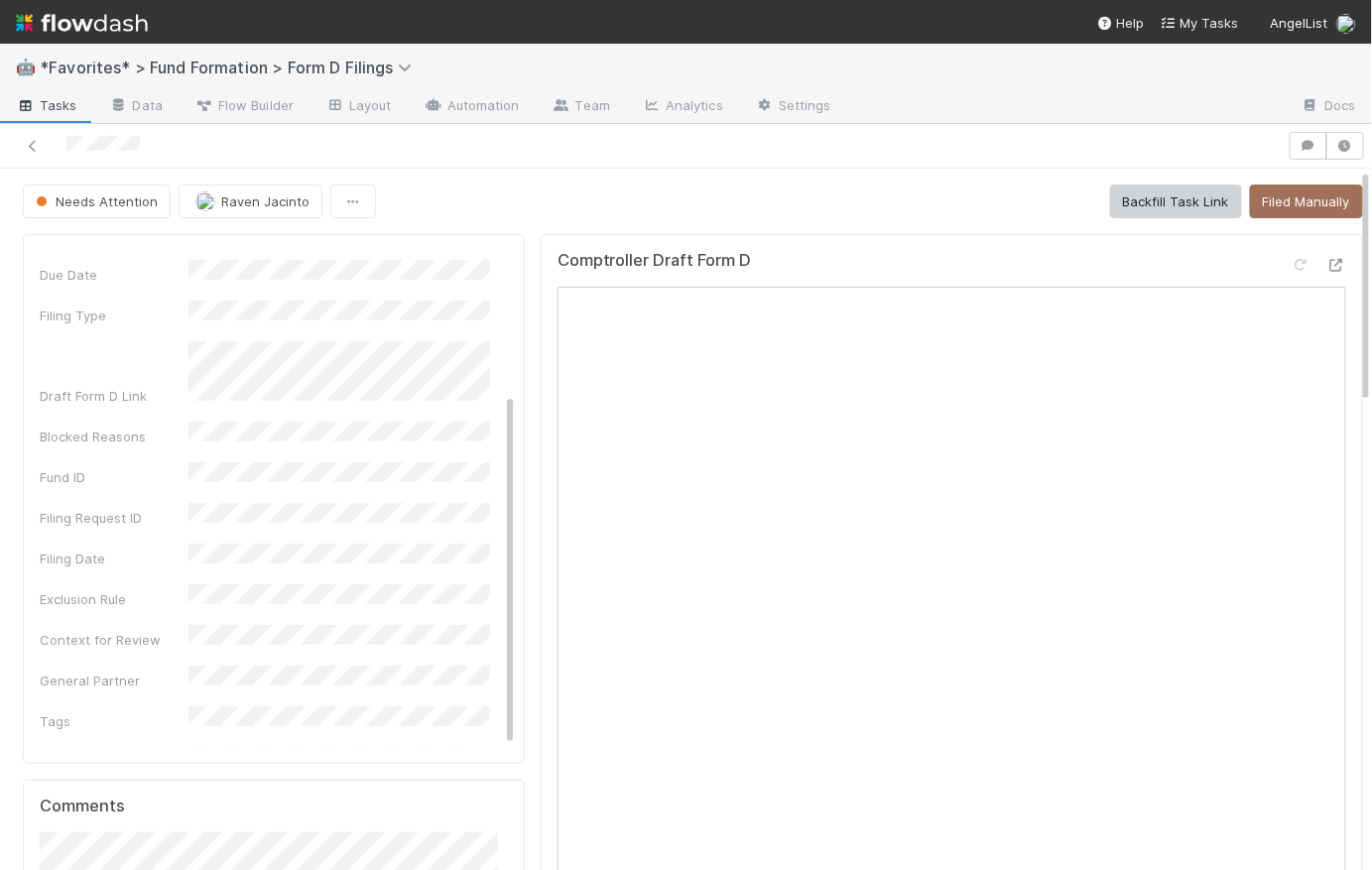 click at bounding box center [81, 23] 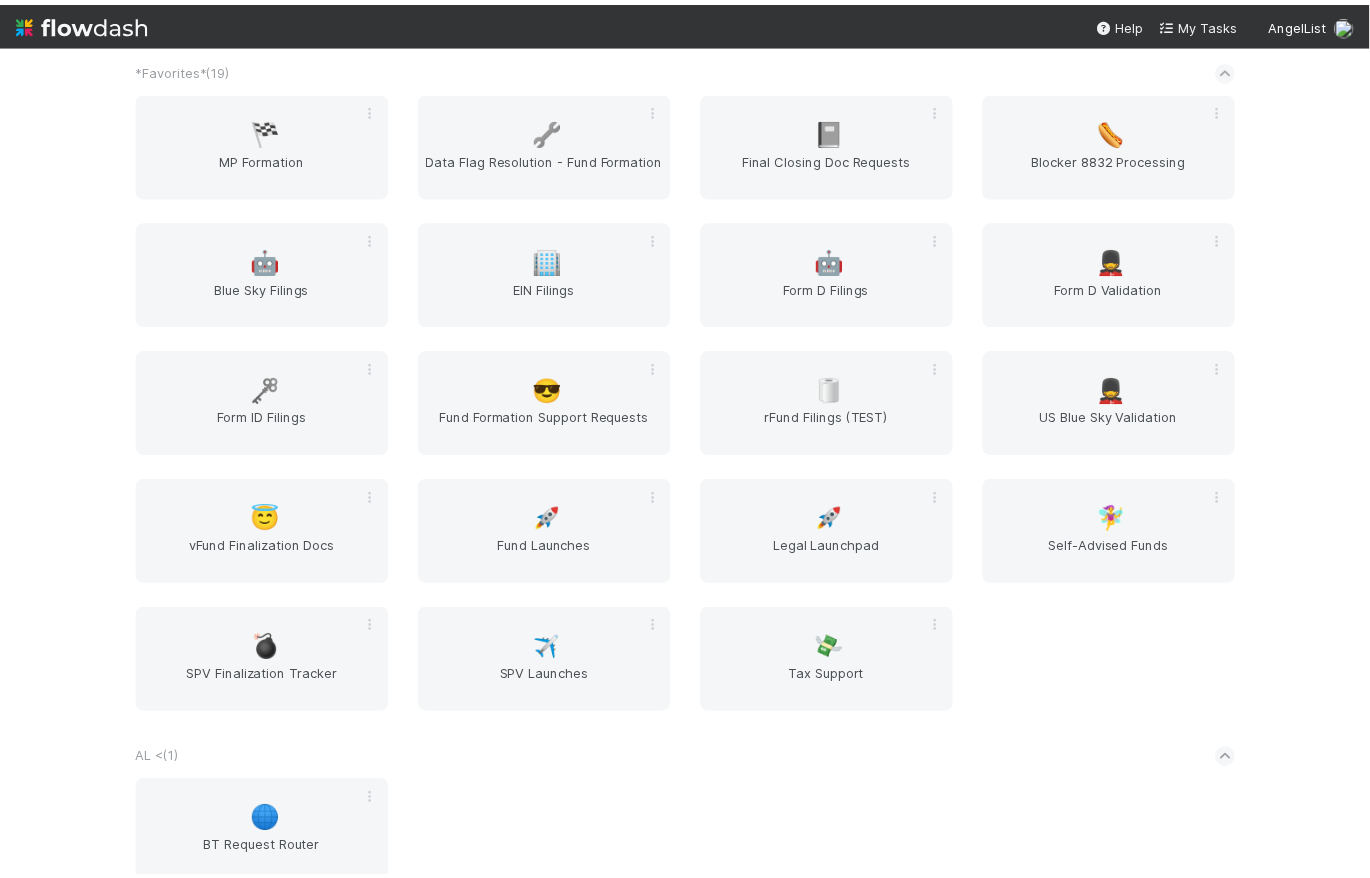 scroll, scrollTop: 0, scrollLeft: 0, axis: both 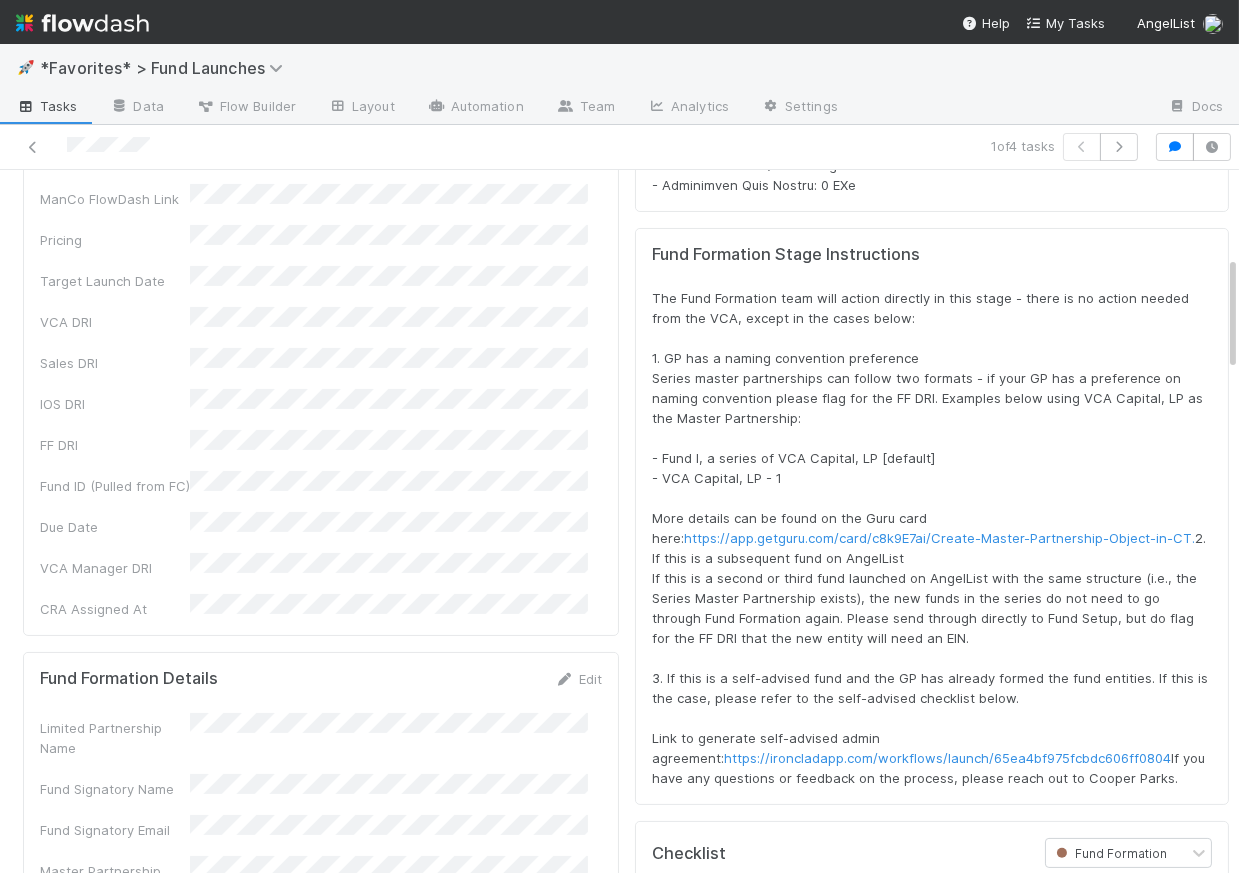 click at bounding box center [82, 23] 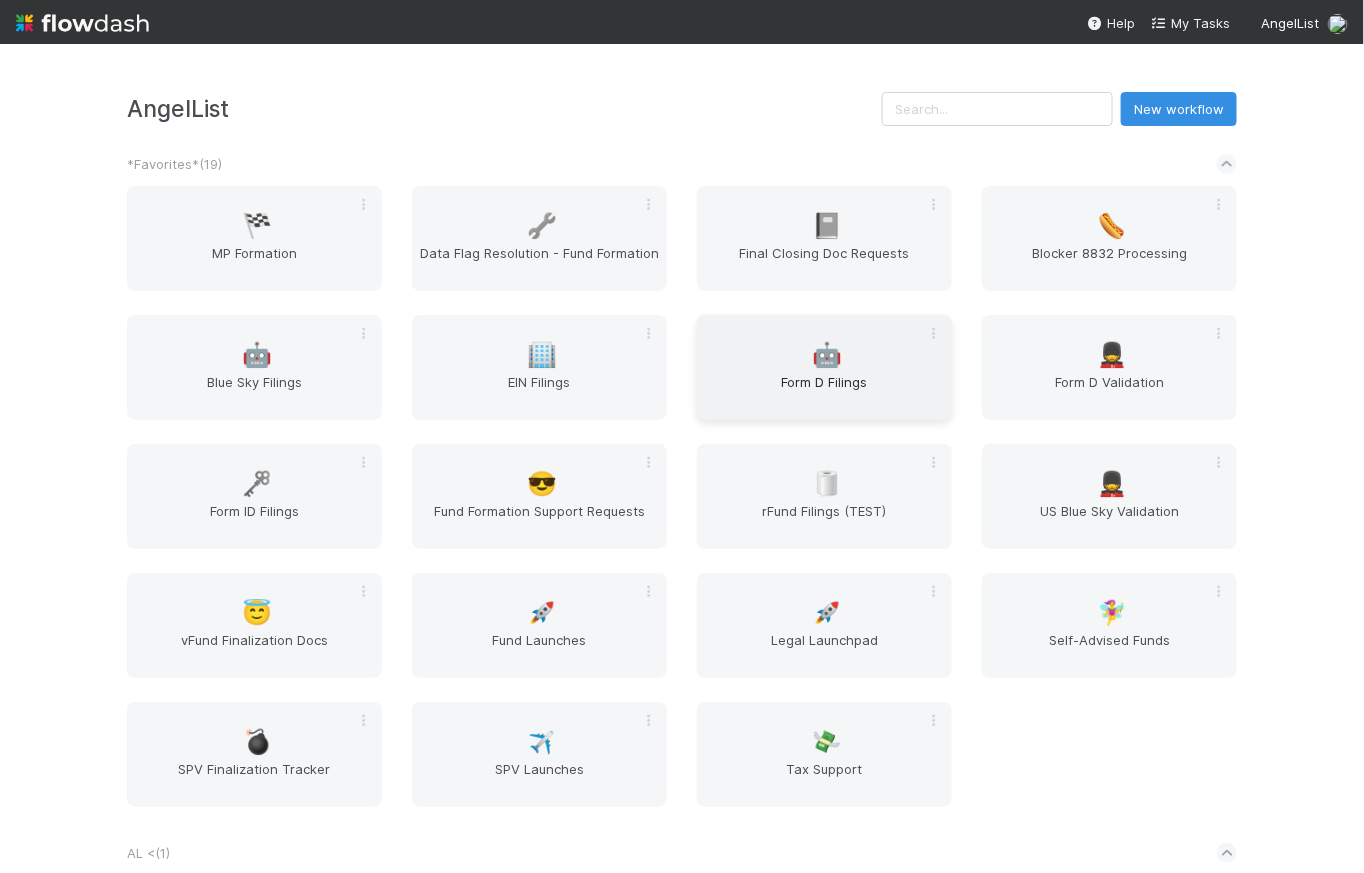 click on "🤖 Form D Filings" at bounding box center (824, 367) 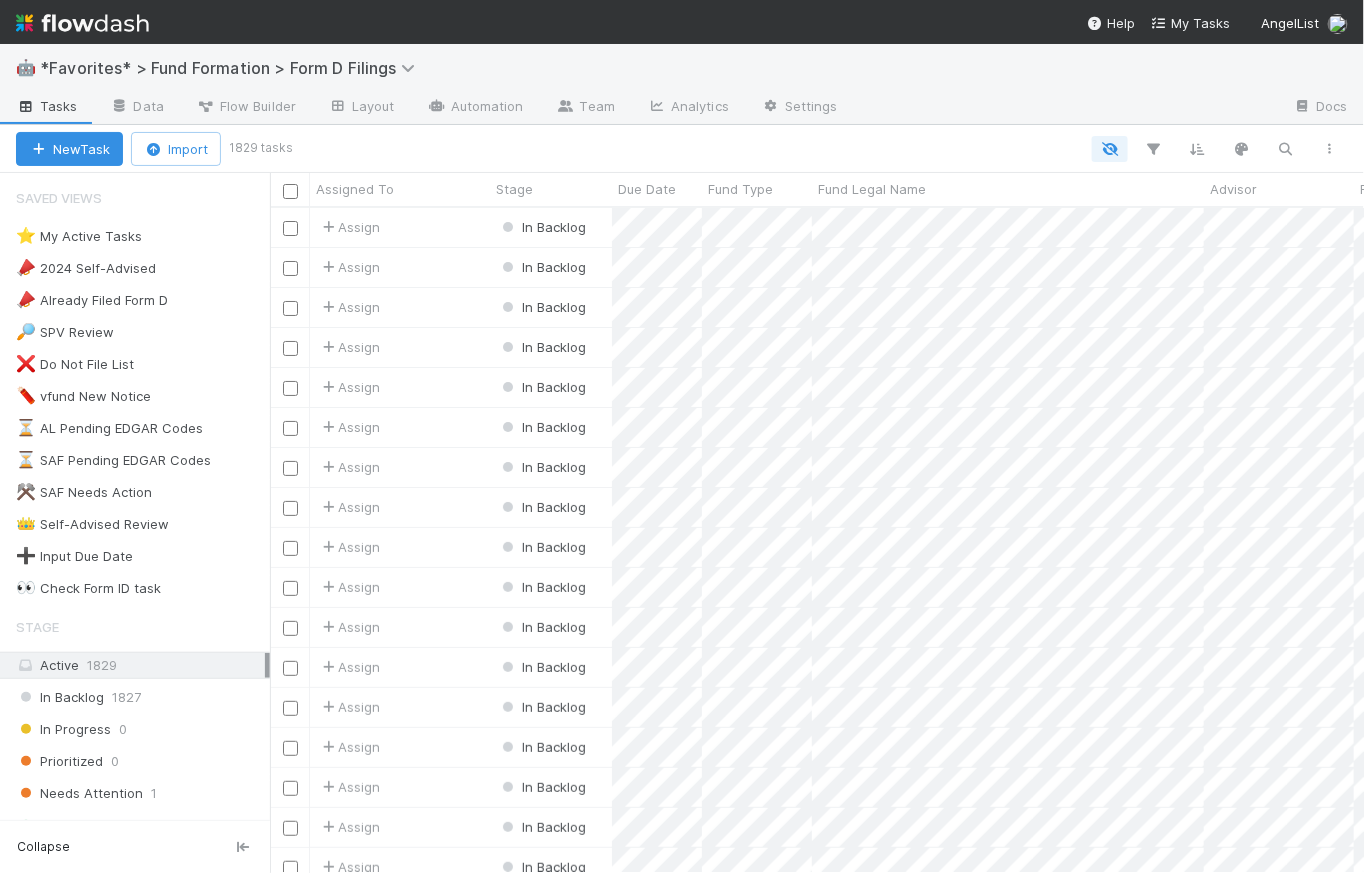 scroll, scrollTop: 14, scrollLeft: 15, axis: both 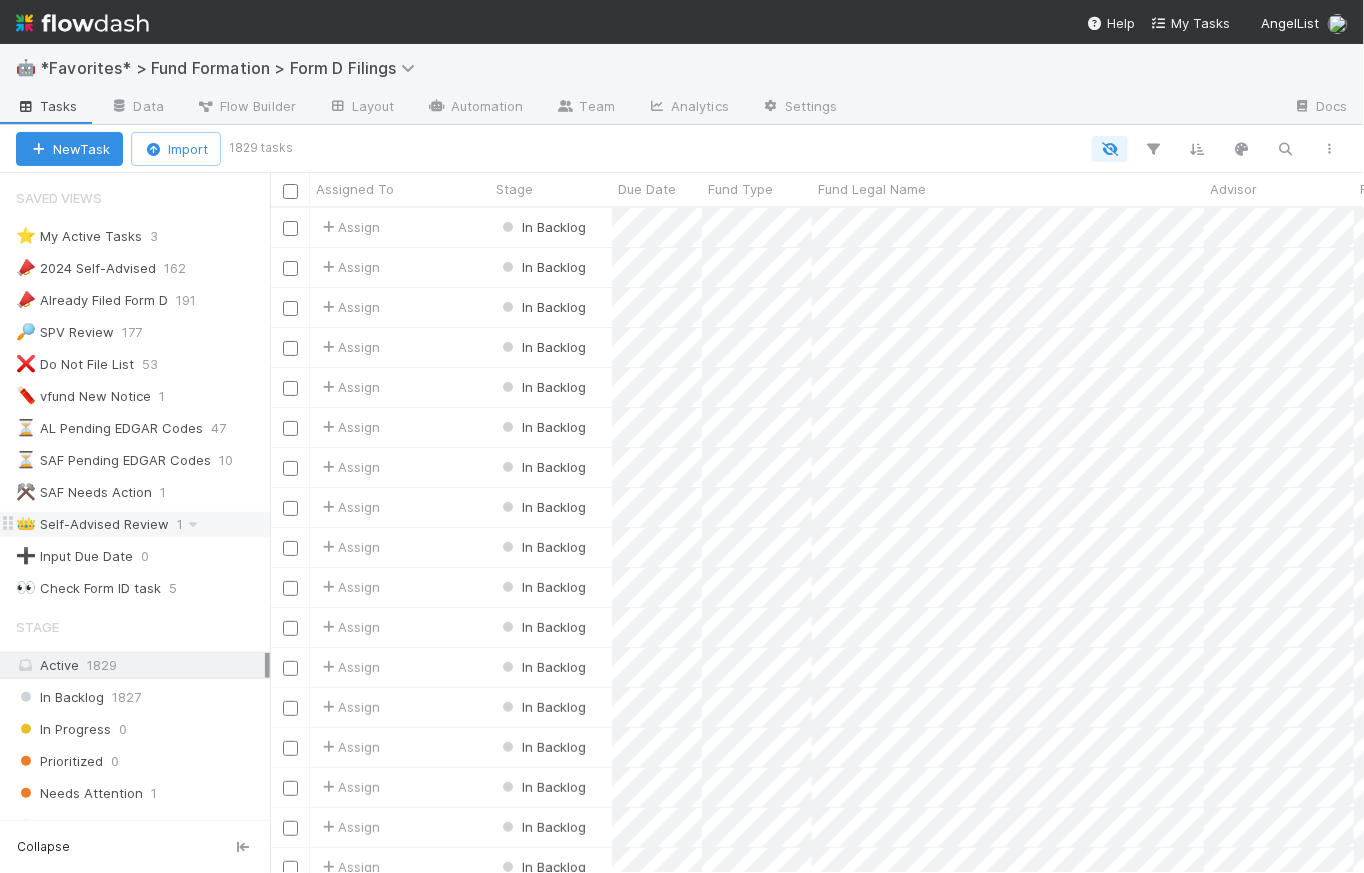 click on "👑 Self-Advised Review" at bounding box center [92, 524] 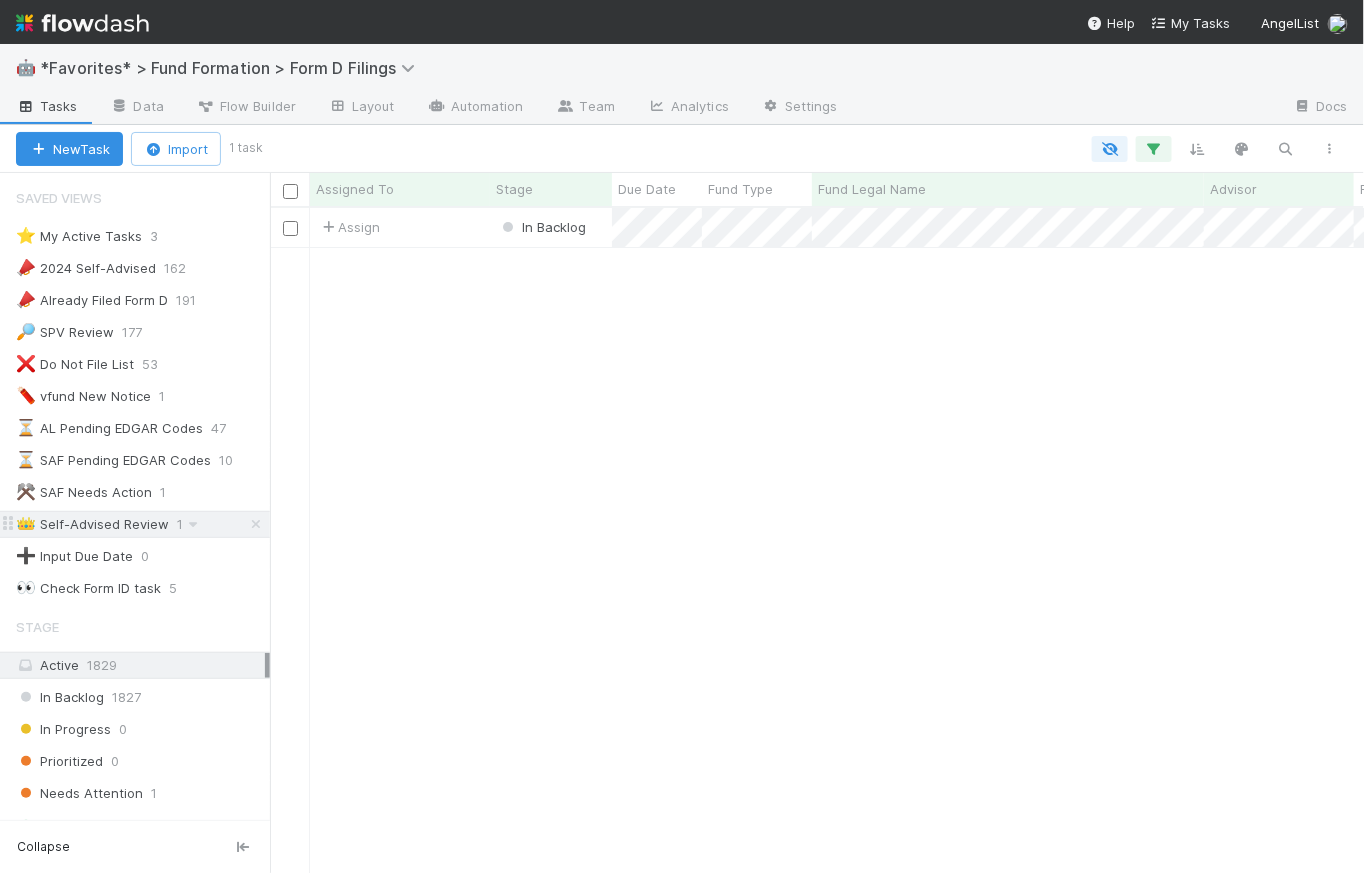 scroll, scrollTop: 14, scrollLeft: 15, axis: both 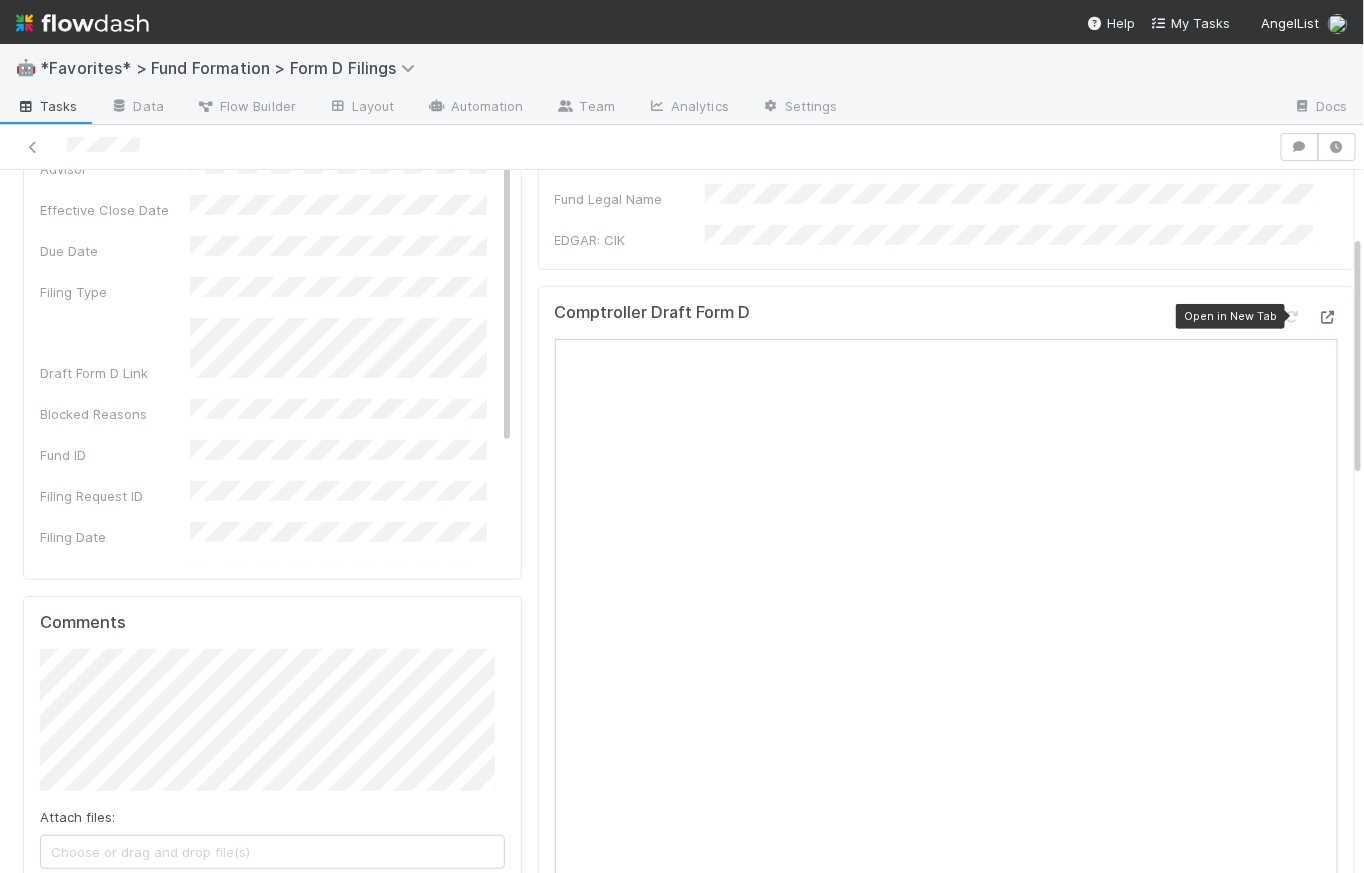 click at bounding box center [1328, 317] 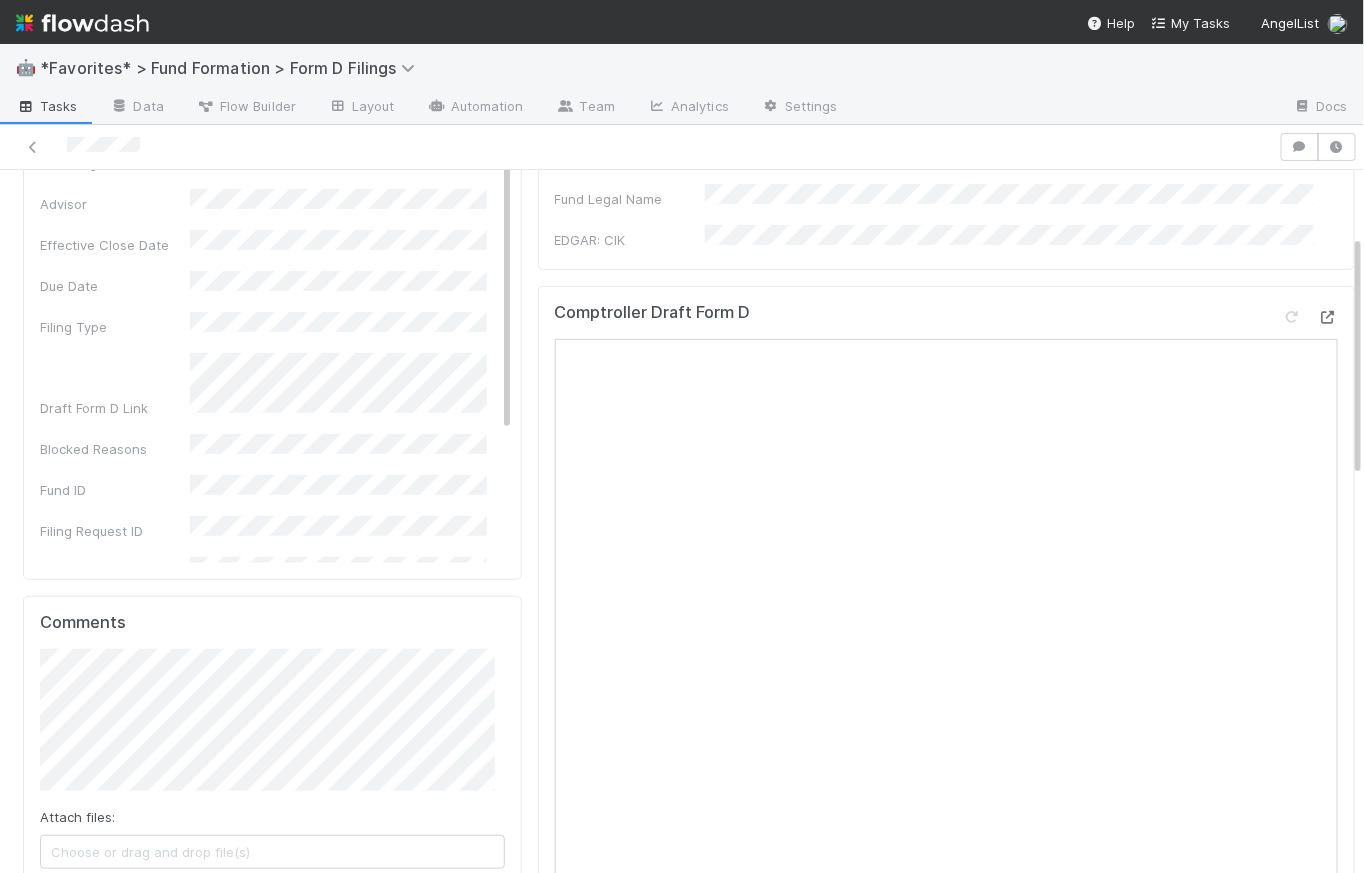 scroll, scrollTop: 0, scrollLeft: 0, axis: both 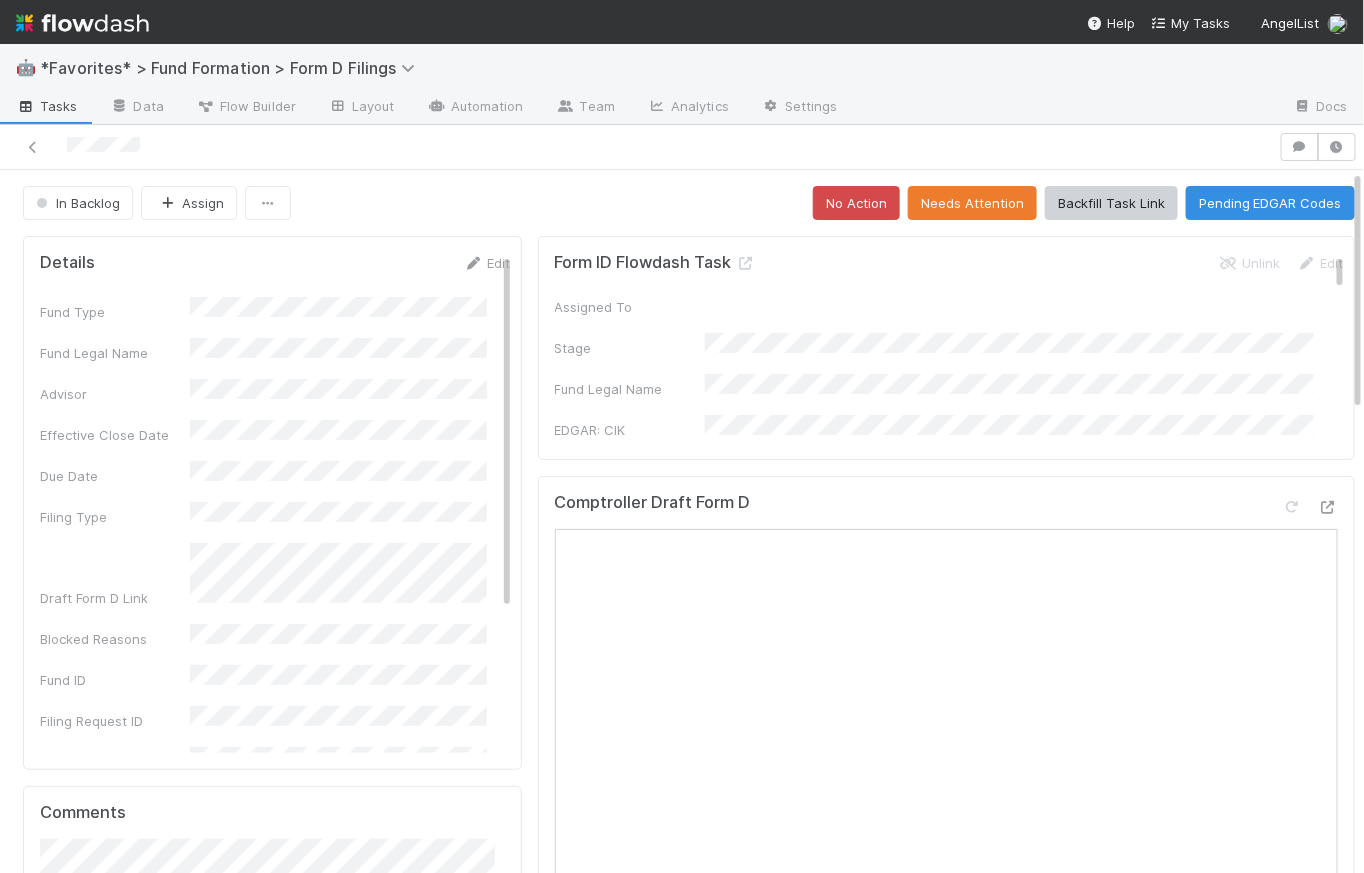 click on "Assigned To Stage Fund Legal Name  EDGAR: CIK  EDGAR: Password  EDGAR: CCC  EDGAR: PMAC  EDGAR: Passphrase  Fund ID  Filing Date  Draft Form D Link  Filing Type  Campaign ID  Campaign Type  Campaign ID for Linking  Wire Send Date  Closing Deadline  Review Notes  Category  High Priority  Amount Committed  No Action Notes  Resolution Notes  Initial DRI  Campaign ID <Text>  Created On Updated On Prefile Form D  Form ID Accession Number  VHP" at bounding box center (949, 921) 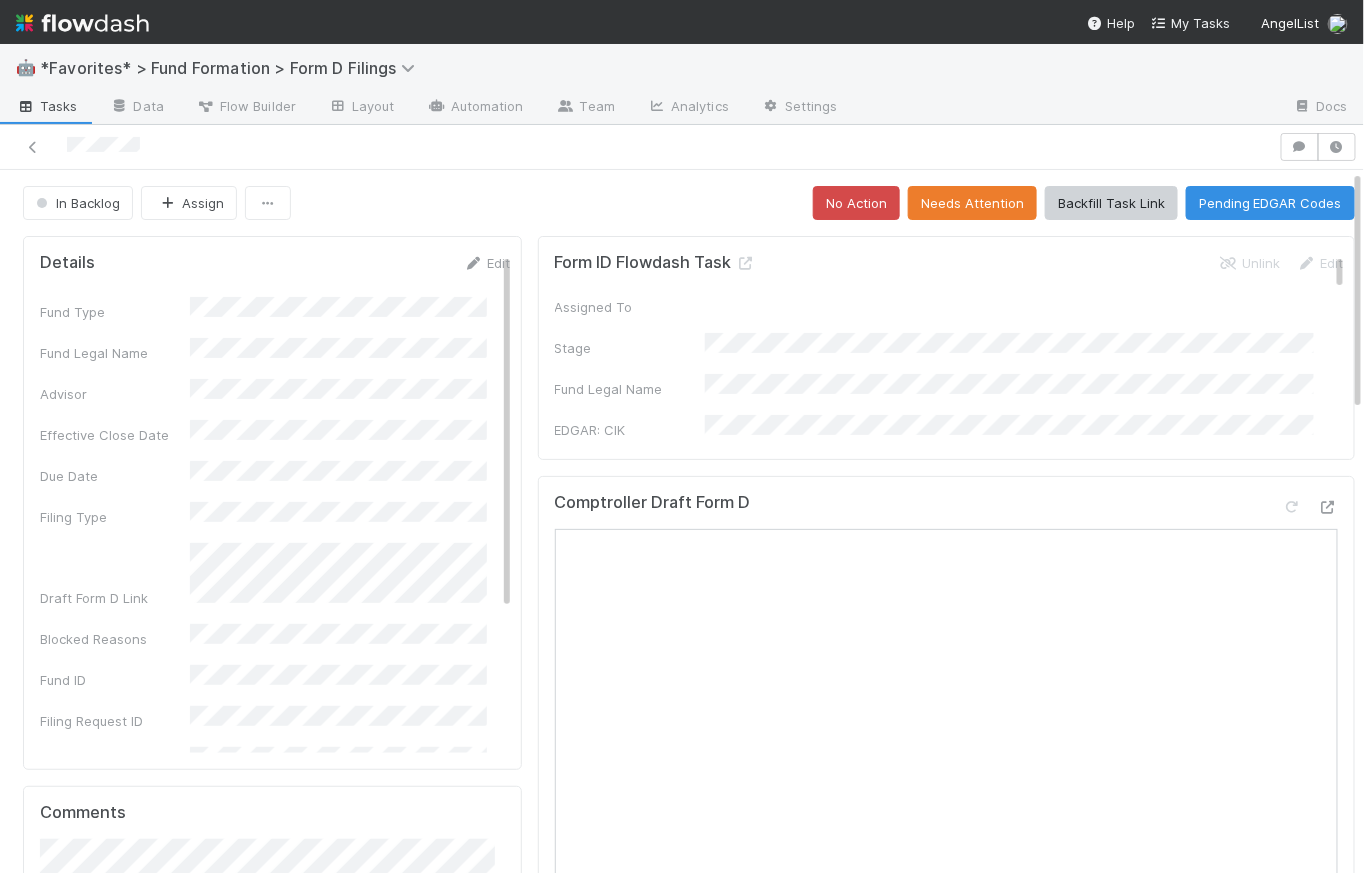 click on "Stage" at bounding box center [630, 348] 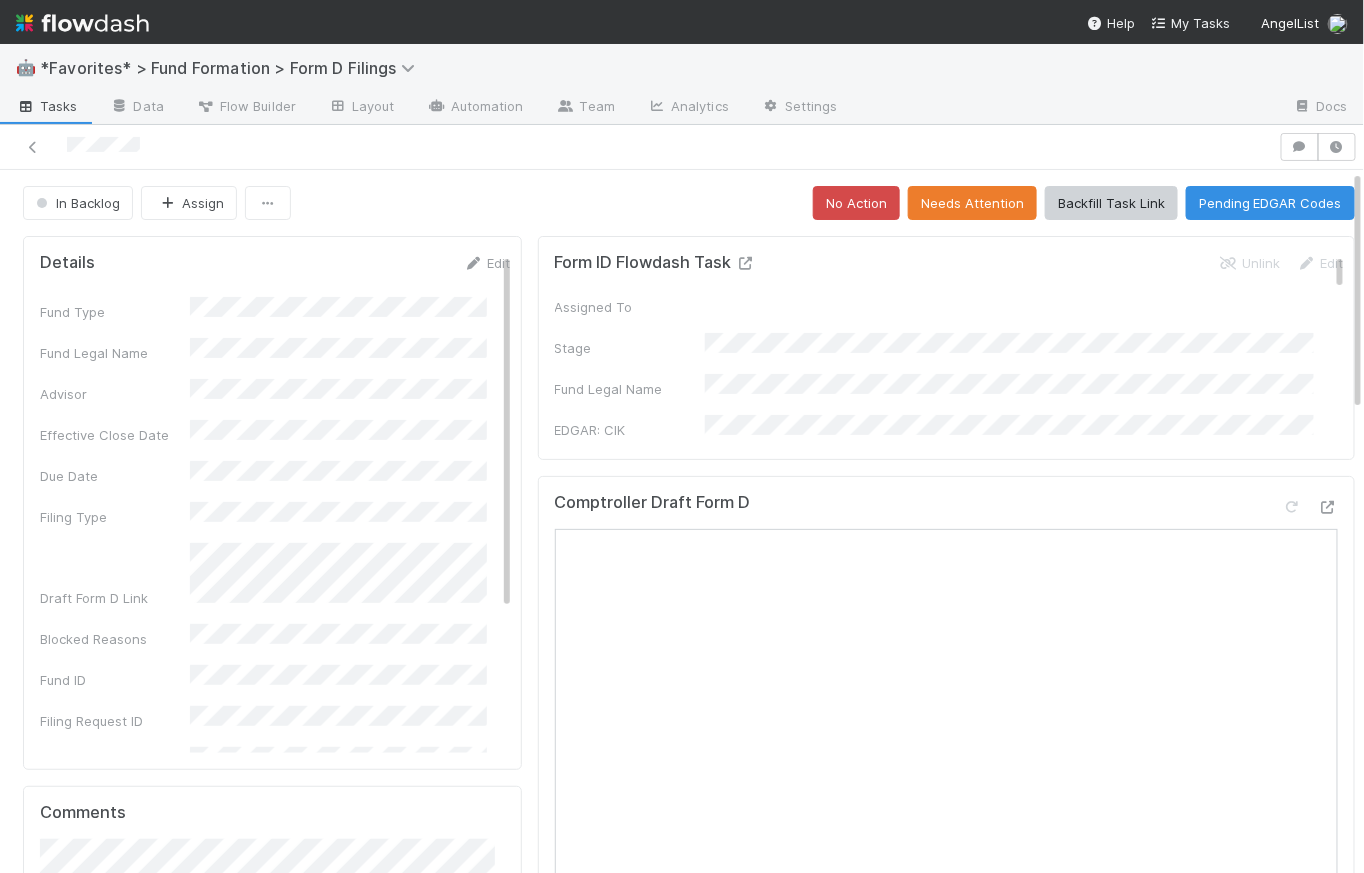 click at bounding box center (746, 263) 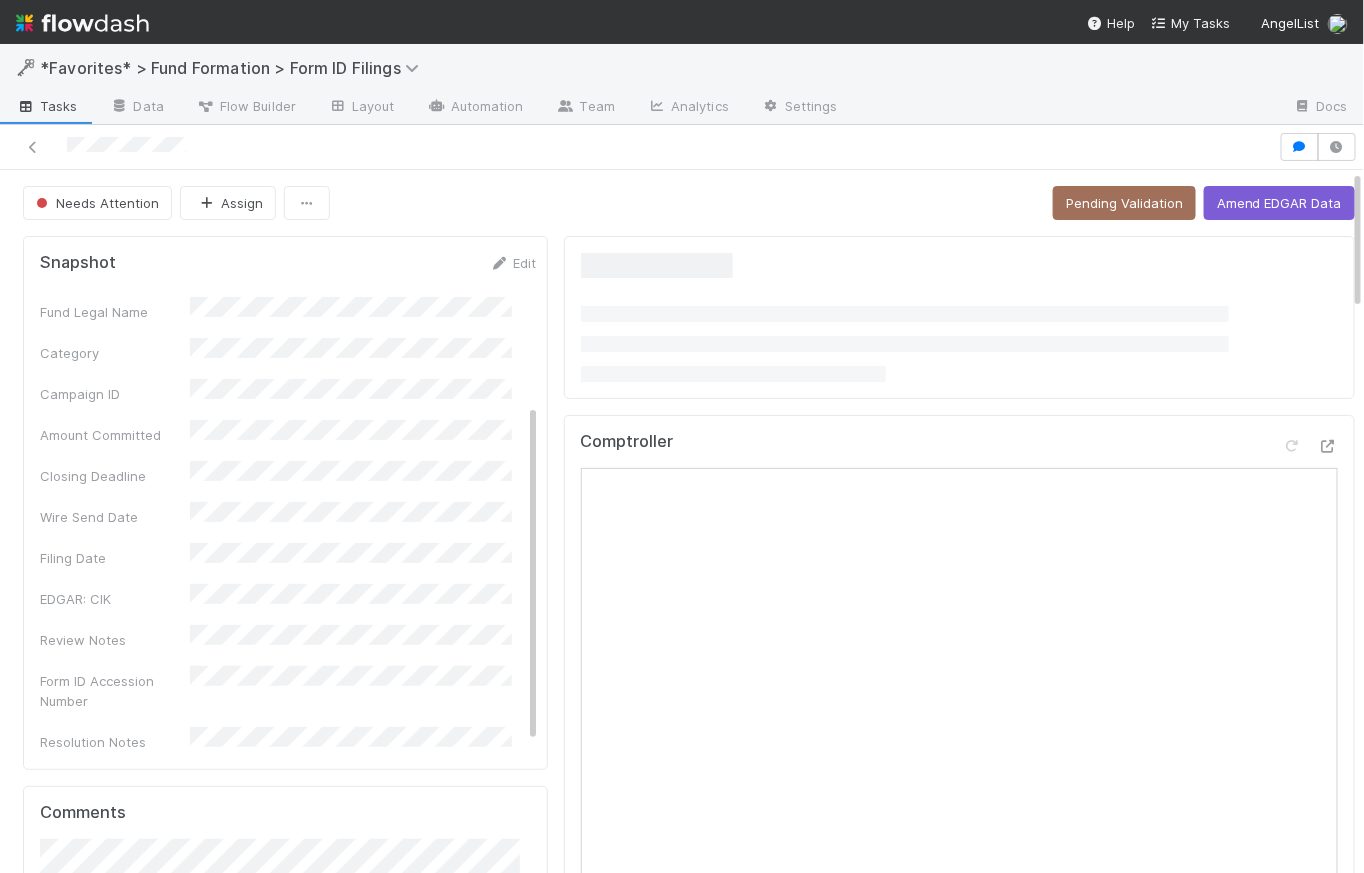 scroll, scrollTop: 235, scrollLeft: 0, axis: vertical 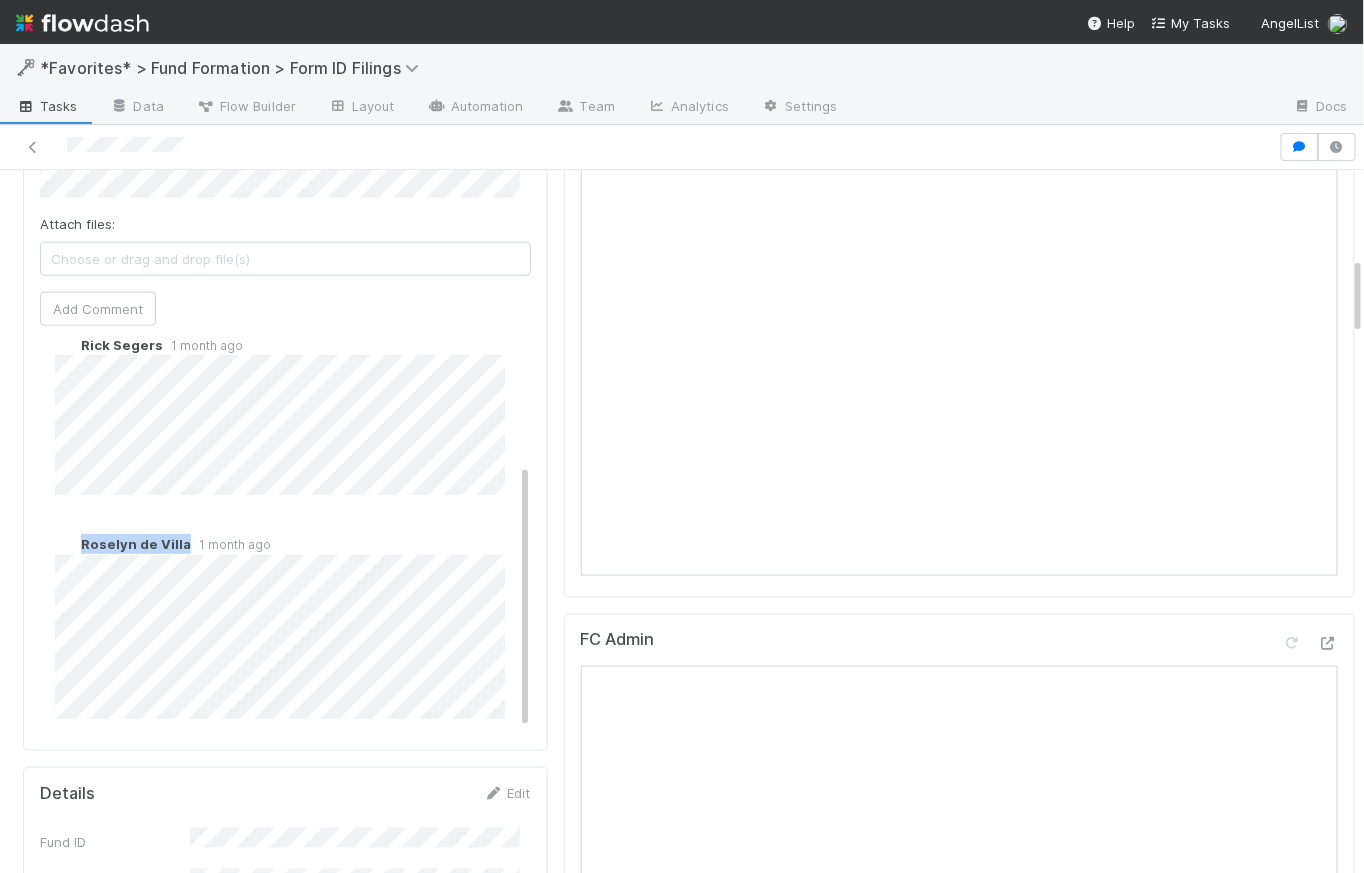 drag, startPoint x: 84, startPoint y: 542, endPoint x: 184, endPoint y: 550, distance: 100.31949 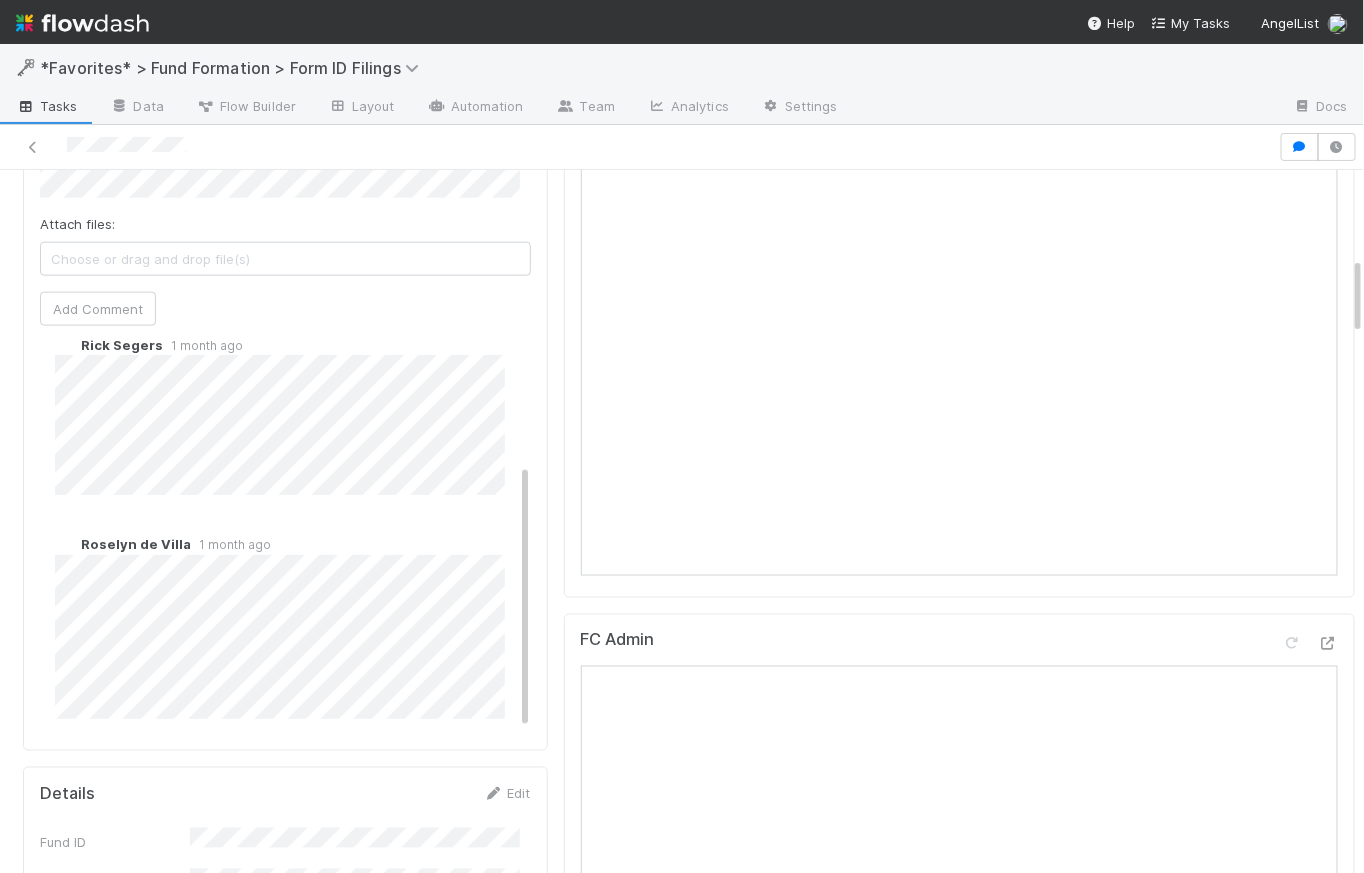 click on "1 month ago" at bounding box center (203, 345) 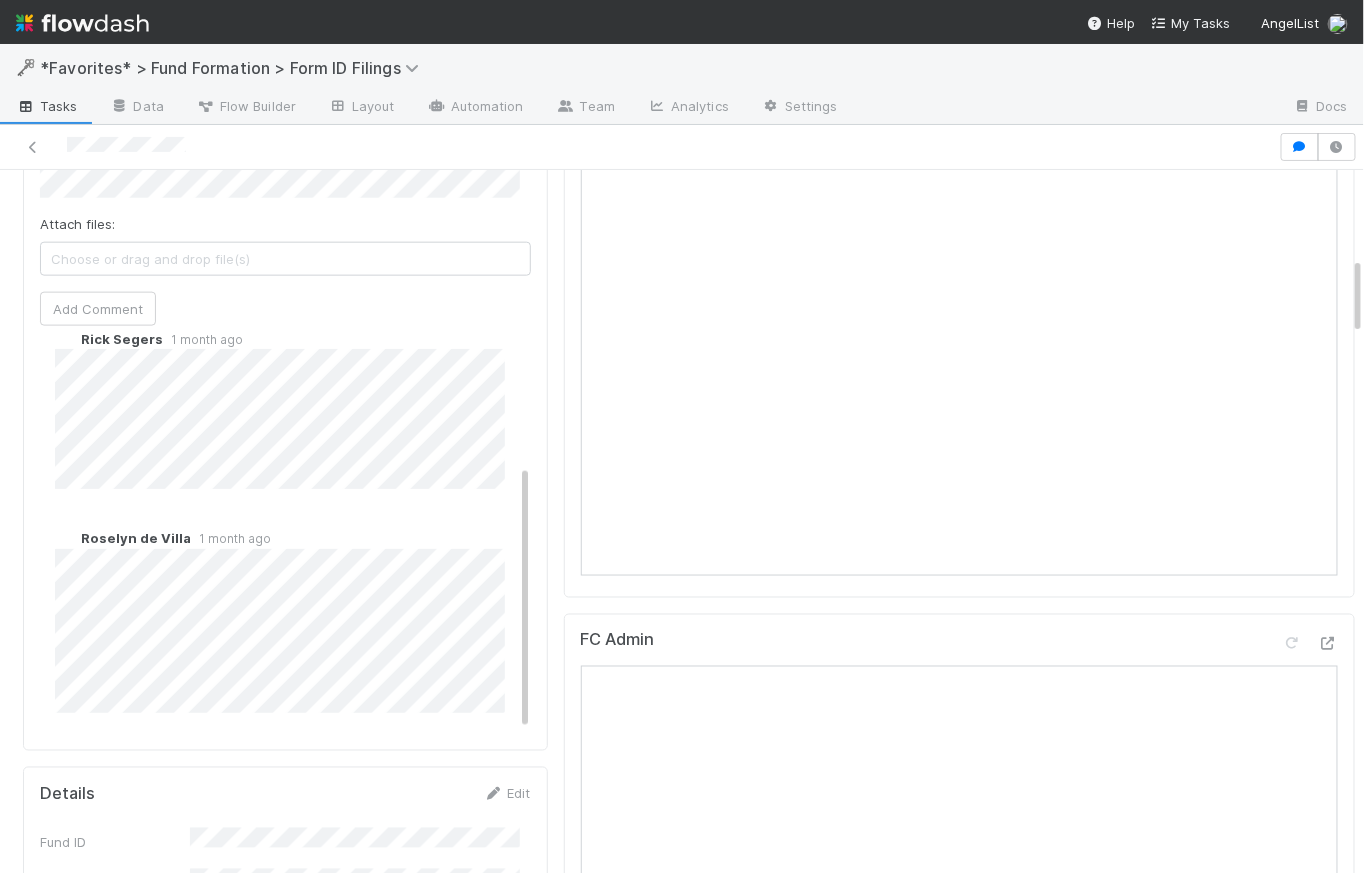 scroll, scrollTop: 200, scrollLeft: 0, axis: vertical 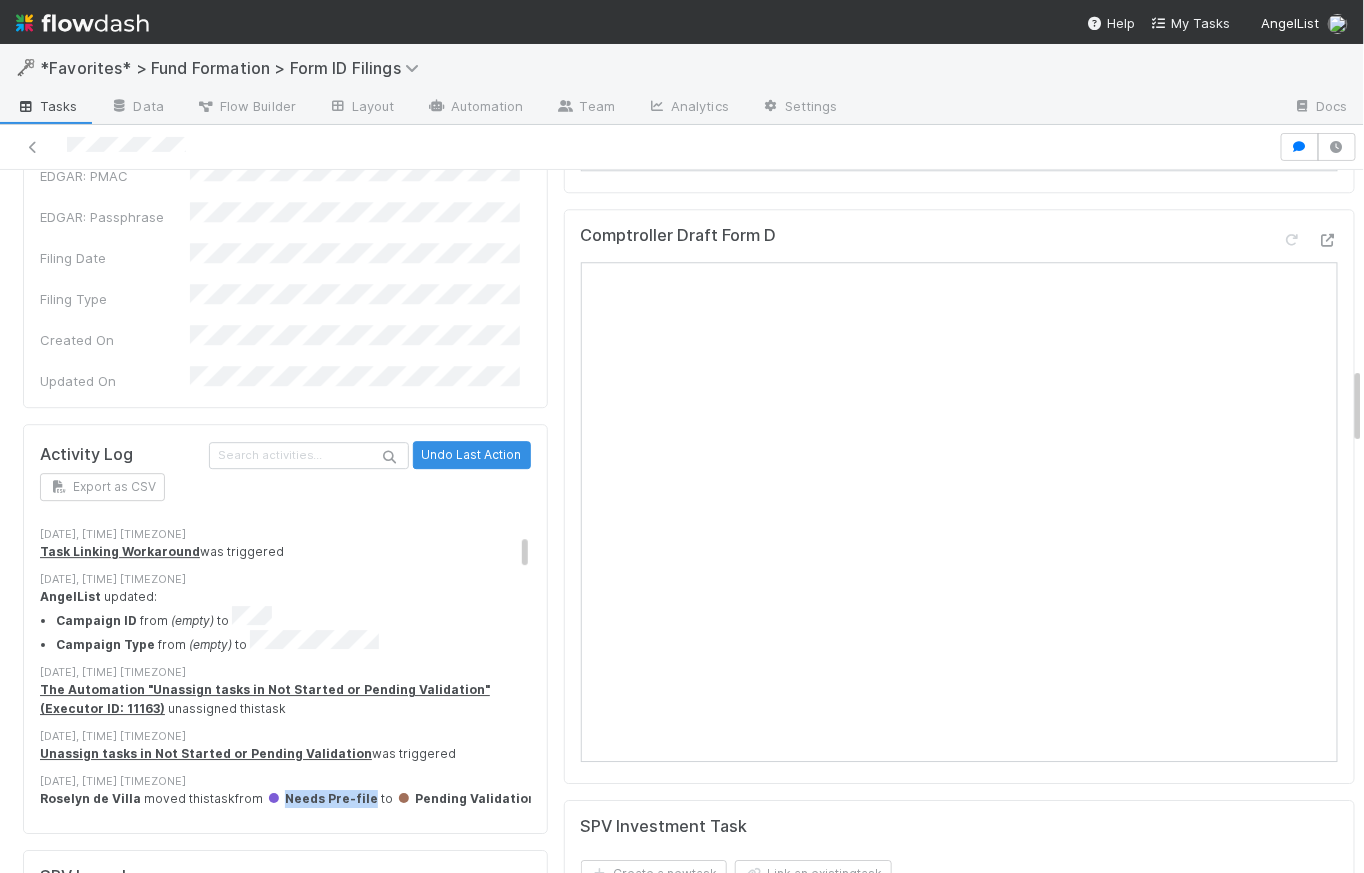 drag, startPoint x: 362, startPoint y: 715, endPoint x: 278, endPoint y: 714, distance: 84.00595 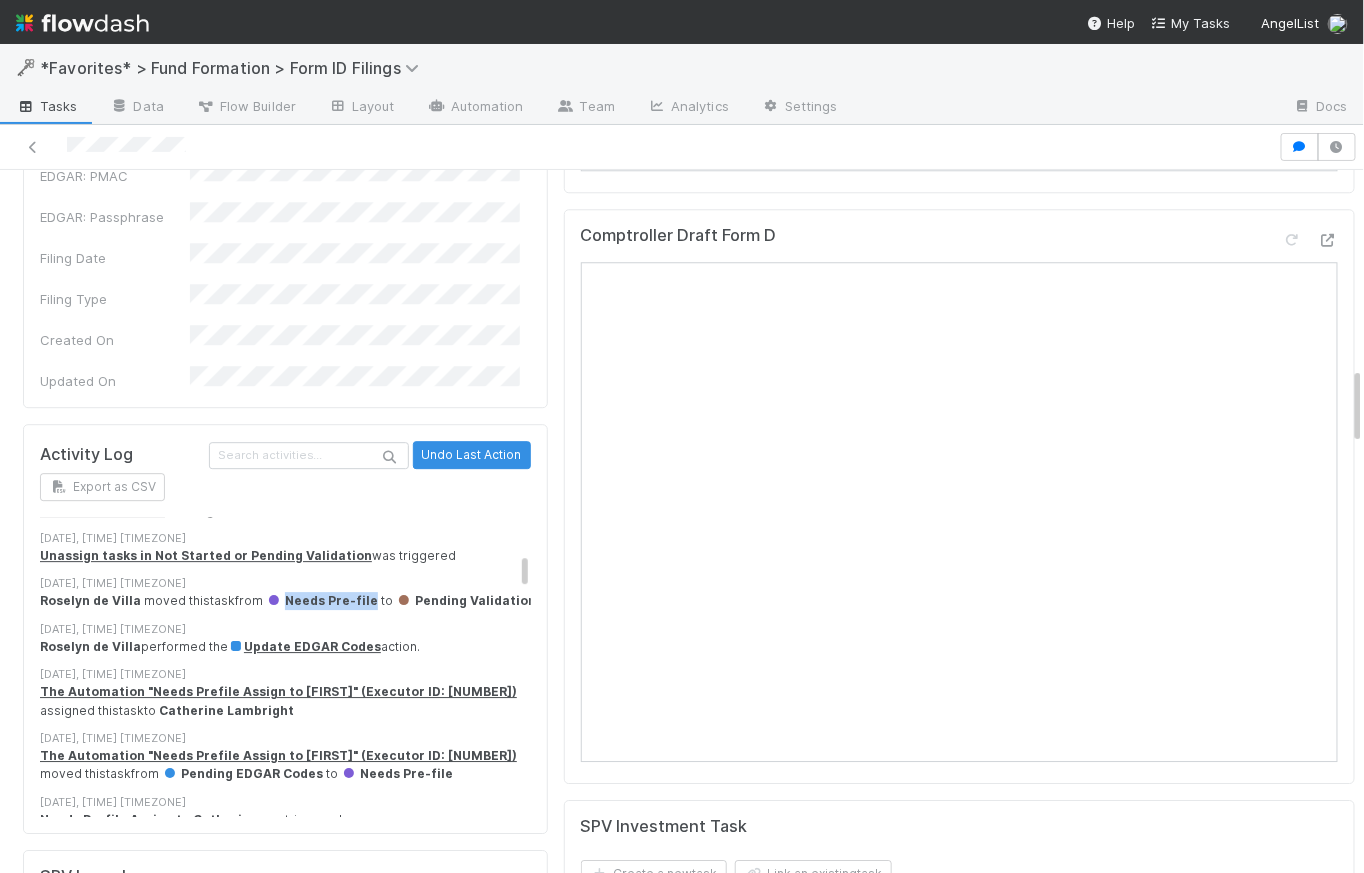 scroll, scrollTop: 0, scrollLeft: 0, axis: both 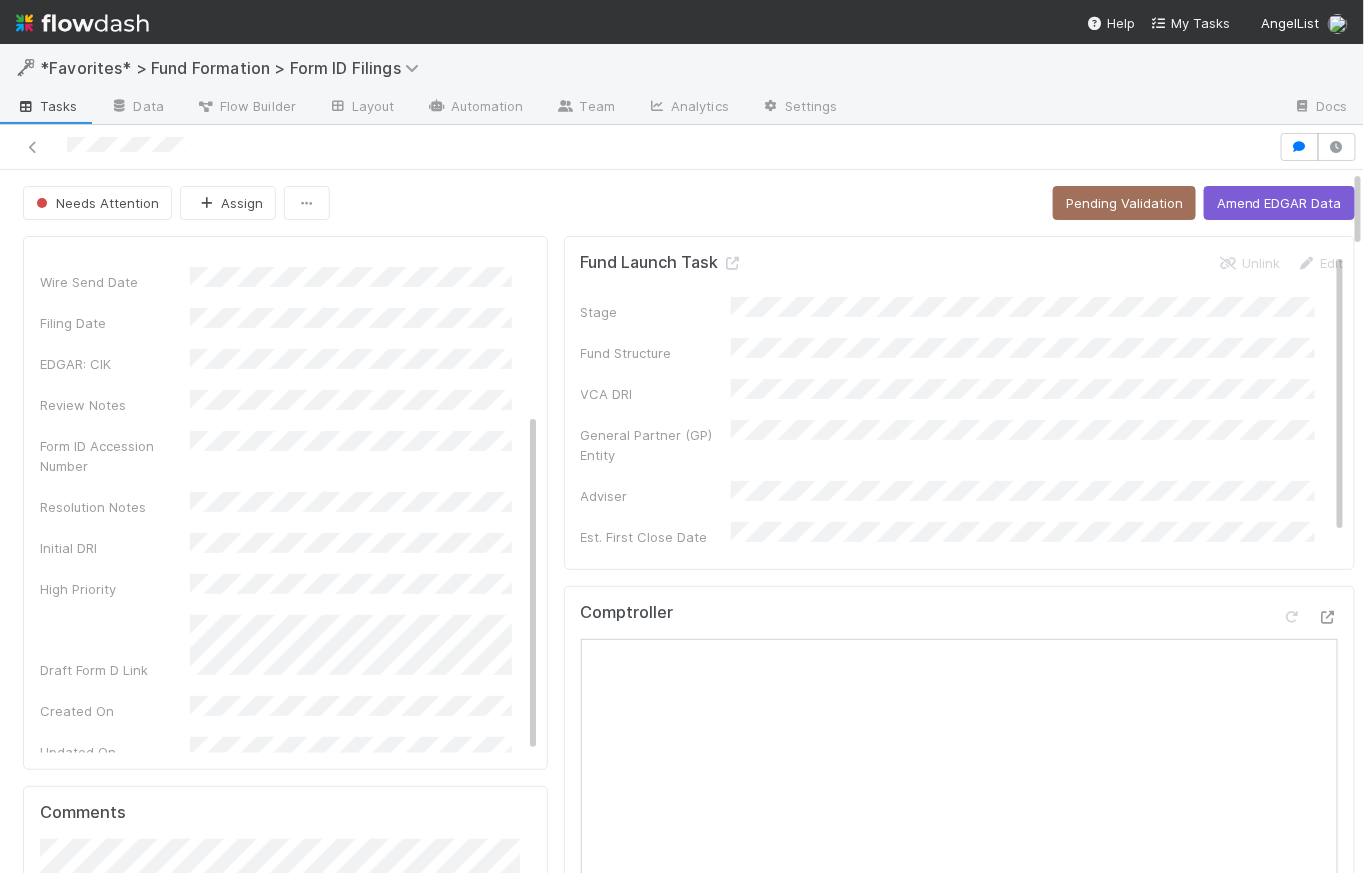 click on "Needs Attention Assign Pending Validation Amend EDGAR Data" at bounding box center [689, 203] 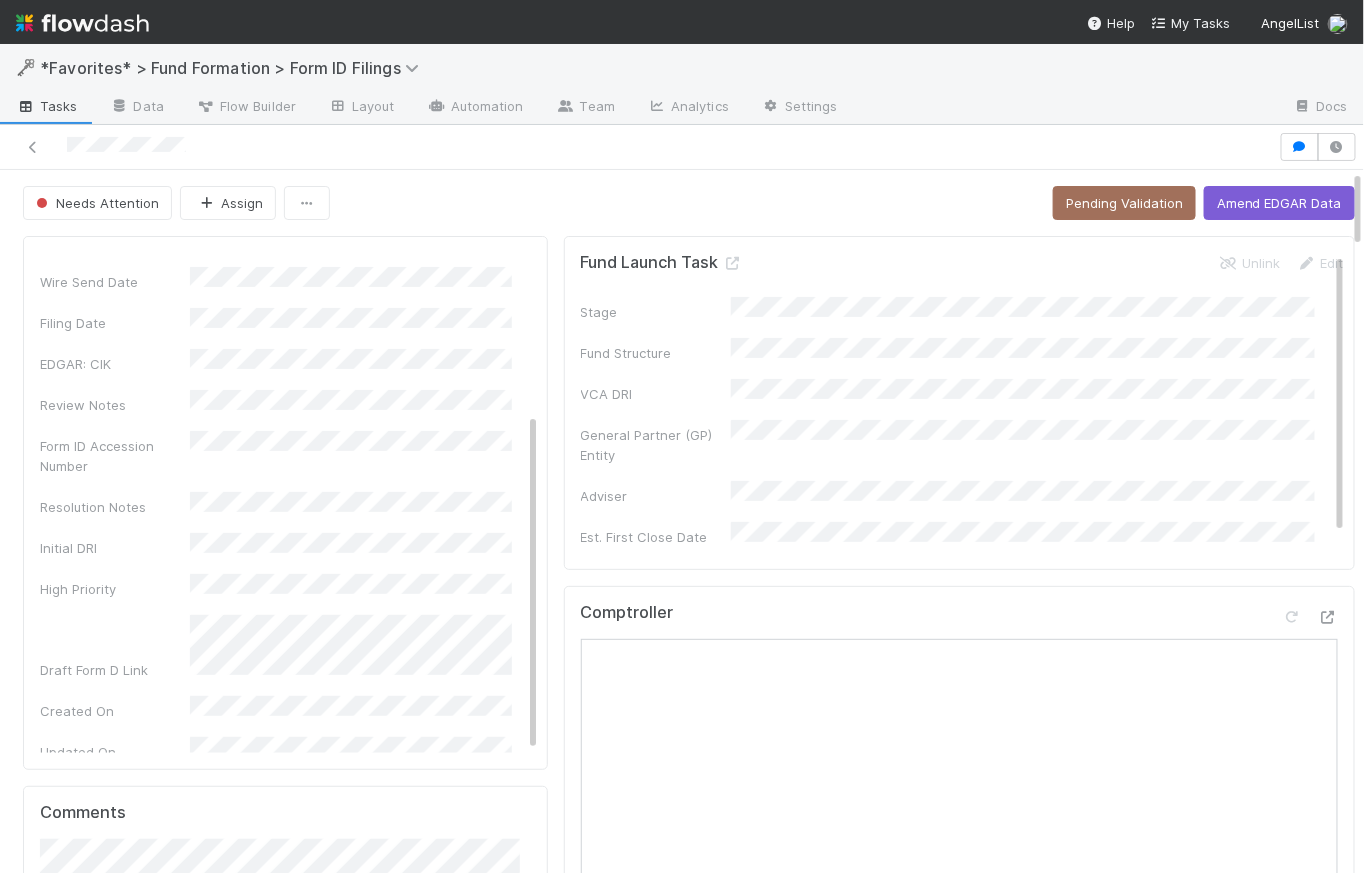scroll, scrollTop: 0, scrollLeft: 0, axis: both 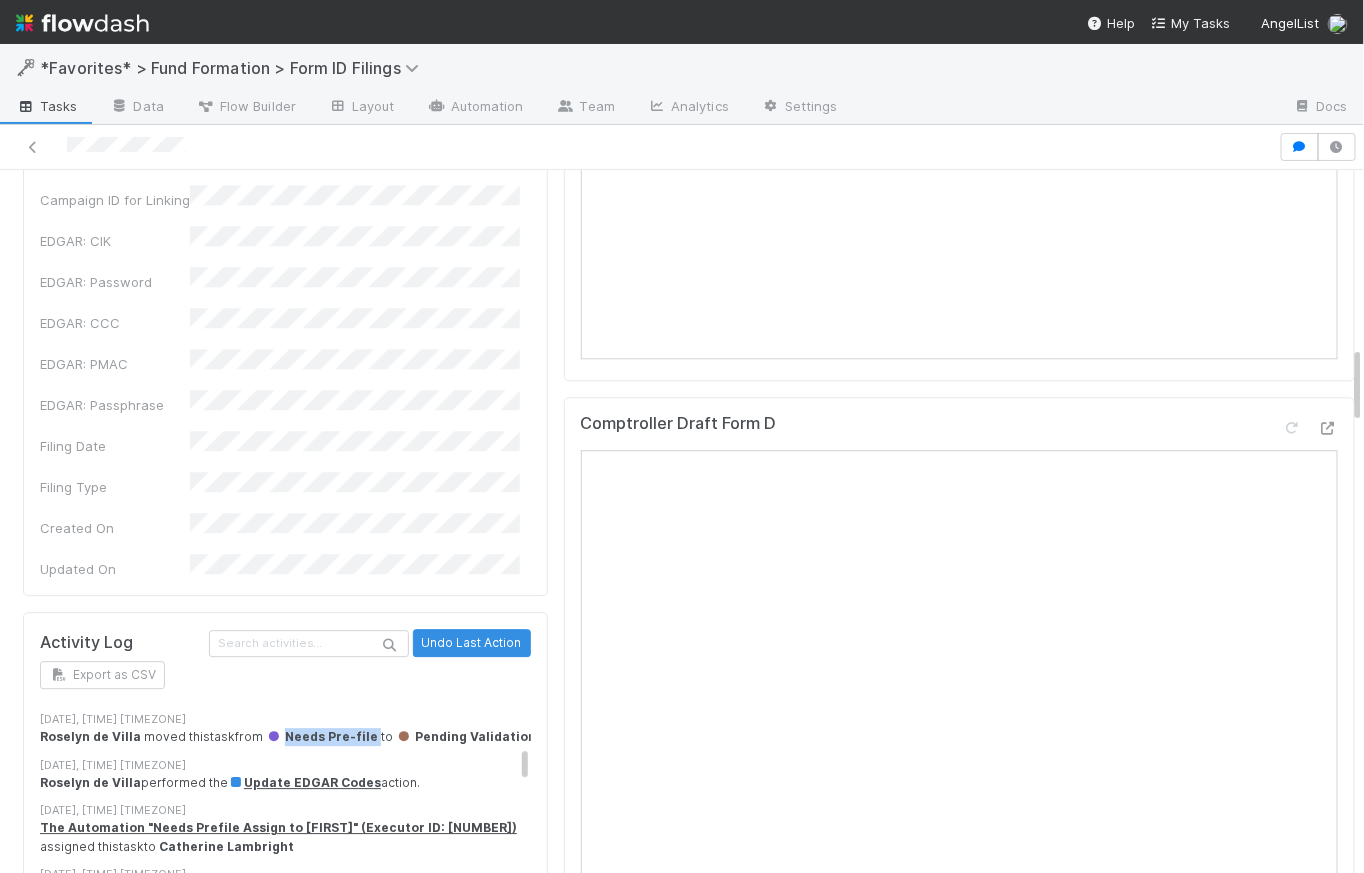 drag, startPoint x: 365, startPoint y: 648, endPoint x: 277, endPoint y: 650, distance: 88.02273 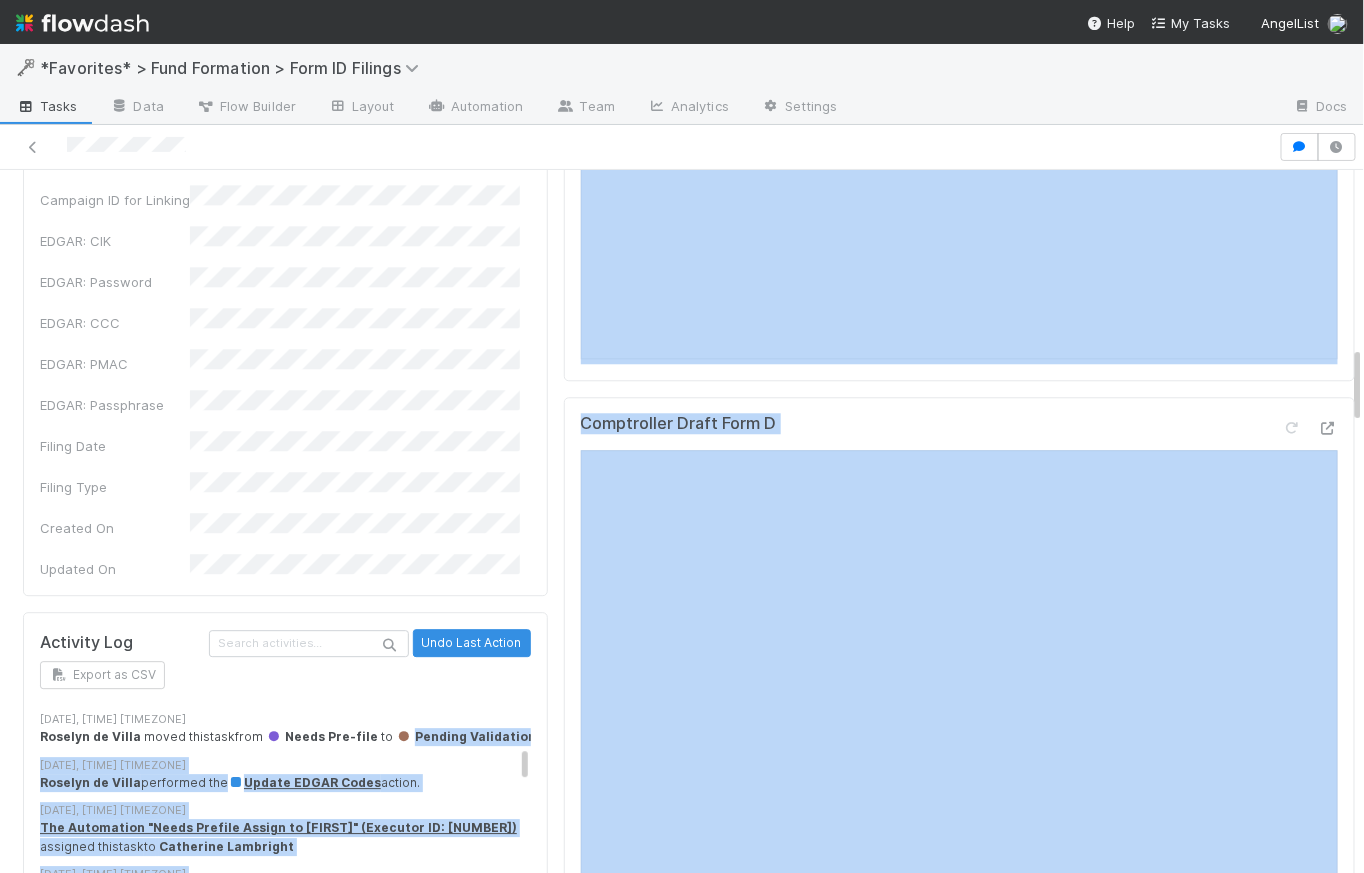drag, startPoint x: 399, startPoint y: 648, endPoint x: 549, endPoint y: 644, distance: 150.05333 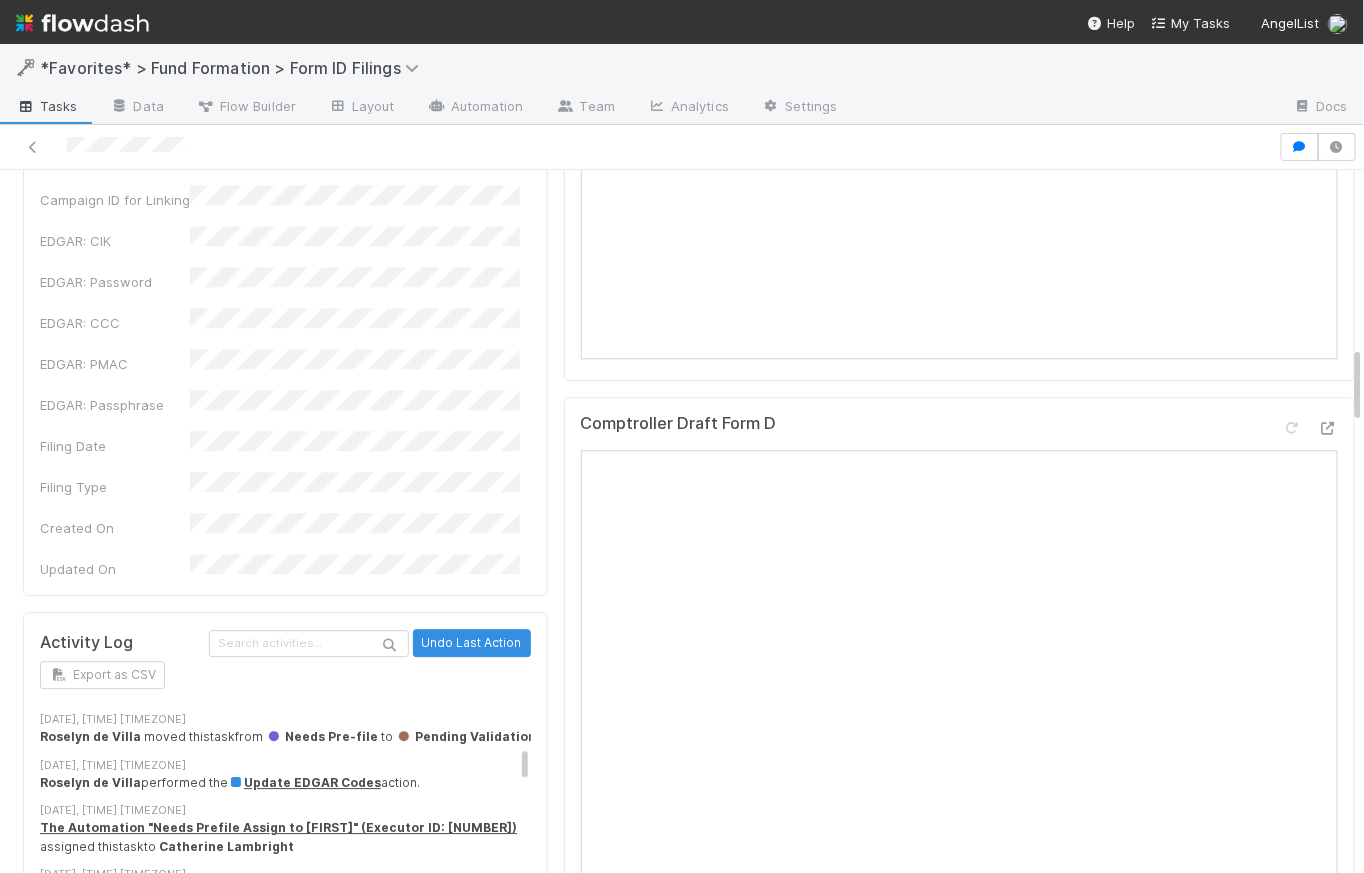 click on "Pending Validation" at bounding box center [466, 736] 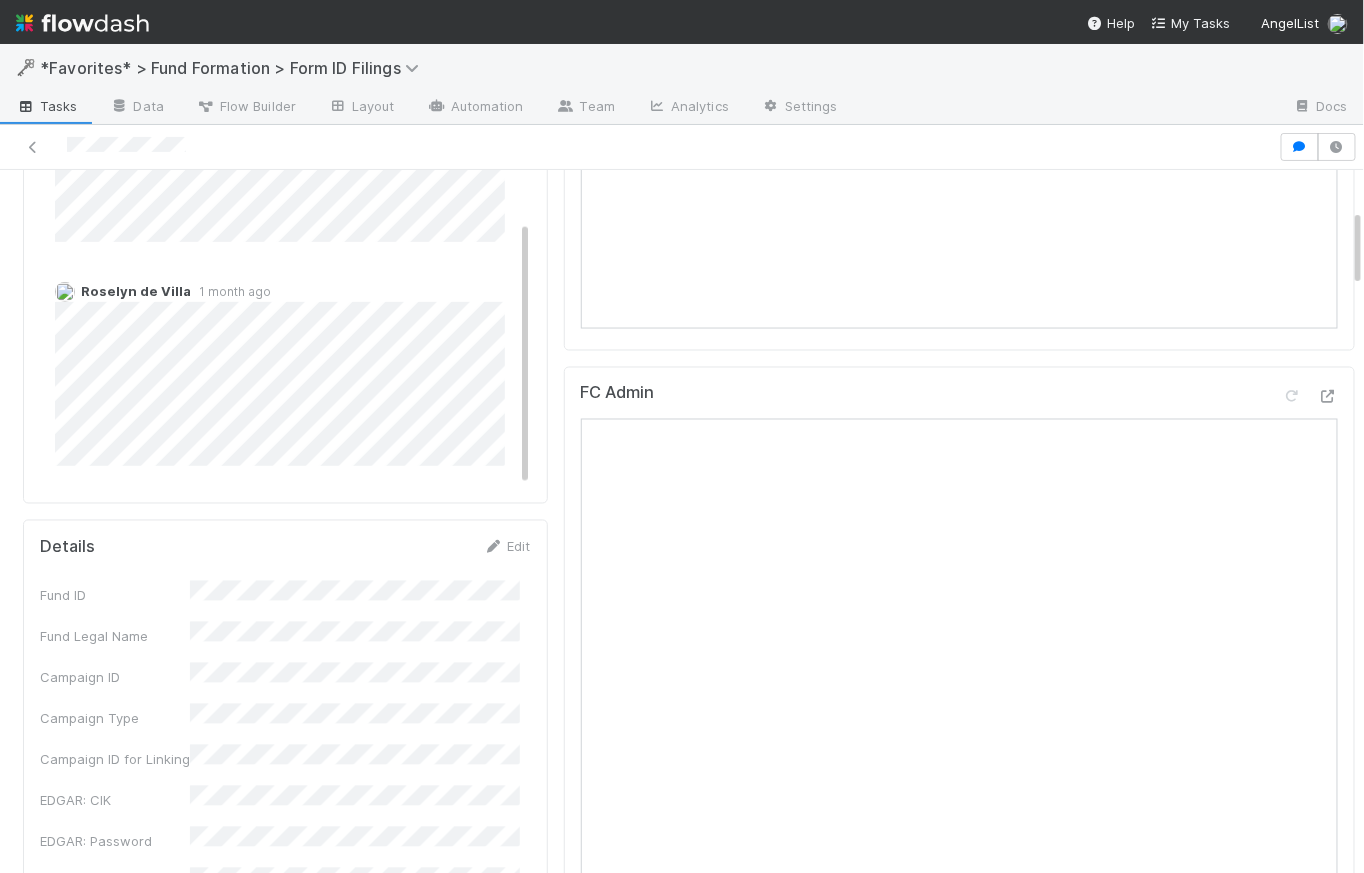 scroll, scrollTop: 0, scrollLeft: 0, axis: both 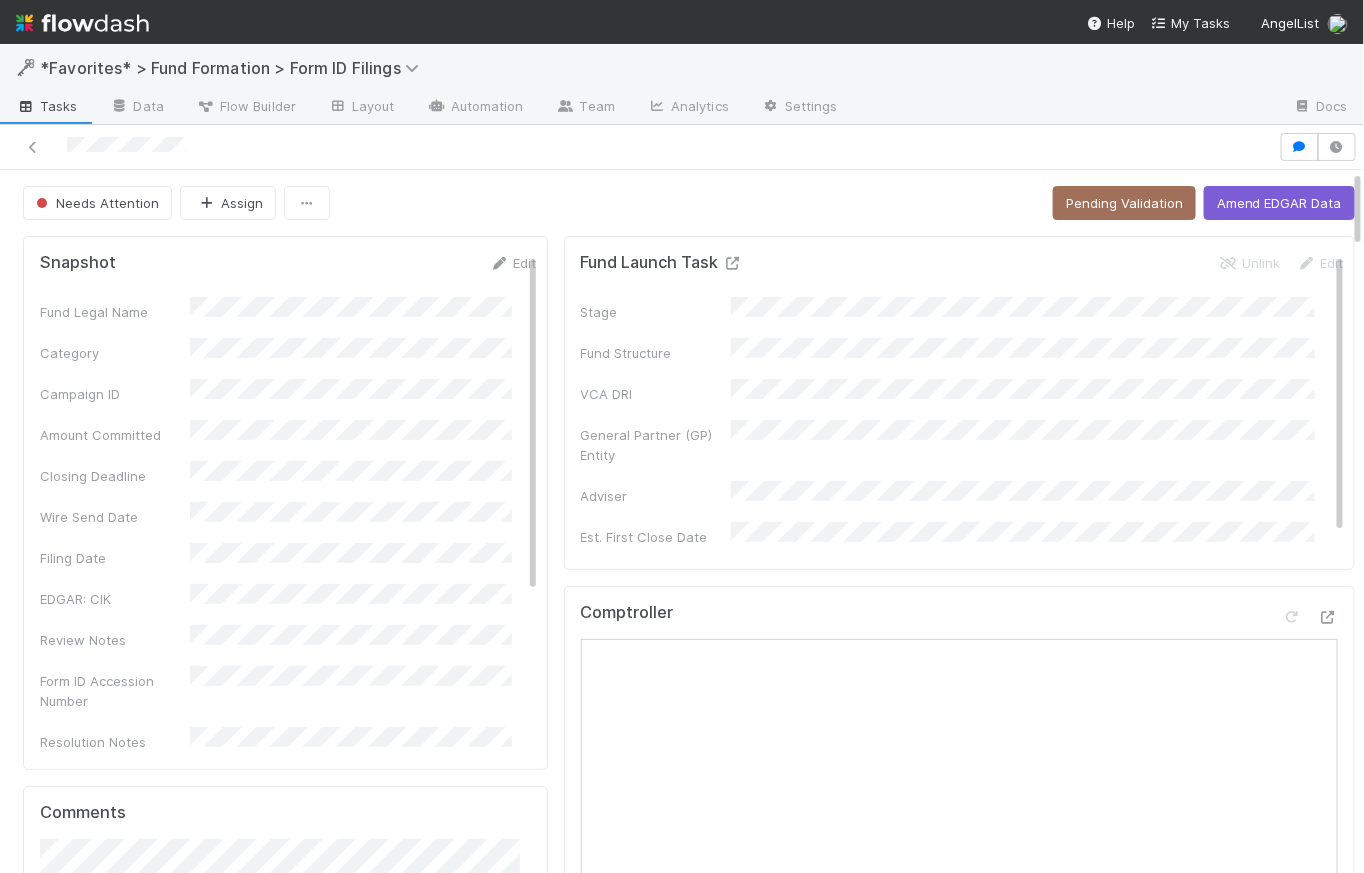 click at bounding box center (733, 263) 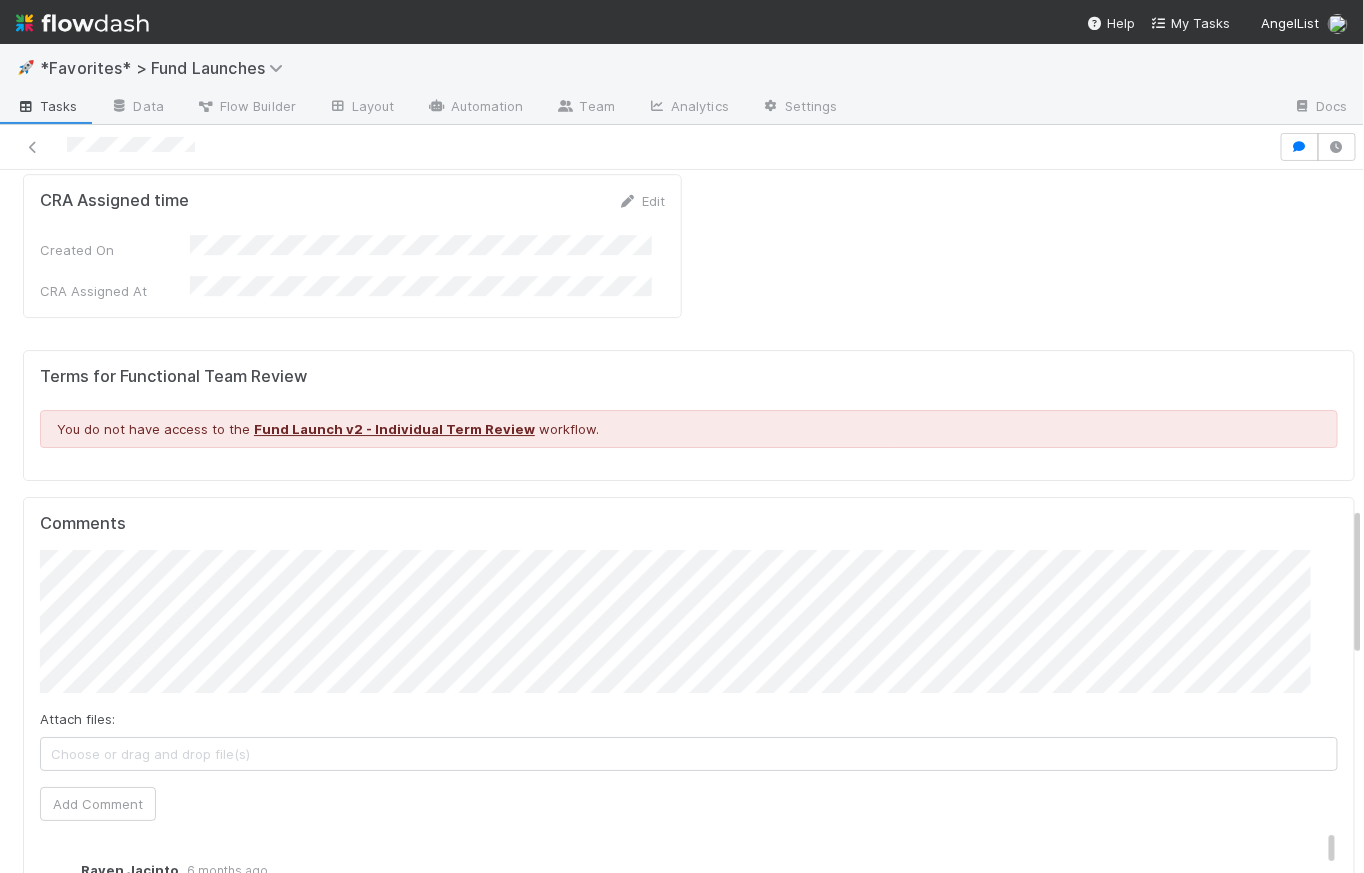 scroll, scrollTop: 2484, scrollLeft: 0, axis: vertical 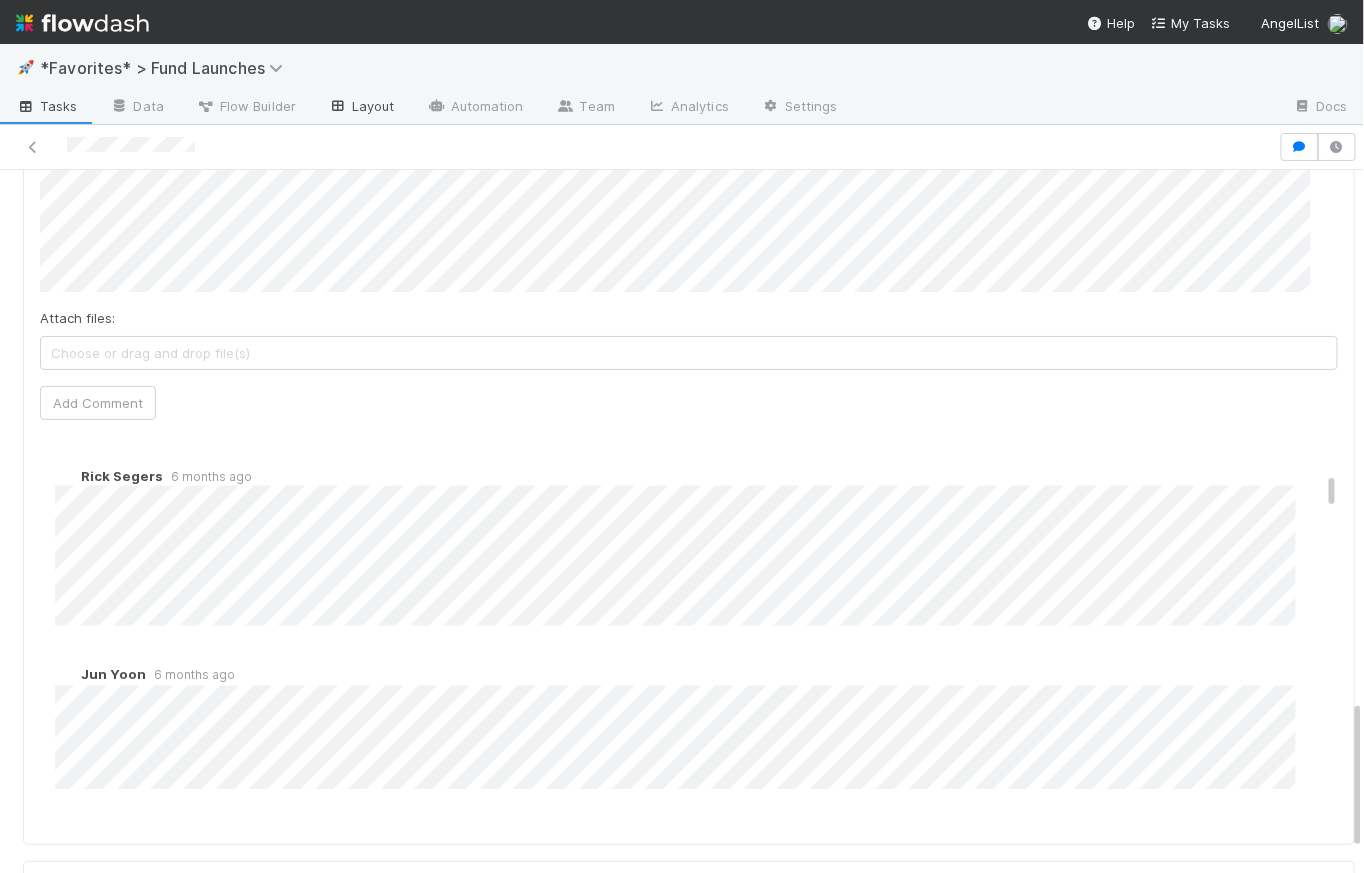 click on "Layout" at bounding box center [361, 108] 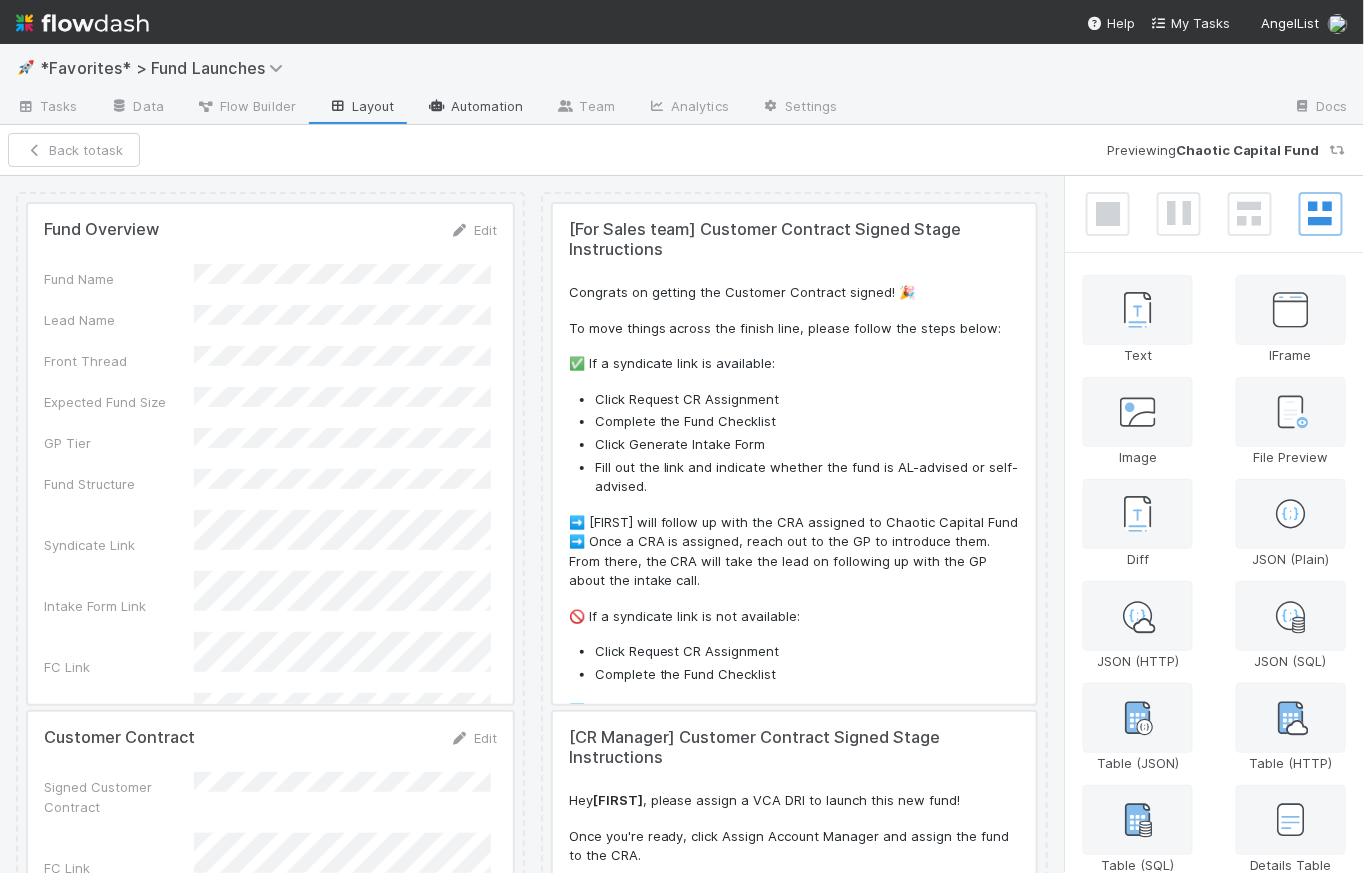 click on "Automation" at bounding box center [475, 108] 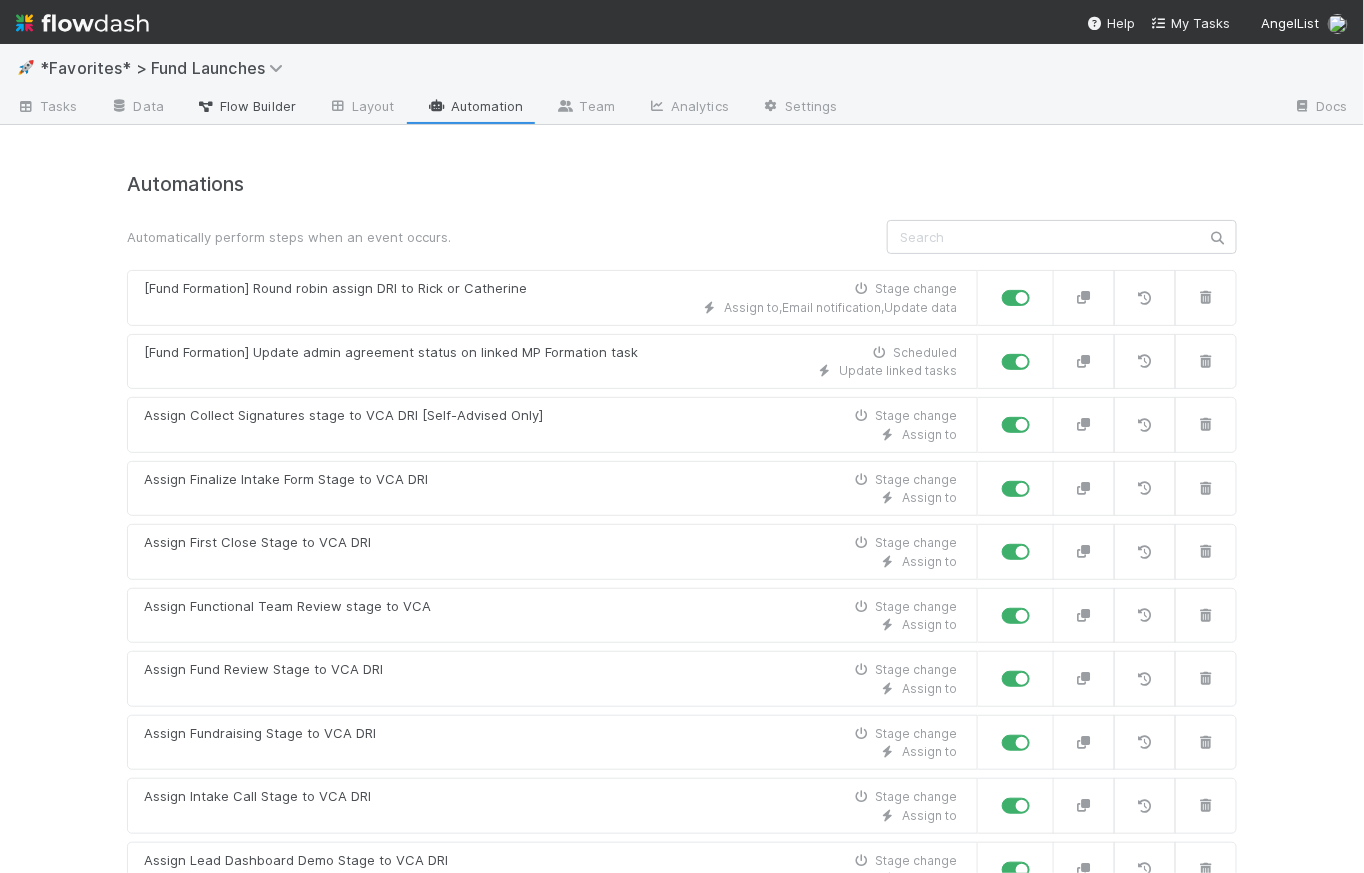 click on "Flow Builder" at bounding box center [246, 106] 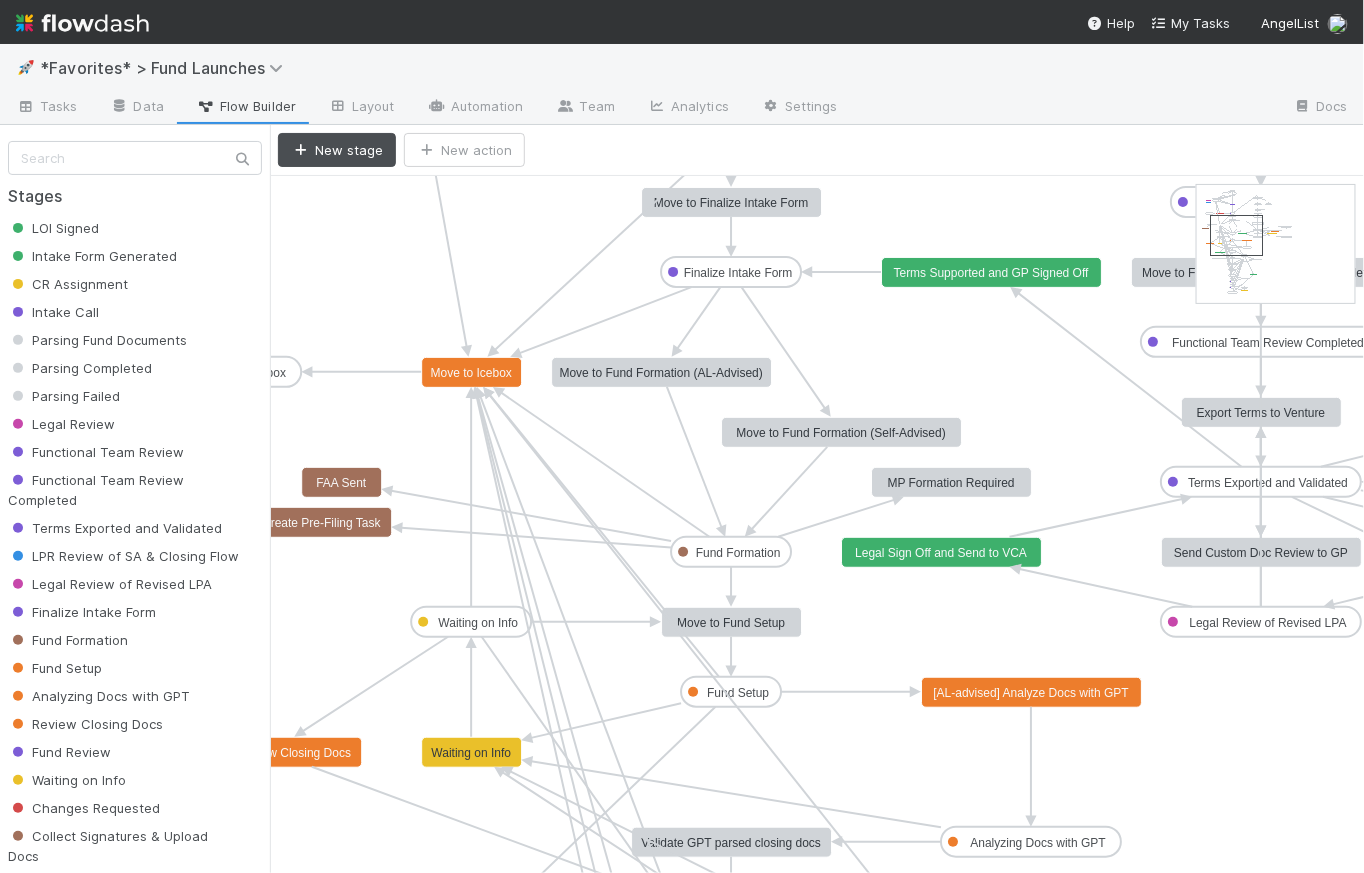 drag, startPoint x: 1221, startPoint y: 209, endPoint x: 1234, endPoint y: 237, distance: 30.870699 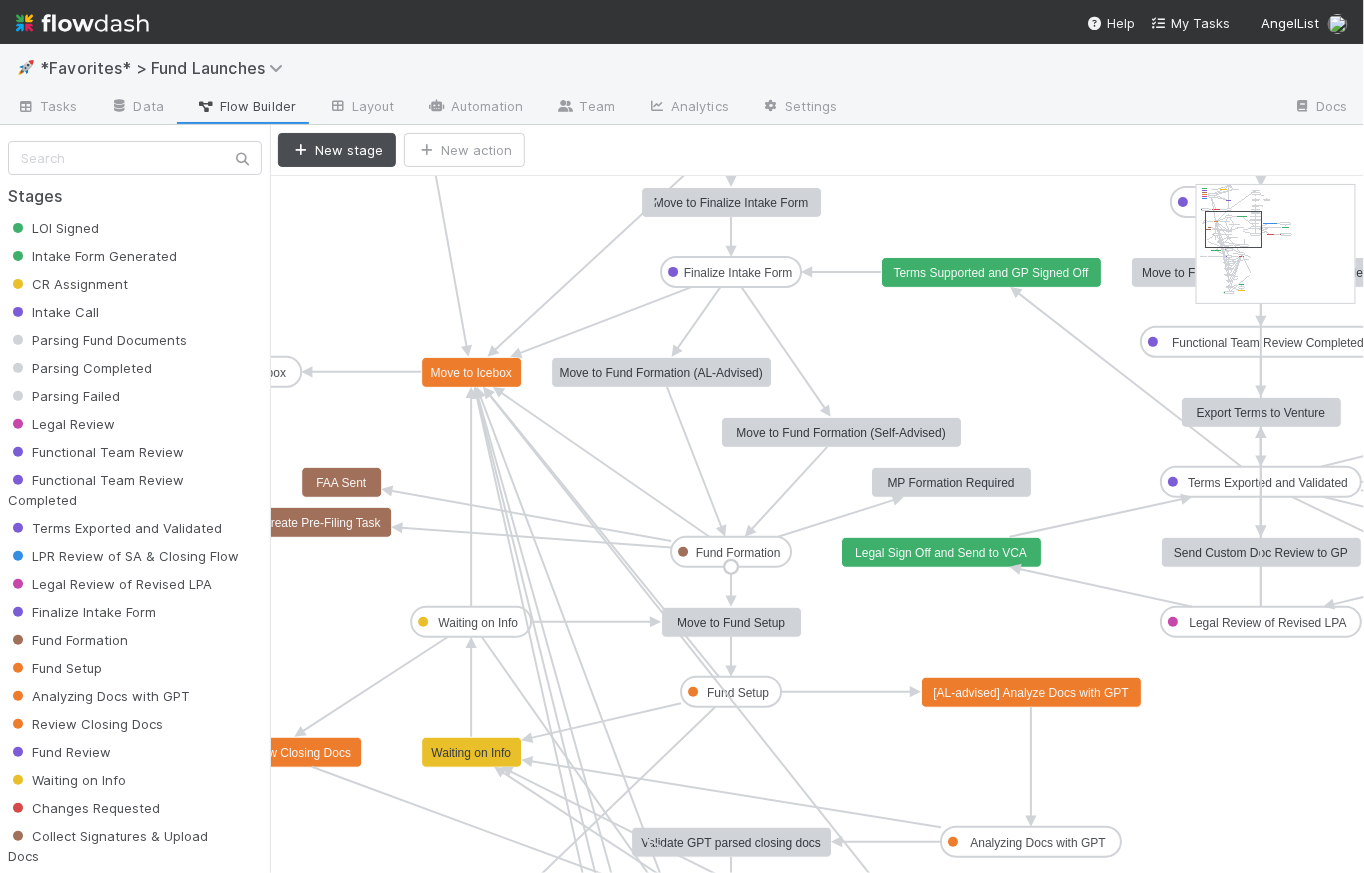click on "Fund Formation" 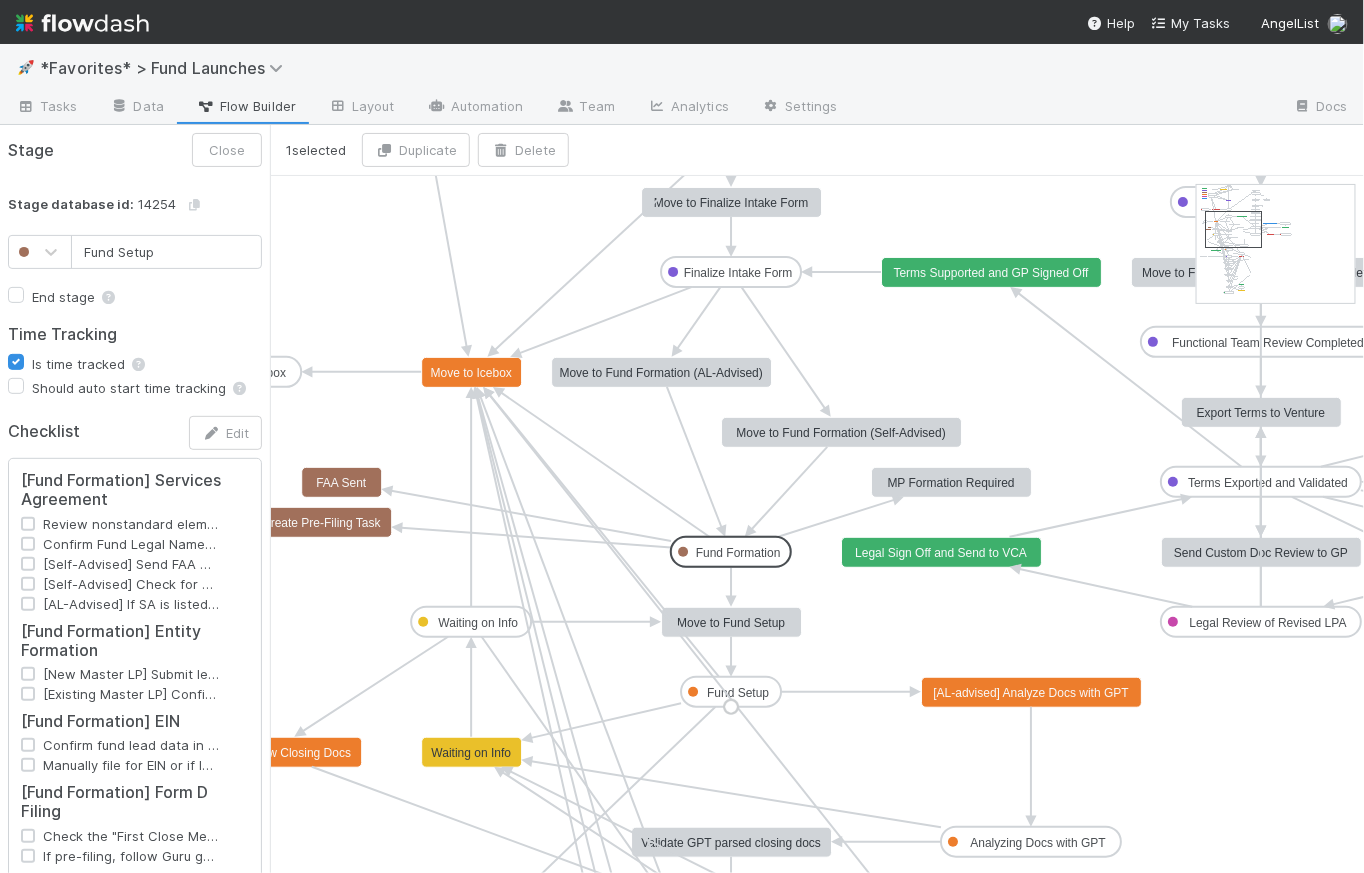 click on "Fund Setup" 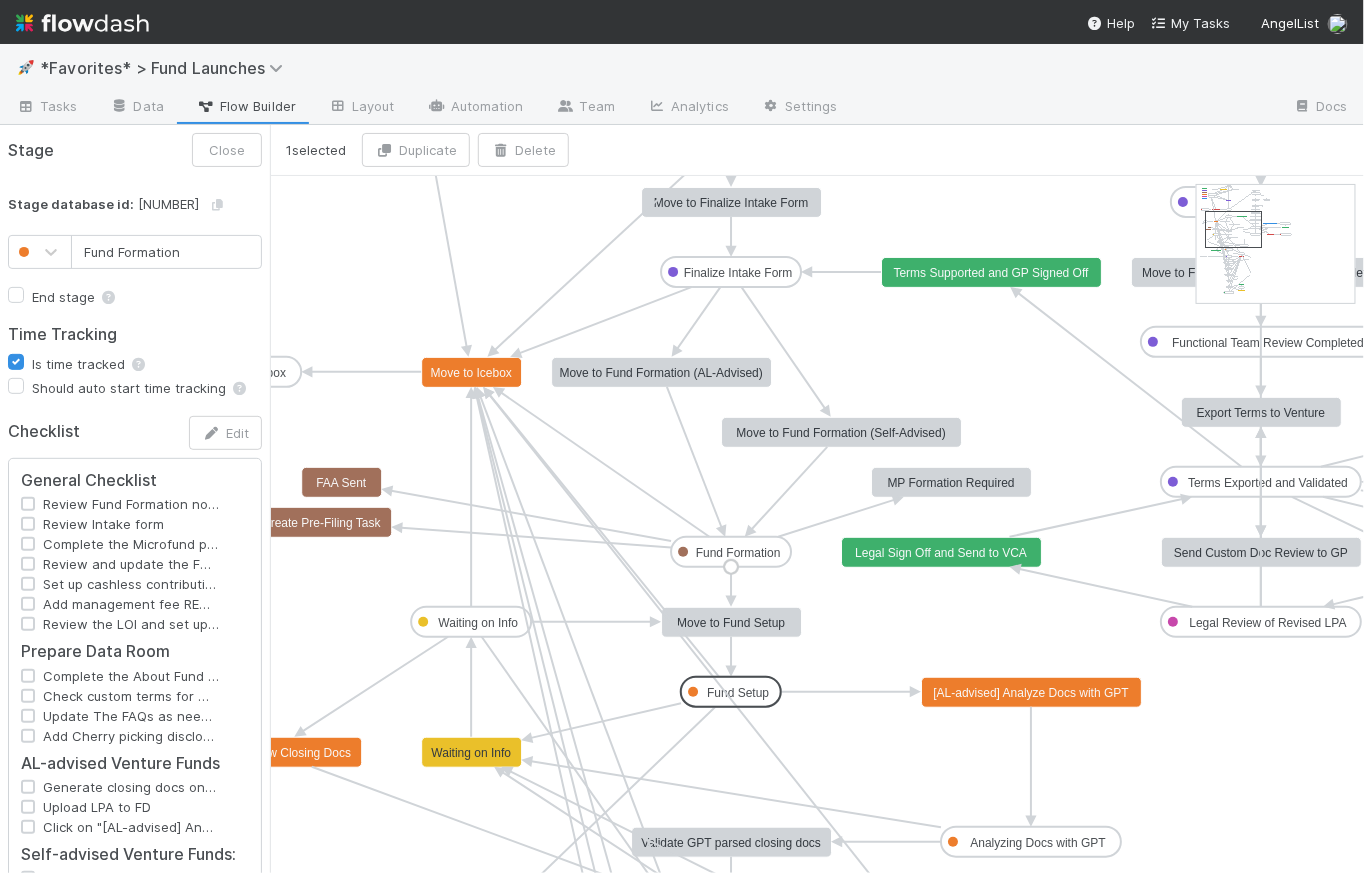 click 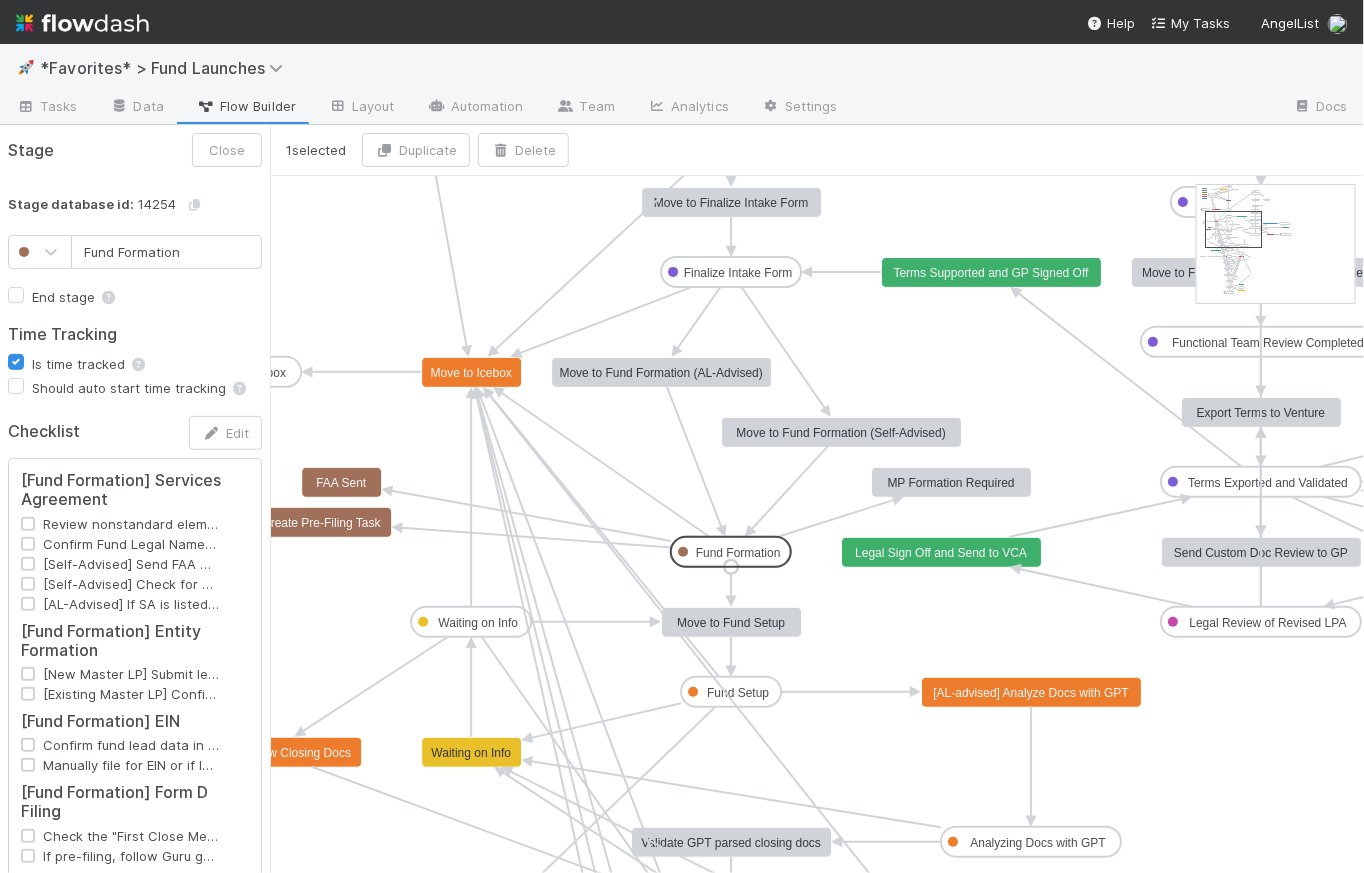 click on "Fund Formation" 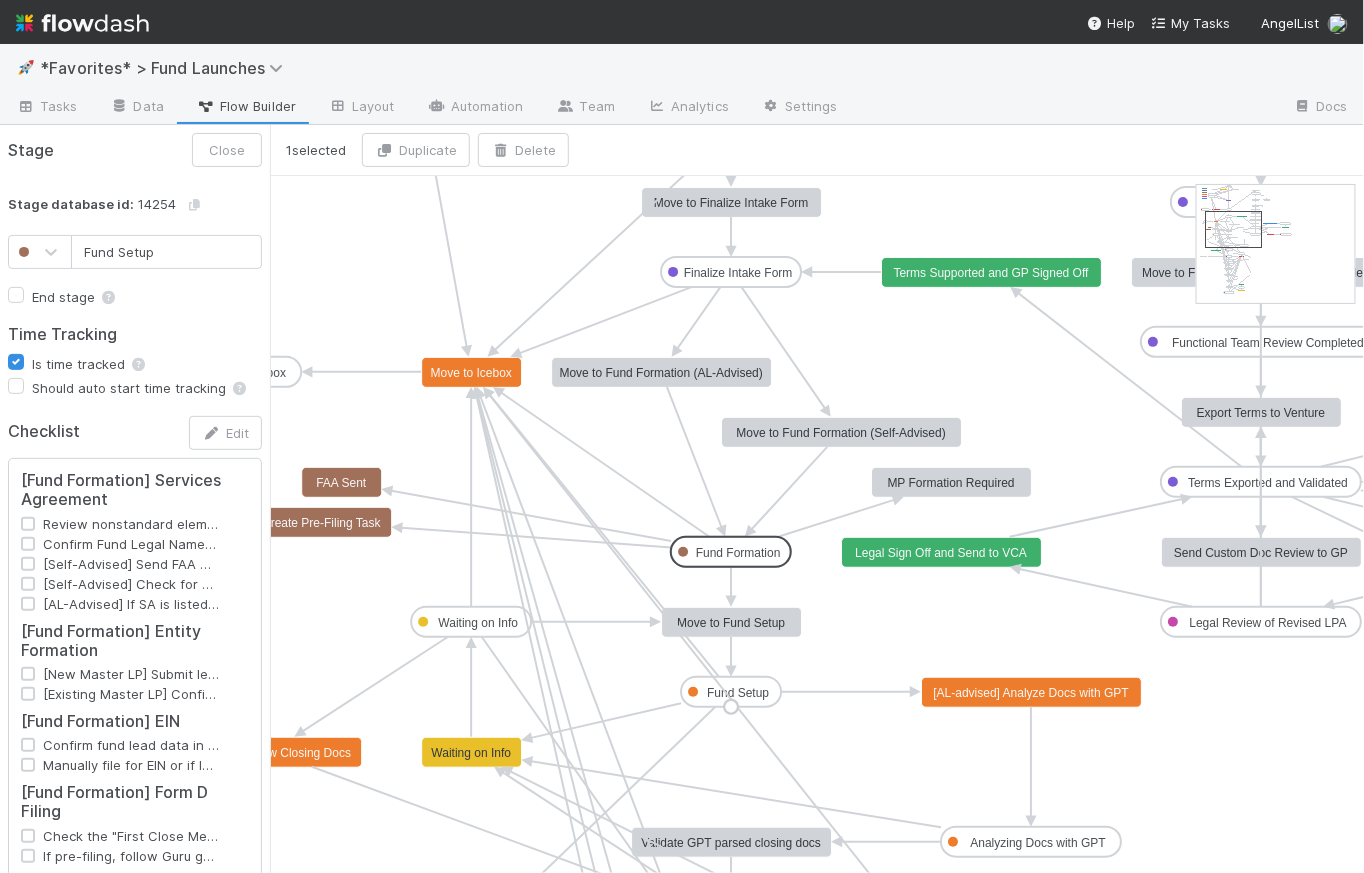click on "Fund Setup" 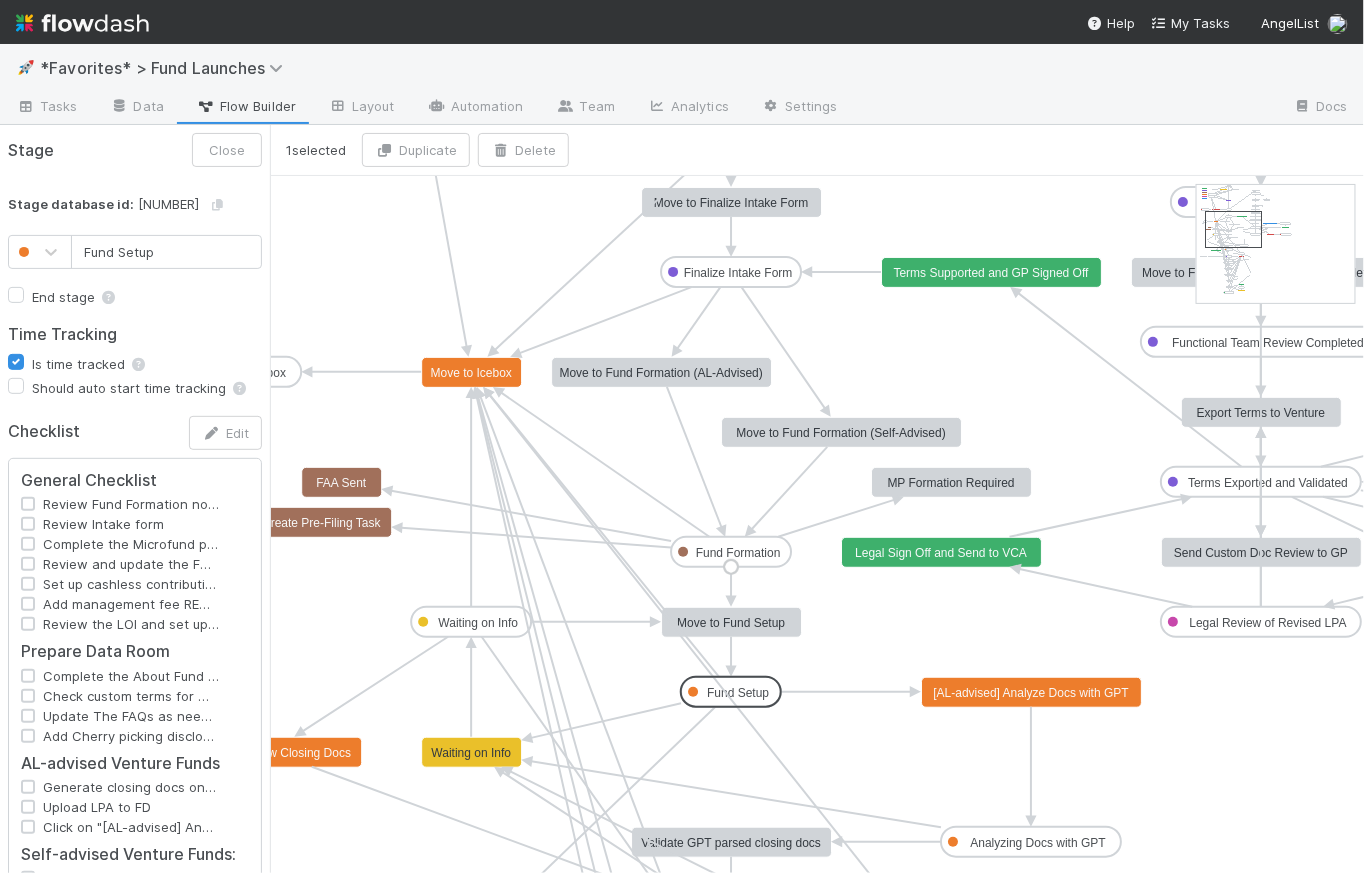 type on "Fund Formation" 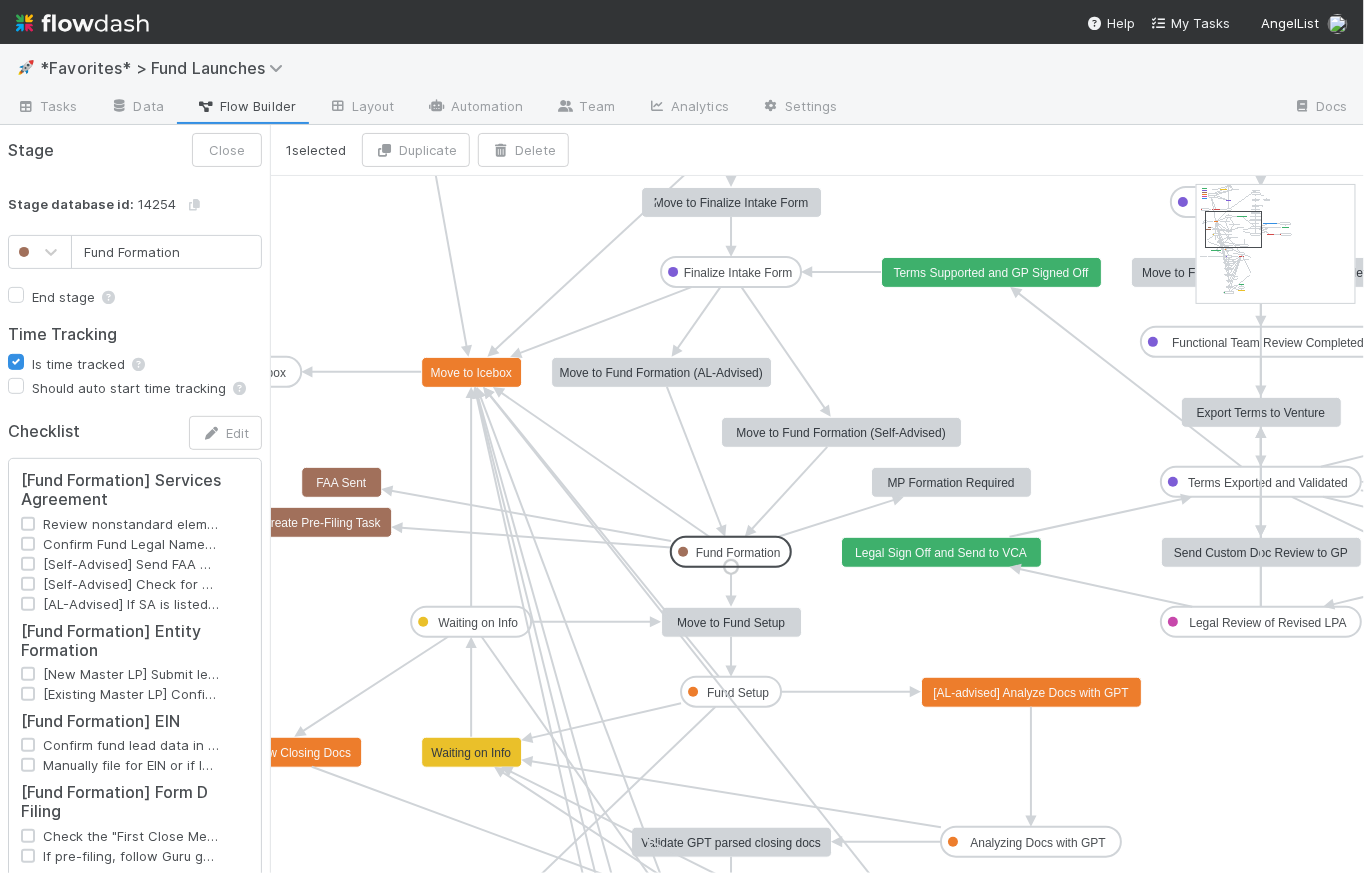 click on "Fund Formation" 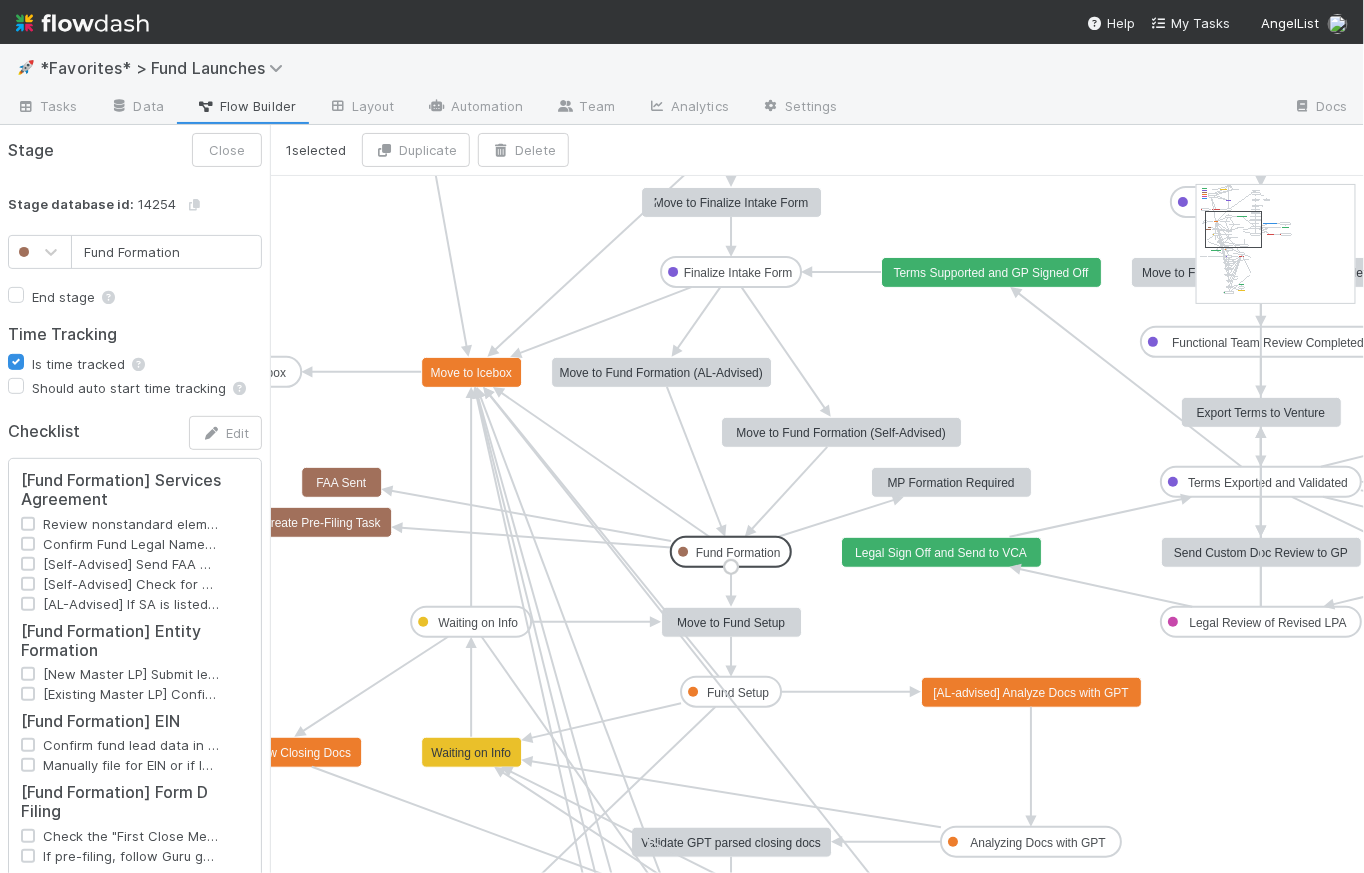 click on "Fund Formation" 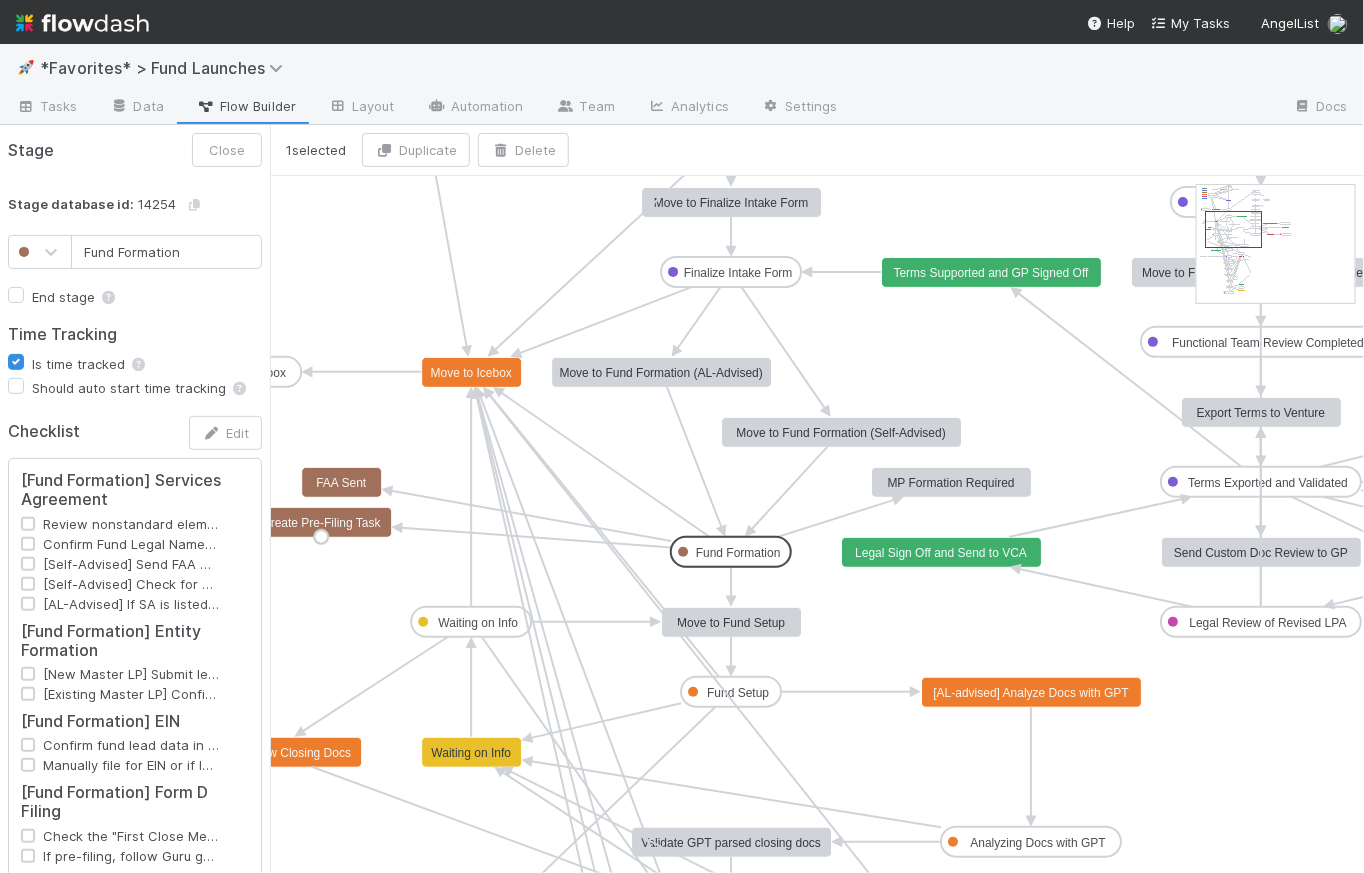 click 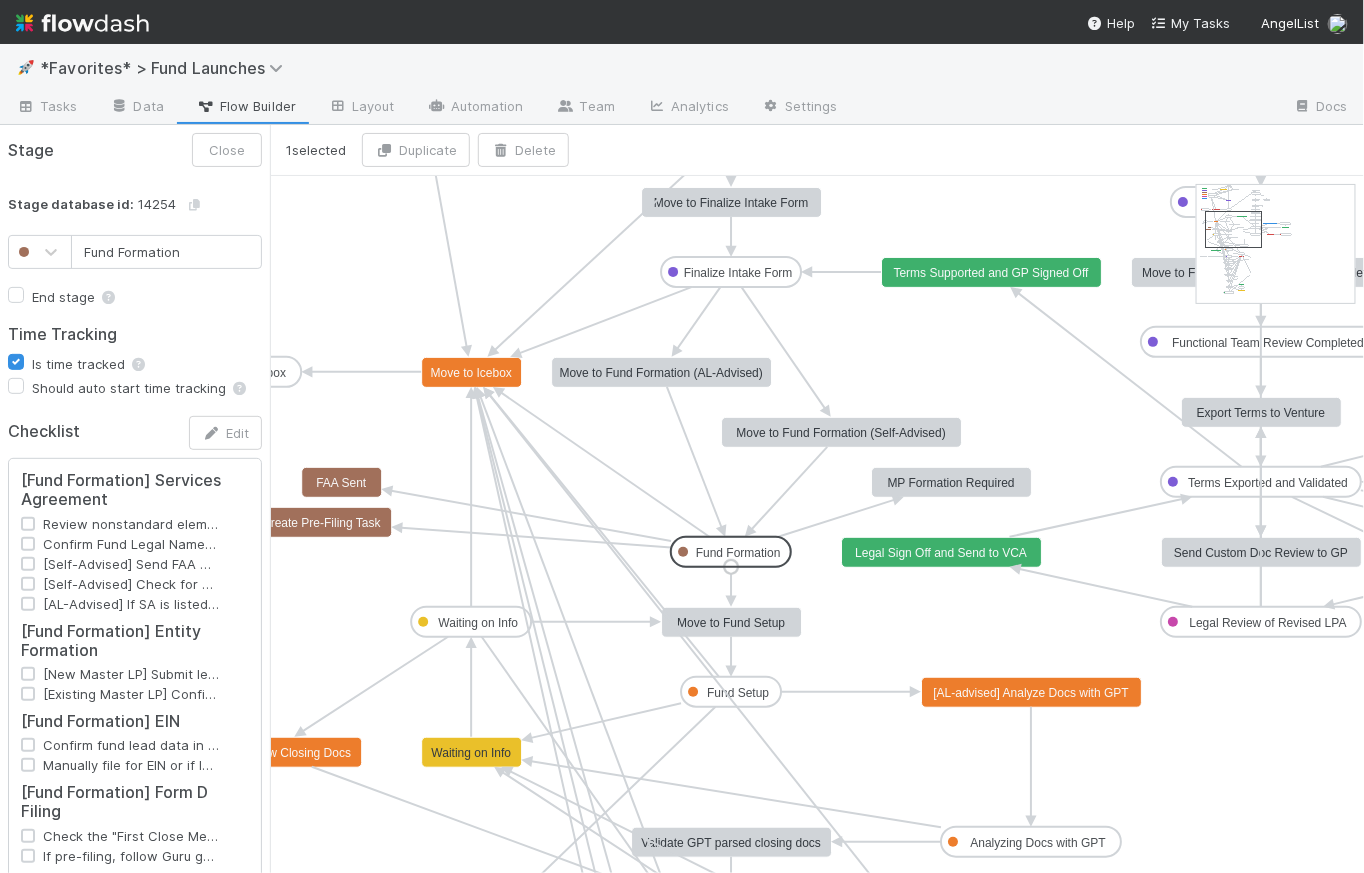 click on "Fund Formation" 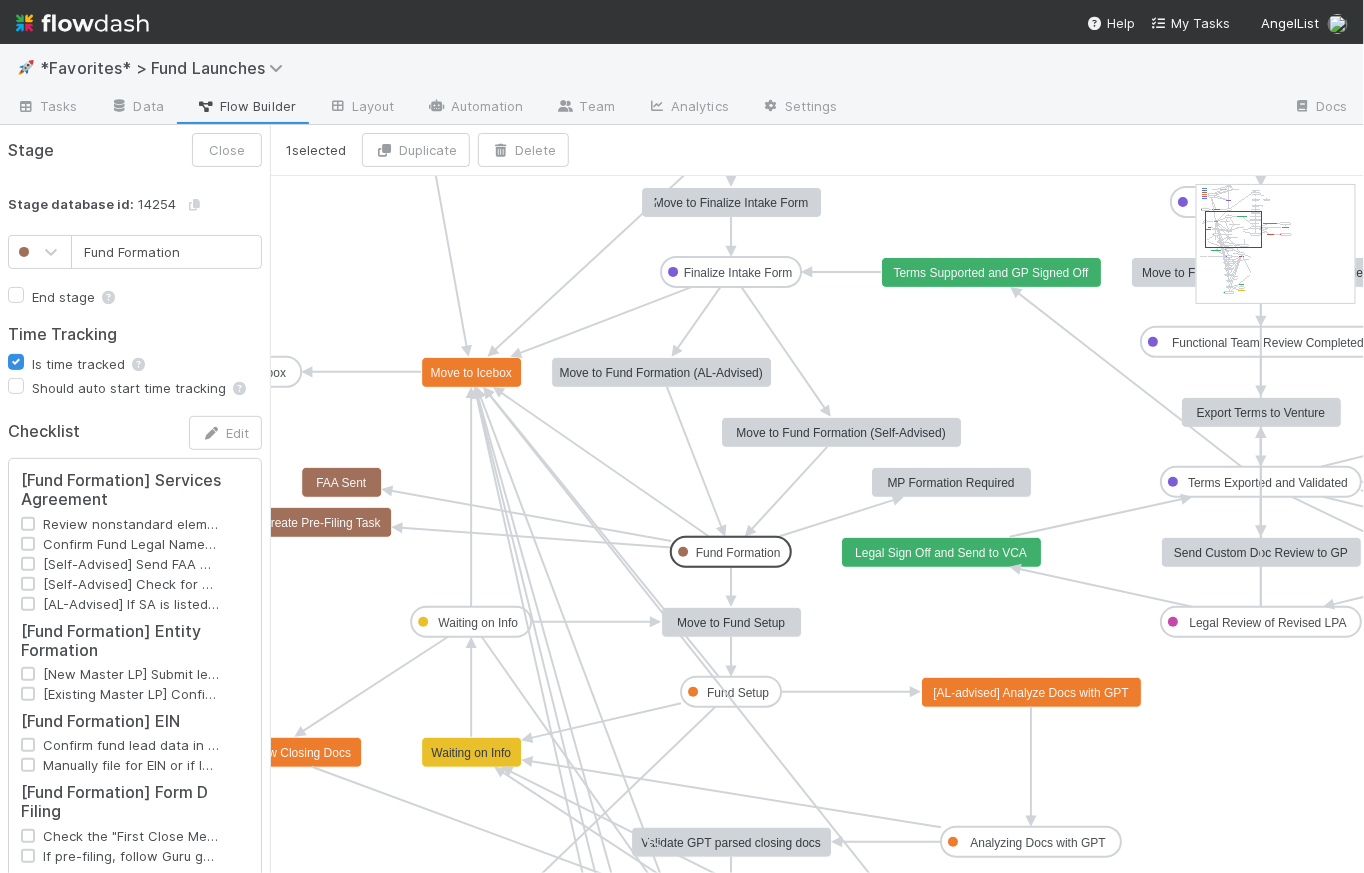 click on "Fund Formation" at bounding box center (166, 252) 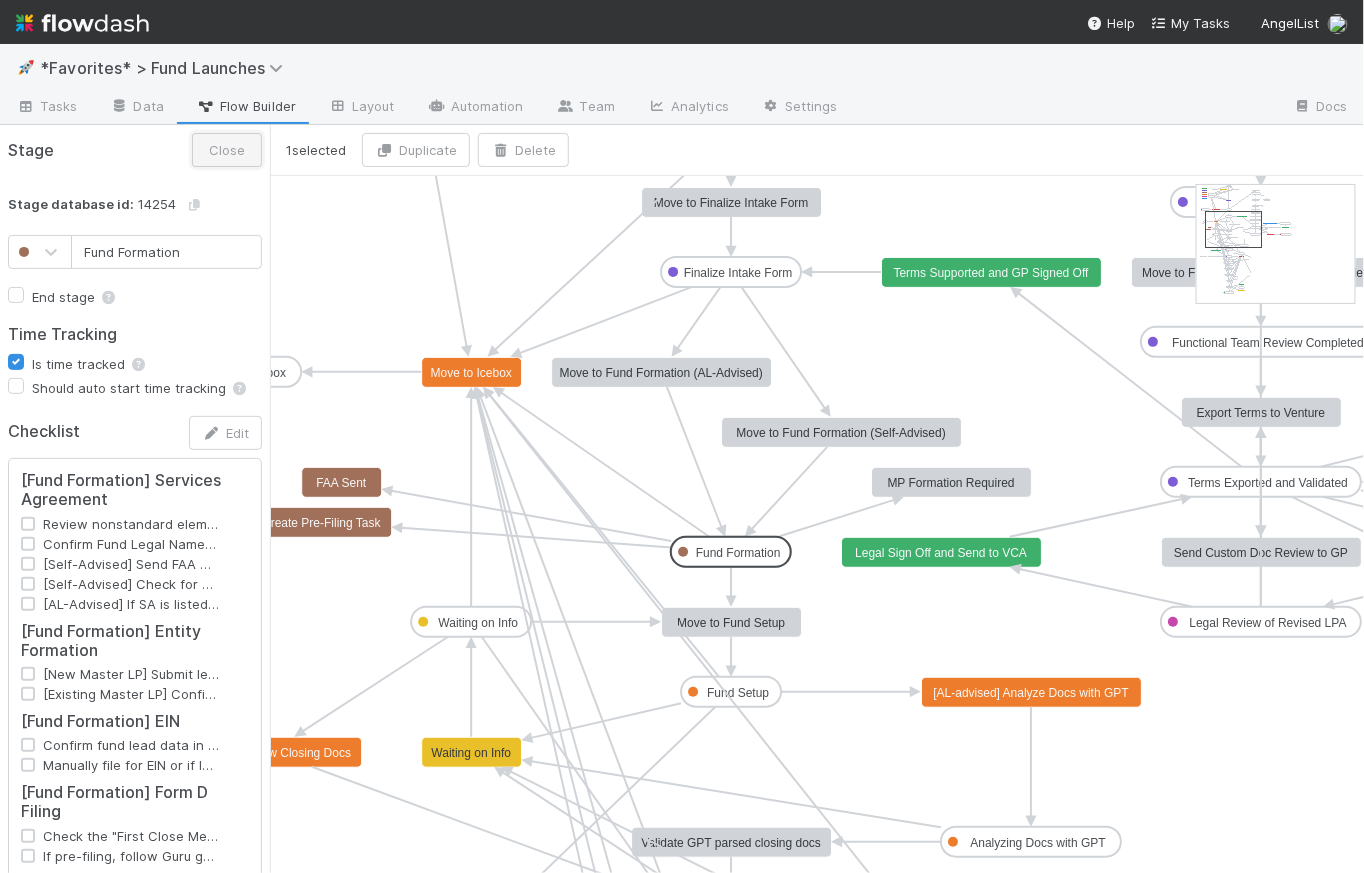 click on "Close" at bounding box center (227, 150) 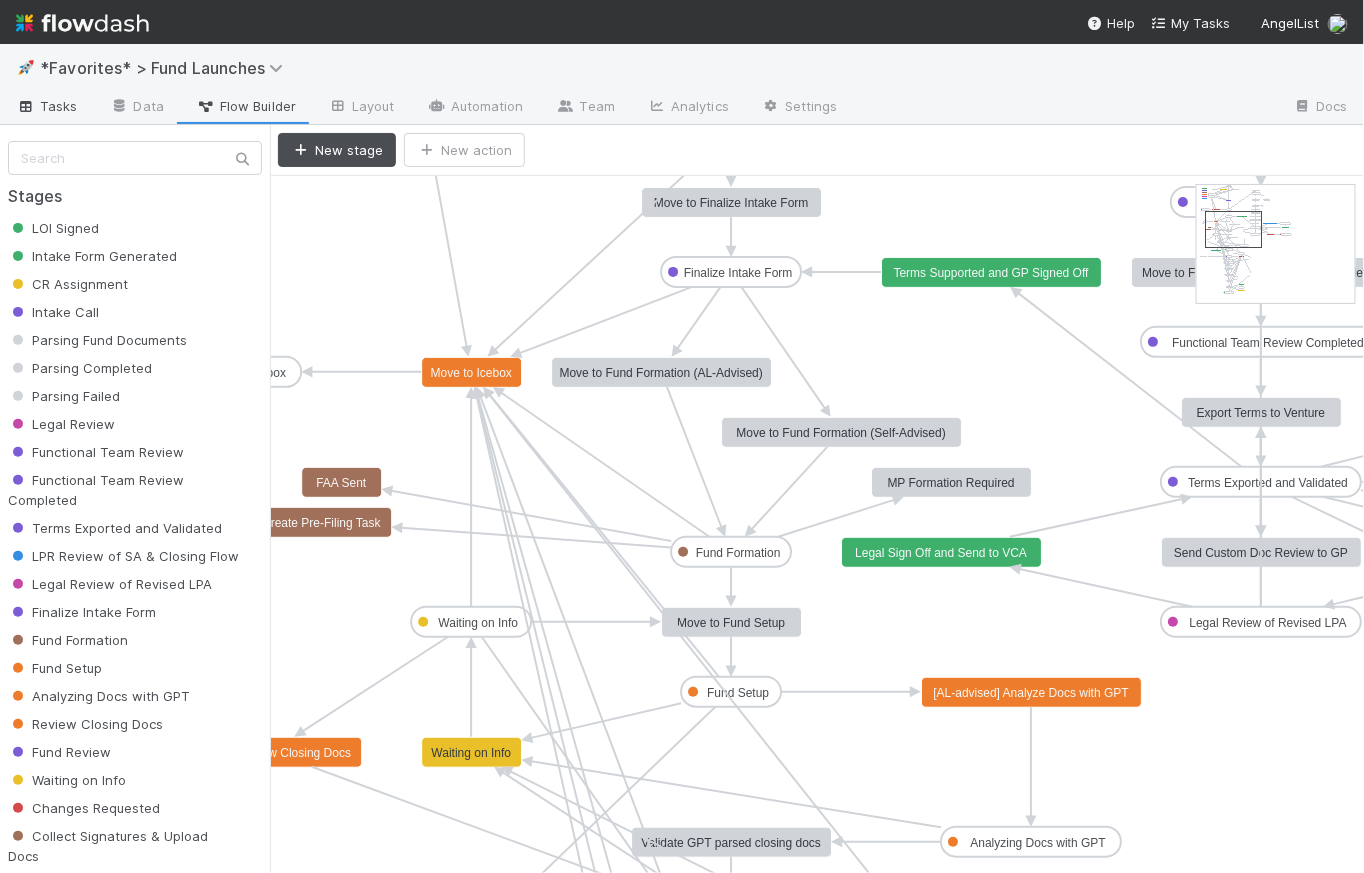 click on "Tasks" at bounding box center [47, 106] 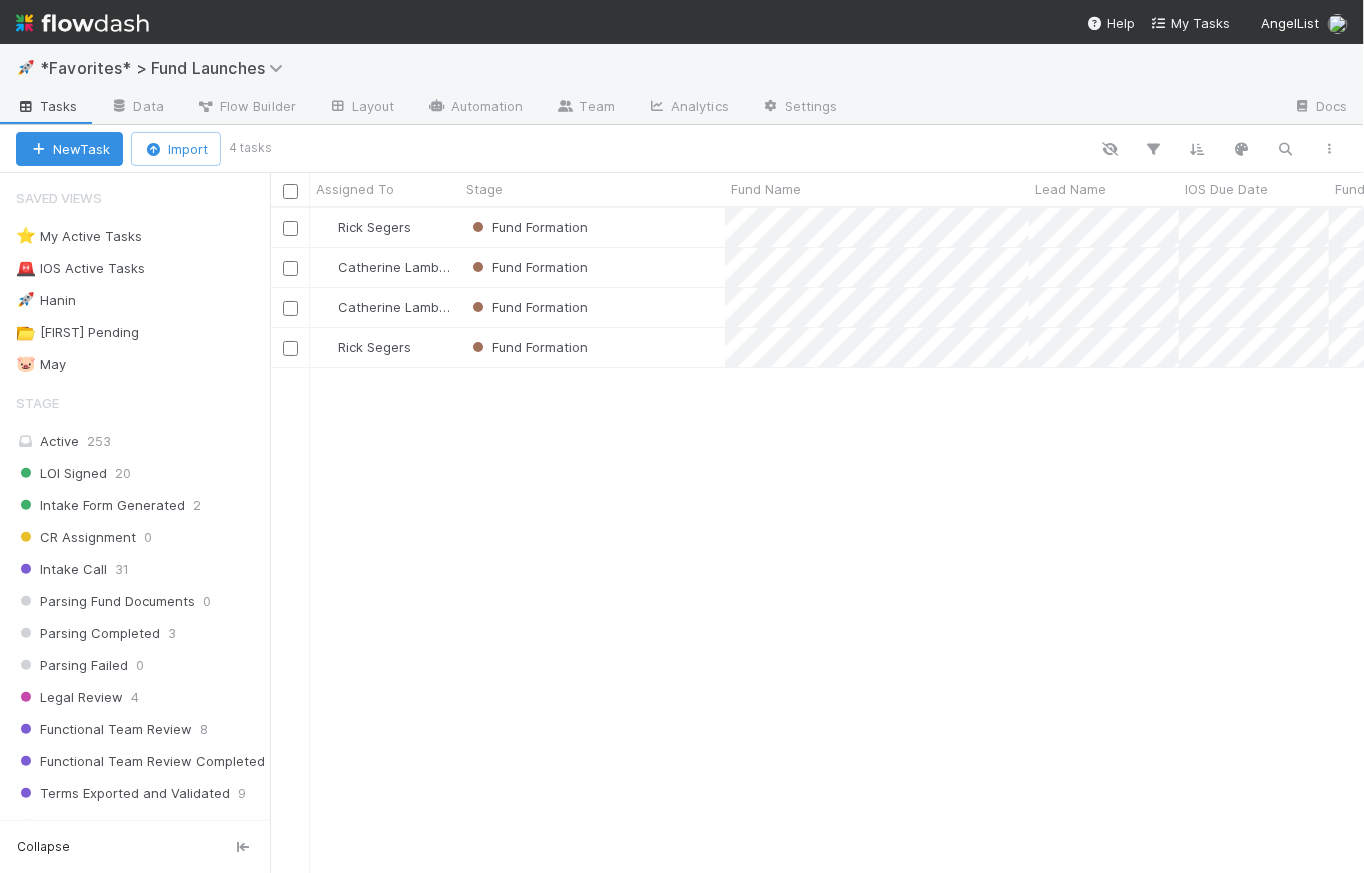 scroll, scrollTop: 14, scrollLeft: 15, axis: both 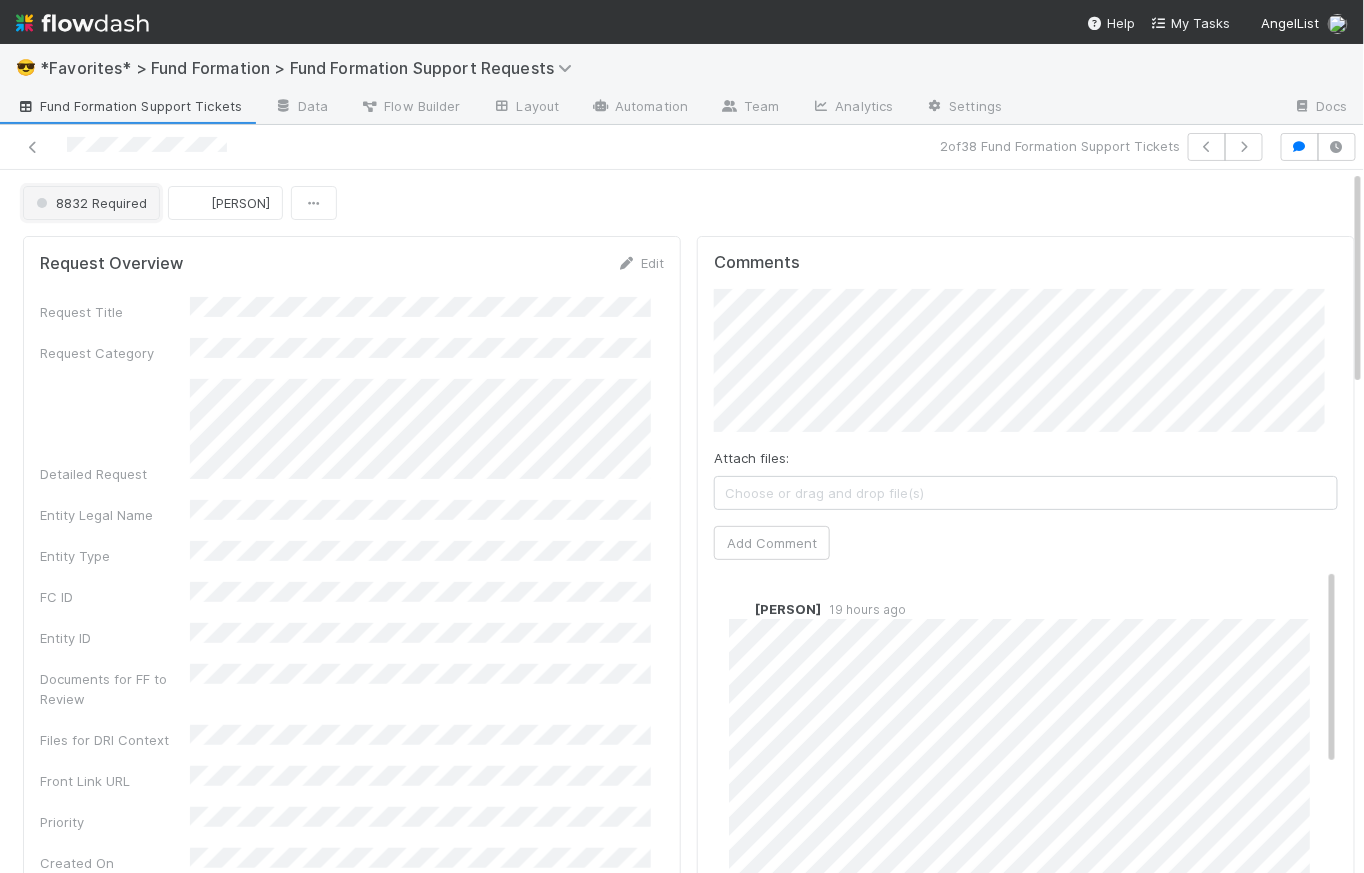 click on "8832 Required" at bounding box center [89, 203] 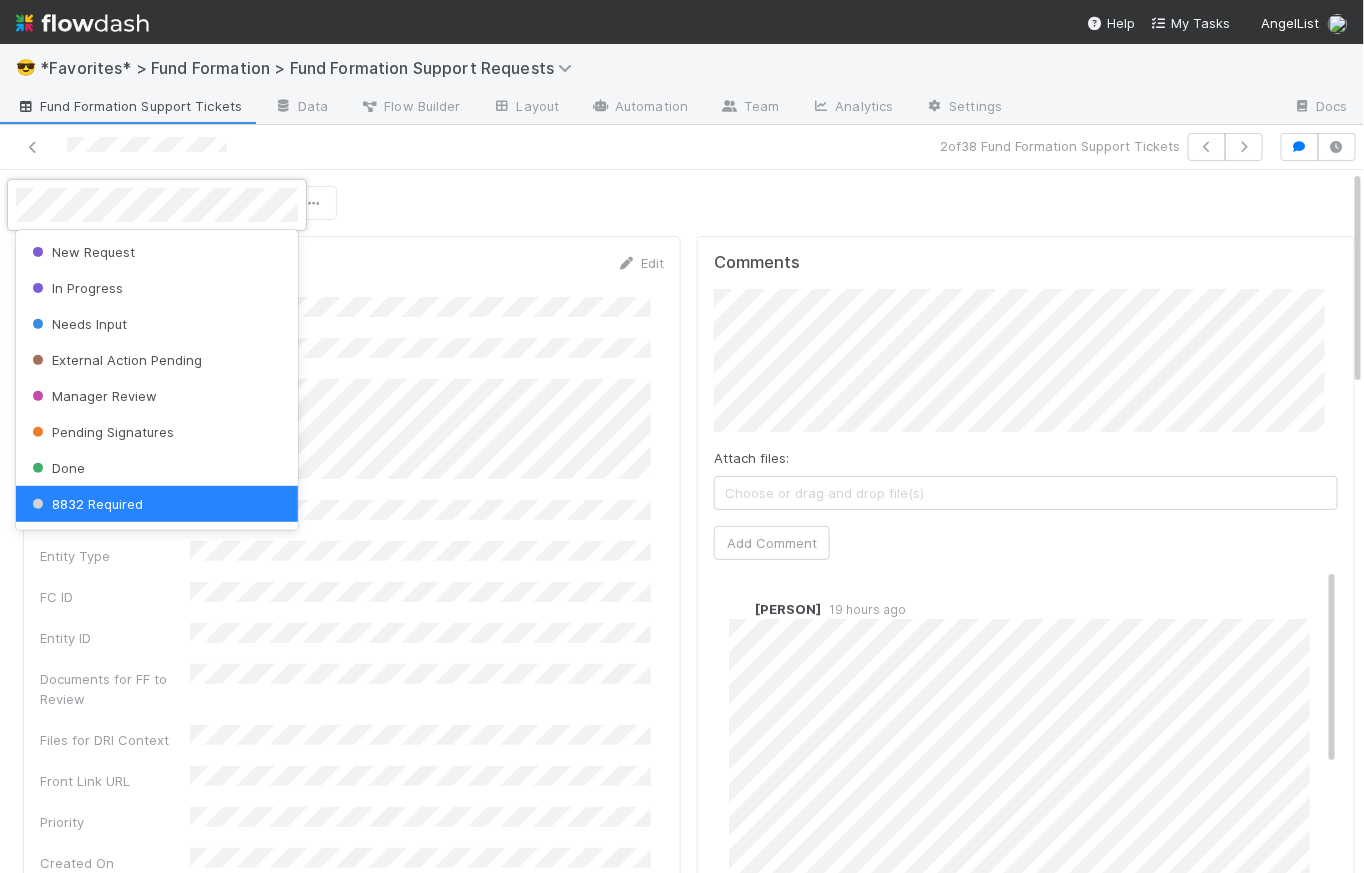 scroll, scrollTop: 4, scrollLeft: 0, axis: vertical 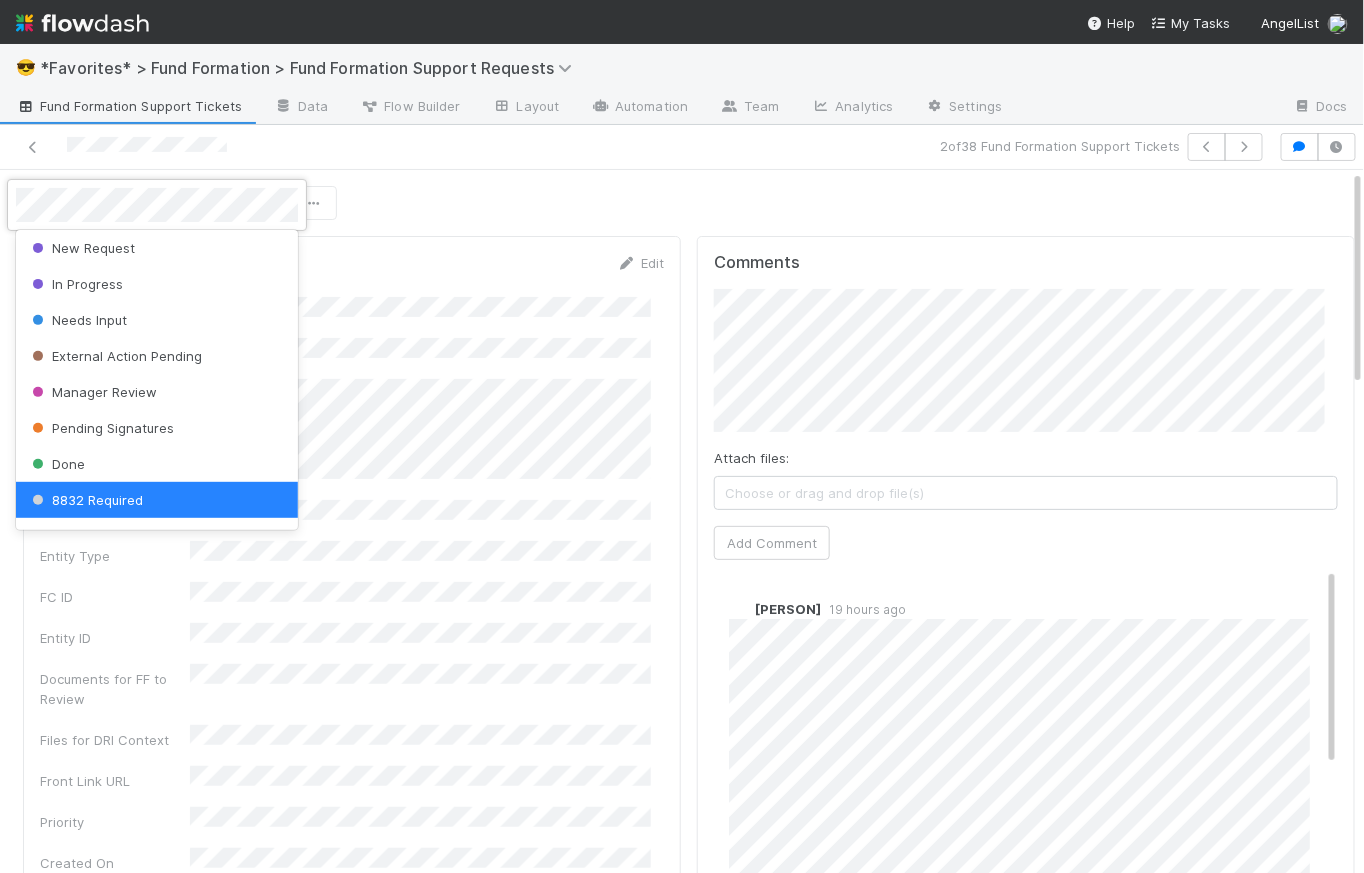click on "8832 Required" at bounding box center (85, 500) 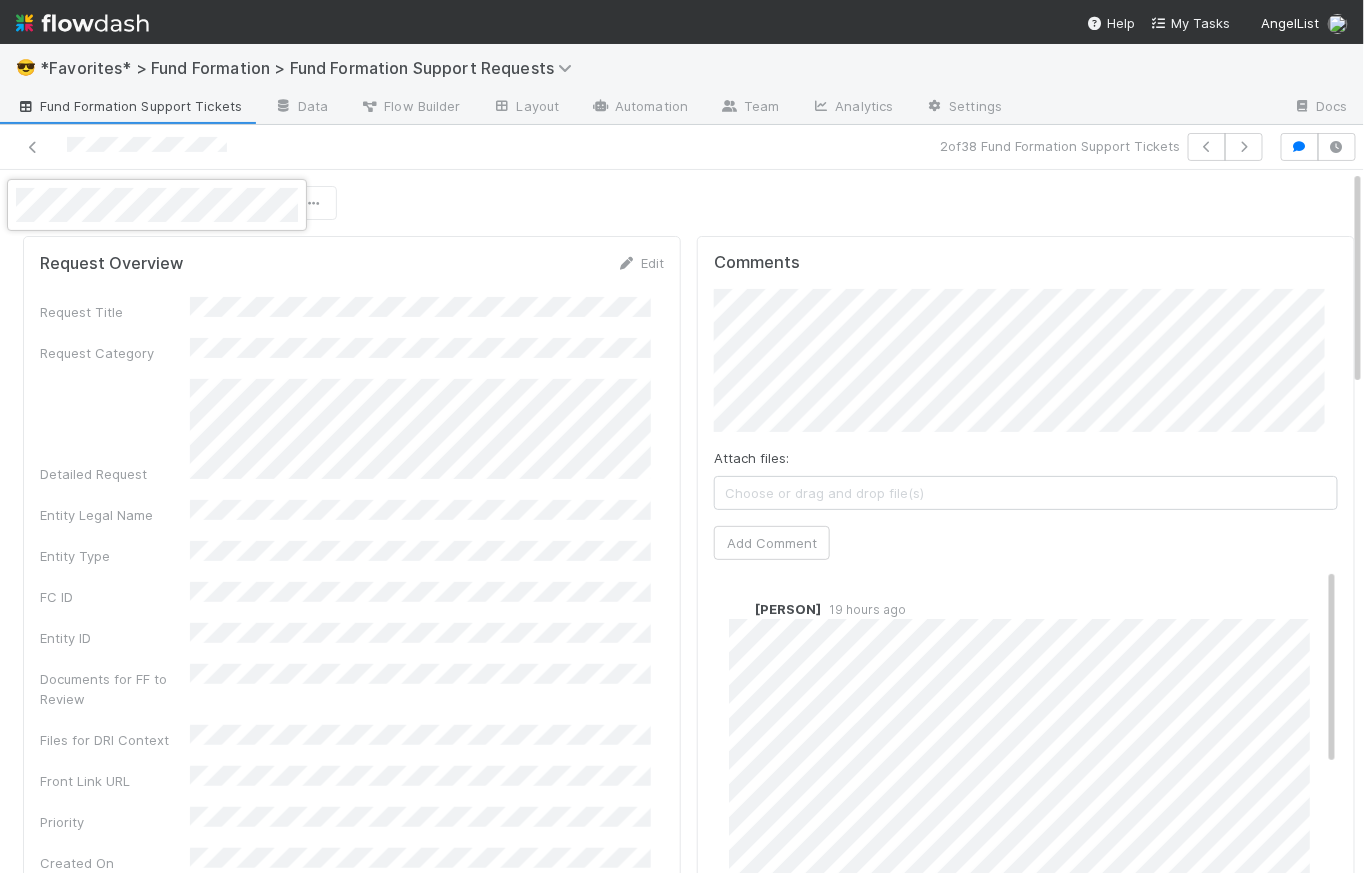 click at bounding box center (682, 436) 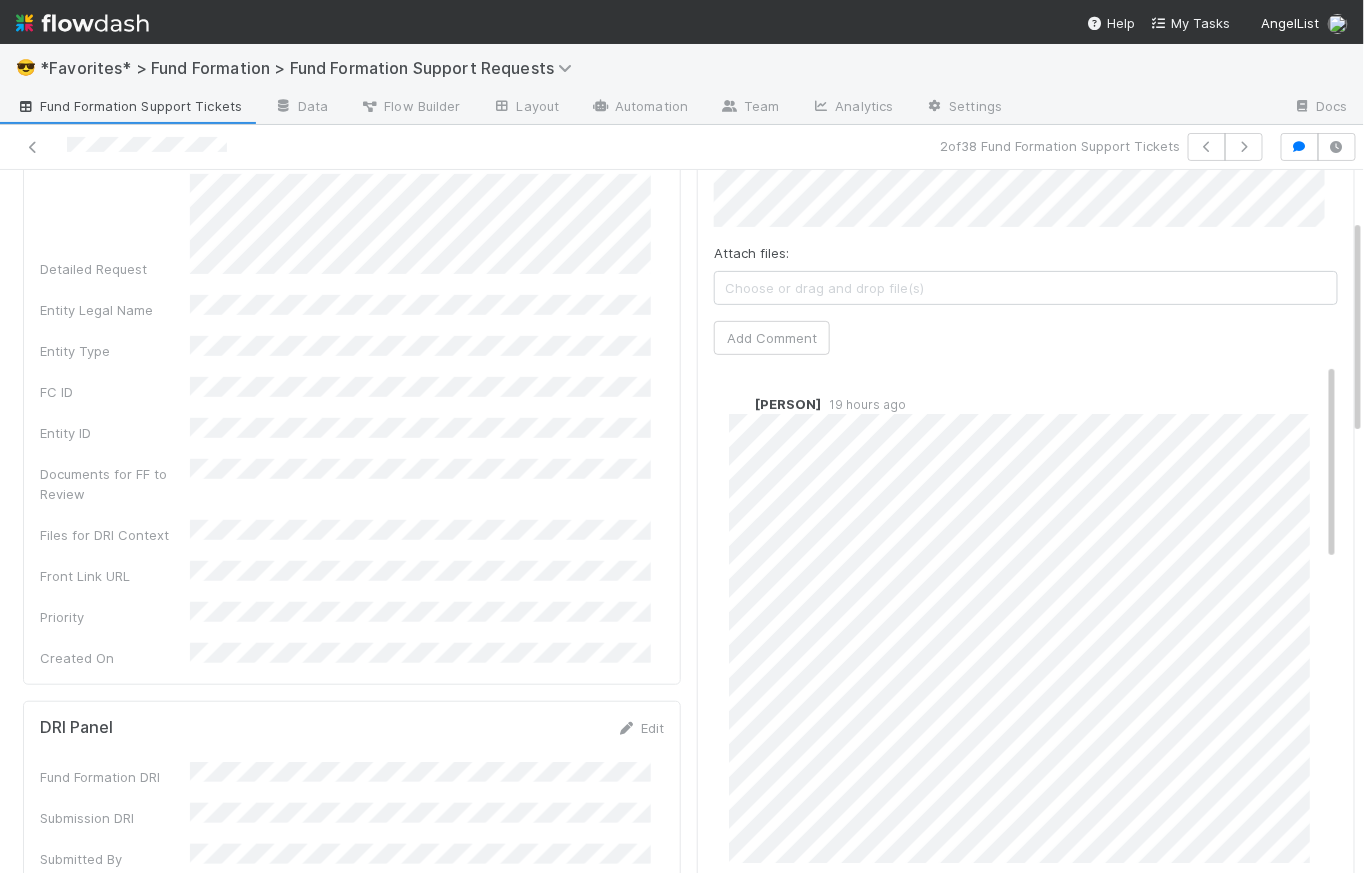 scroll, scrollTop: 377, scrollLeft: 0, axis: vertical 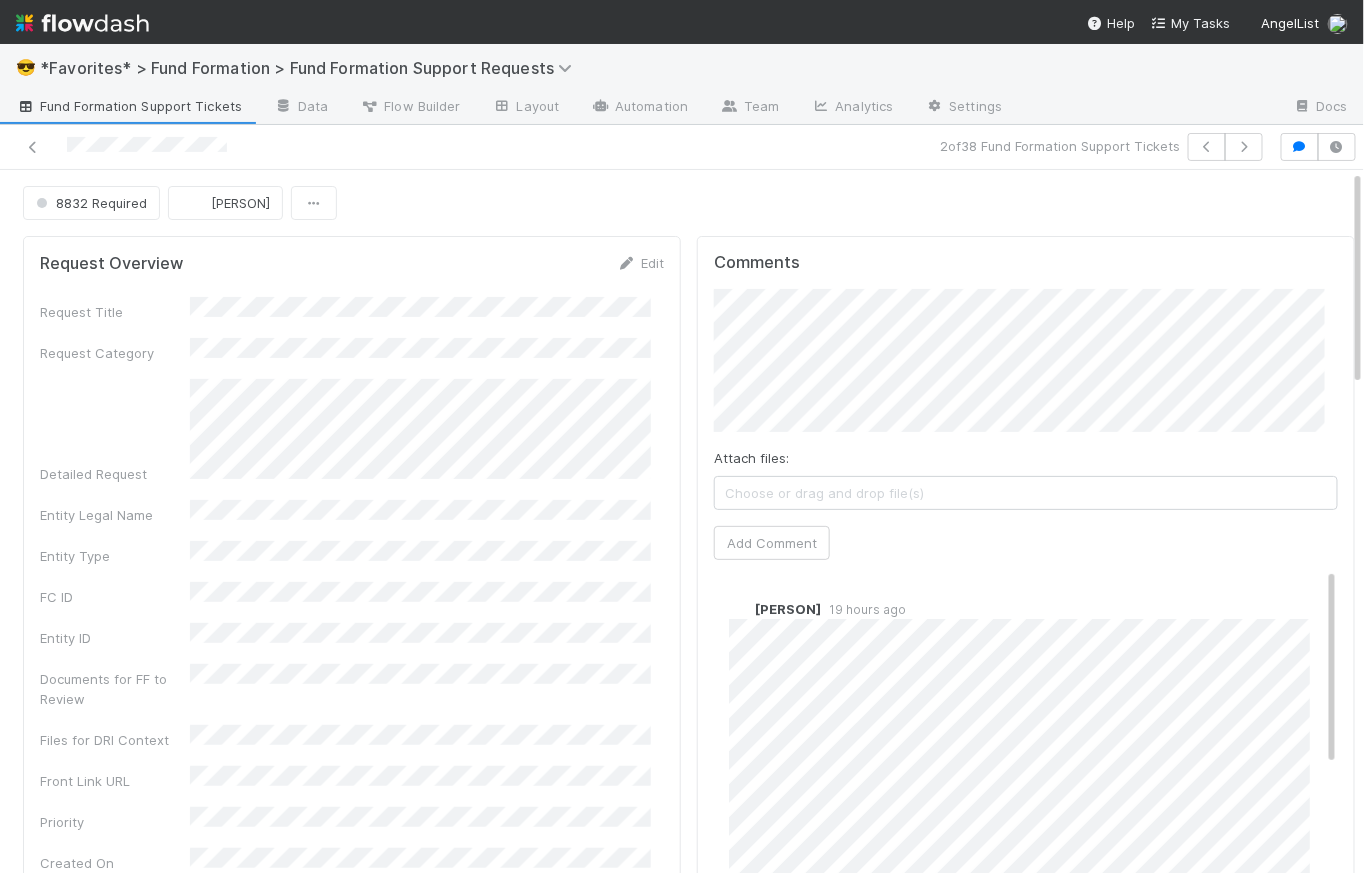 click on "8832 Required Brittany Files" at bounding box center (689, 203) 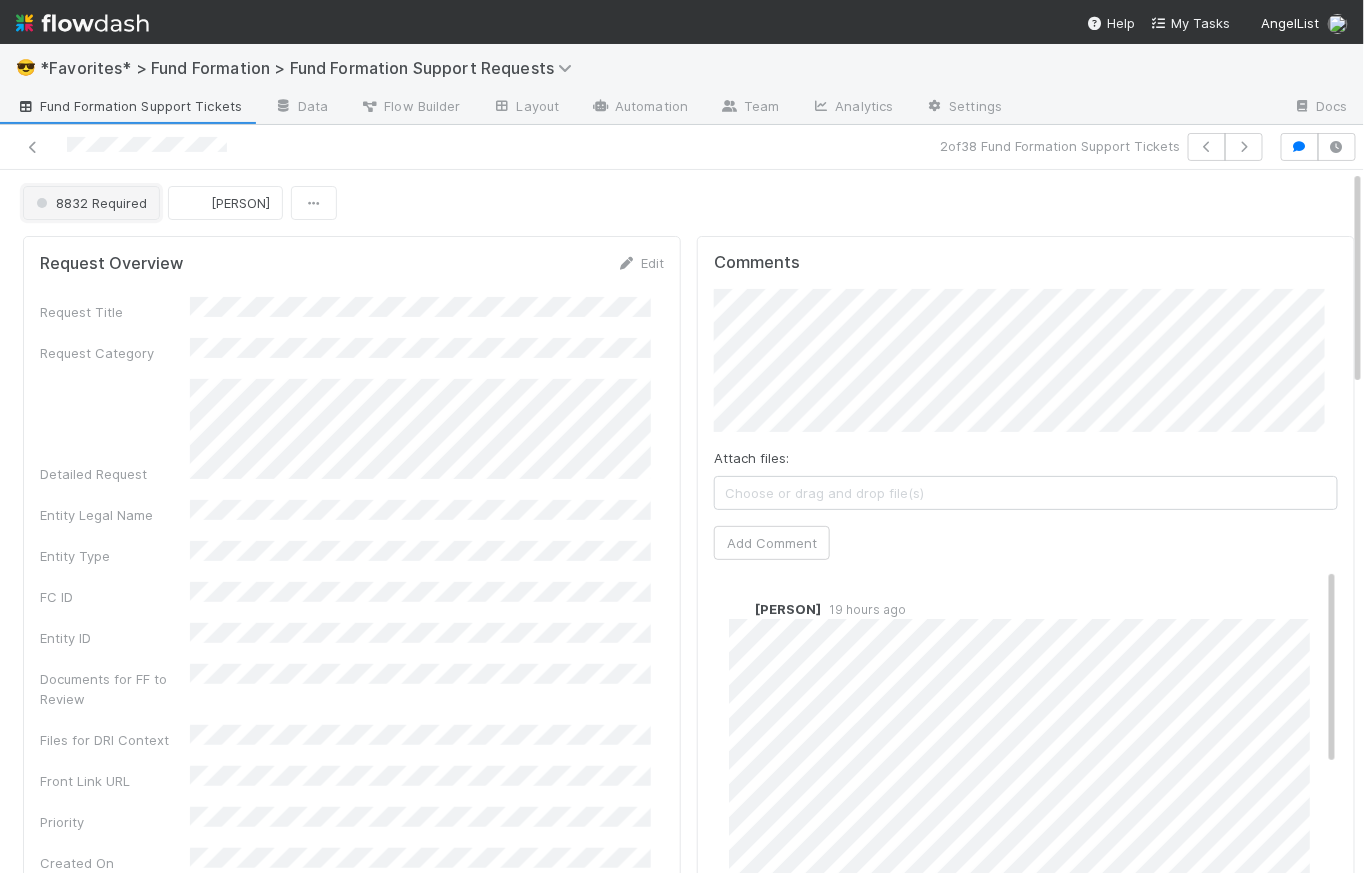 click on "8832 Required" at bounding box center [89, 203] 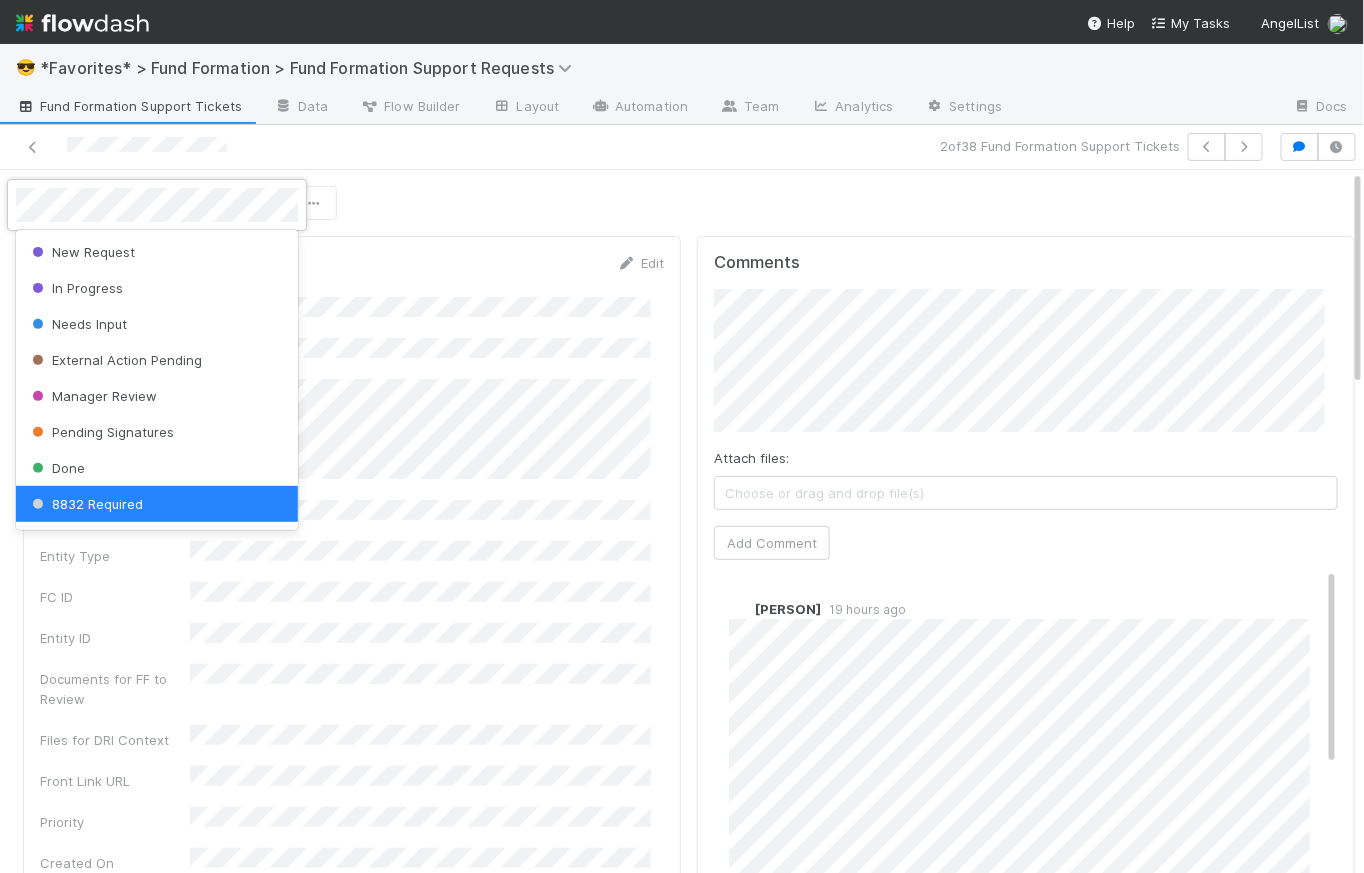 scroll, scrollTop: 4, scrollLeft: 0, axis: vertical 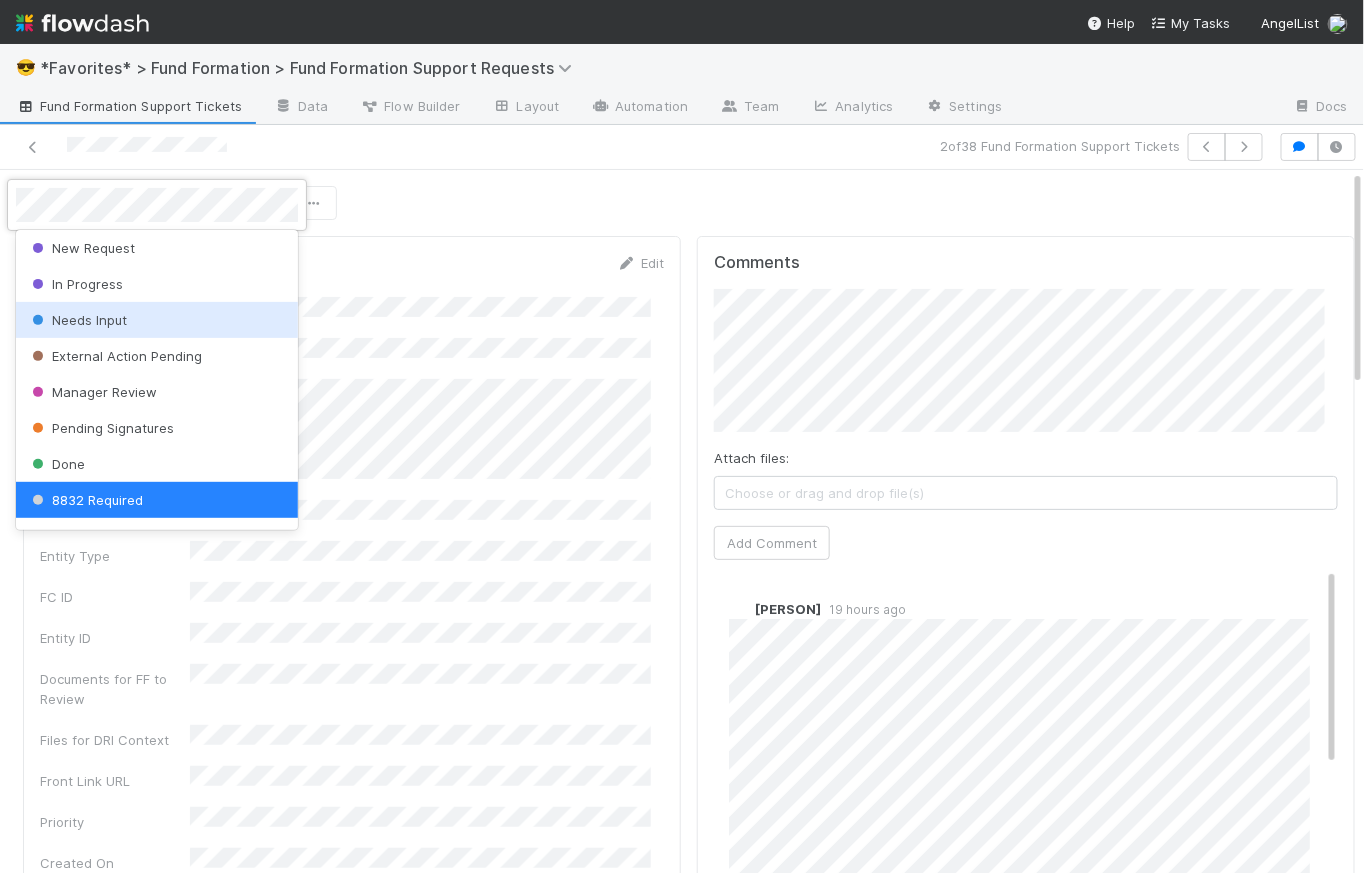 click at bounding box center [682, 436] 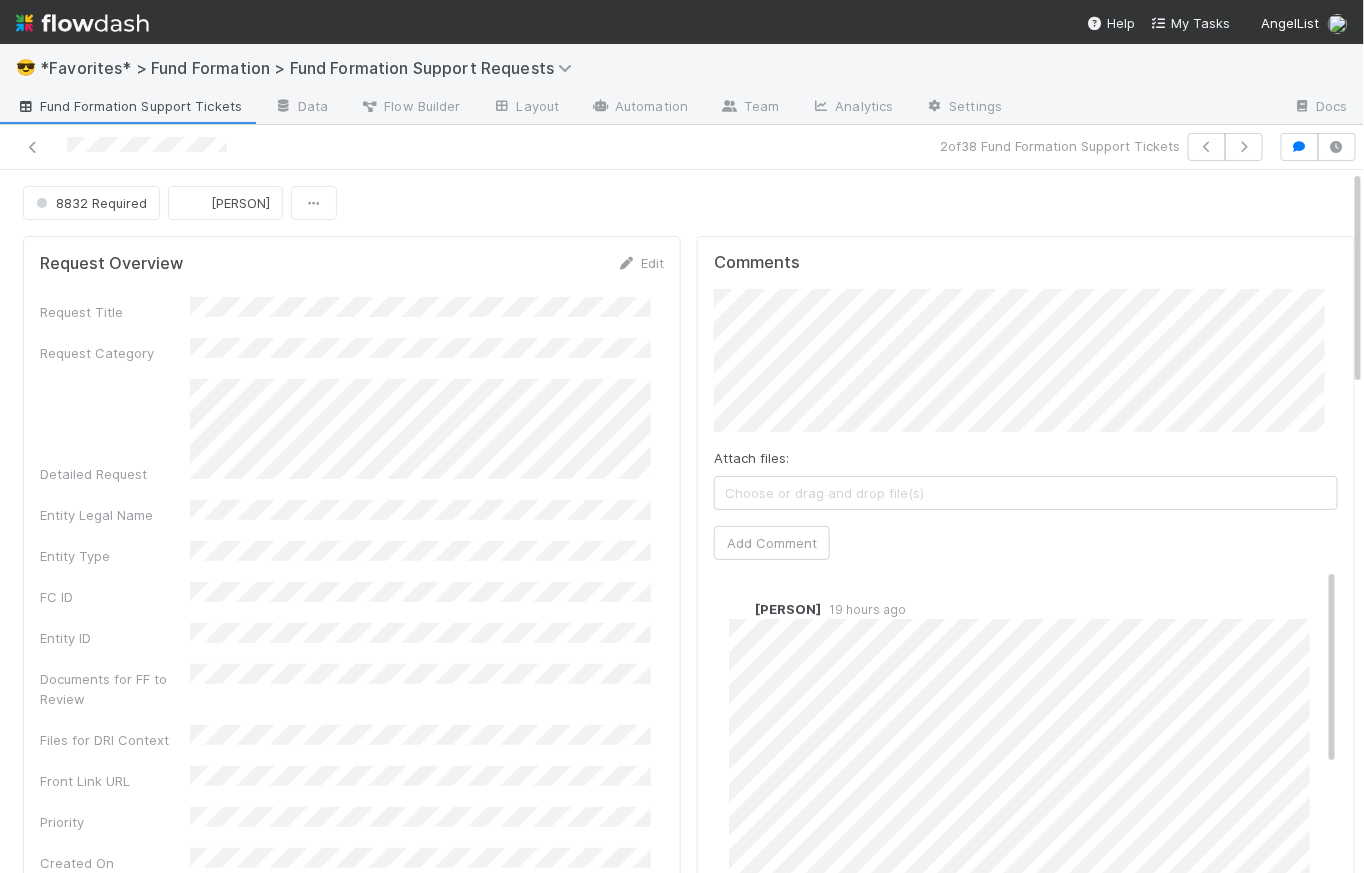 click on "Fund Formation Support Tickets" at bounding box center (129, 106) 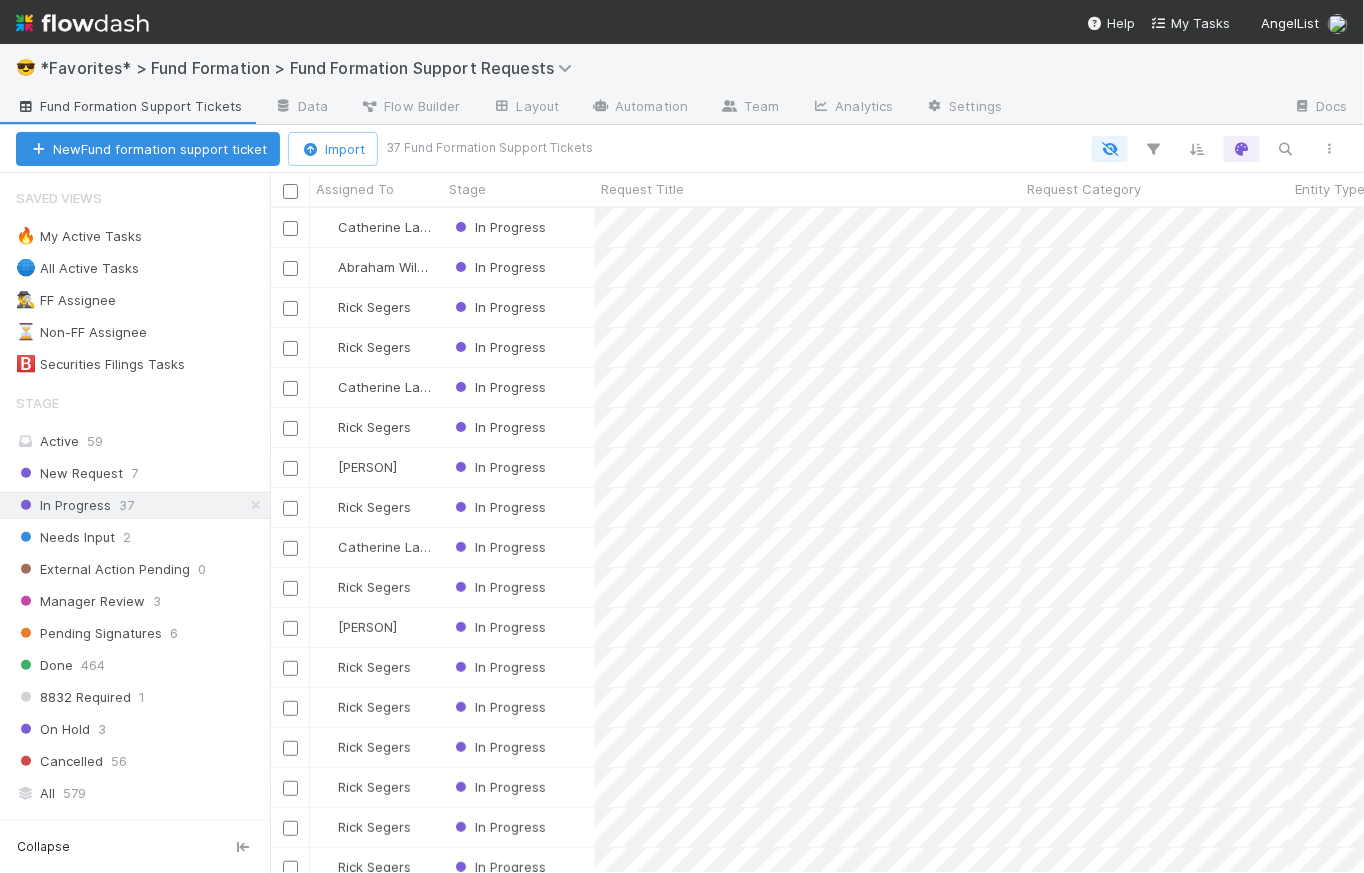scroll, scrollTop: 14, scrollLeft: 15, axis: both 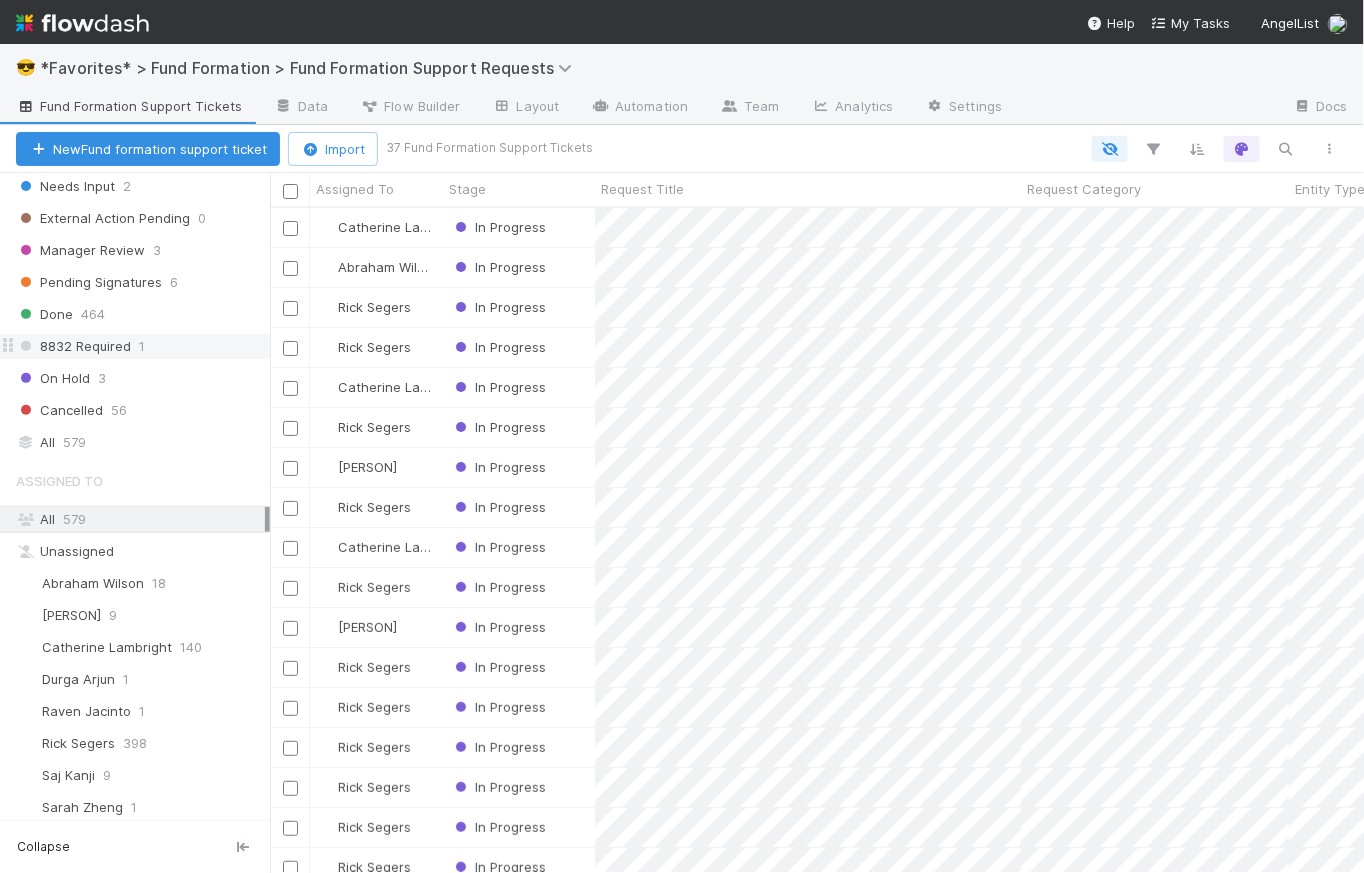 click on "8832 Required" at bounding box center [73, 346] 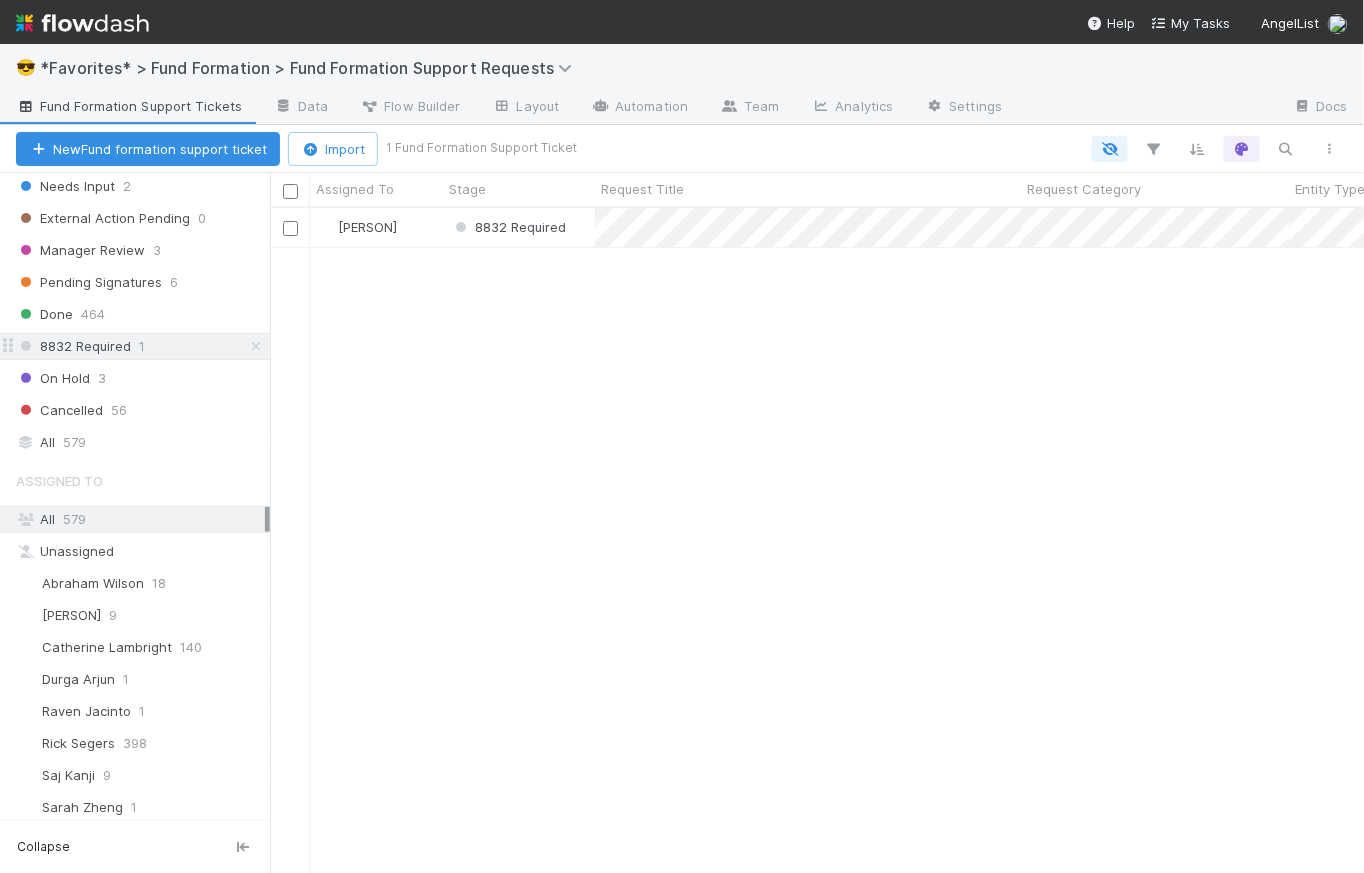scroll, scrollTop: 14, scrollLeft: 15, axis: both 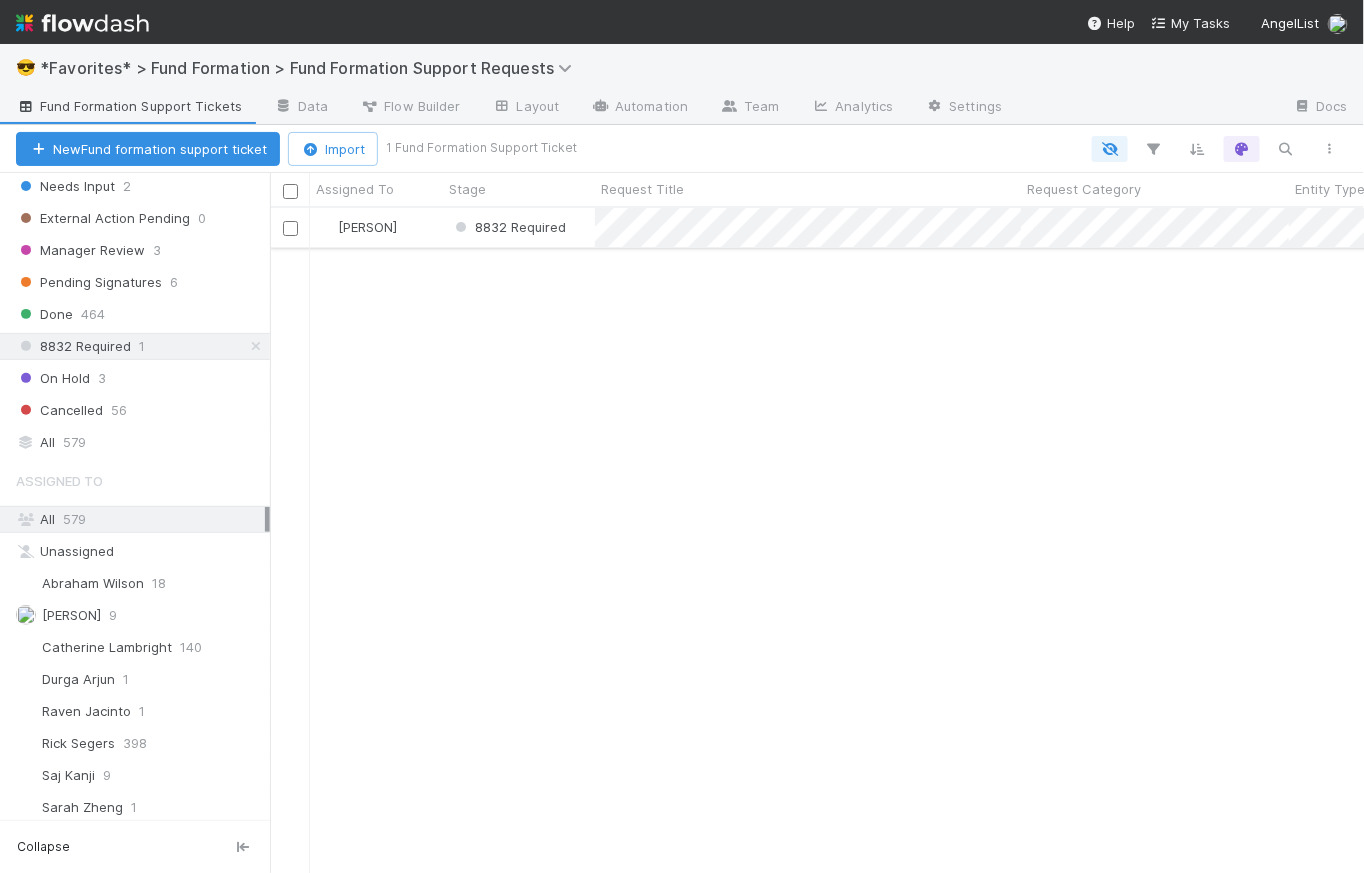 click on "8832 Required" at bounding box center (519, 227) 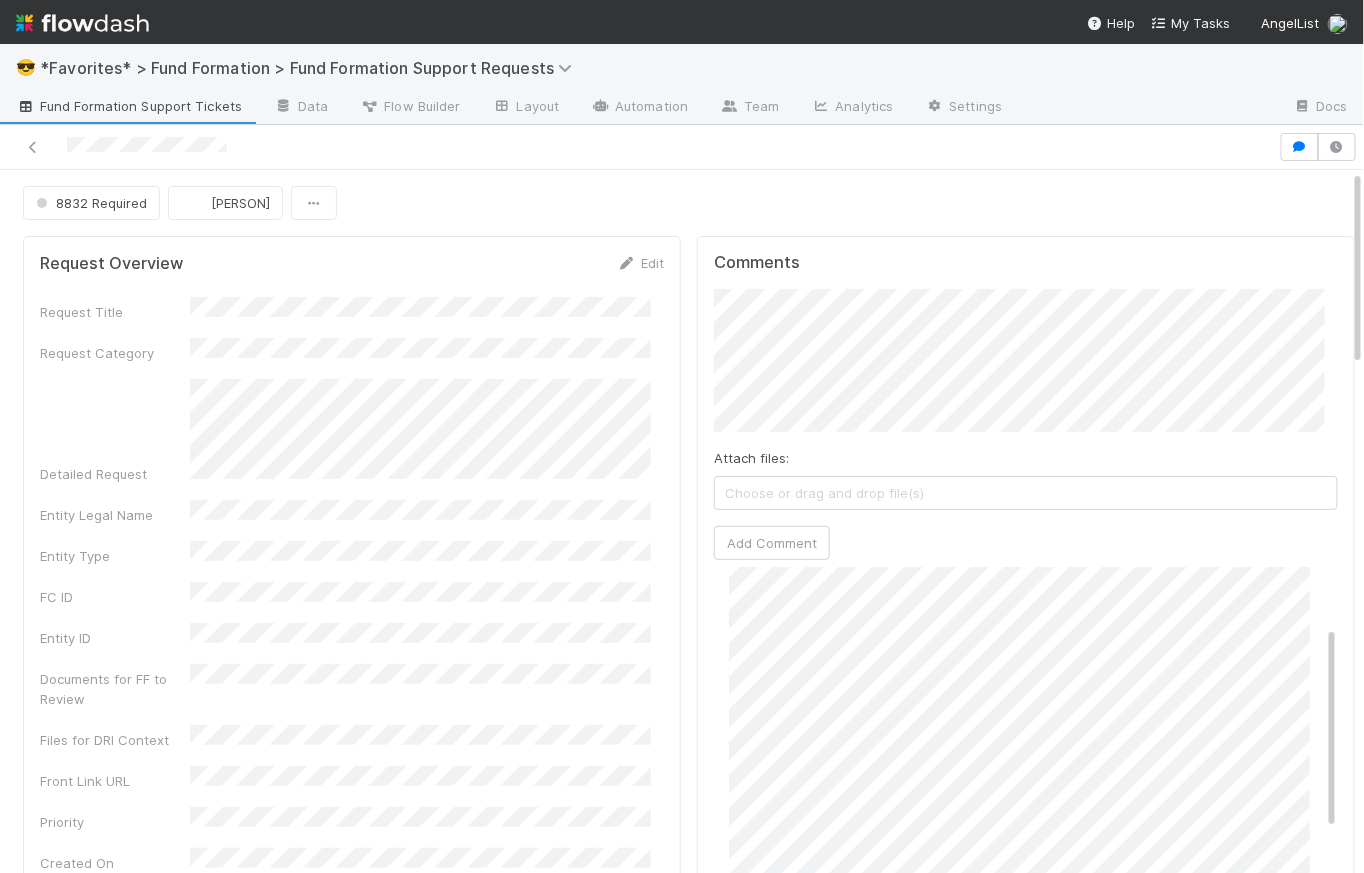 scroll, scrollTop: 145, scrollLeft: 0, axis: vertical 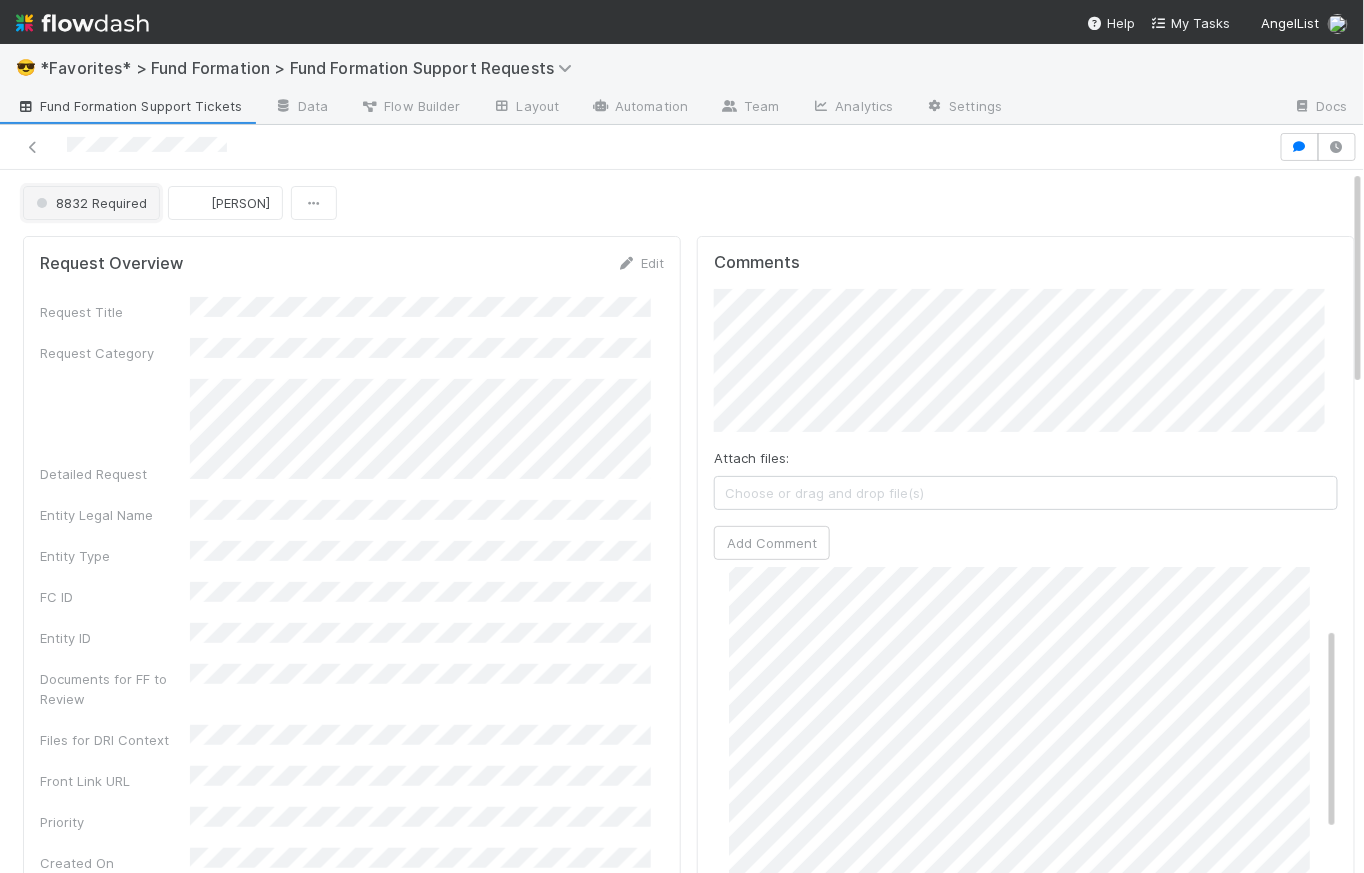 click on "8832 Required" at bounding box center [89, 203] 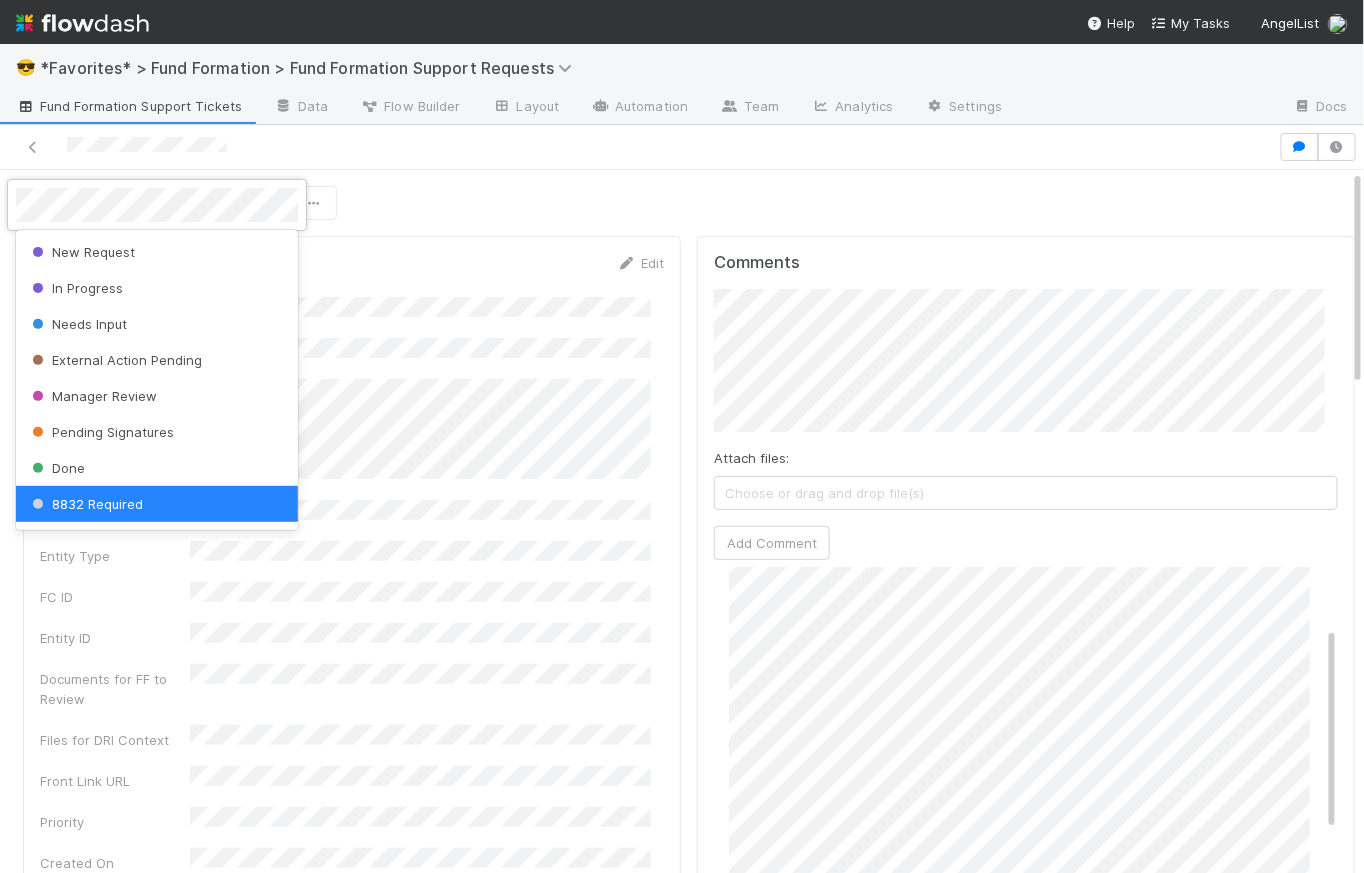 scroll, scrollTop: 4, scrollLeft: 0, axis: vertical 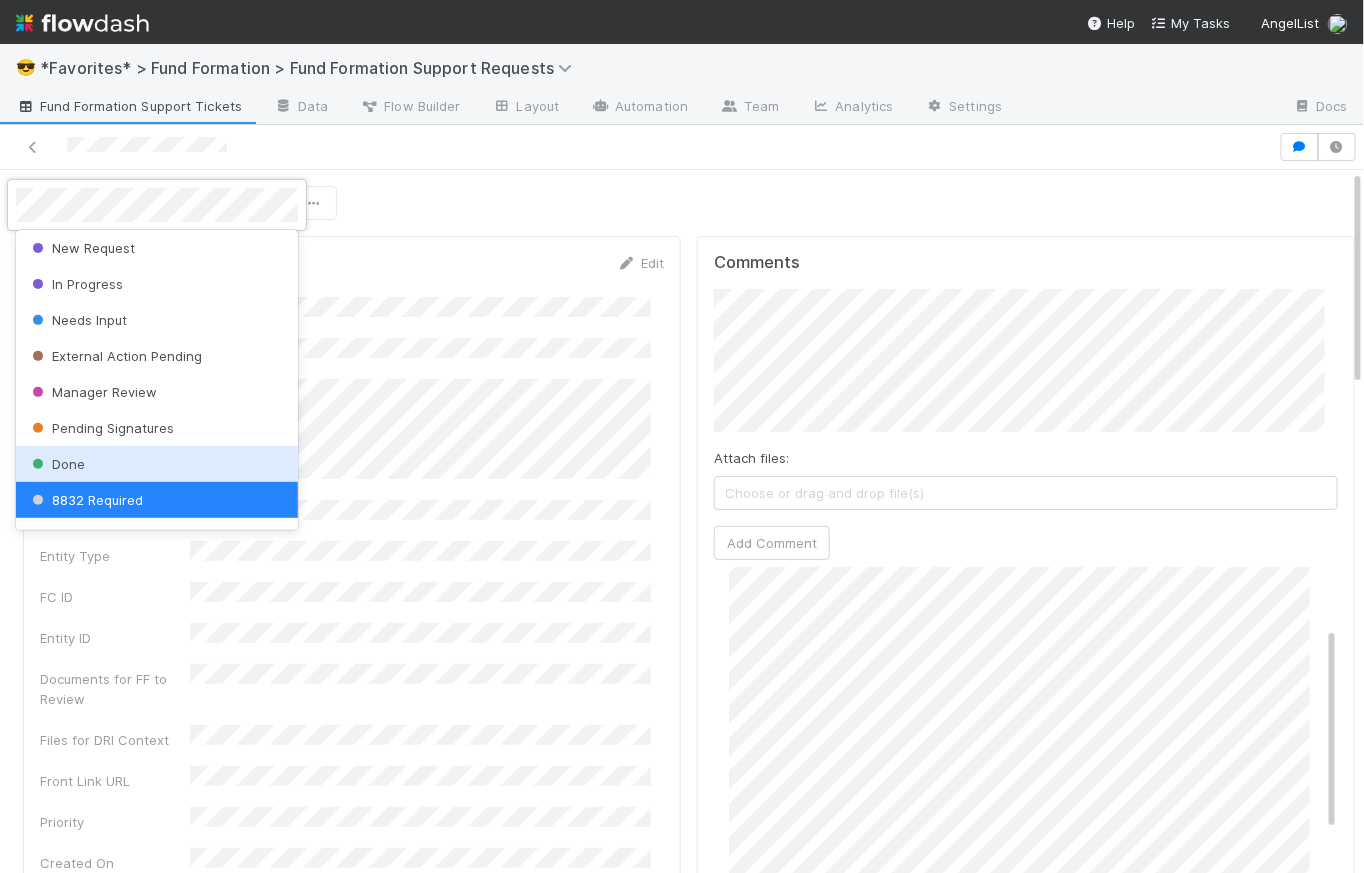 click on "Done" at bounding box center (157, 464) 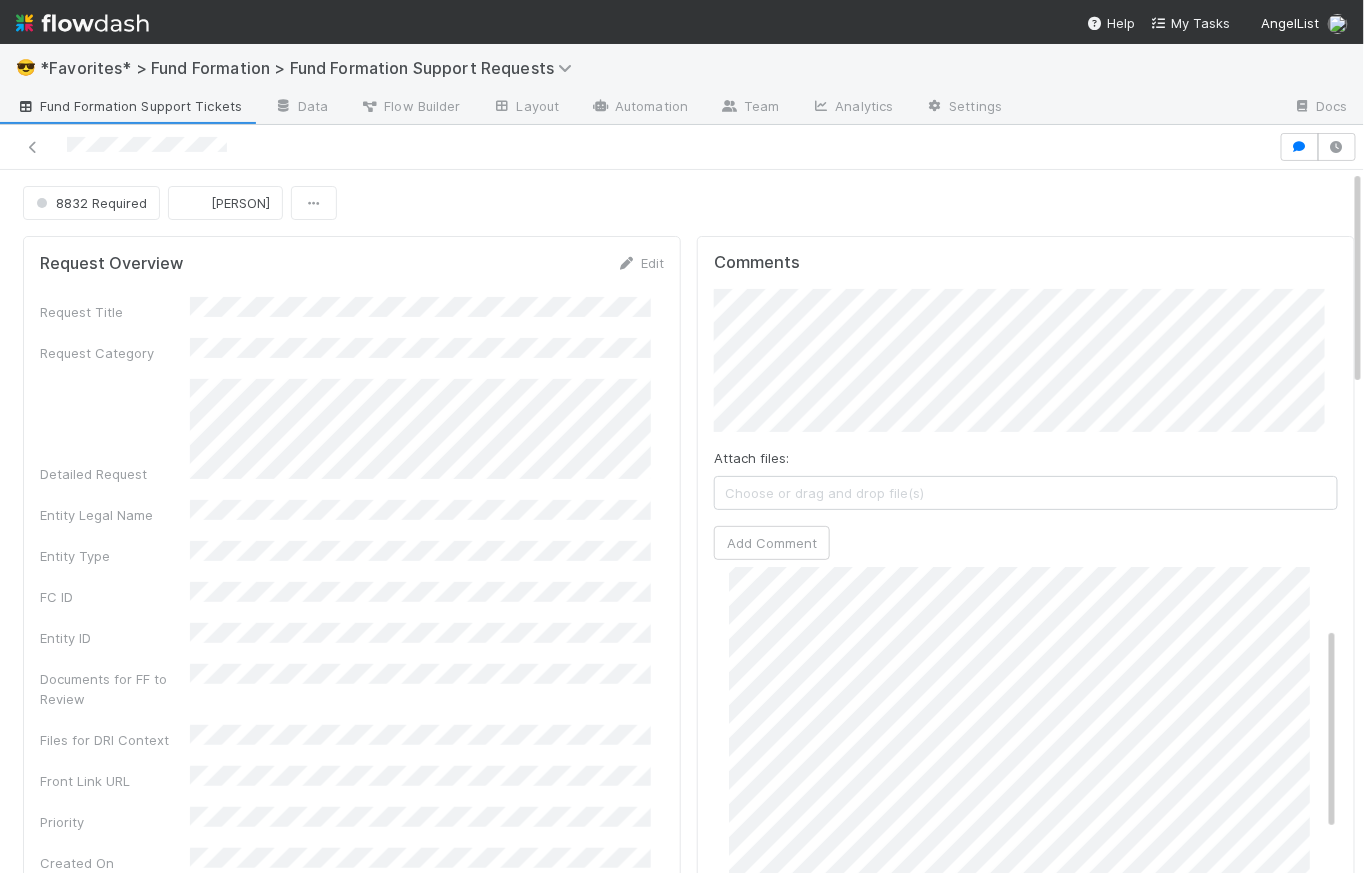 drag, startPoint x: 579, startPoint y: 198, endPoint x: 457, endPoint y: 170, distance: 125.17188 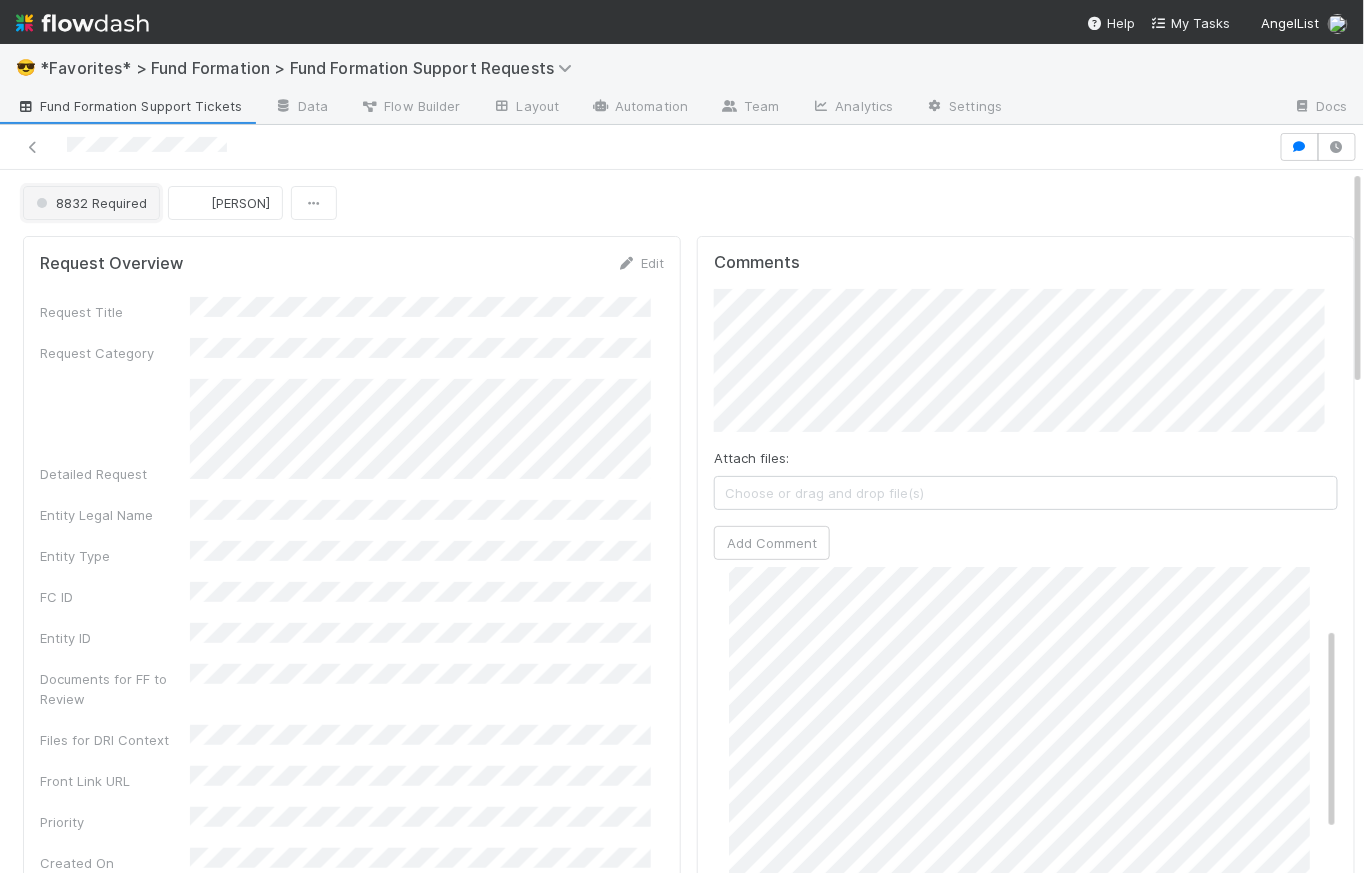 click on "8832 Required" at bounding box center [89, 203] 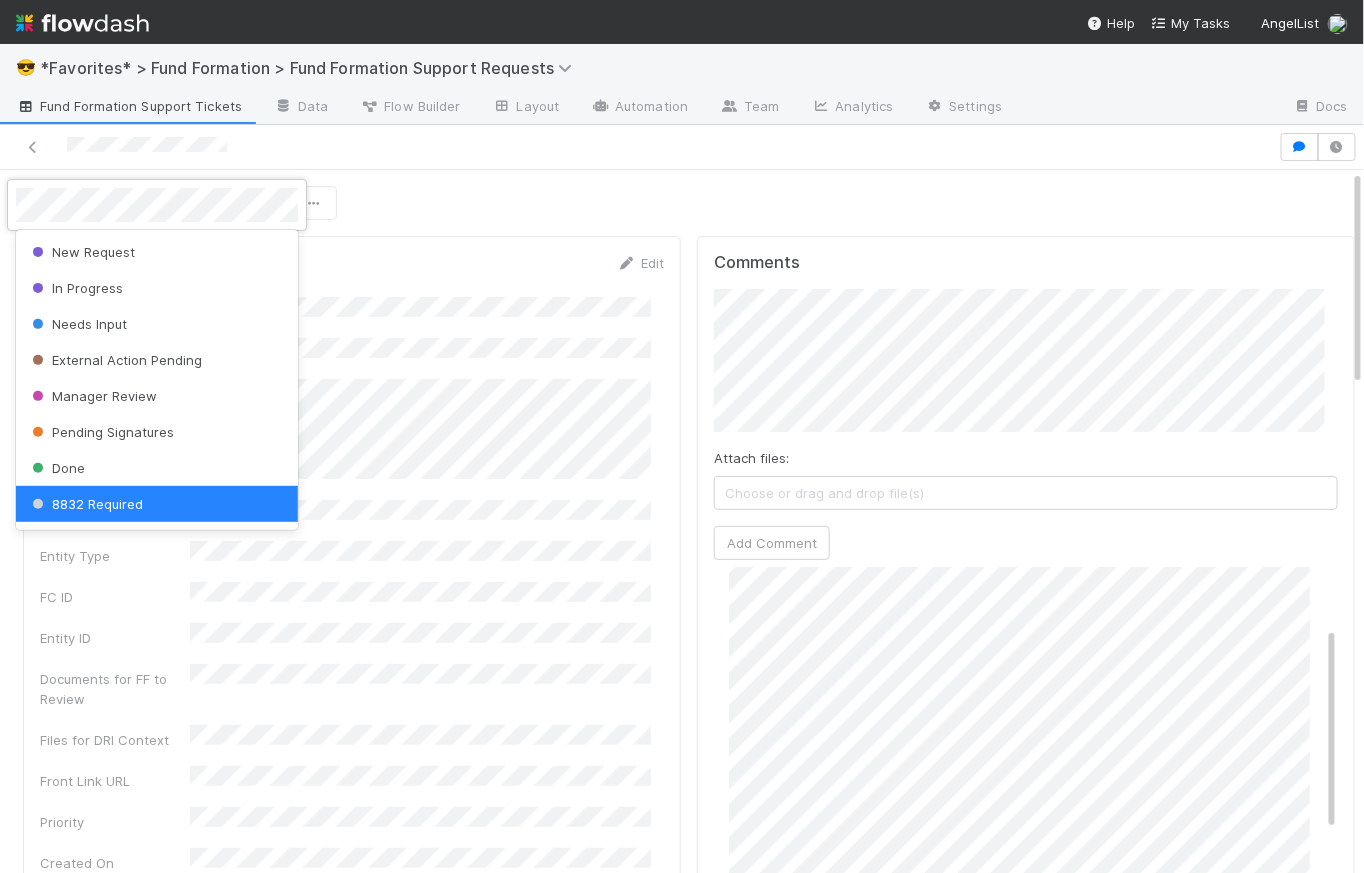 scroll, scrollTop: 4, scrollLeft: 0, axis: vertical 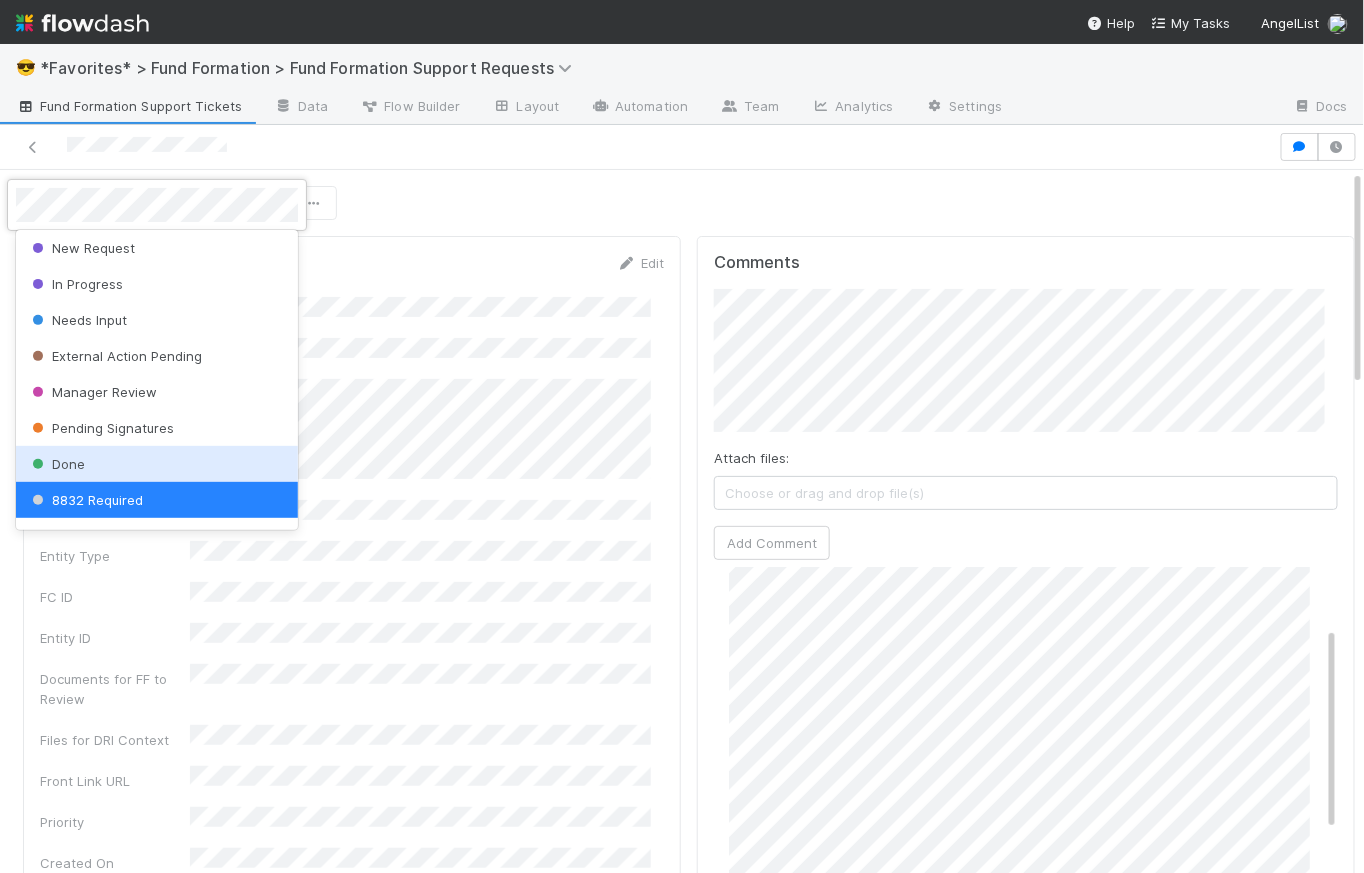 click on "Done" at bounding box center [56, 464] 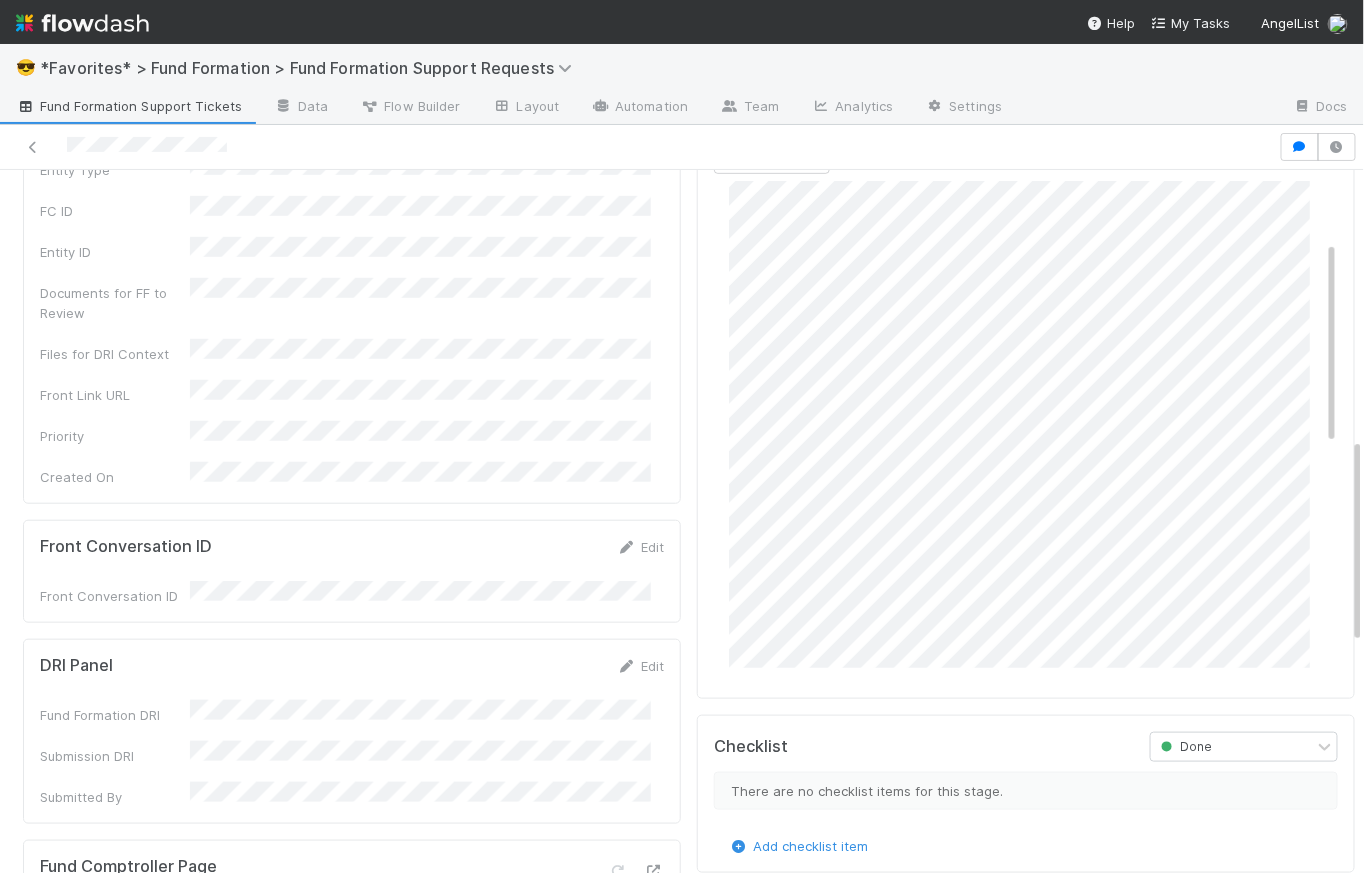 scroll, scrollTop: 918, scrollLeft: 0, axis: vertical 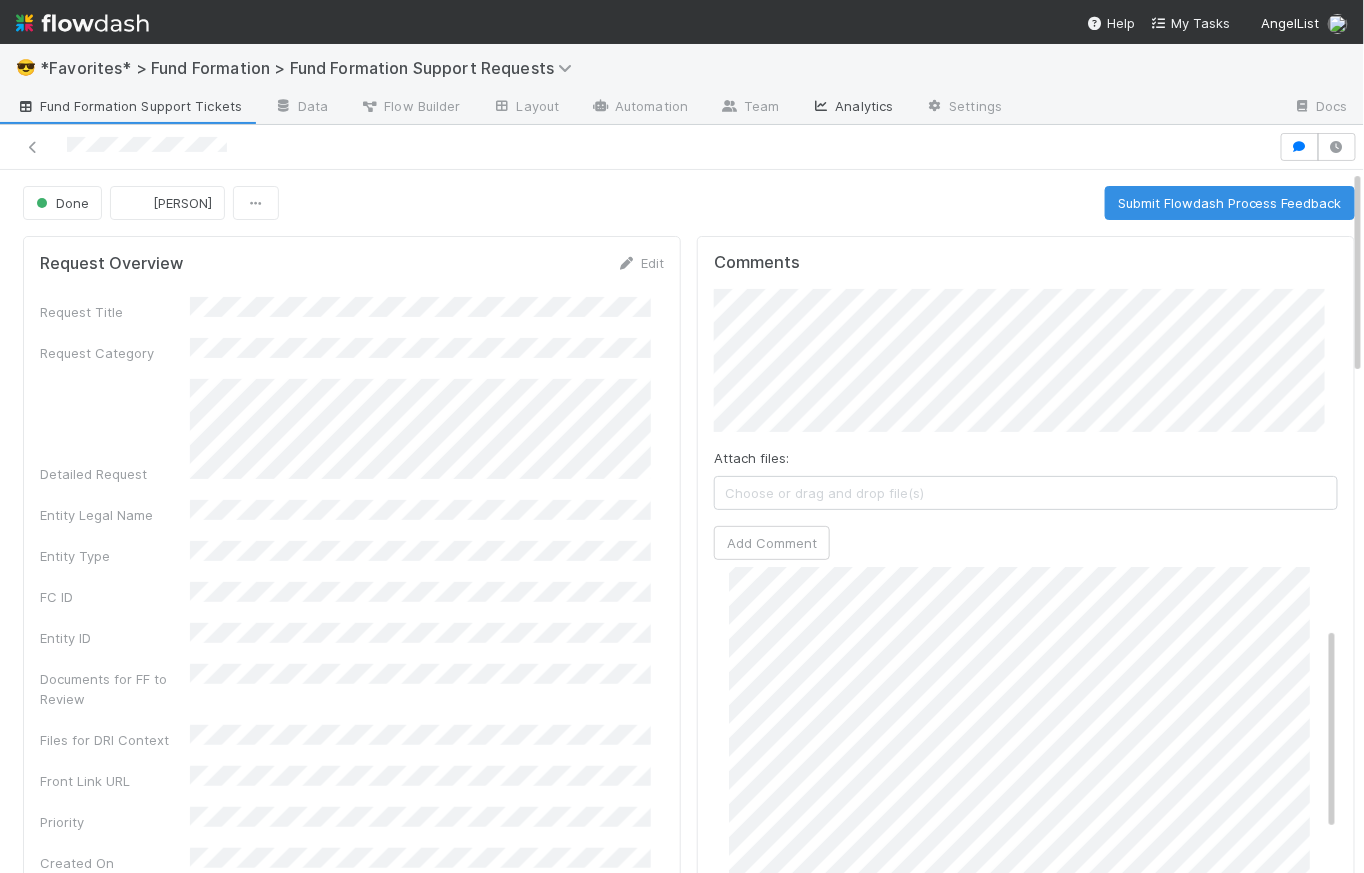 click on "Analytics" at bounding box center (853, 108) 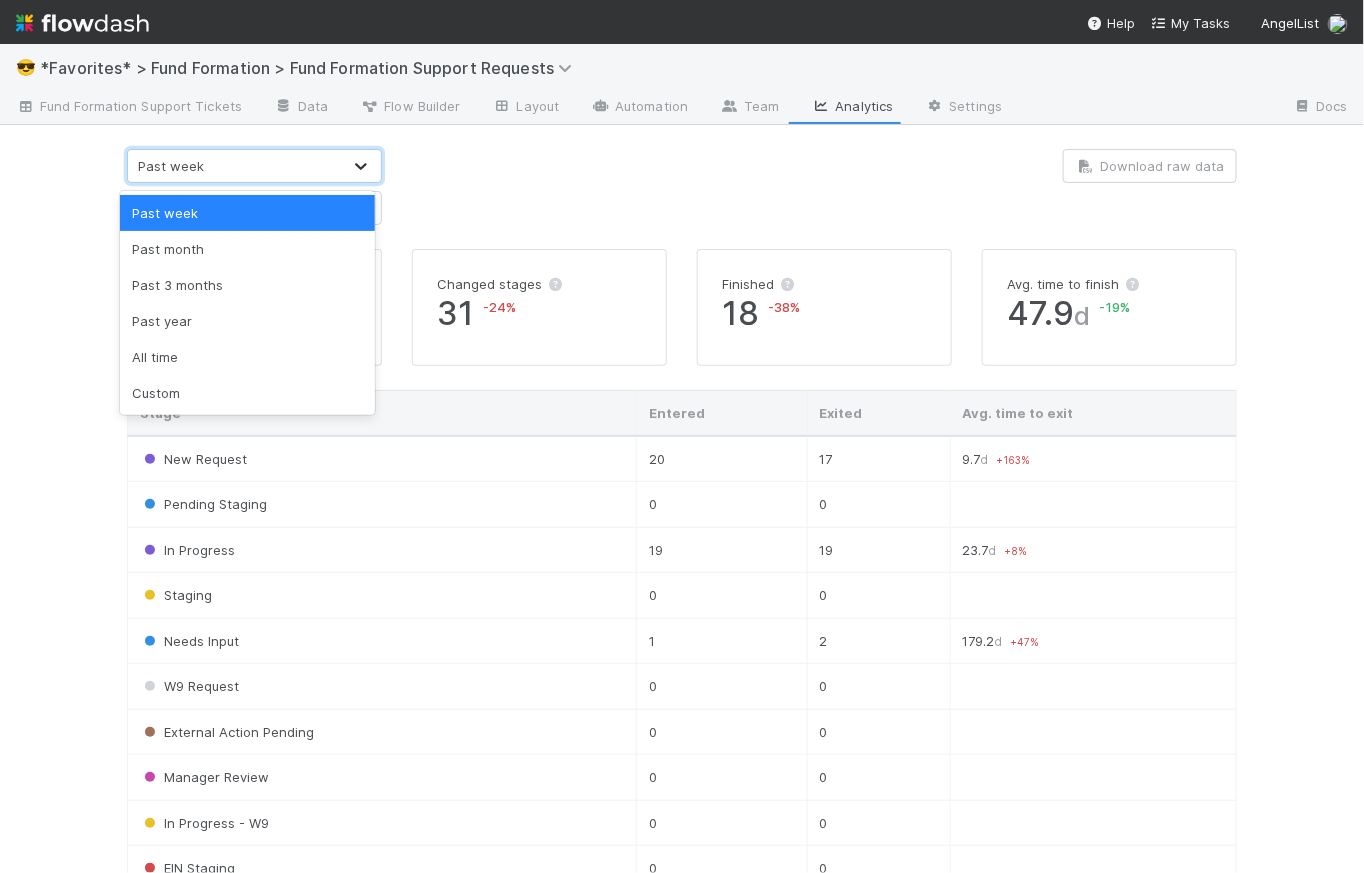 click at bounding box center (361, 166) 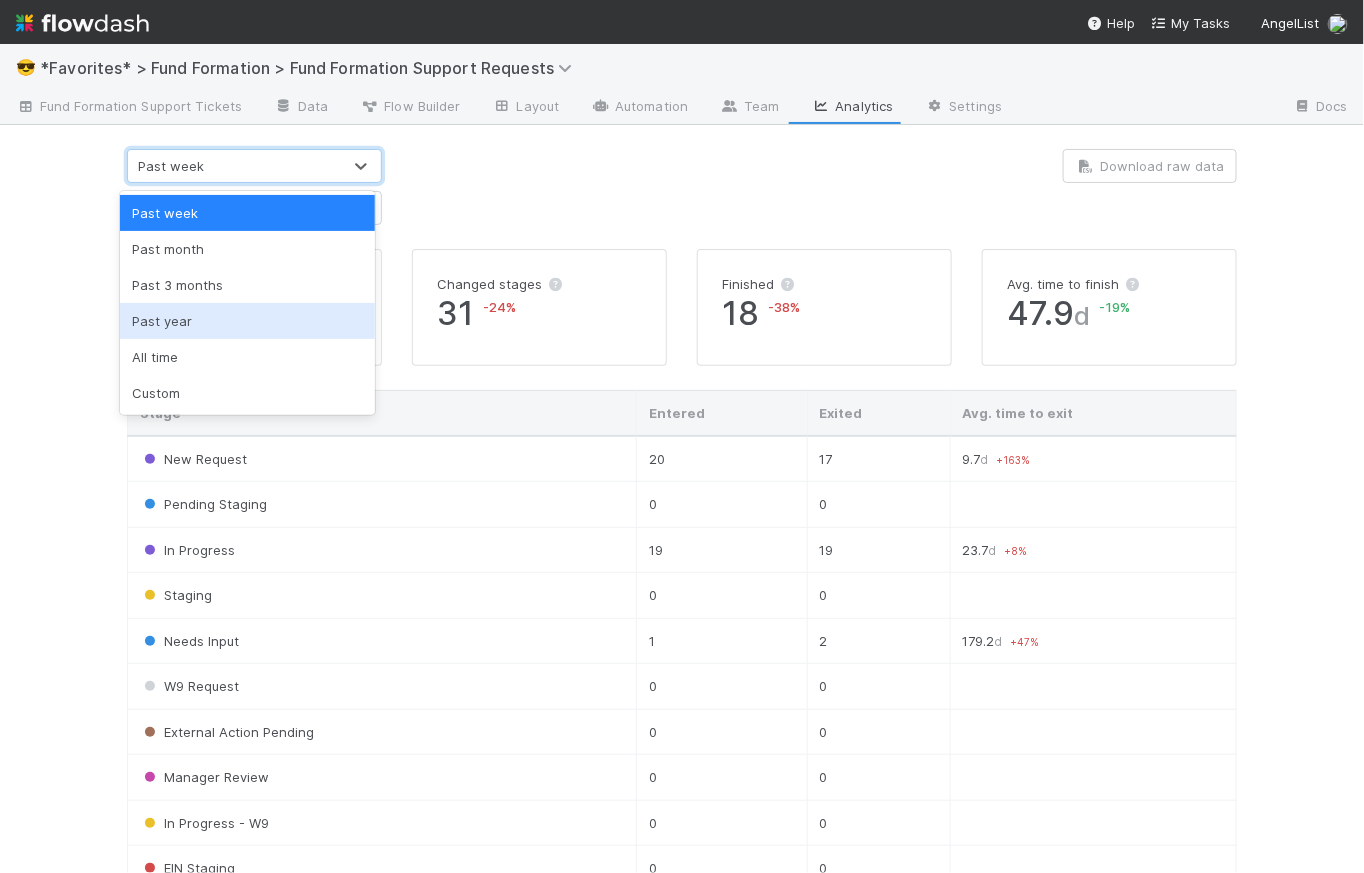 click on "Past year" at bounding box center [247, 321] 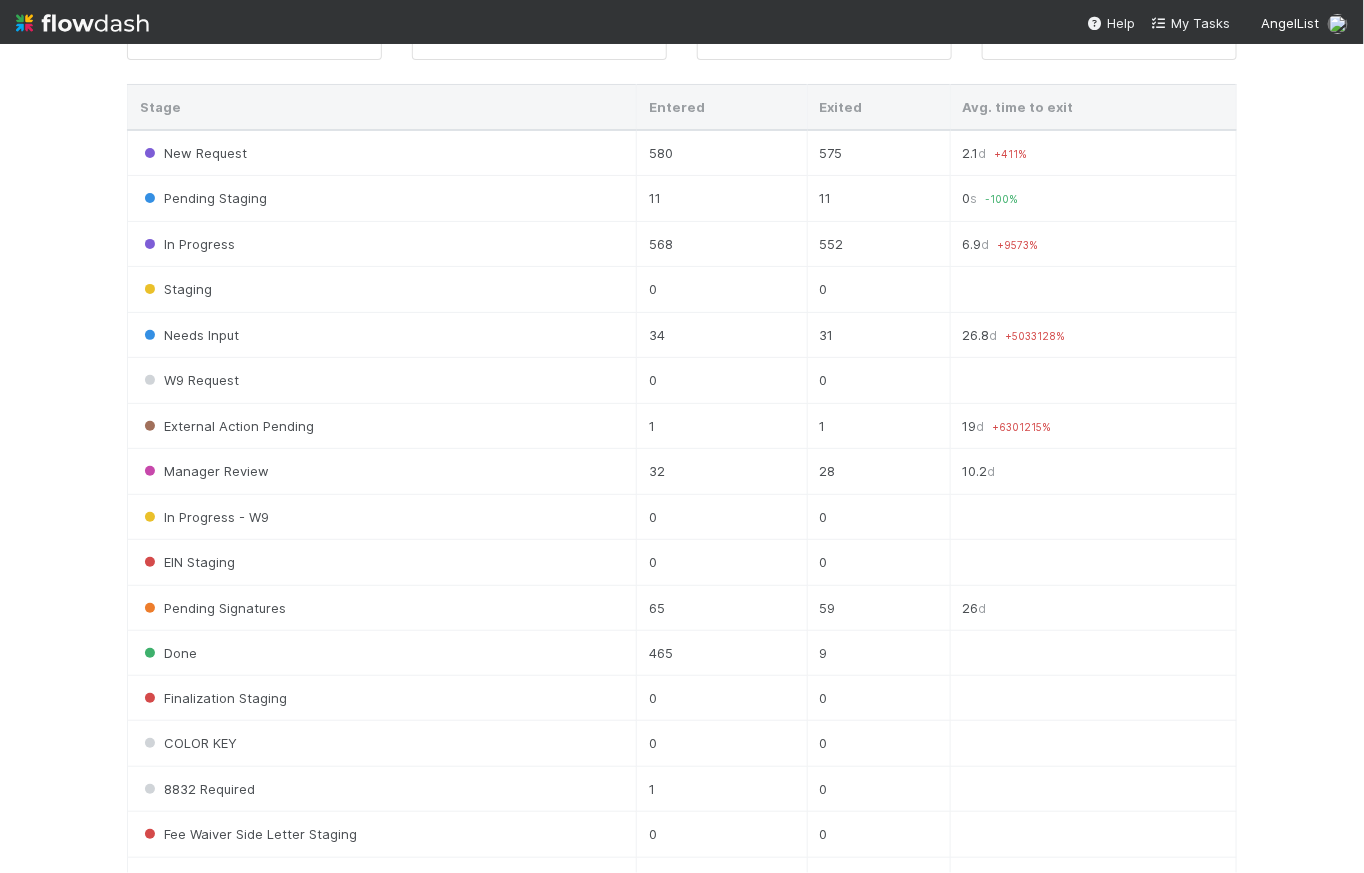 scroll, scrollTop: 521, scrollLeft: 0, axis: vertical 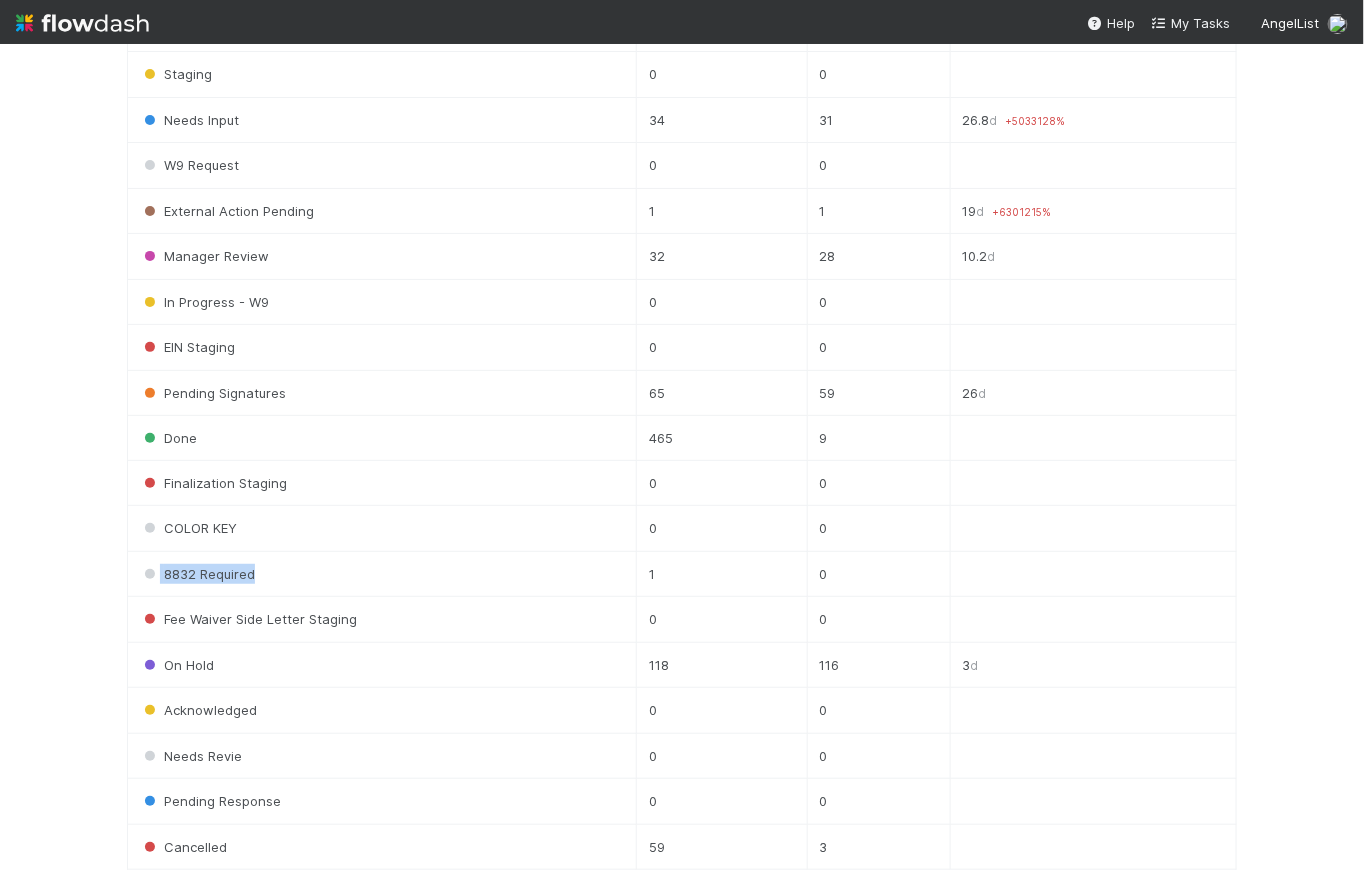 drag, startPoint x: 300, startPoint y: 563, endPoint x: 132, endPoint y: 560, distance: 168.02678 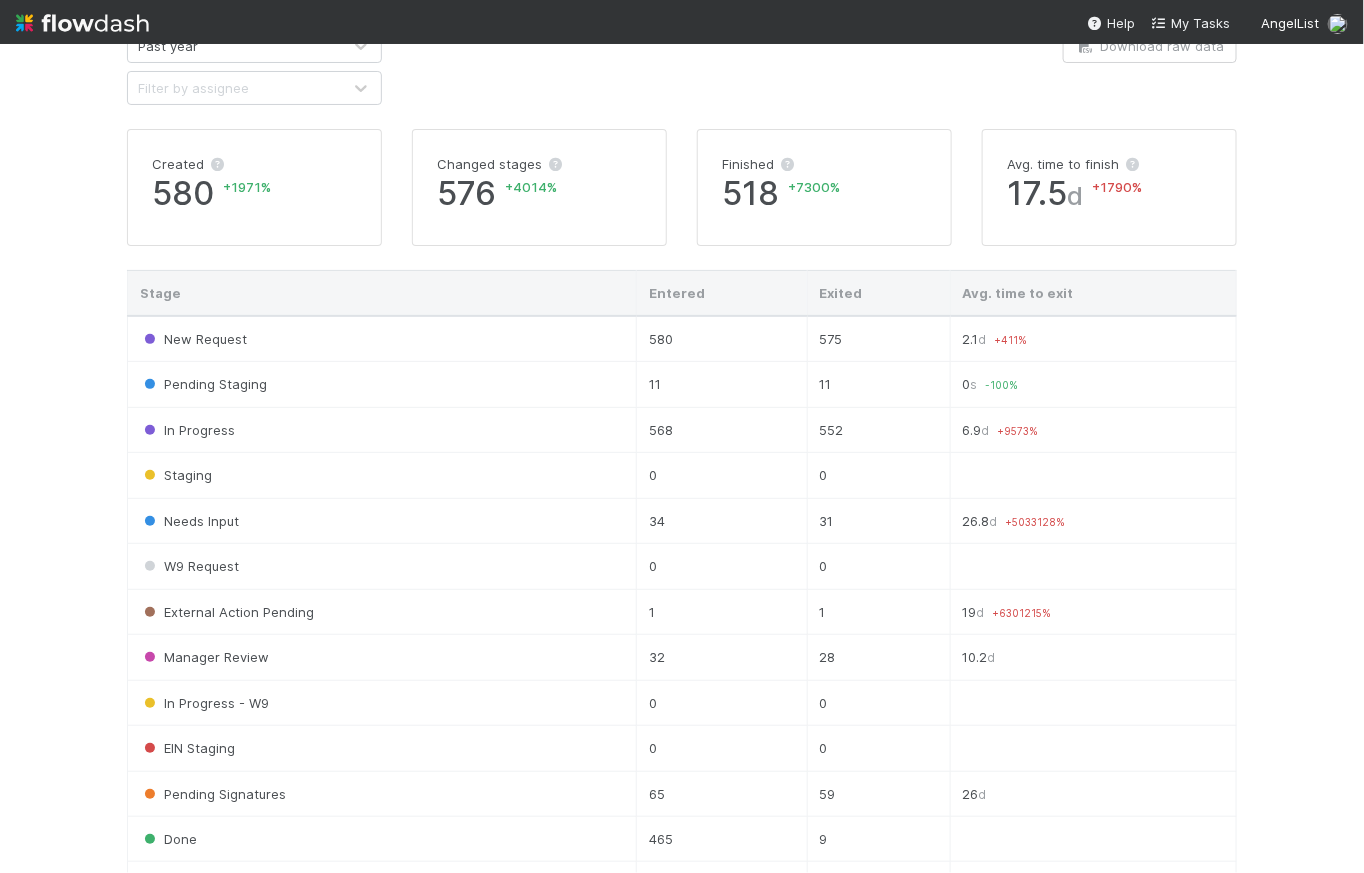 scroll, scrollTop: 0, scrollLeft: 0, axis: both 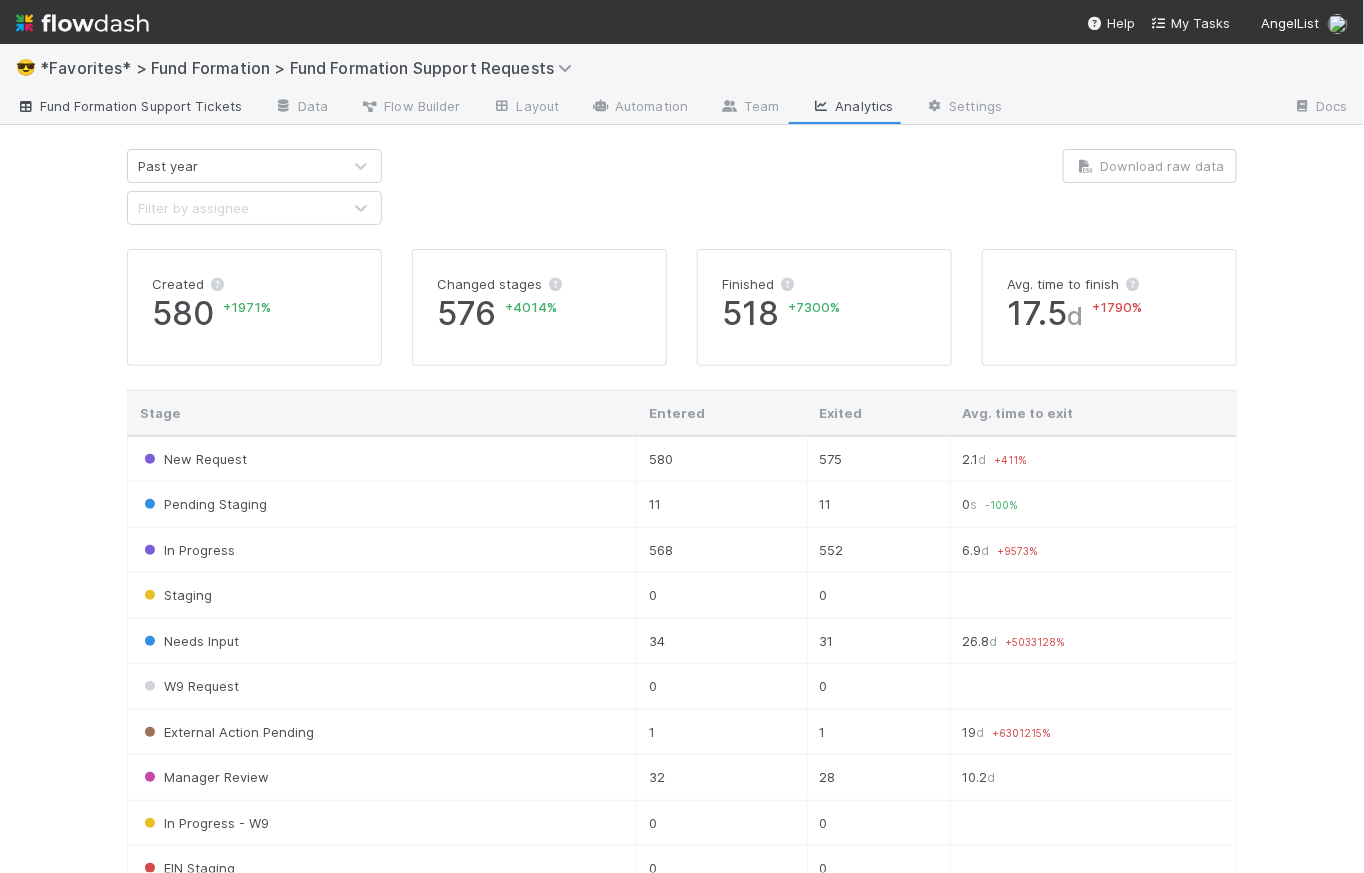 click on "Fund Formation Support Tickets" at bounding box center (129, 106) 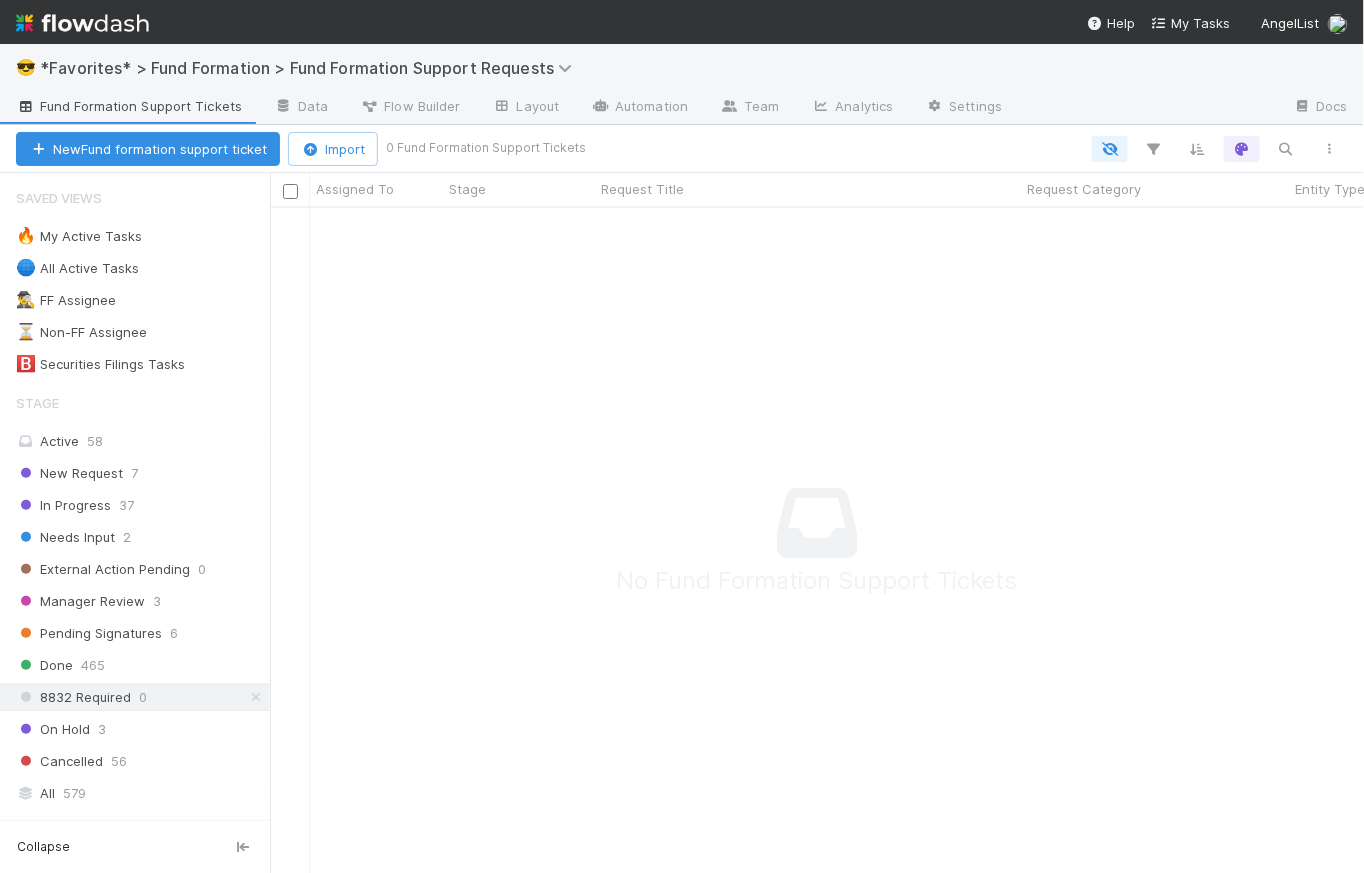 scroll, scrollTop: 14, scrollLeft: 15, axis: both 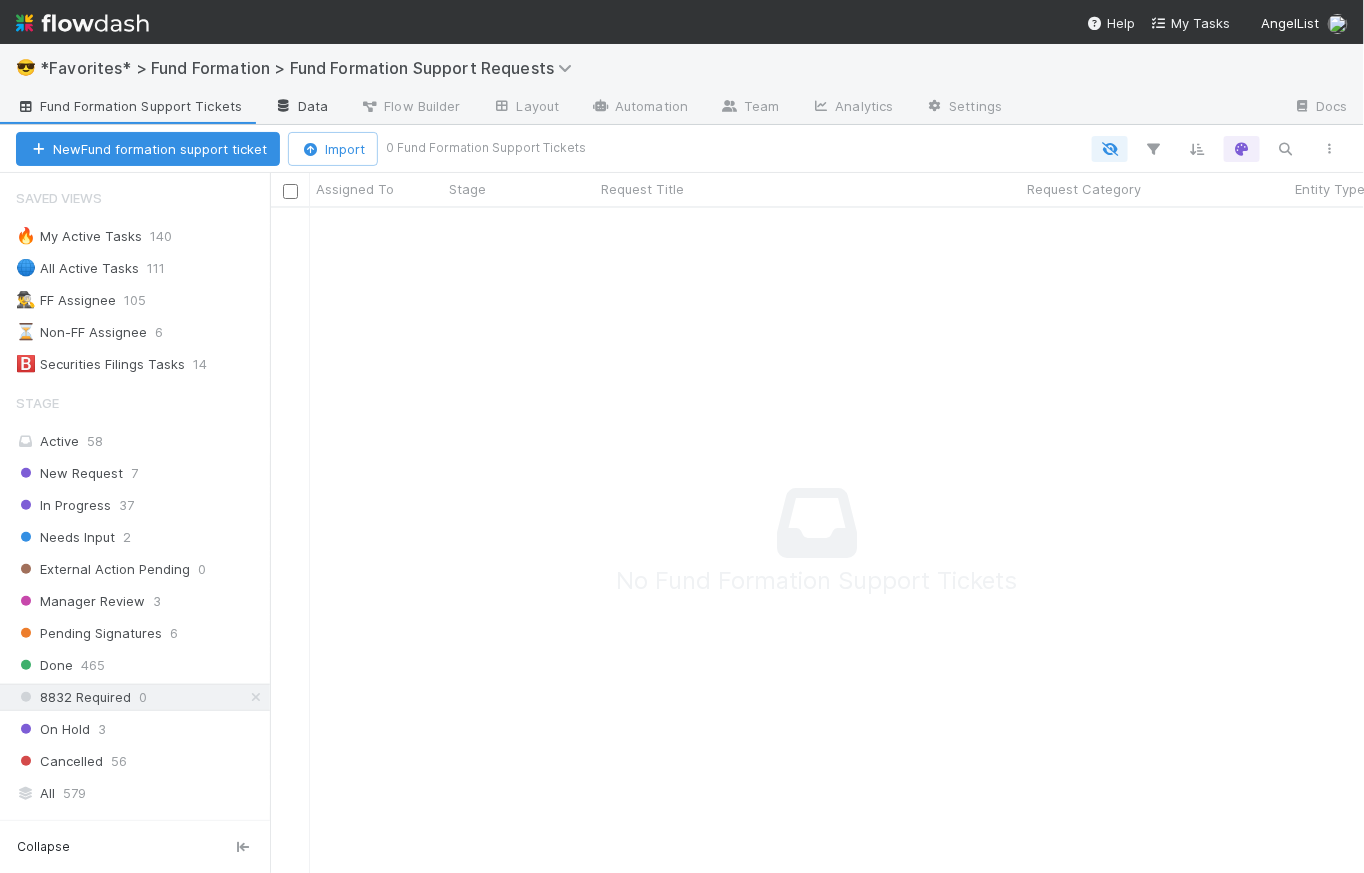 click on "Data" at bounding box center [301, 108] 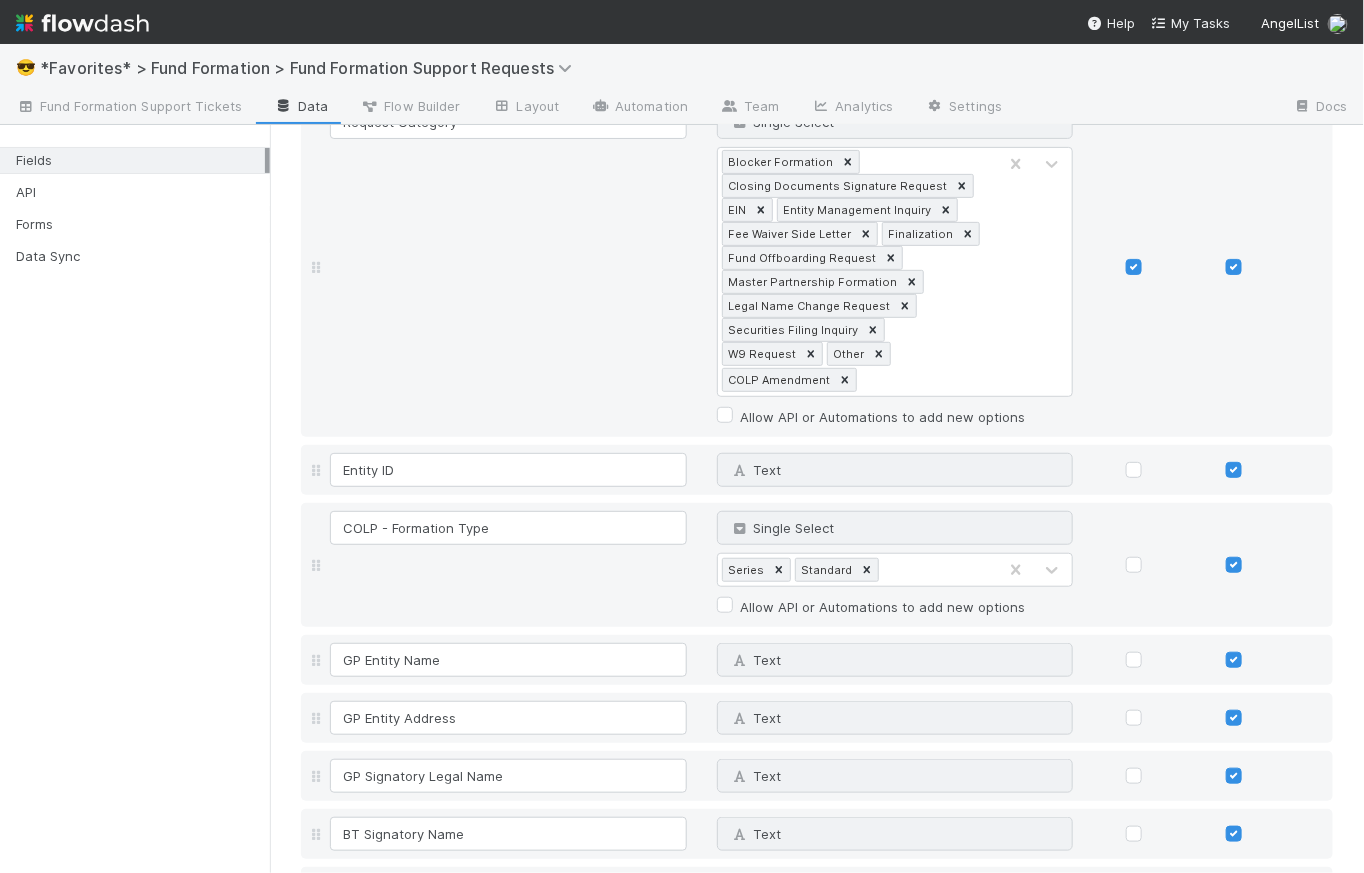 scroll, scrollTop: 205, scrollLeft: 0, axis: vertical 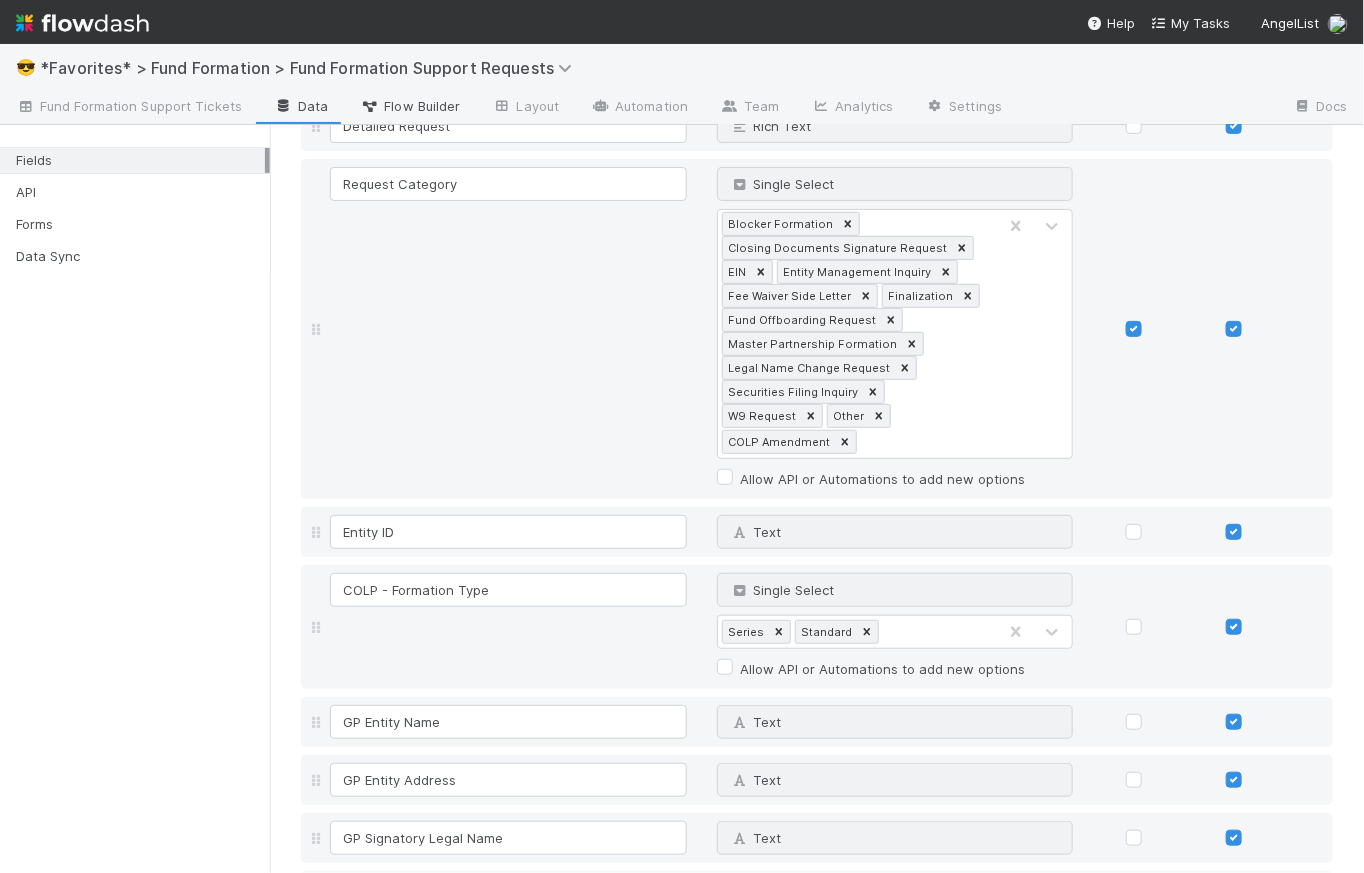 click on "Flow Builder" at bounding box center [410, 106] 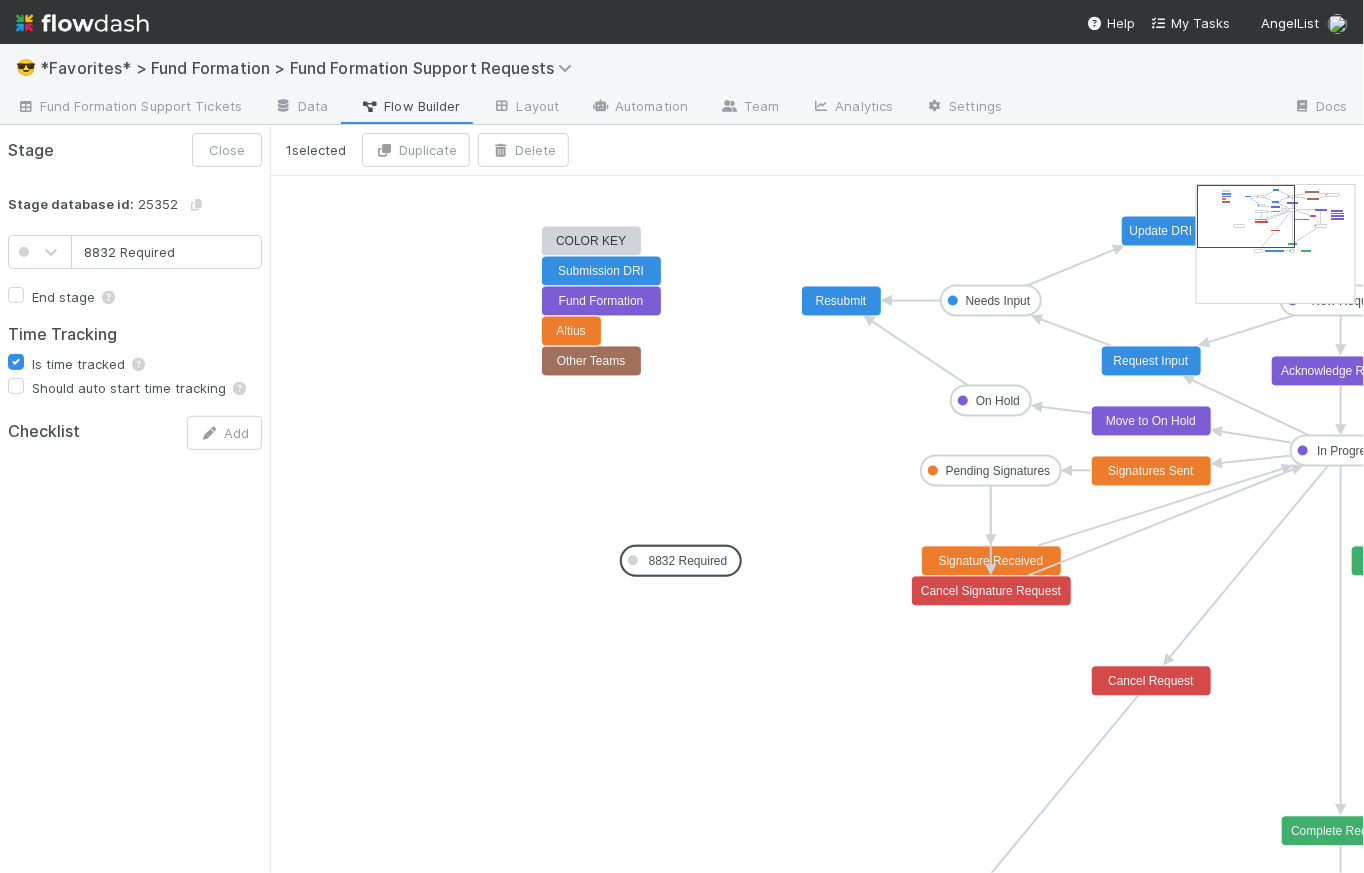 drag, startPoint x: 766, startPoint y: 627, endPoint x: 690, endPoint y: 542, distance: 114.02193 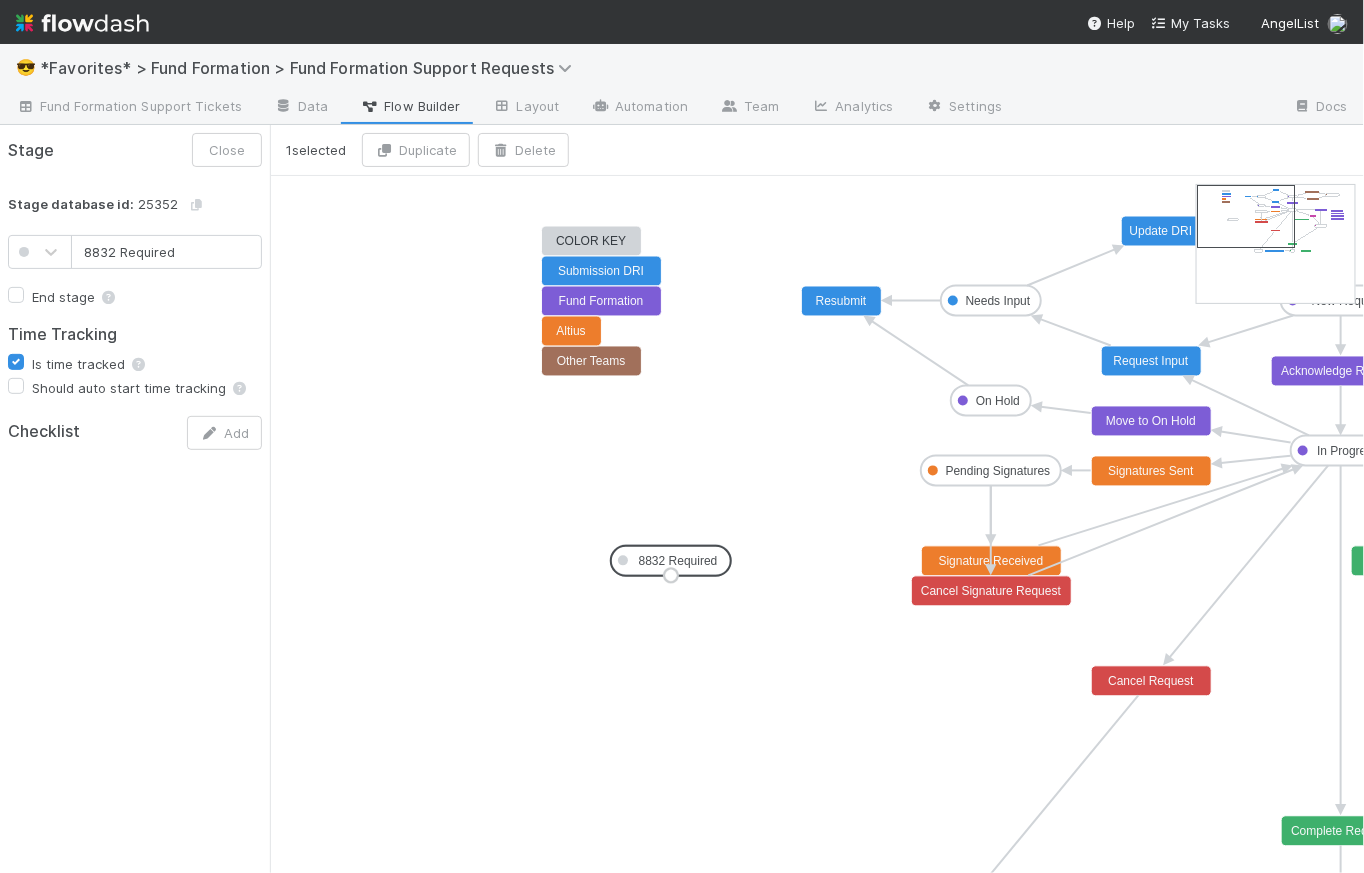 click on "8832 Required" 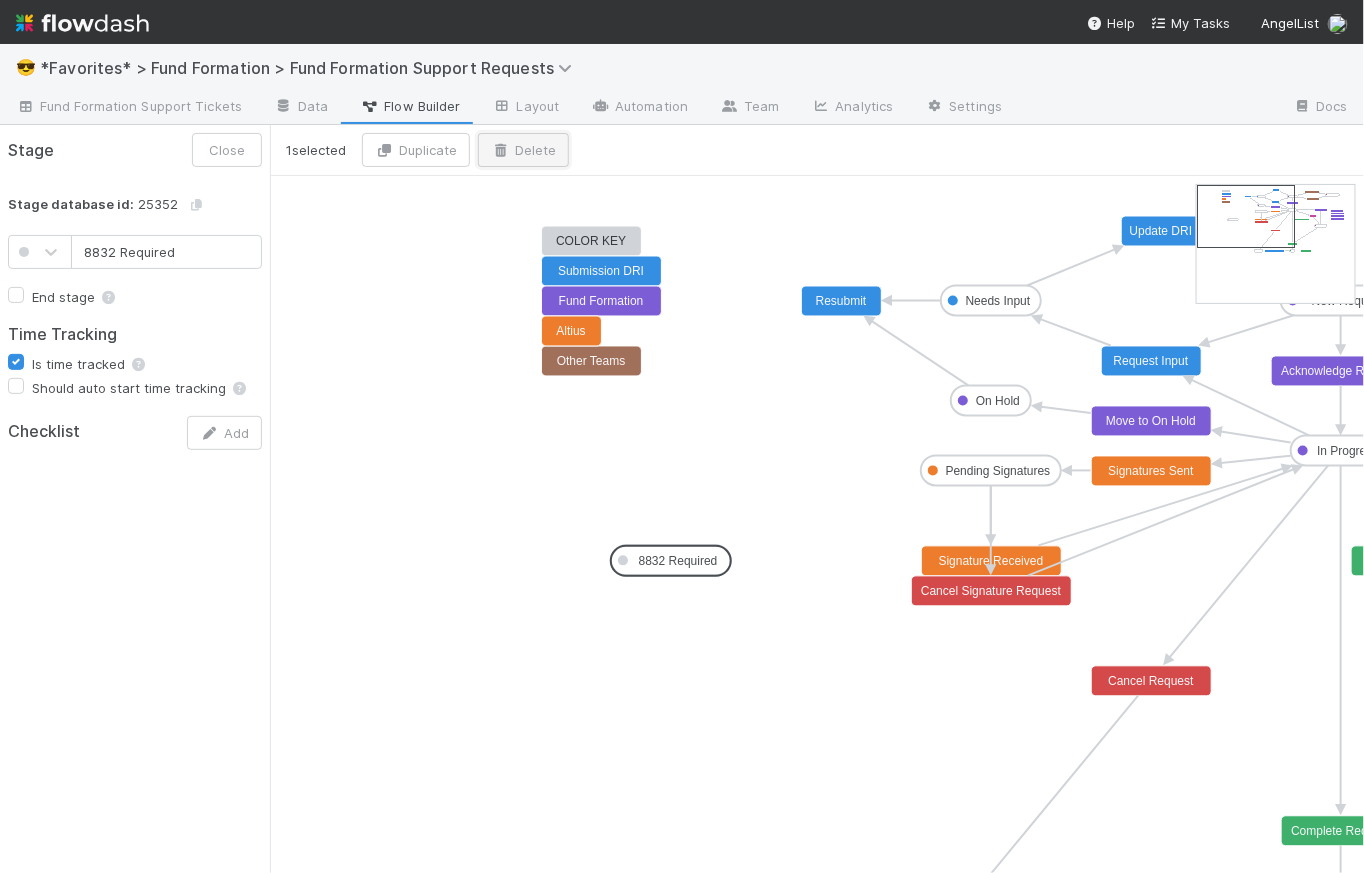 click on "Delete" at bounding box center (523, 150) 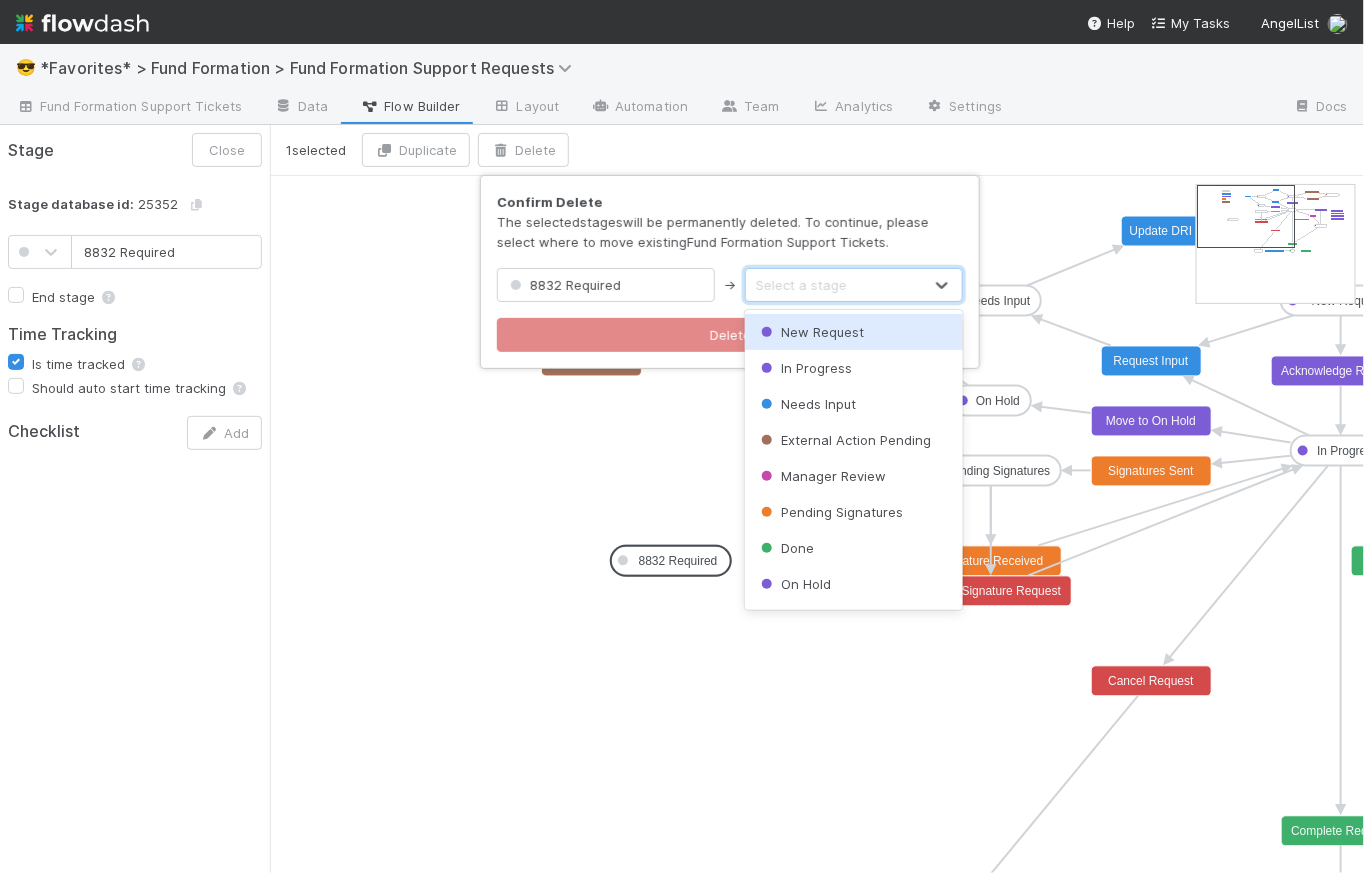click on "Select a stage" at bounding box center (801, 285) 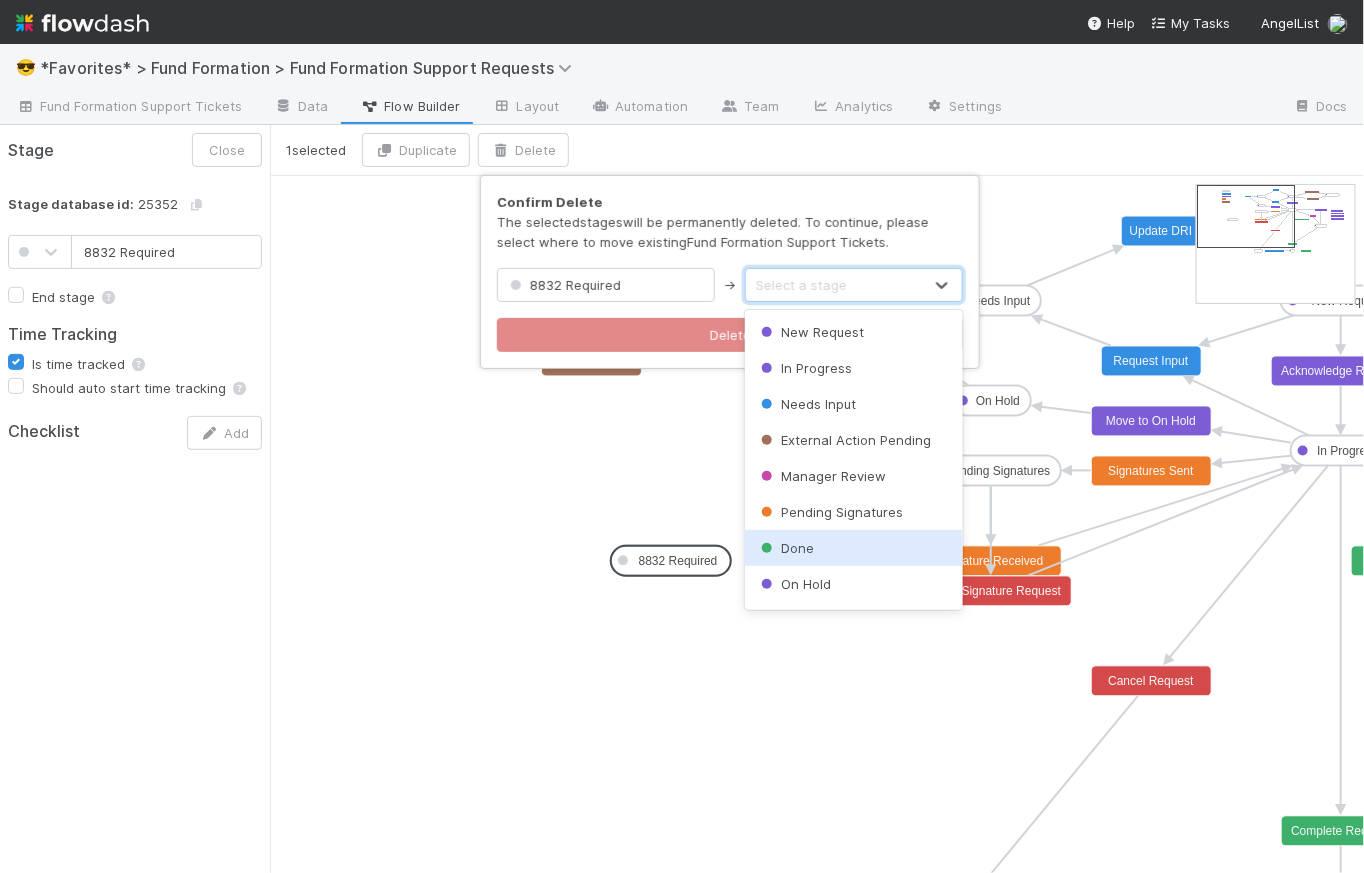 click on "Done" at bounding box center (854, 548) 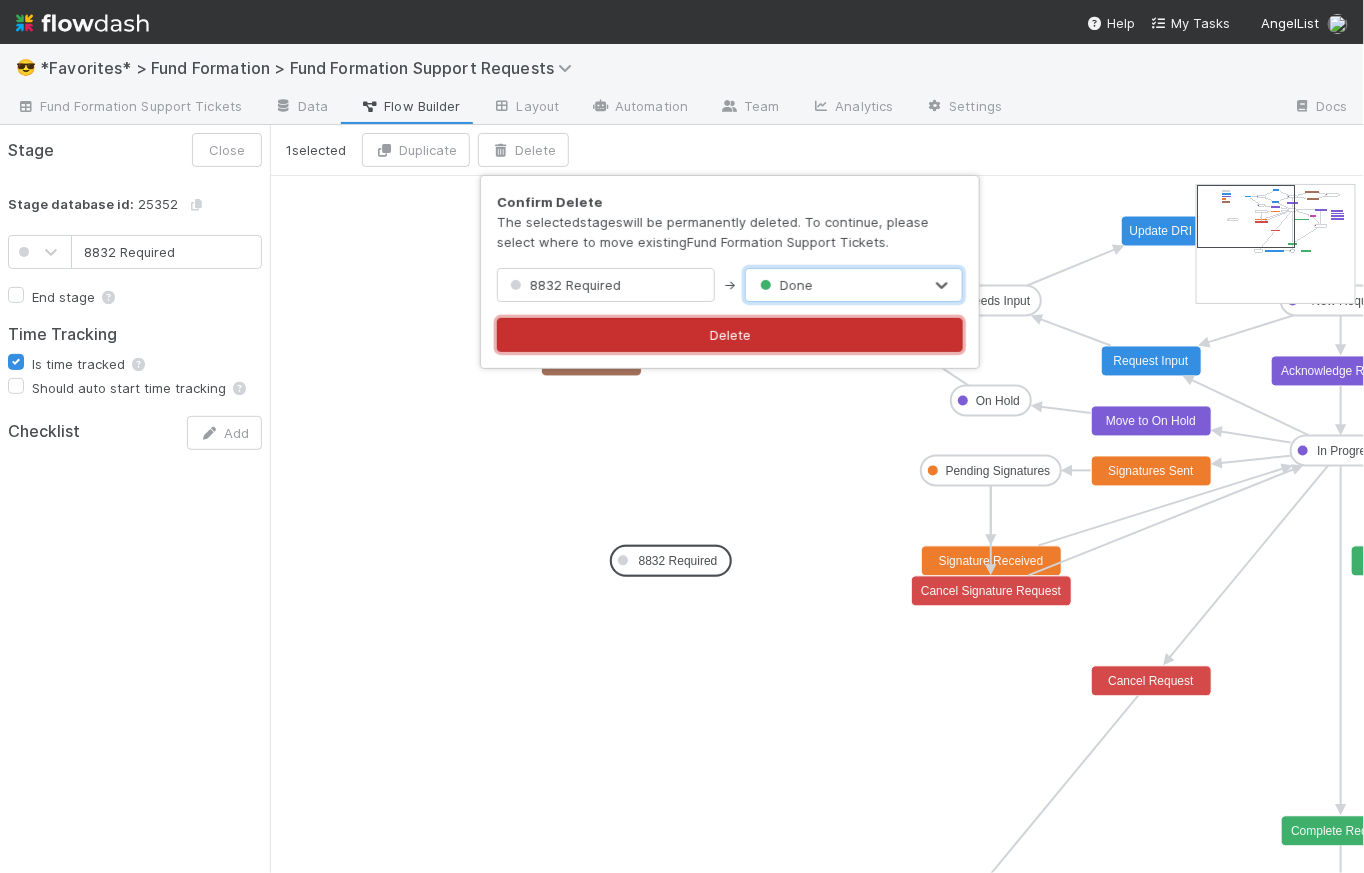 click on "Delete" at bounding box center (730, 335) 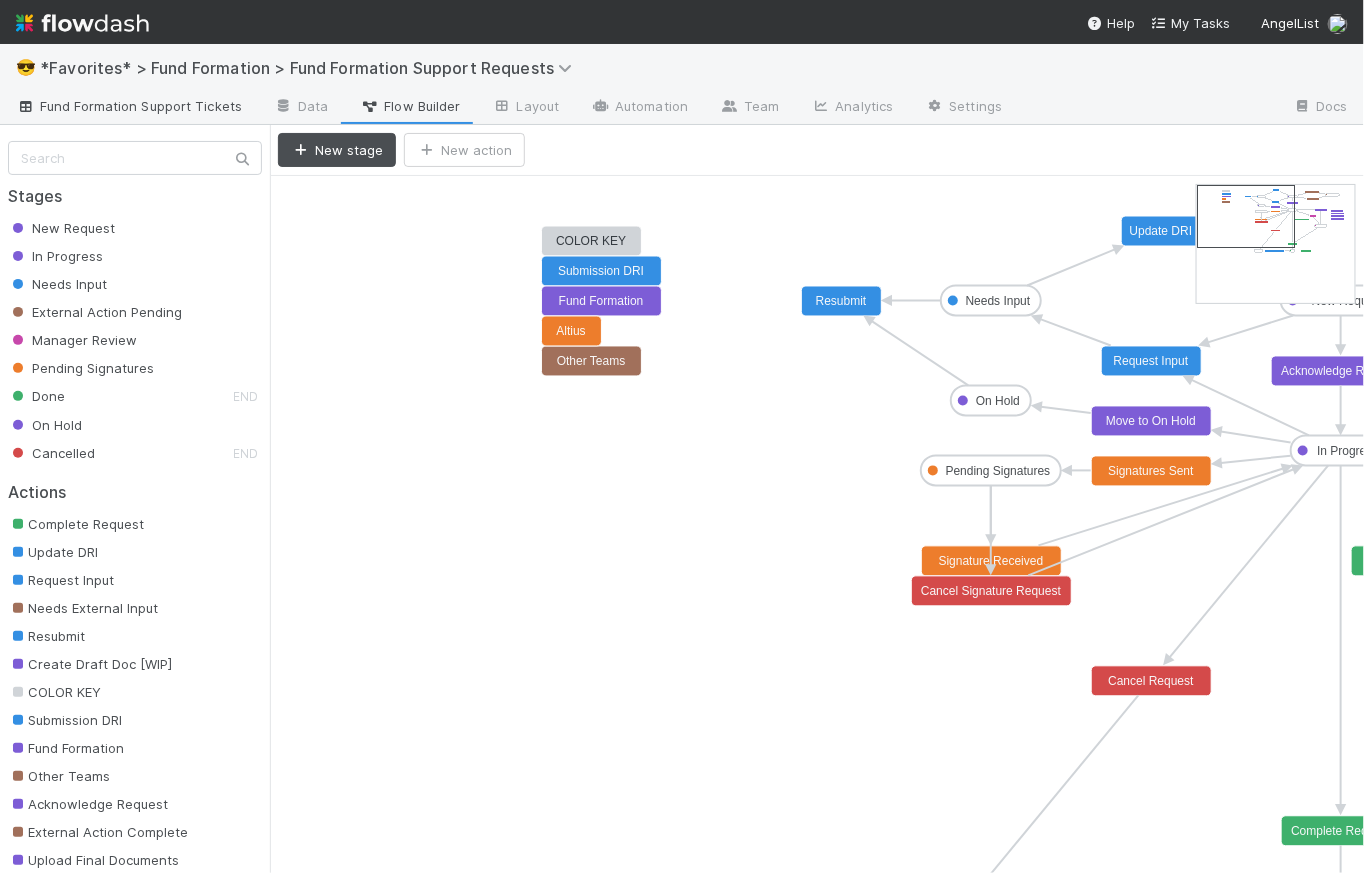 click on "Fund Formation Support Tickets" at bounding box center [129, 106] 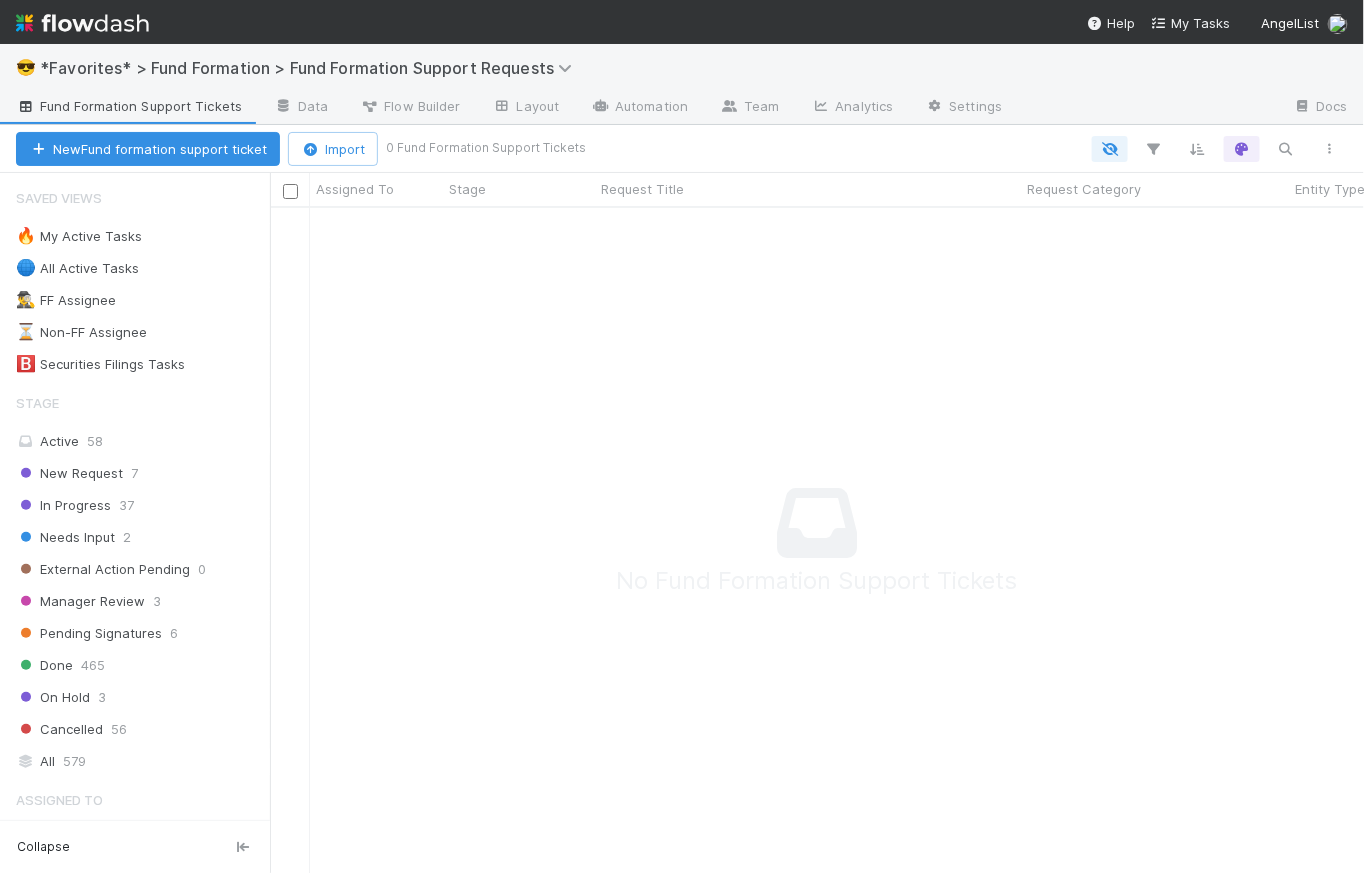 scroll, scrollTop: 14, scrollLeft: 15, axis: both 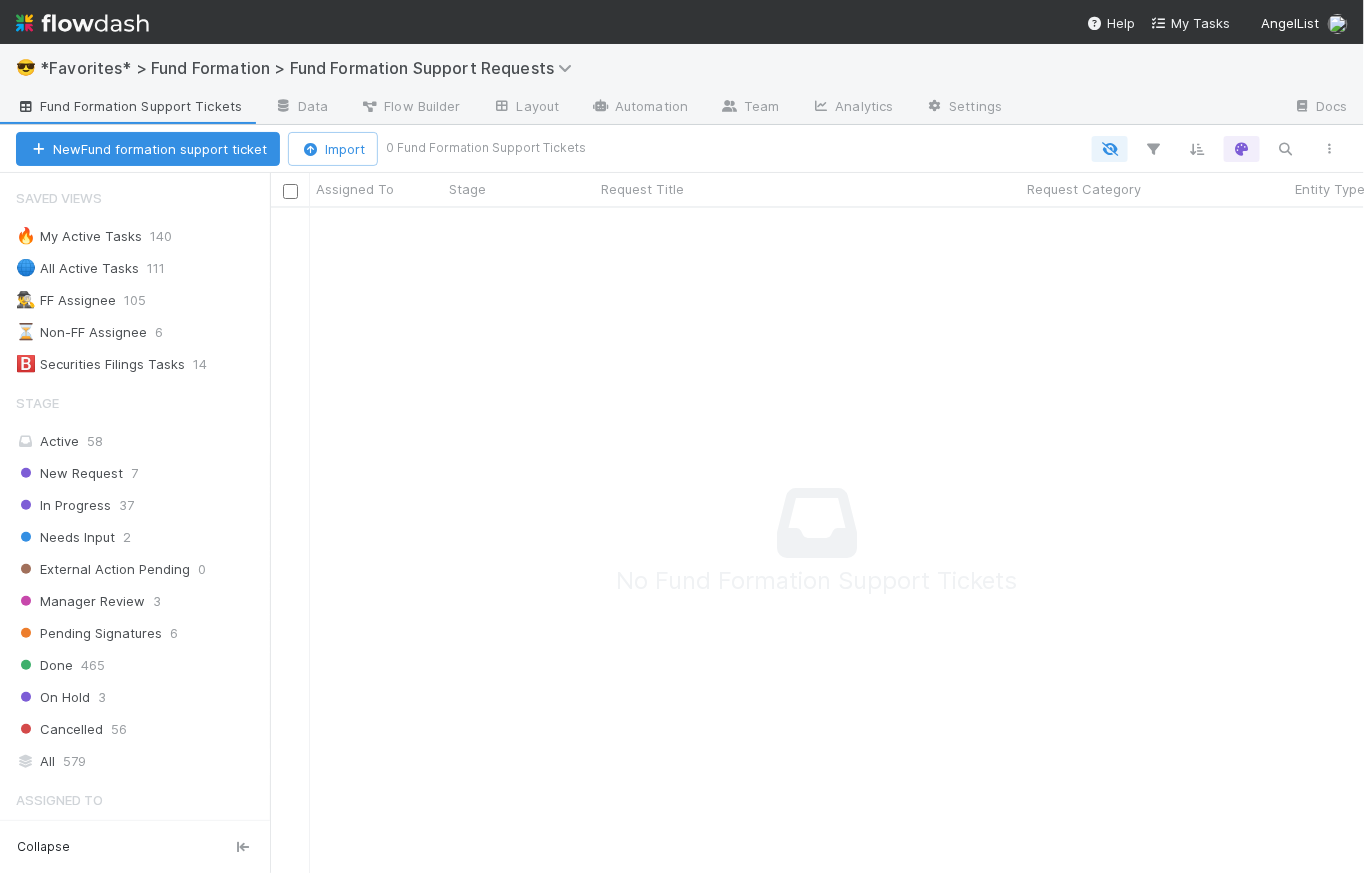 click on "Fund Formation Support Tickets" at bounding box center [129, 106] 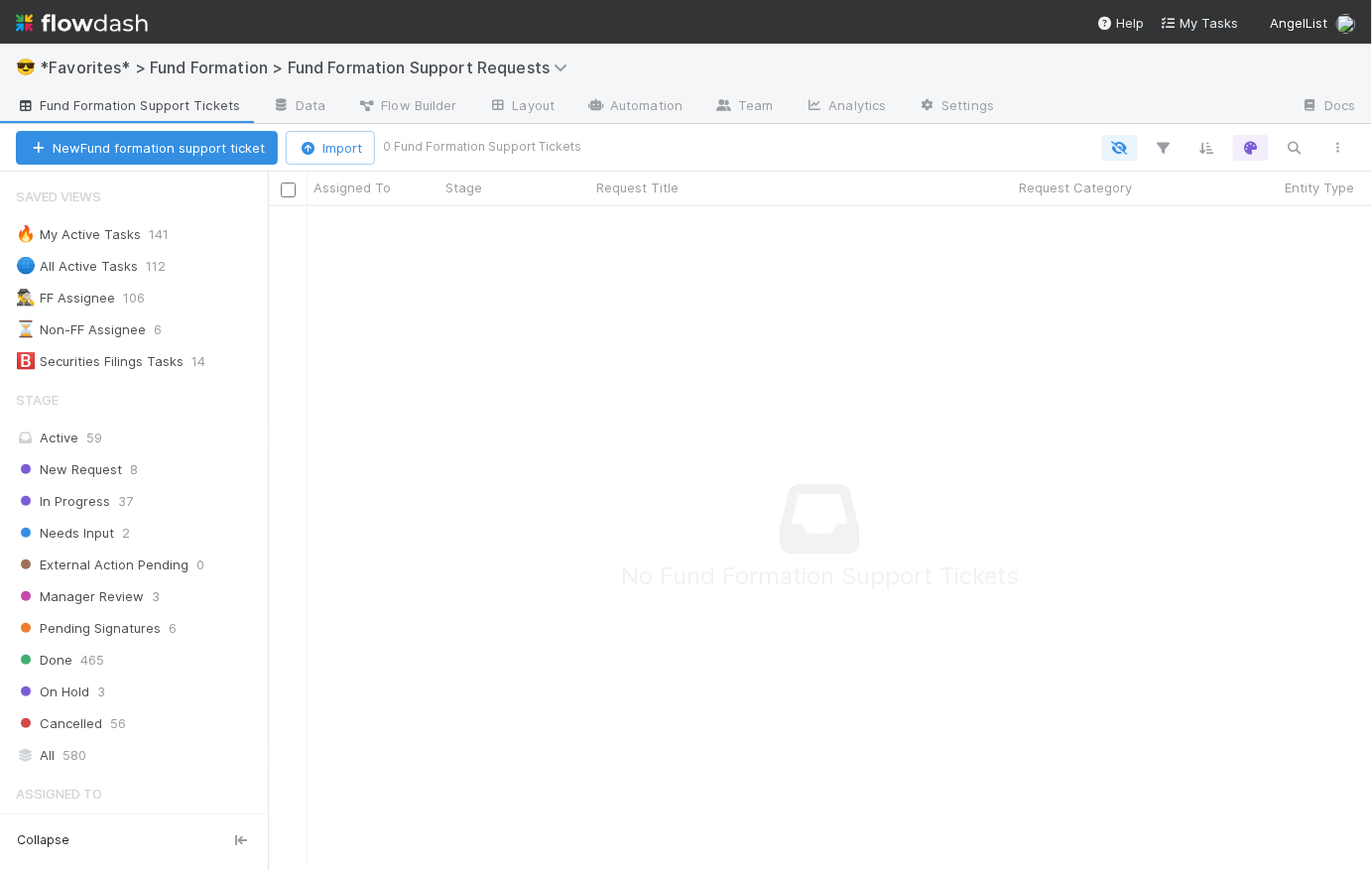 scroll, scrollTop: 14, scrollLeft: 15, axis: both 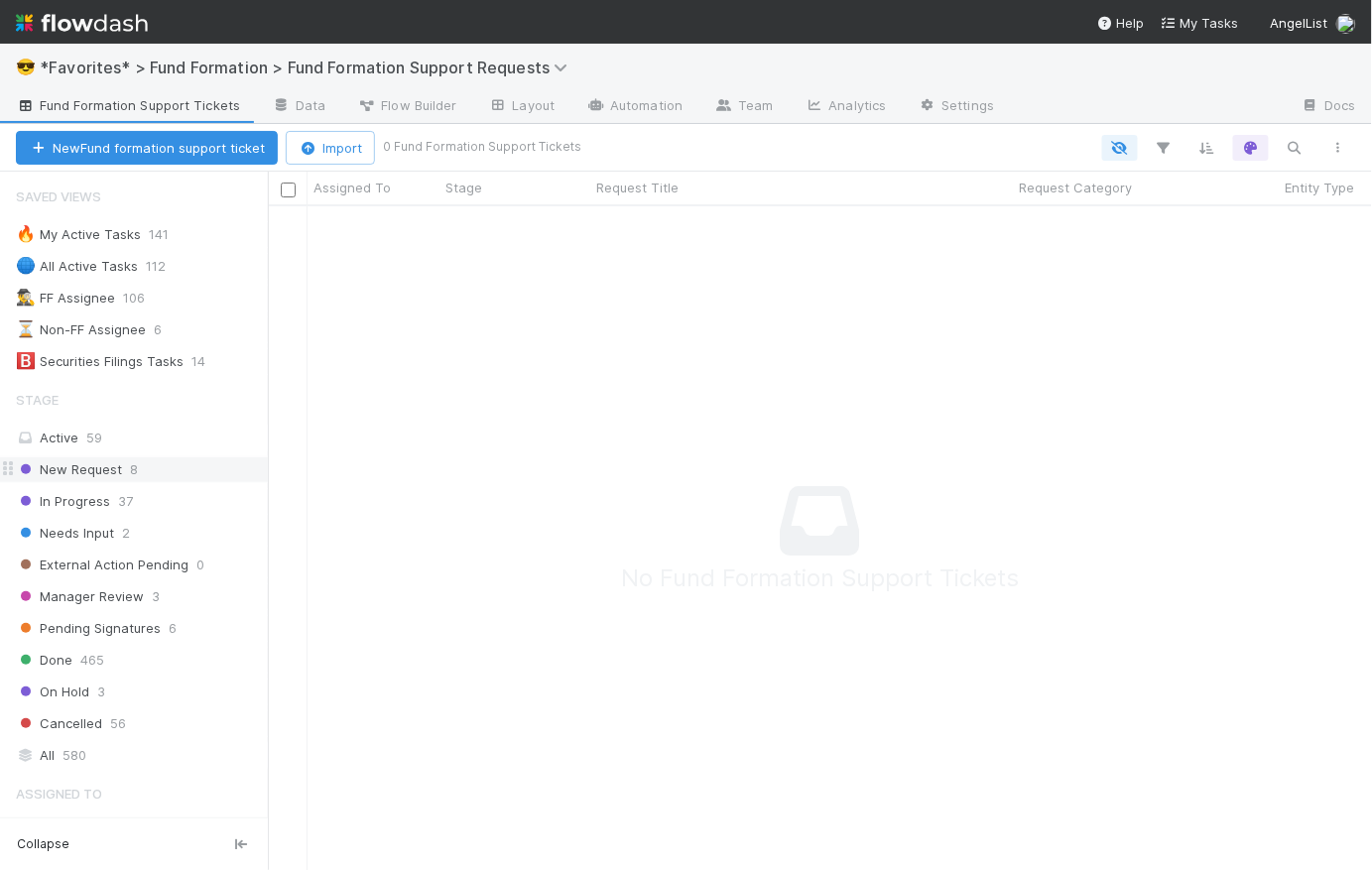 click on "New Request   8" at bounding box center (142, 469) 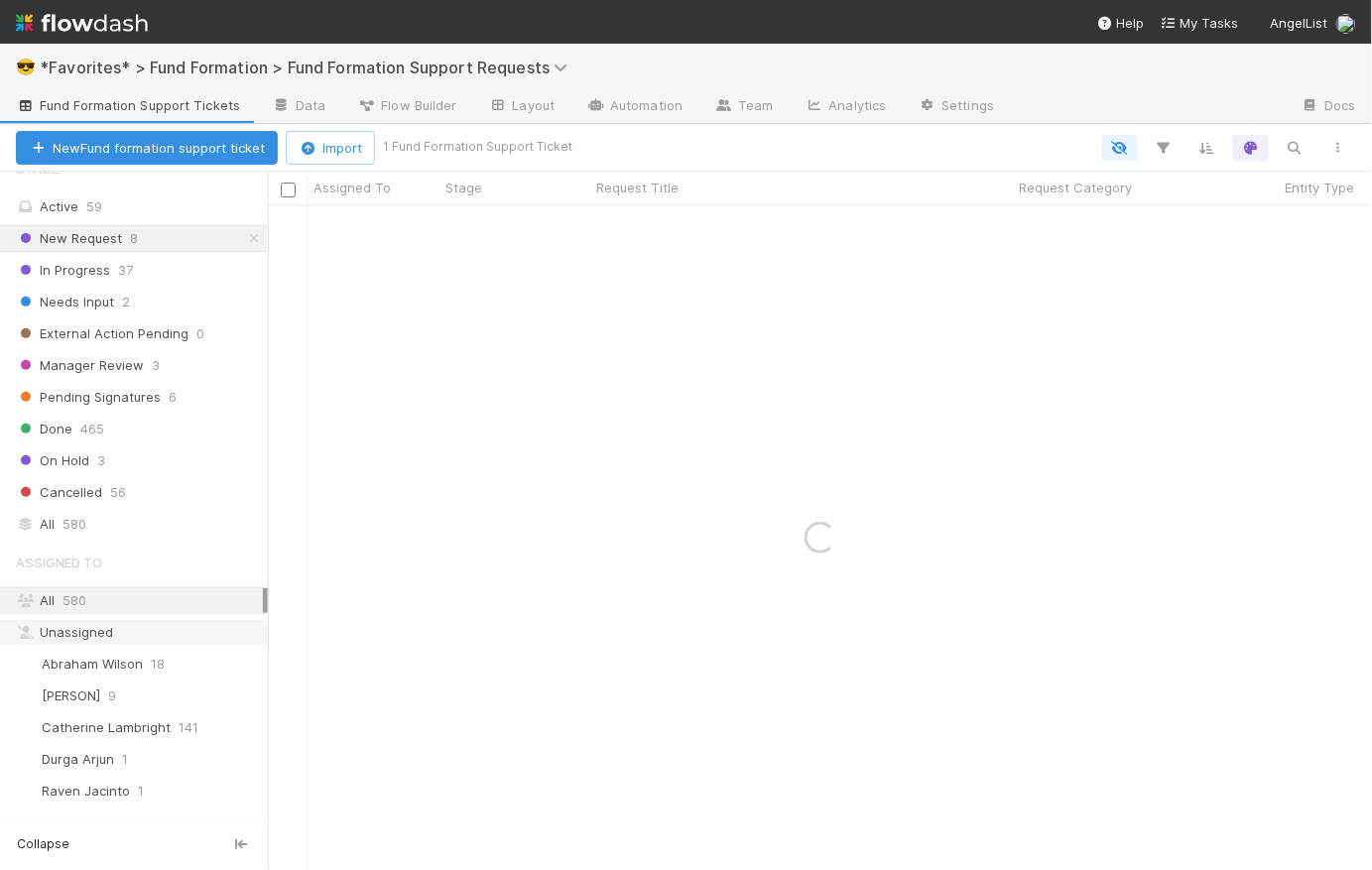 scroll, scrollTop: 312, scrollLeft: 0, axis: vertical 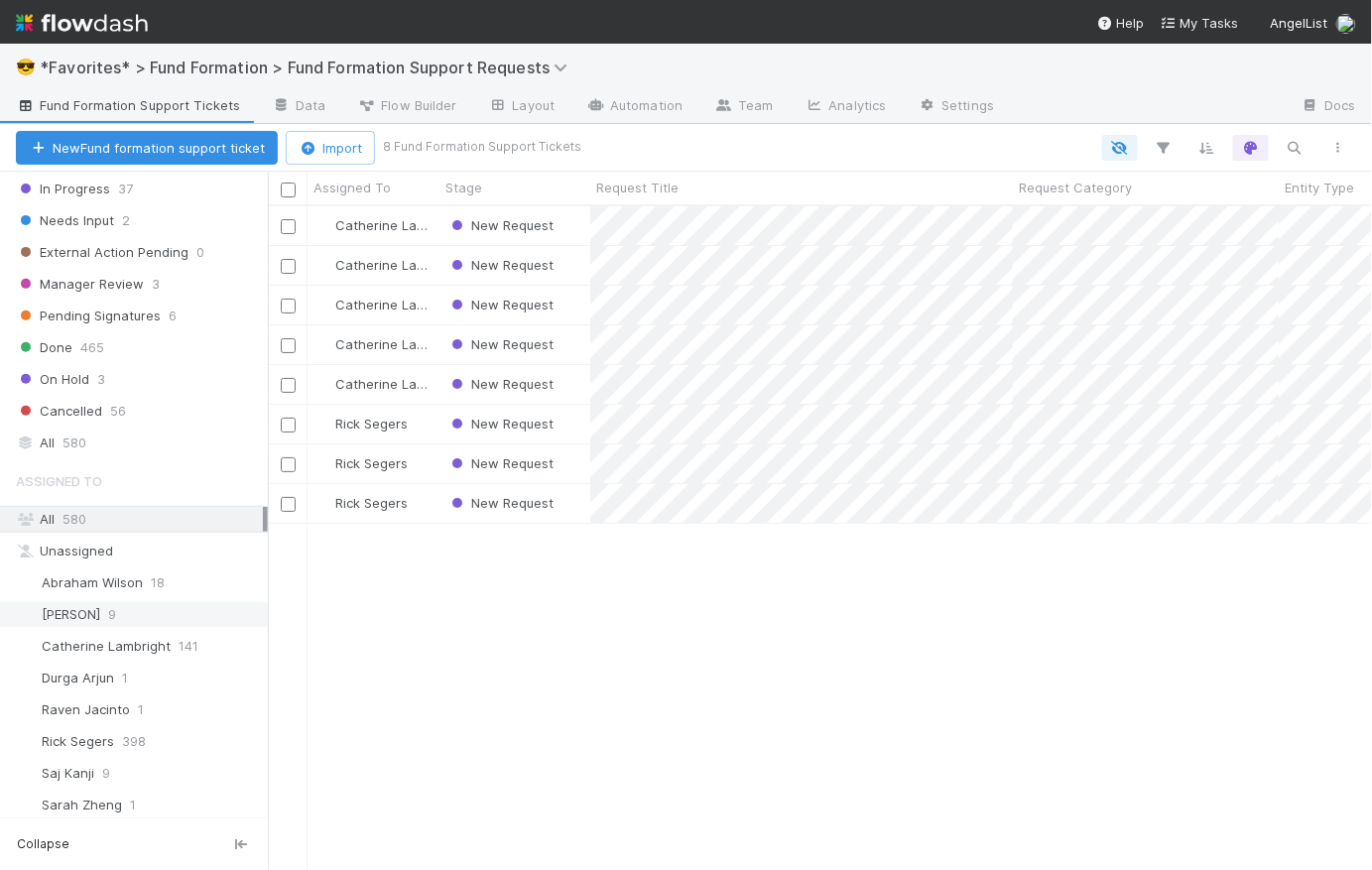 click on "Brittany Files 9" at bounding box center (139, 614) 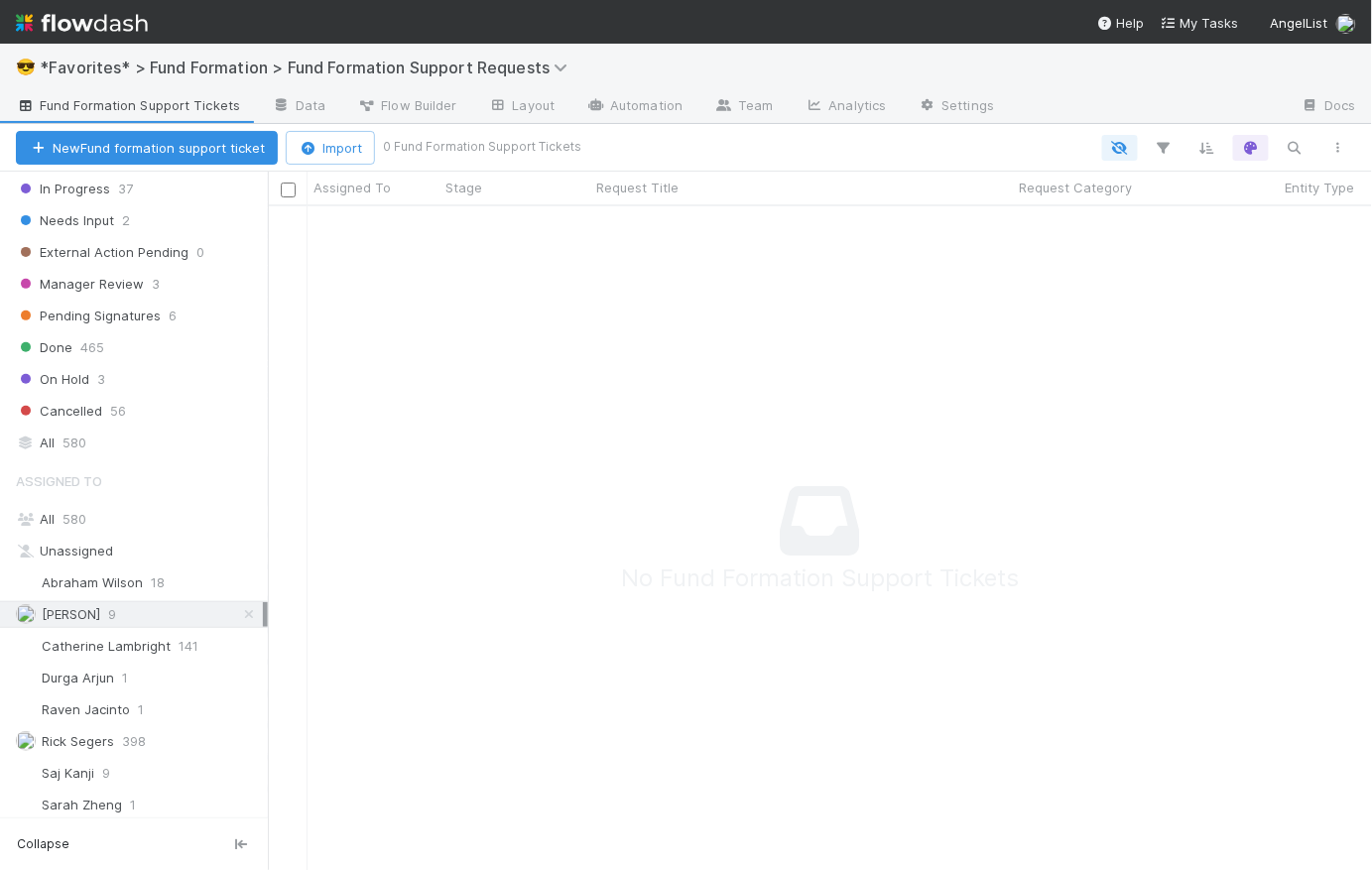 scroll, scrollTop: 14, scrollLeft: 15, axis: both 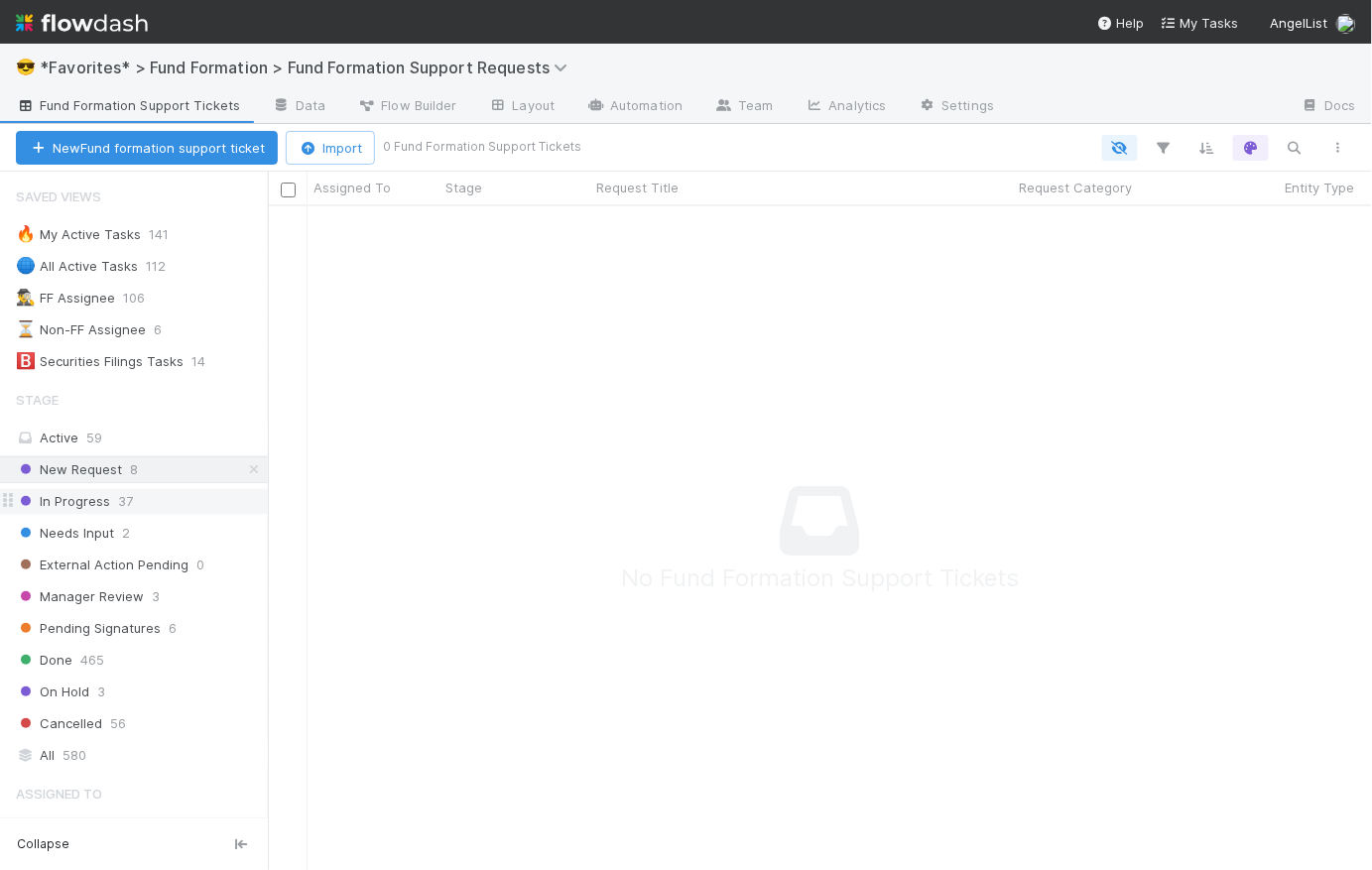 click on "In Progress   37" at bounding box center (142, 501) 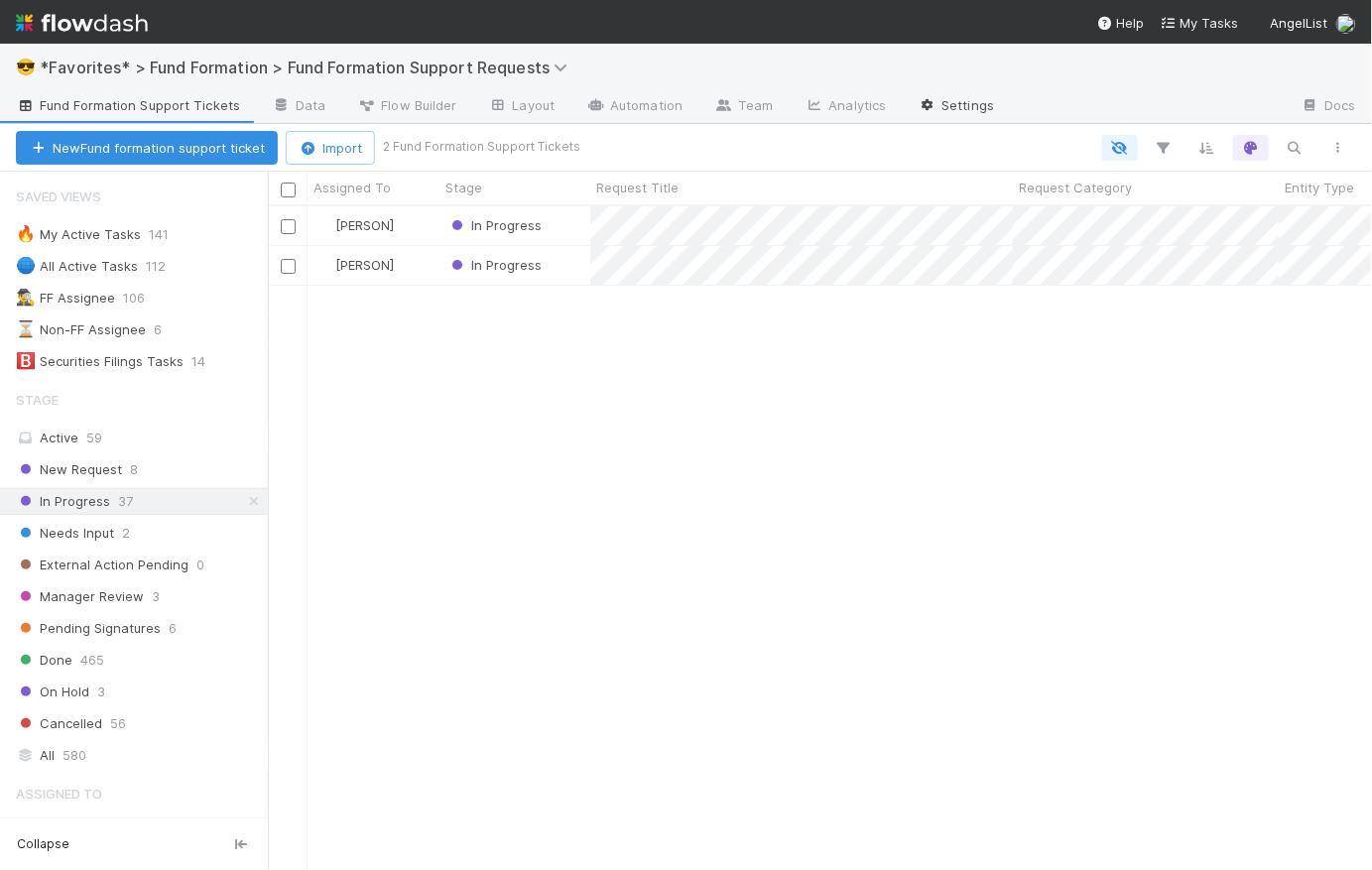 scroll, scrollTop: 14, scrollLeft: 15, axis: both 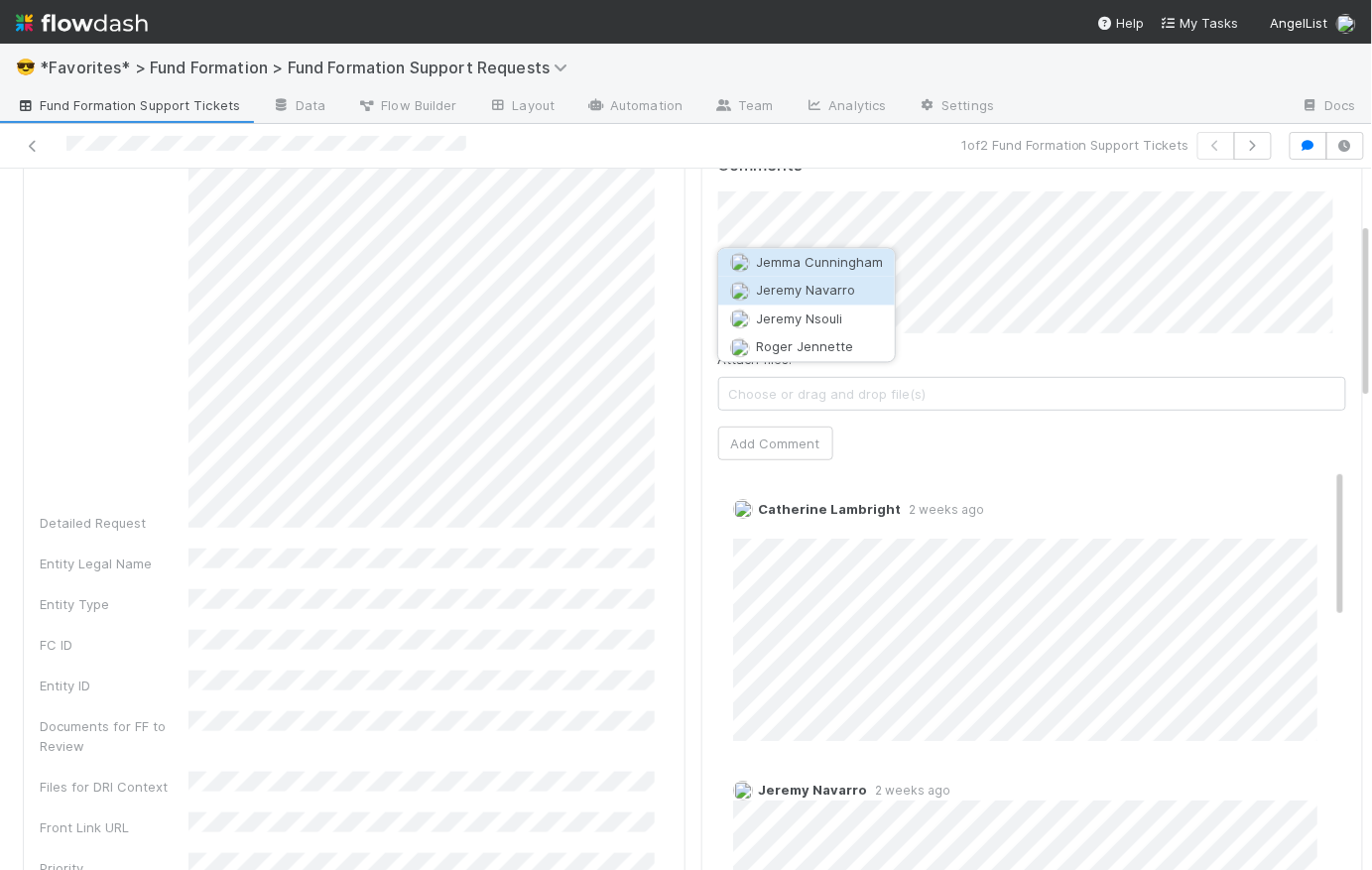 click on "Jeremy Navarro" at bounding box center (806, 291) 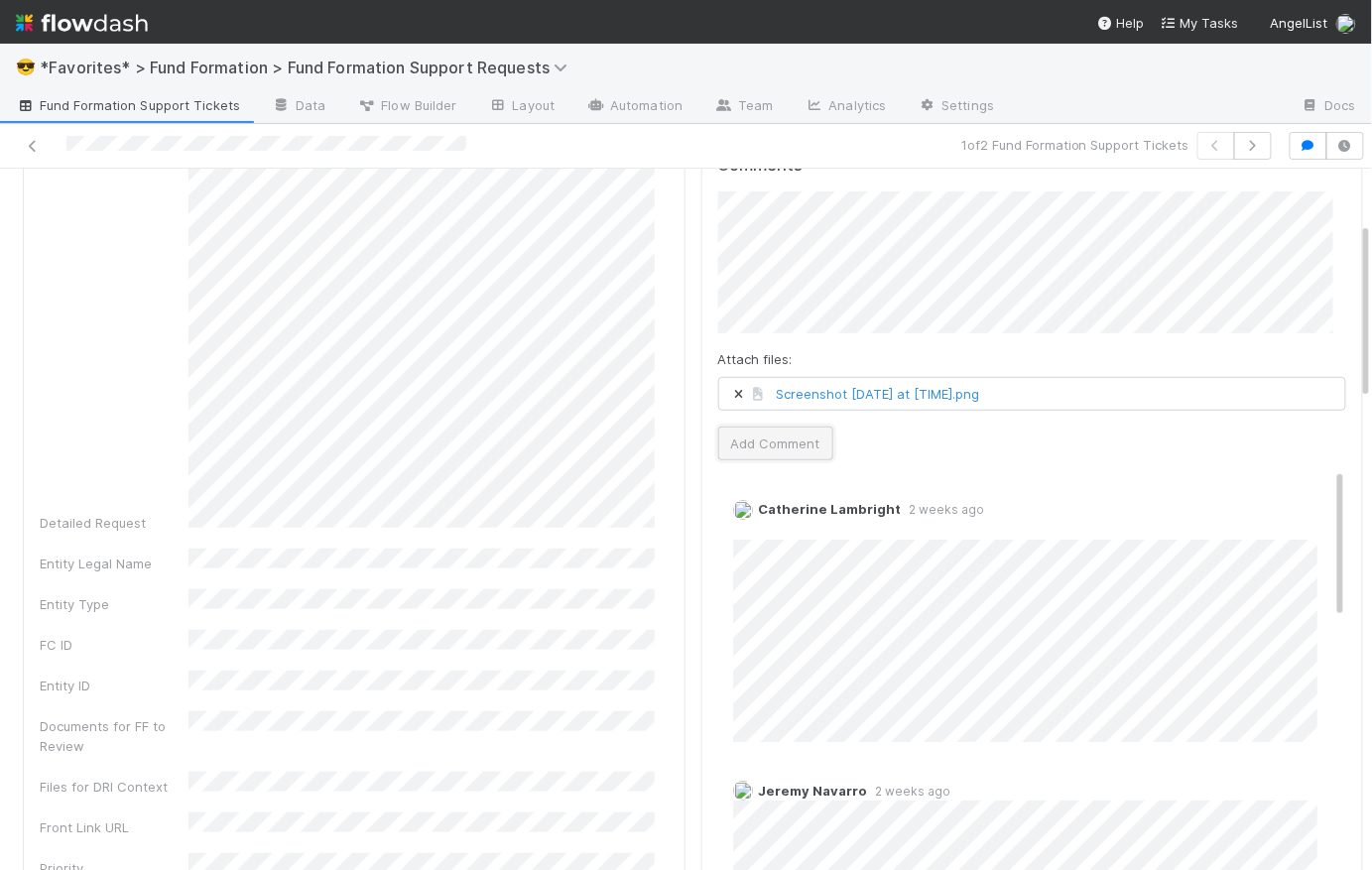 click on "Add Comment" at bounding box center (776, 443) 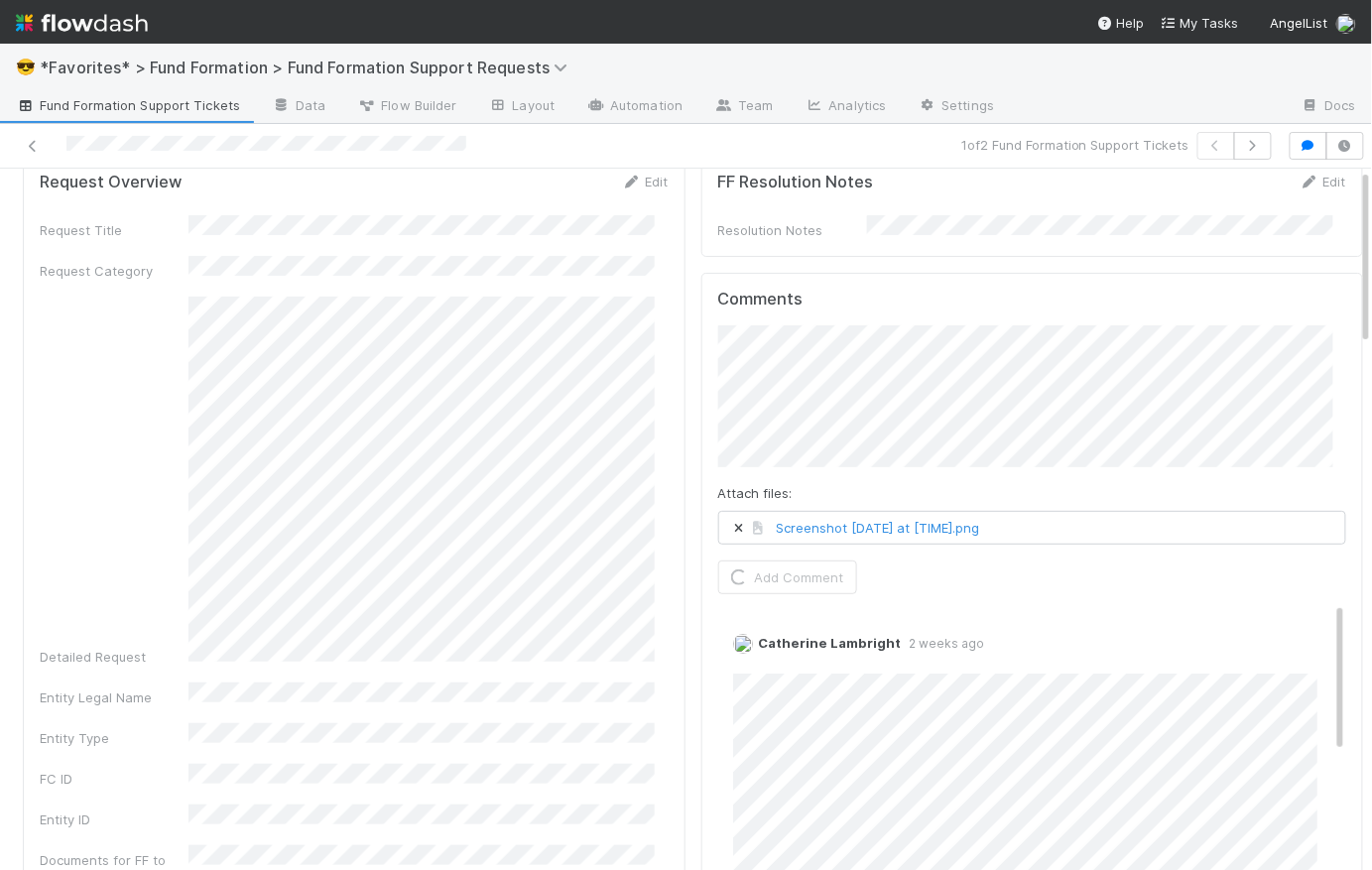 scroll, scrollTop: 0, scrollLeft: 0, axis: both 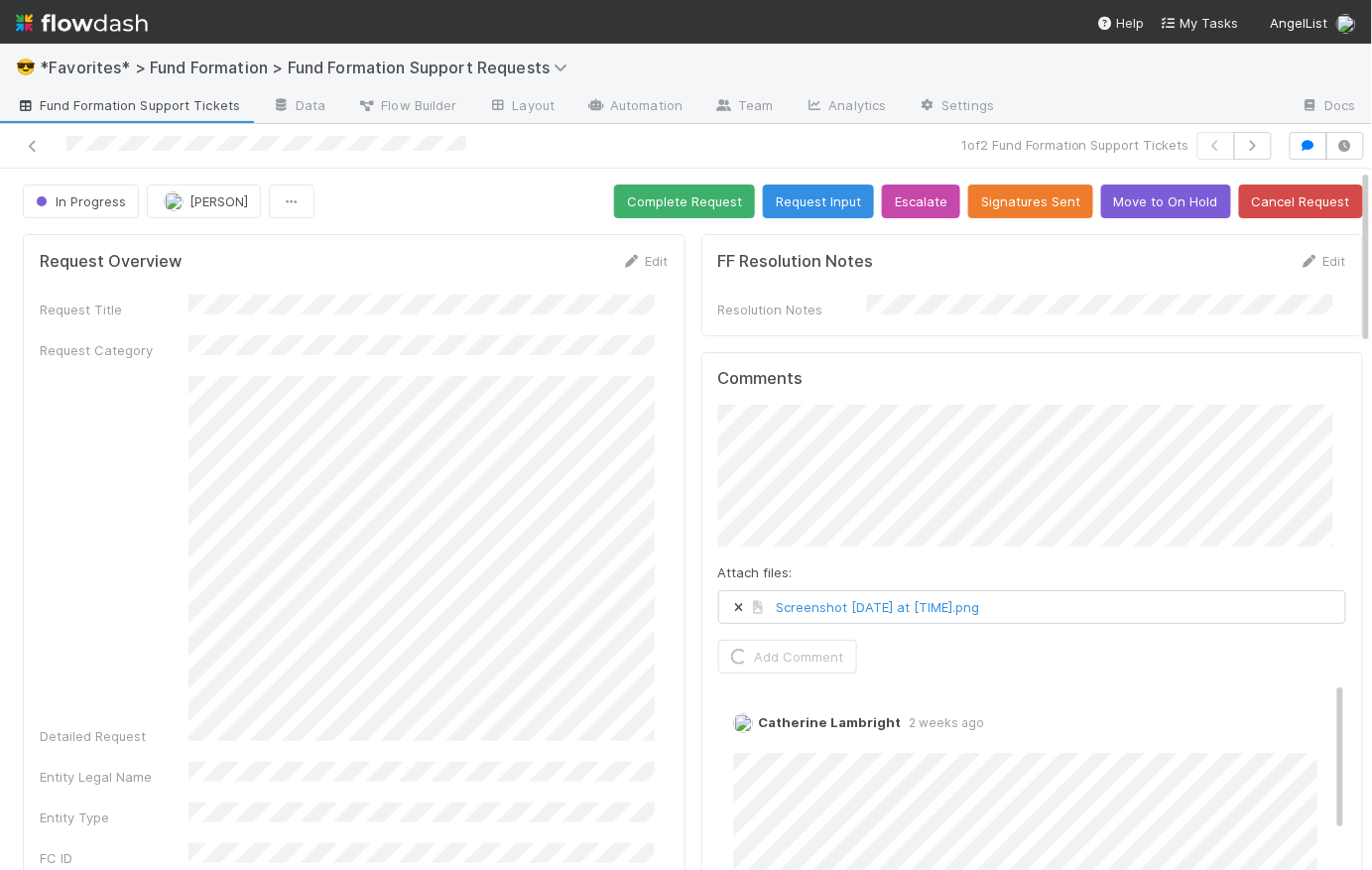 click on "Request Overview Edit Request Title  Request Category  Detailed Request  Entity Legal Name  Entity Type  FC ID  Entity ID  Documents for FF to Review  Files for DRI Context  Front Link URL  Priority  Created On Front Conversation ID Edit Front Conversation ID  DRI Panel Edit Fund Formation DRI  Submission DRI  Submitted By  Fund Comptroller Page Activity Log Undo Last Action Export as CSV 7/25/25, 4:29:38 PM GMT+1 Catherine  Lambright    assigned this  Fund Formation Support Ticket  to   Brittany Files 7/17/25, 3:38:21 PM GMT+1 Catherine  Lambright    updated: Resolution Notes   from     to   Cancellation Reason   from   (empty)   to   (empty) Document Type   from   (empty)   to   (empty) Legal Name Change Context   from   (empty)   to   (empty) External Party Consulted [SELECT ONE]   from   (empty)   to   (empty) Automation Tags   from   (empty)   to   (empty) 7/16/25, 9:25:11 PM GMT+1 Catherine  Lambright    moved this  Fund Formation Support Ticket  from     Done   to     In Progress   updated: Prior Stage" at bounding box center [354, 1621] 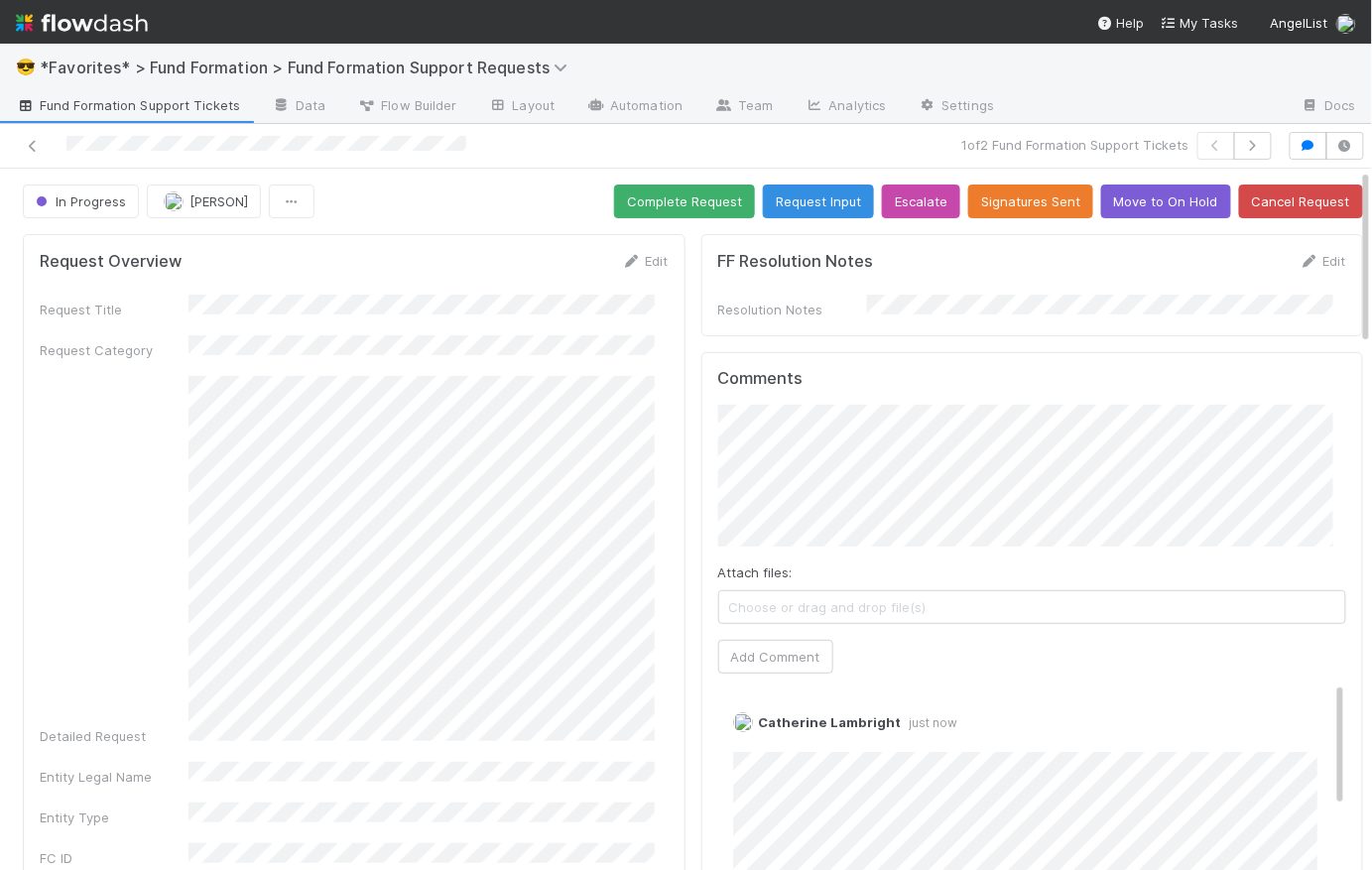 click on "Fund Formation Support Tickets" at bounding box center [128, 105] 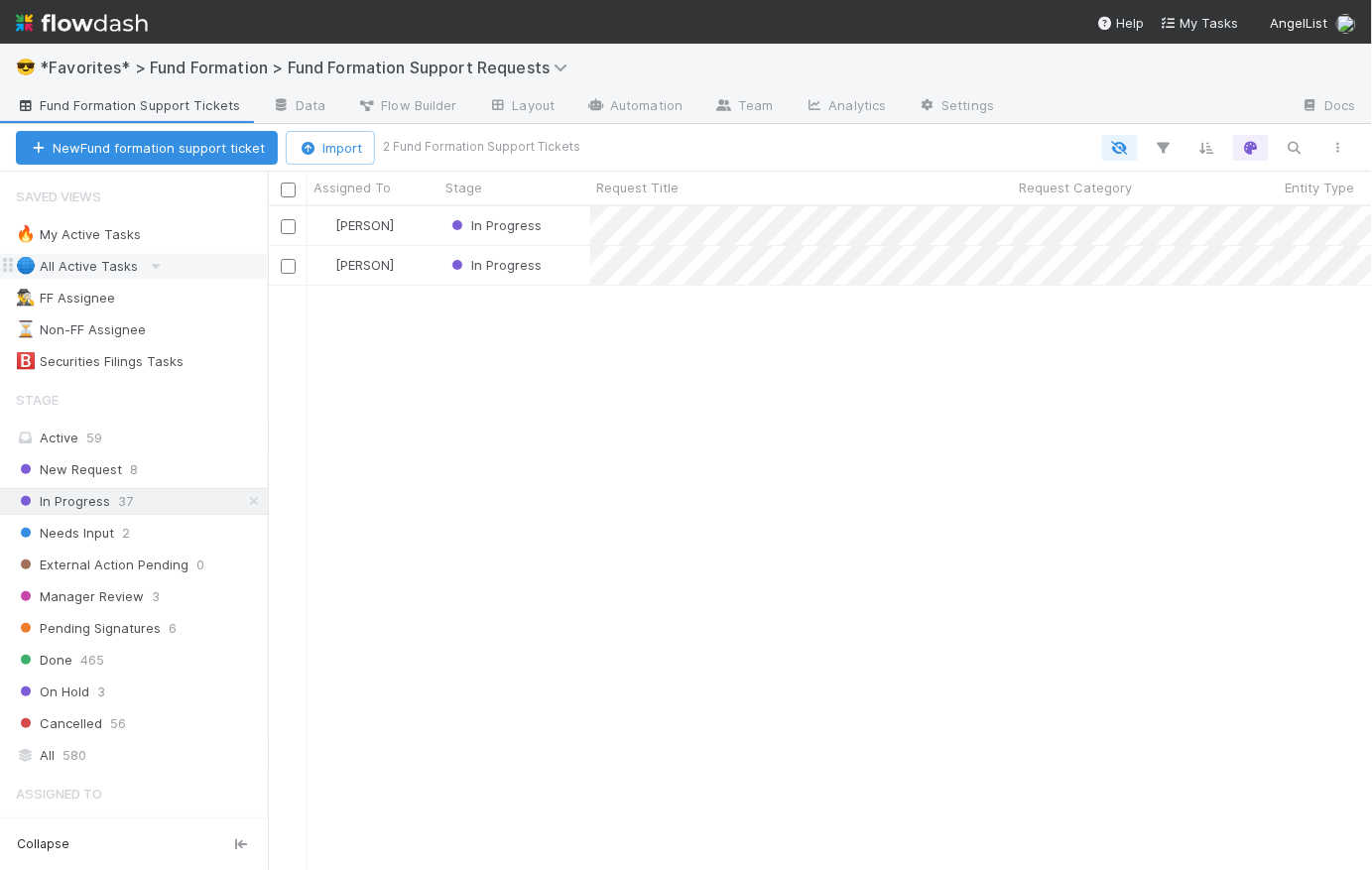 scroll, scrollTop: 14, scrollLeft: 15, axis: both 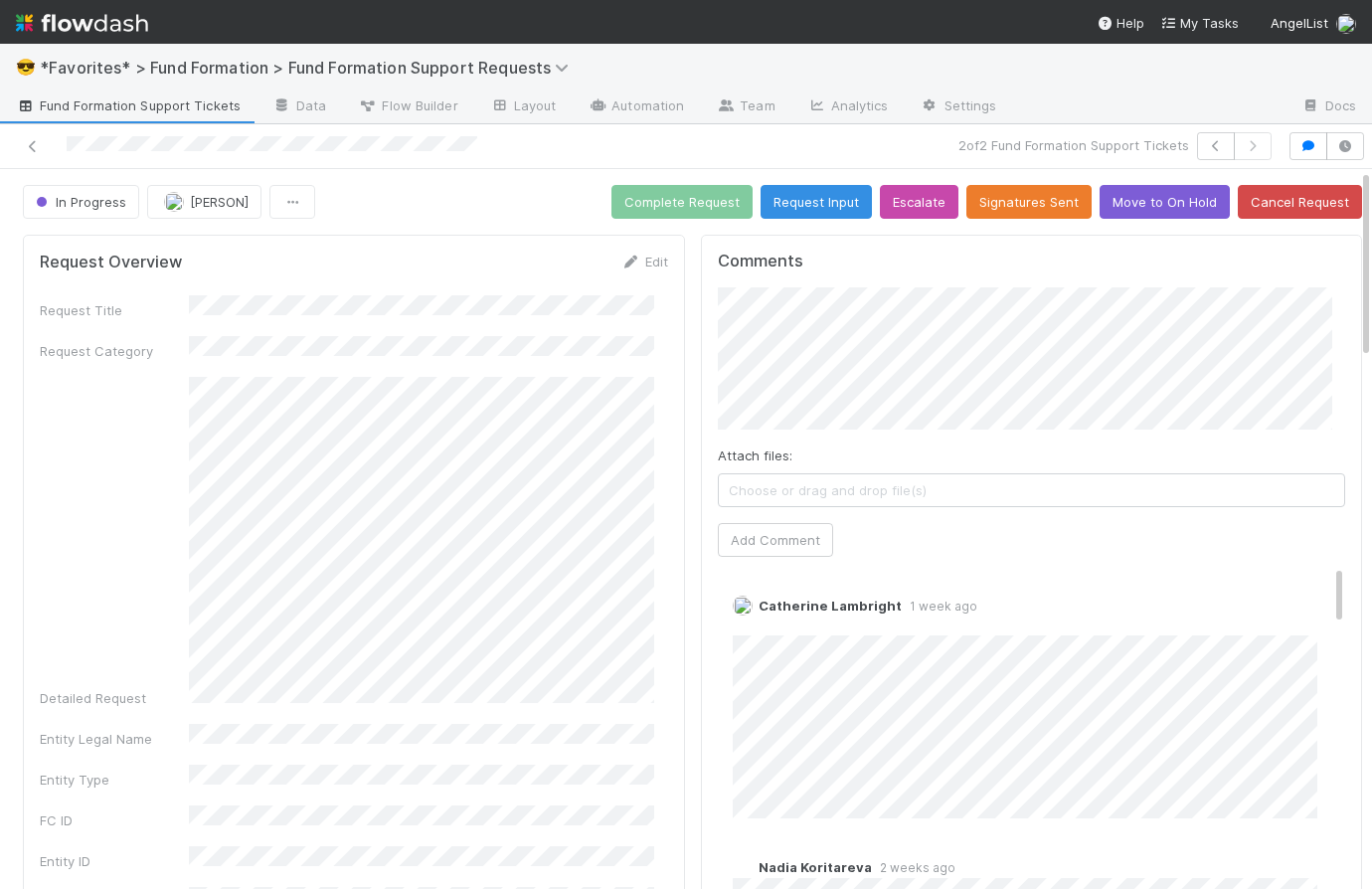 click on "Fund Formation Support Tickets" at bounding box center [128, 105] 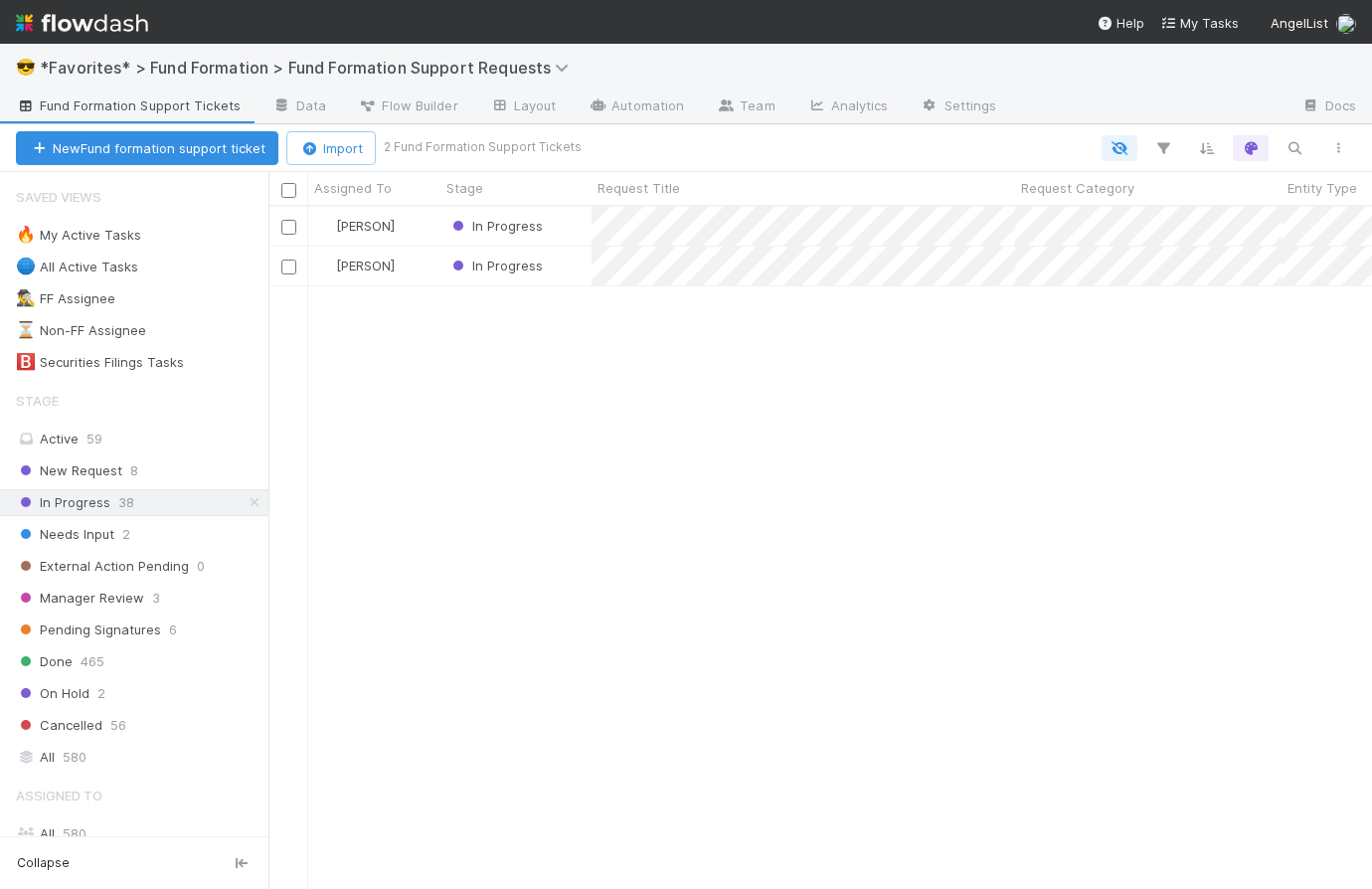 scroll, scrollTop: 14, scrollLeft: 14, axis: both 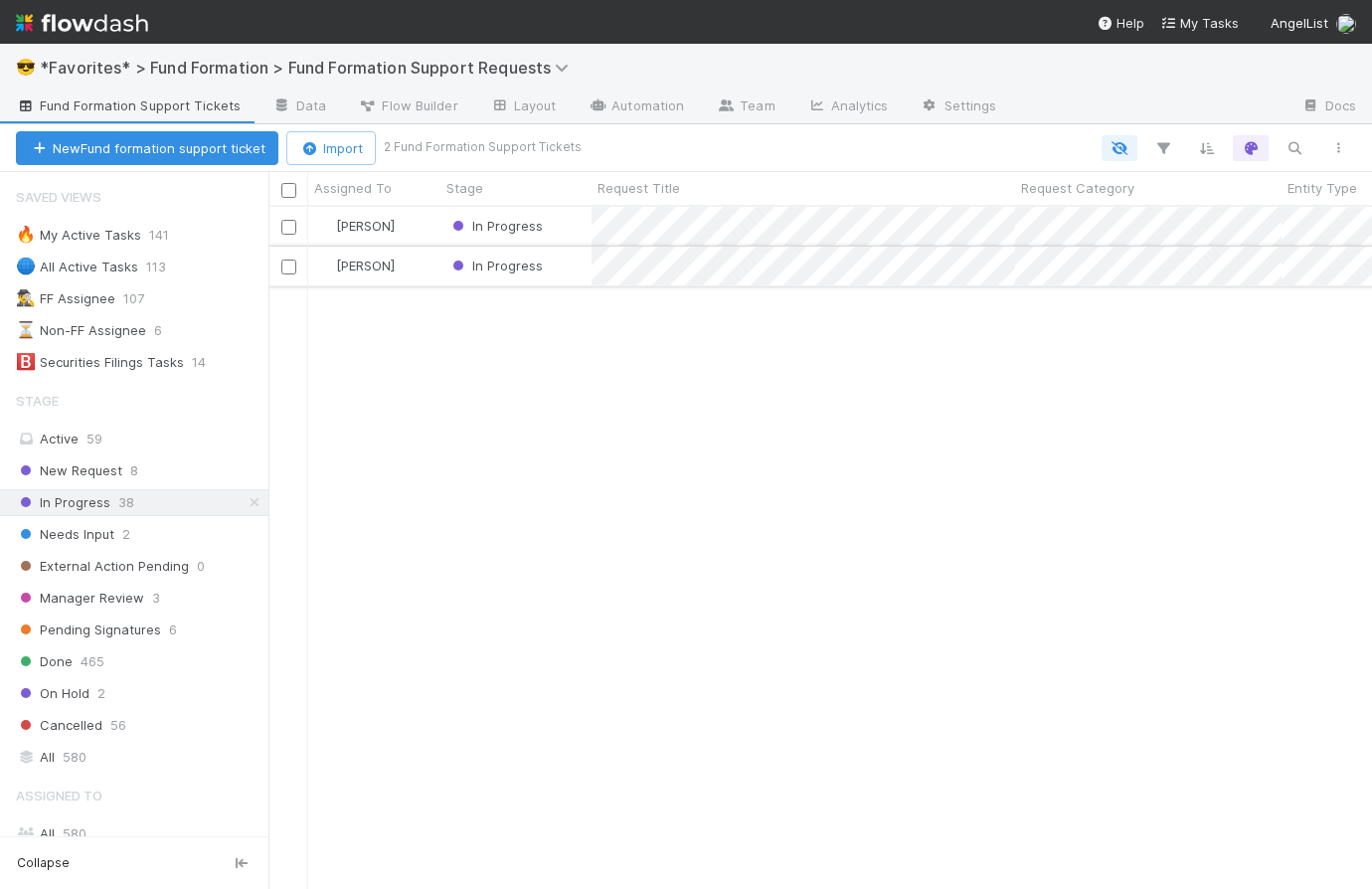click on "In Progress" at bounding box center (516, 266) 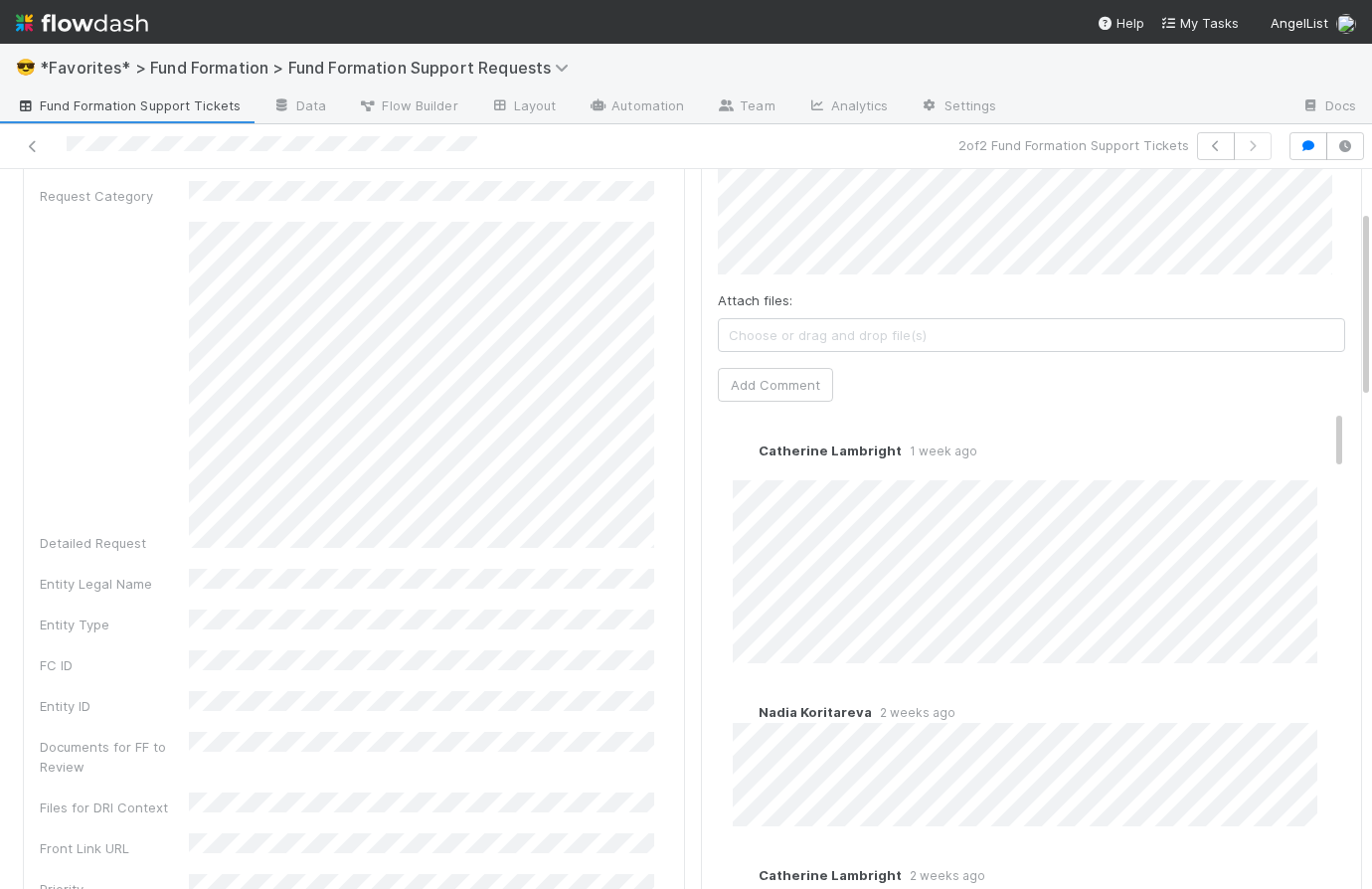 scroll, scrollTop: 0, scrollLeft: 0, axis: both 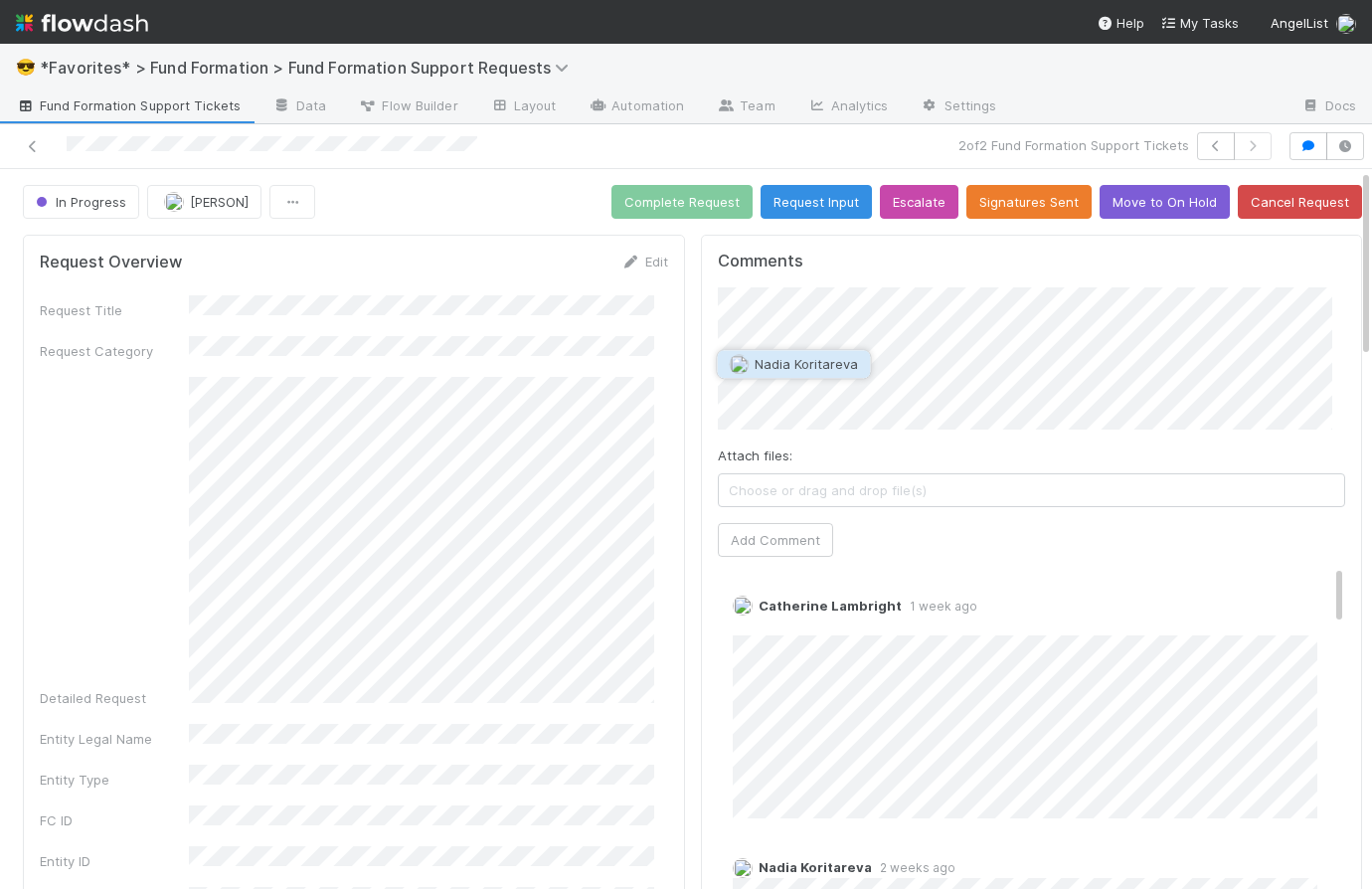 click on "Nadia Koritareva" at bounding box center (806, 364) 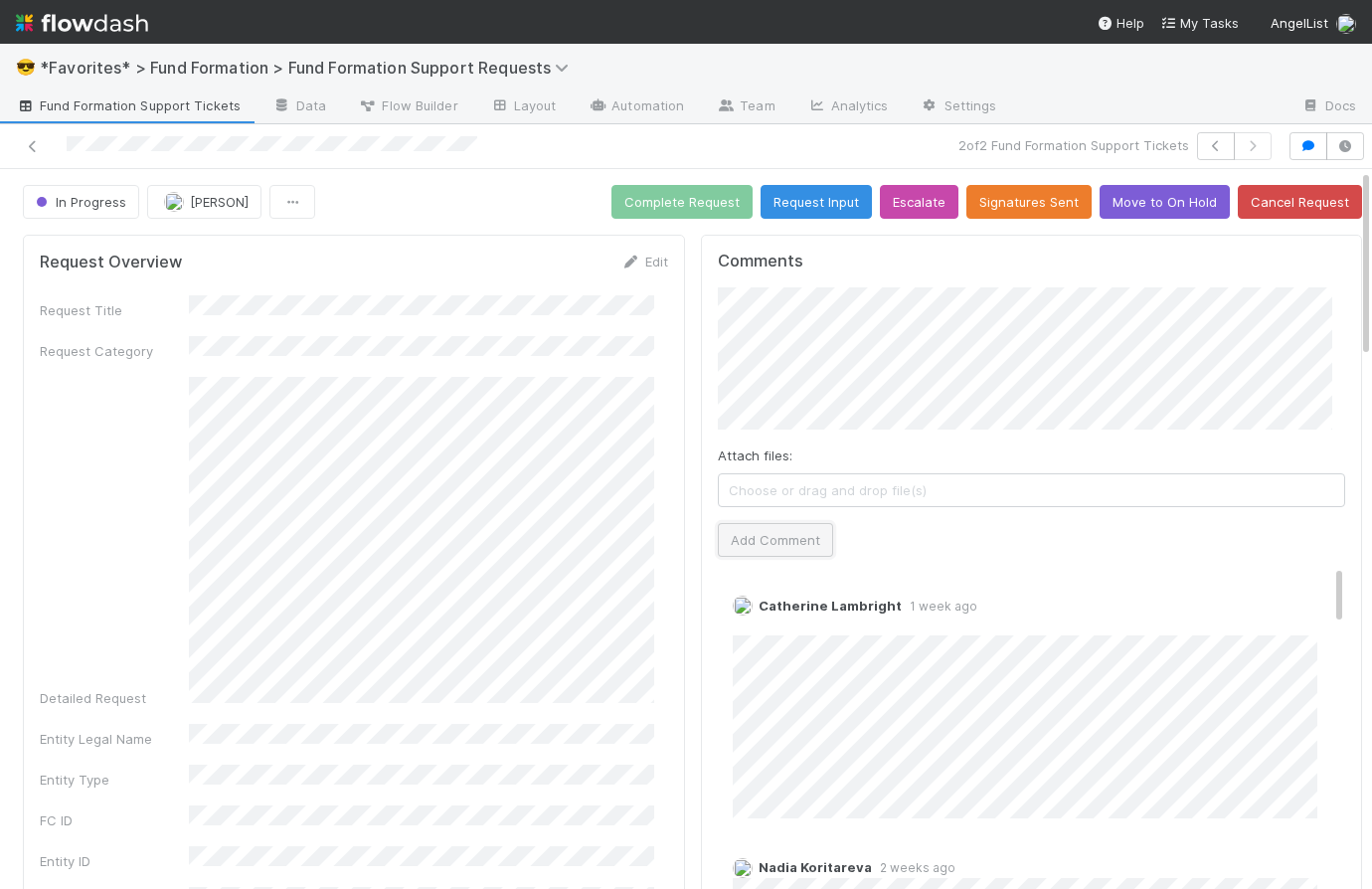 click on "Add Comment" at bounding box center [775, 540] 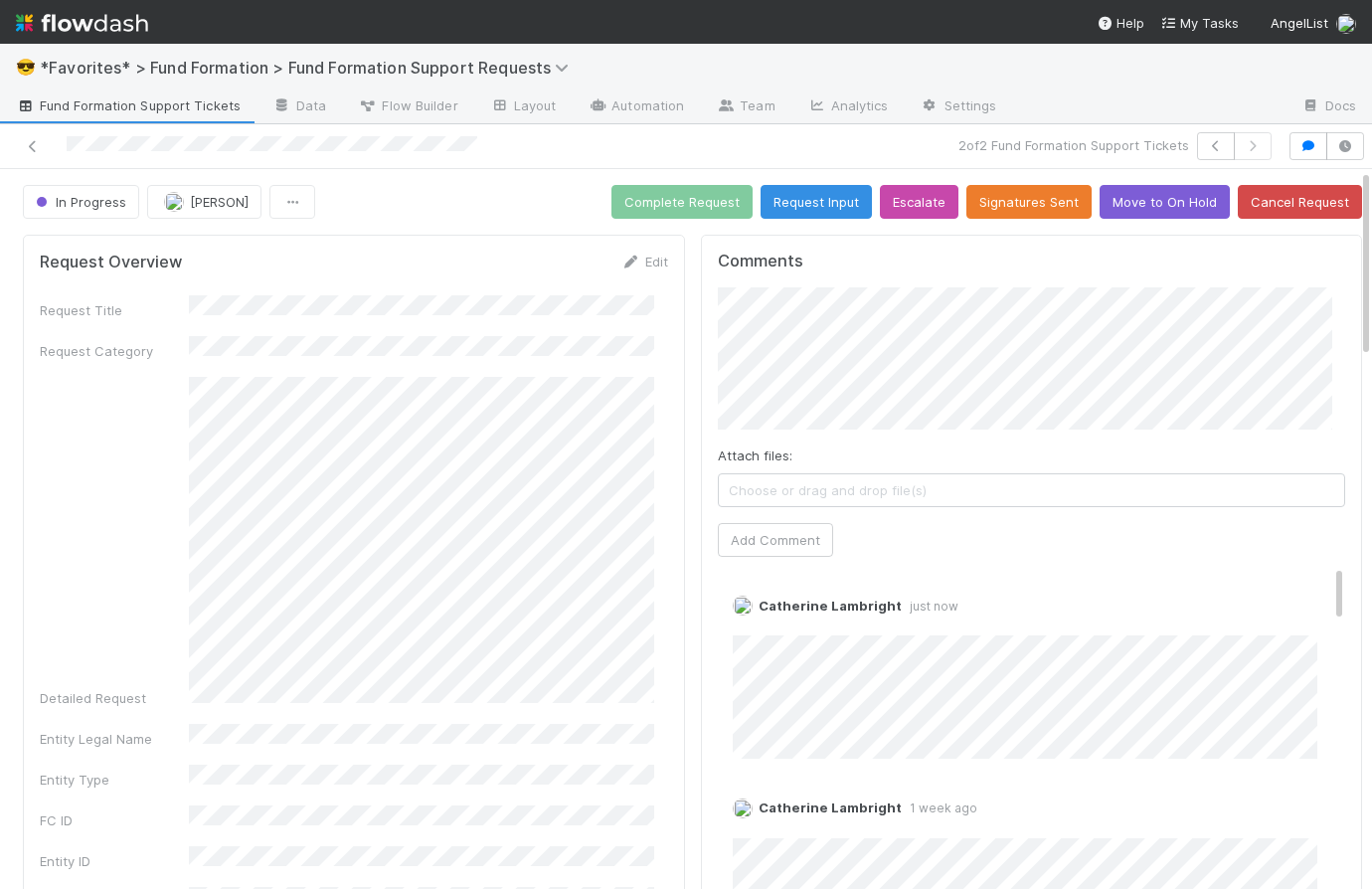 click on "Fund Formation Support Tickets" at bounding box center [128, 105] 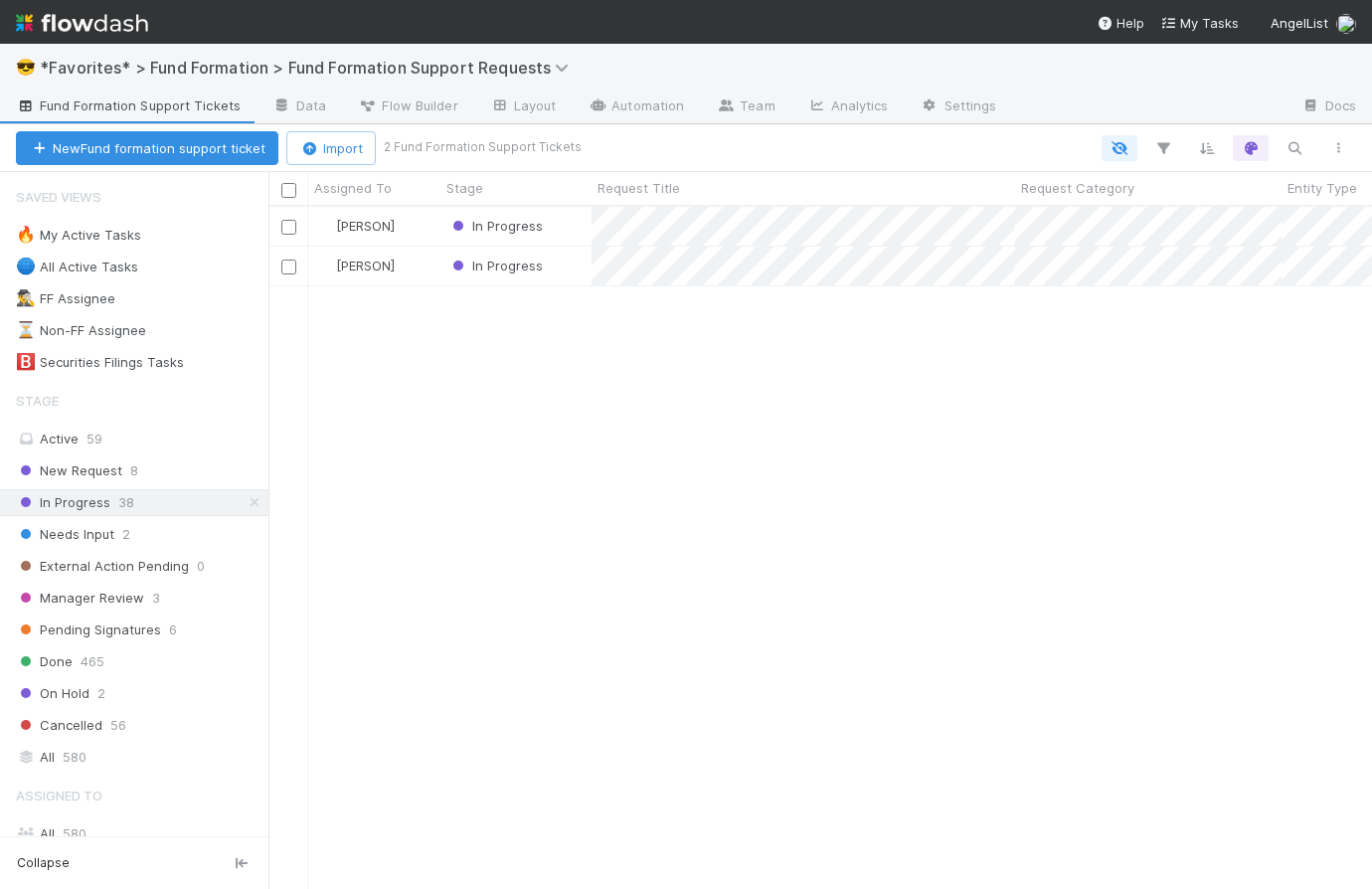 scroll, scrollTop: 14, scrollLeft: 14, axis: both 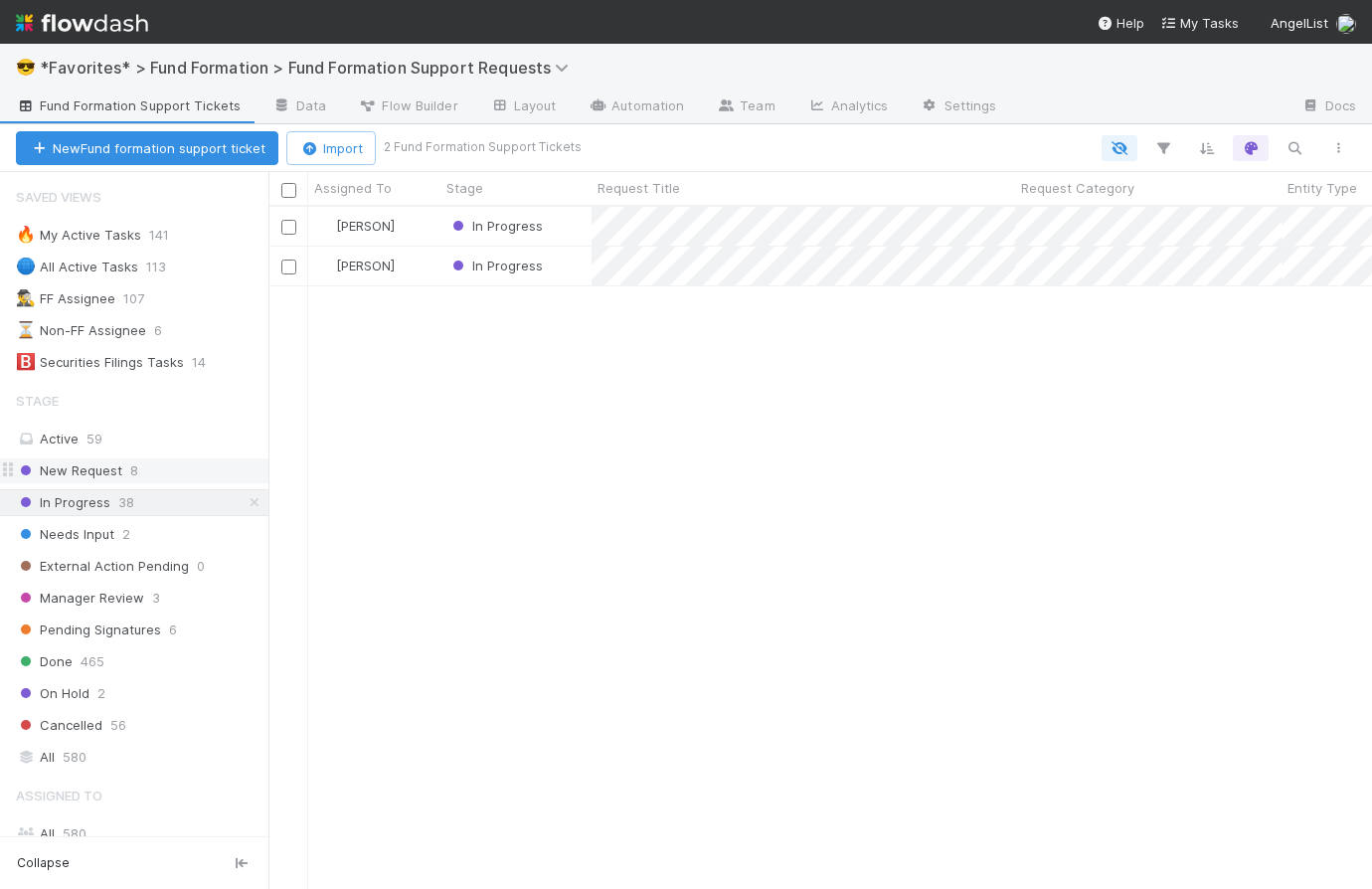 click on "New Request" at bounding box center (69, 470) 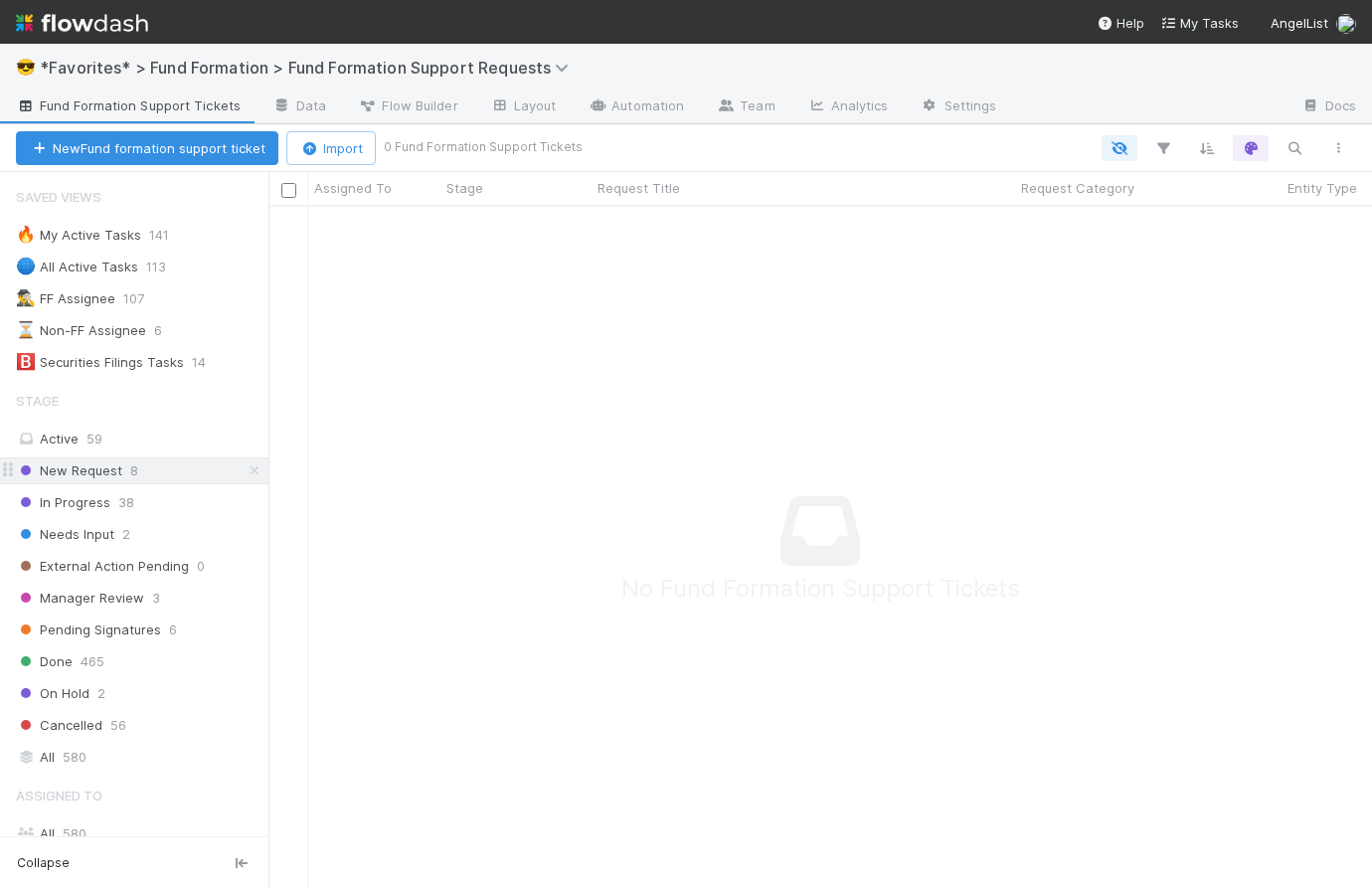 scroll, scrollTop: 14, scrollLeft: 14, axis: both 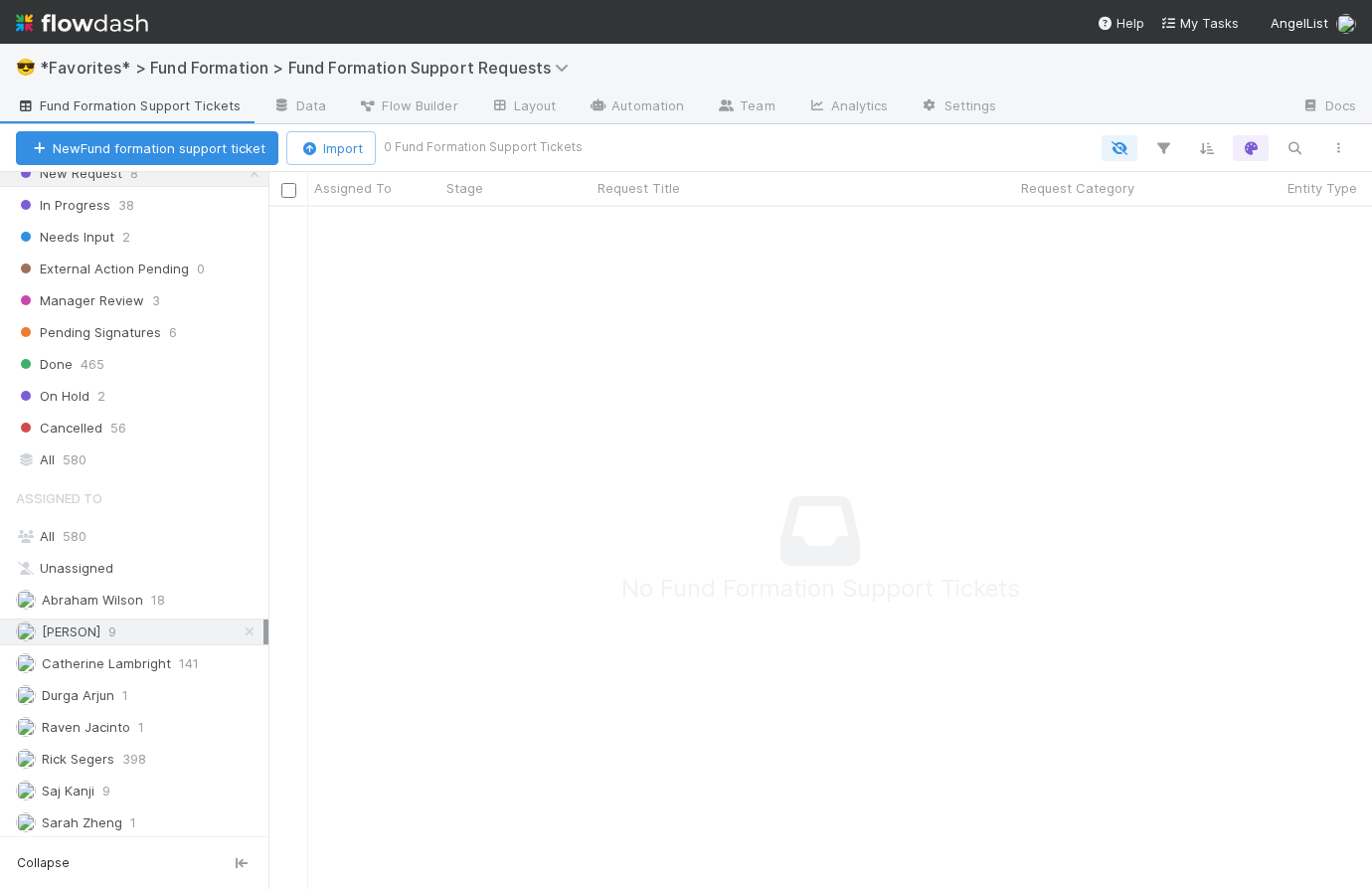click at bounding box center [250, 631] 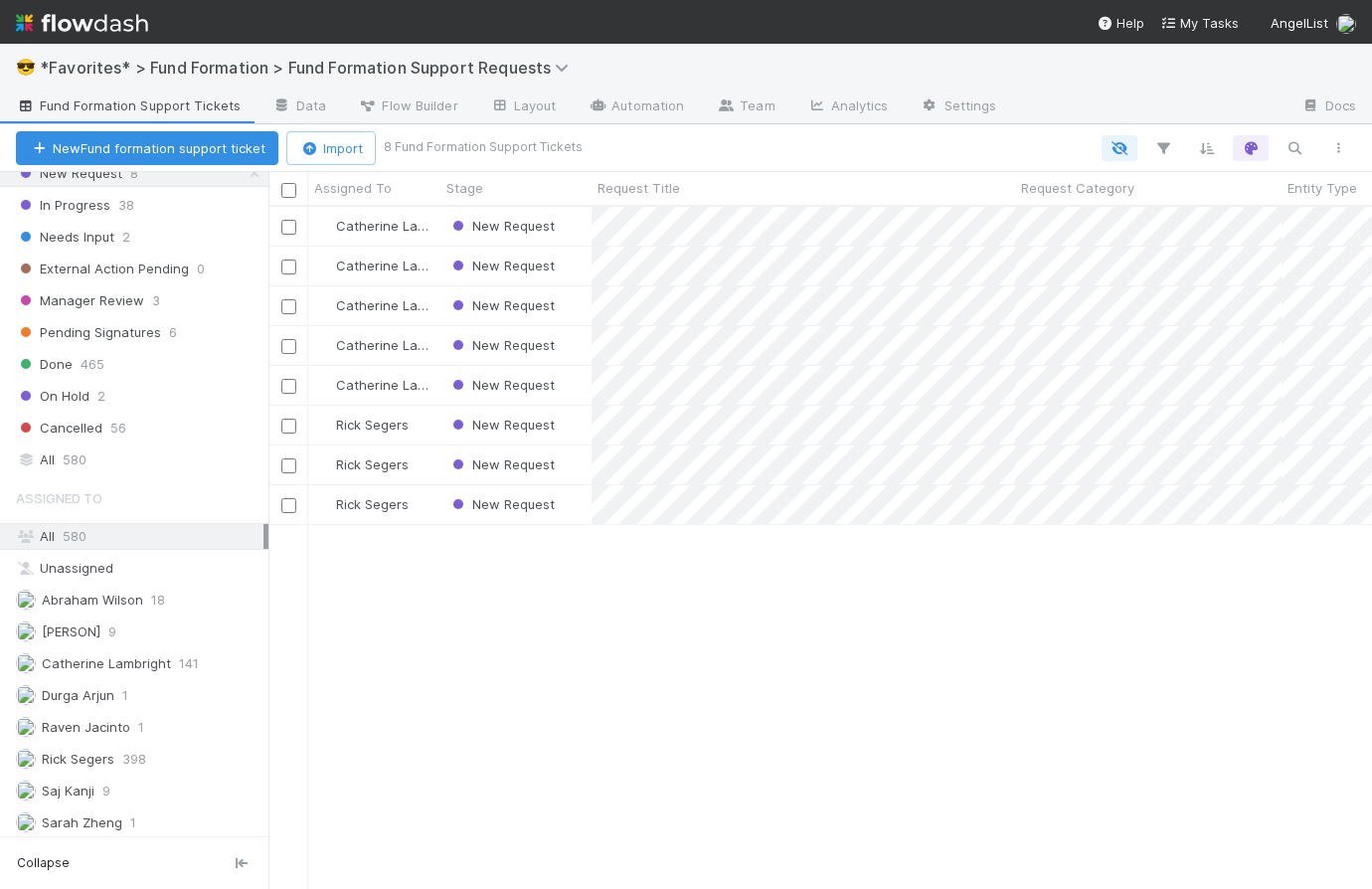 scroll, scrollTop: 14, scrollLeft: 14, axis: both 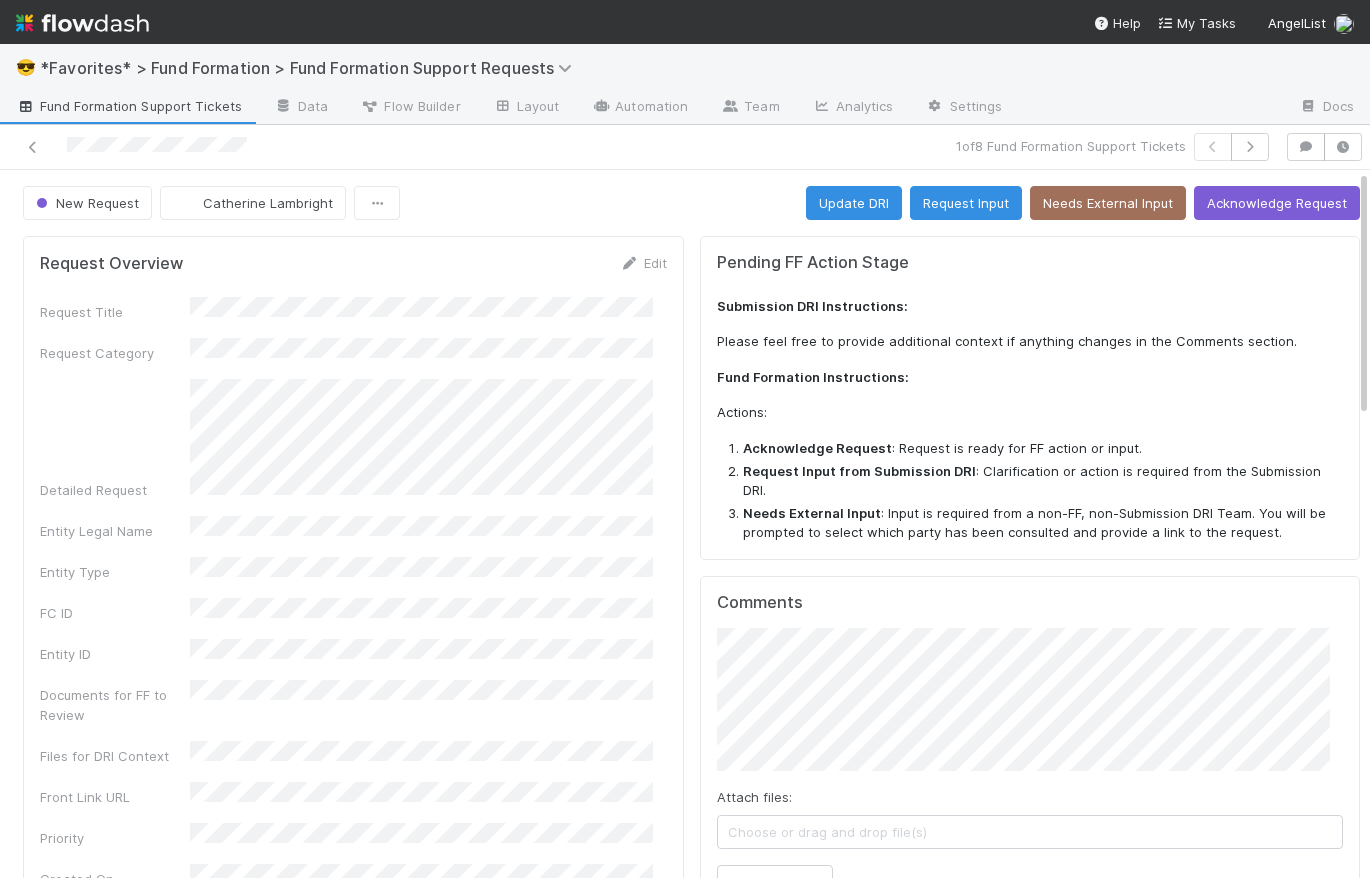 click on "New Request Catherine  Lambright  Update DRI Request Input Needs External Input Acknowledge Request" at bounding box center (691, 203) 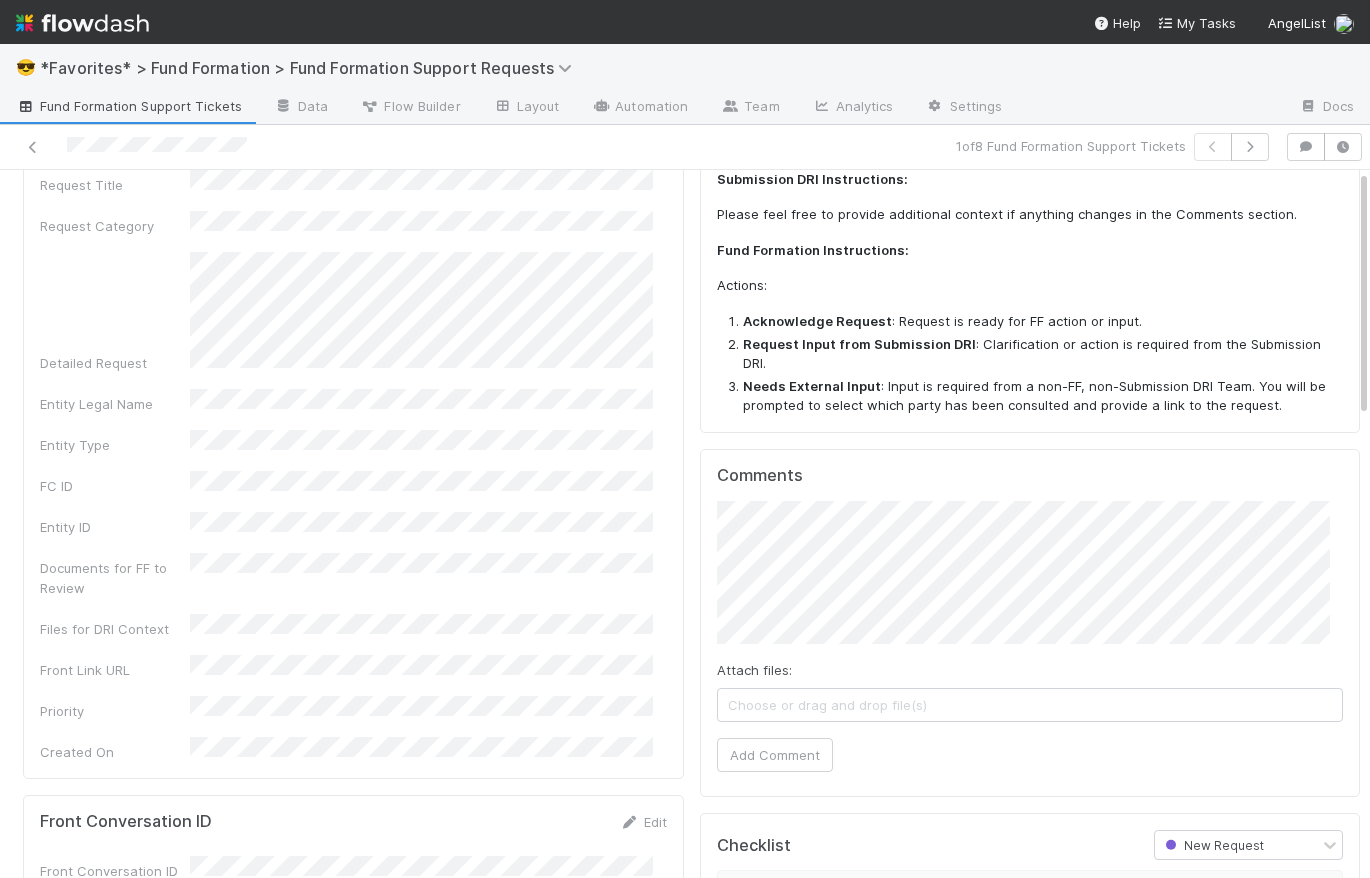 scroll, scrollTop: 0, scrollLeft: 0, axis: both 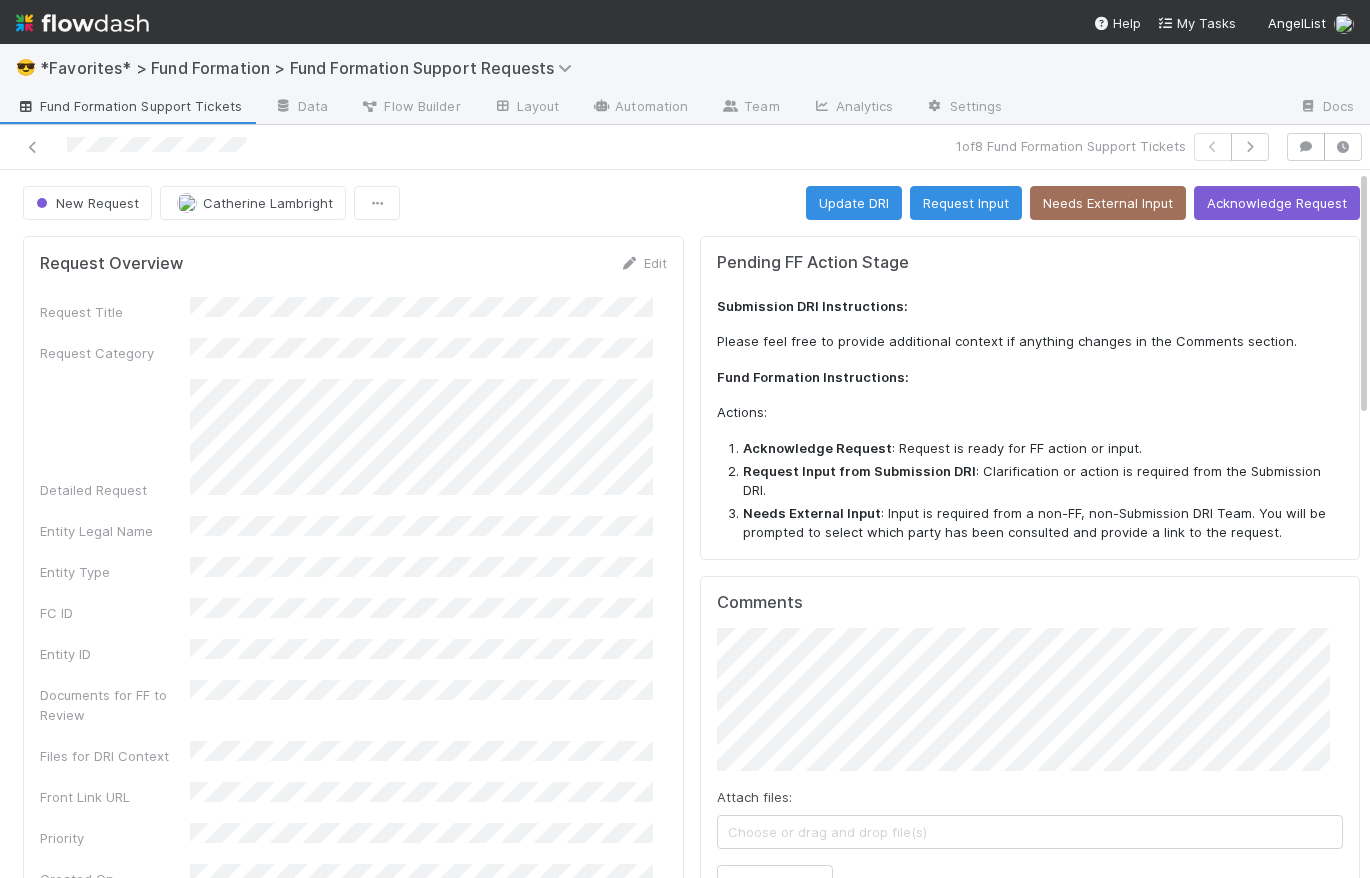 click on "Pending FF Action Stage Submission DRI Instructions:
Please feel free to provide additional context if anything changes in the Comments section.
Fund Formation Instructions:
Actions:
Acknowledge Request : Request is ready for FF action or input.
Request Input from Submission DRI : Clarification or action is required from the Submission DRI.
Needs External Input : Input is required from a non-FF, non-Submission DRI Team. You will be prompted to select which party has been consulted and provide a link to the request.
Comments Attach files: Choose or drag and drop file(s) Add Comment  Checklist    New Request There are no checklist items for this stage. Add checklist item Front Conversations   Re: 01392202 for Balaji Rolling Fund, LP 52 minutes 11 tags   Other Tasks related to this Entity (if any) Stage Assigned To Request Title Detailed Request Request Category FC ID Fund Formation DRI Submitted By Submission DRI No Fund Formation Support Tickets" at bounding box center [1030, 1248] 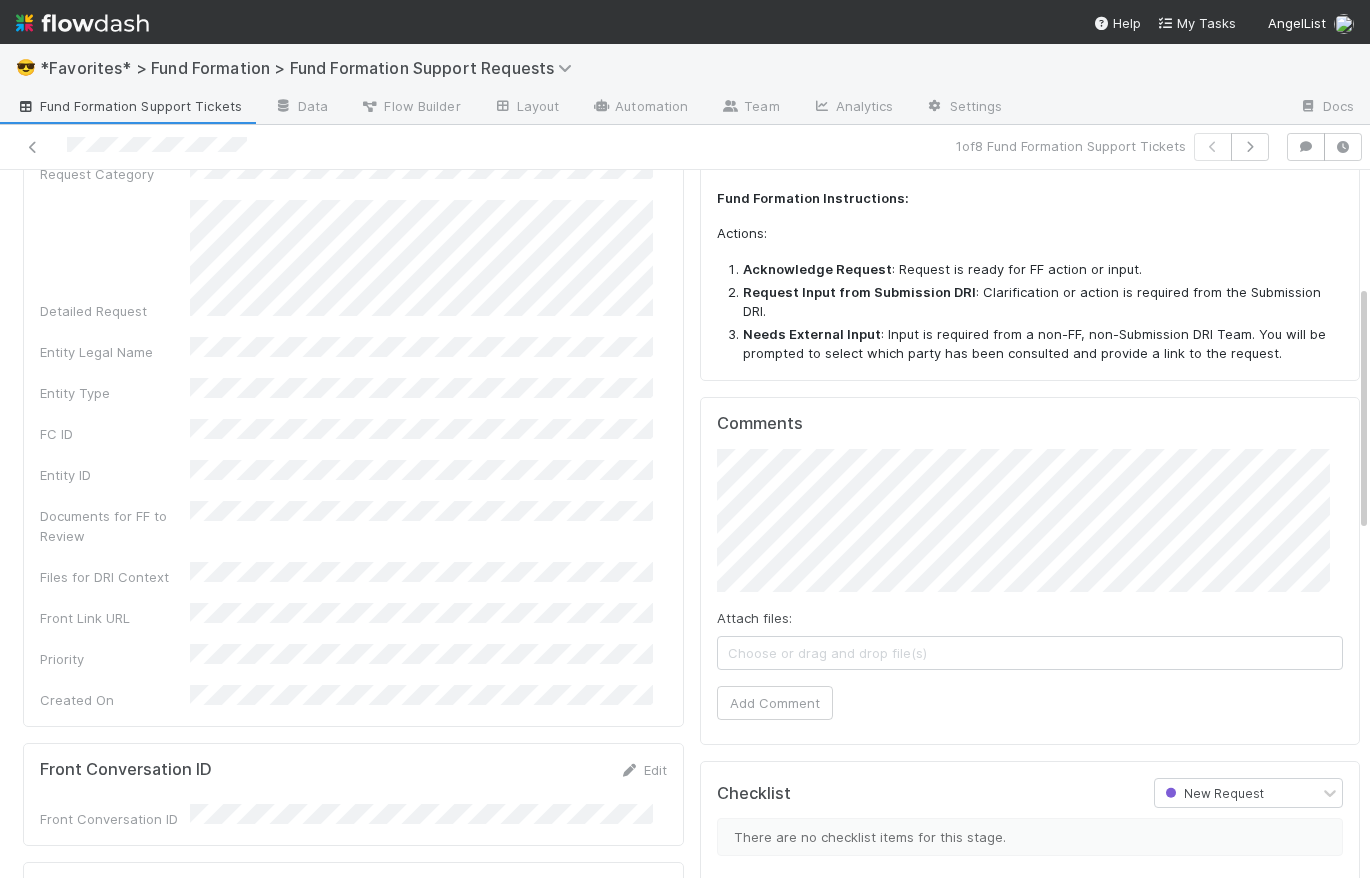 scroll, scrollTop: 0, scrollLeft: 0, axis: both 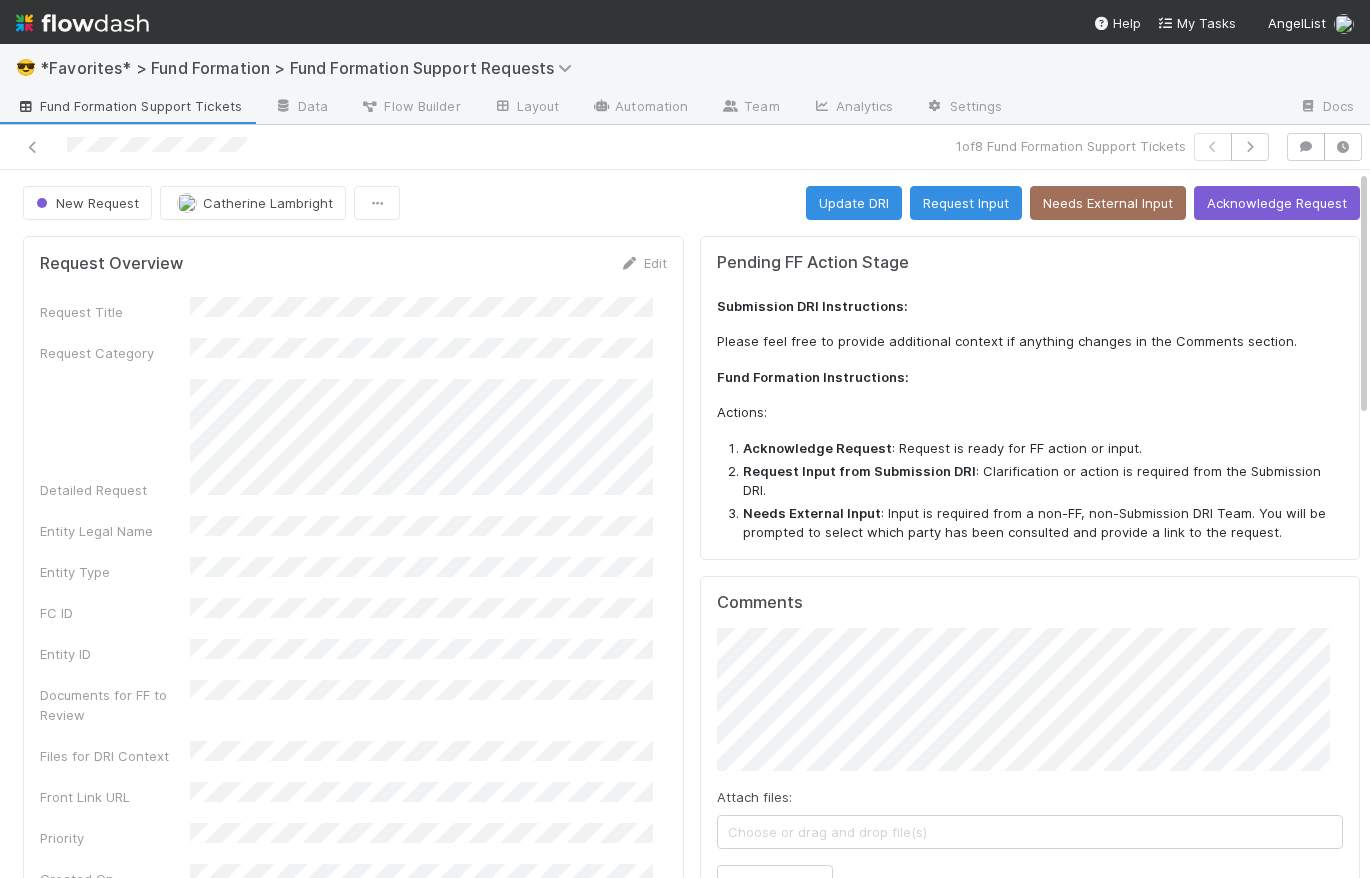 click on "Detailed Request" at bounding box center (353, 439) 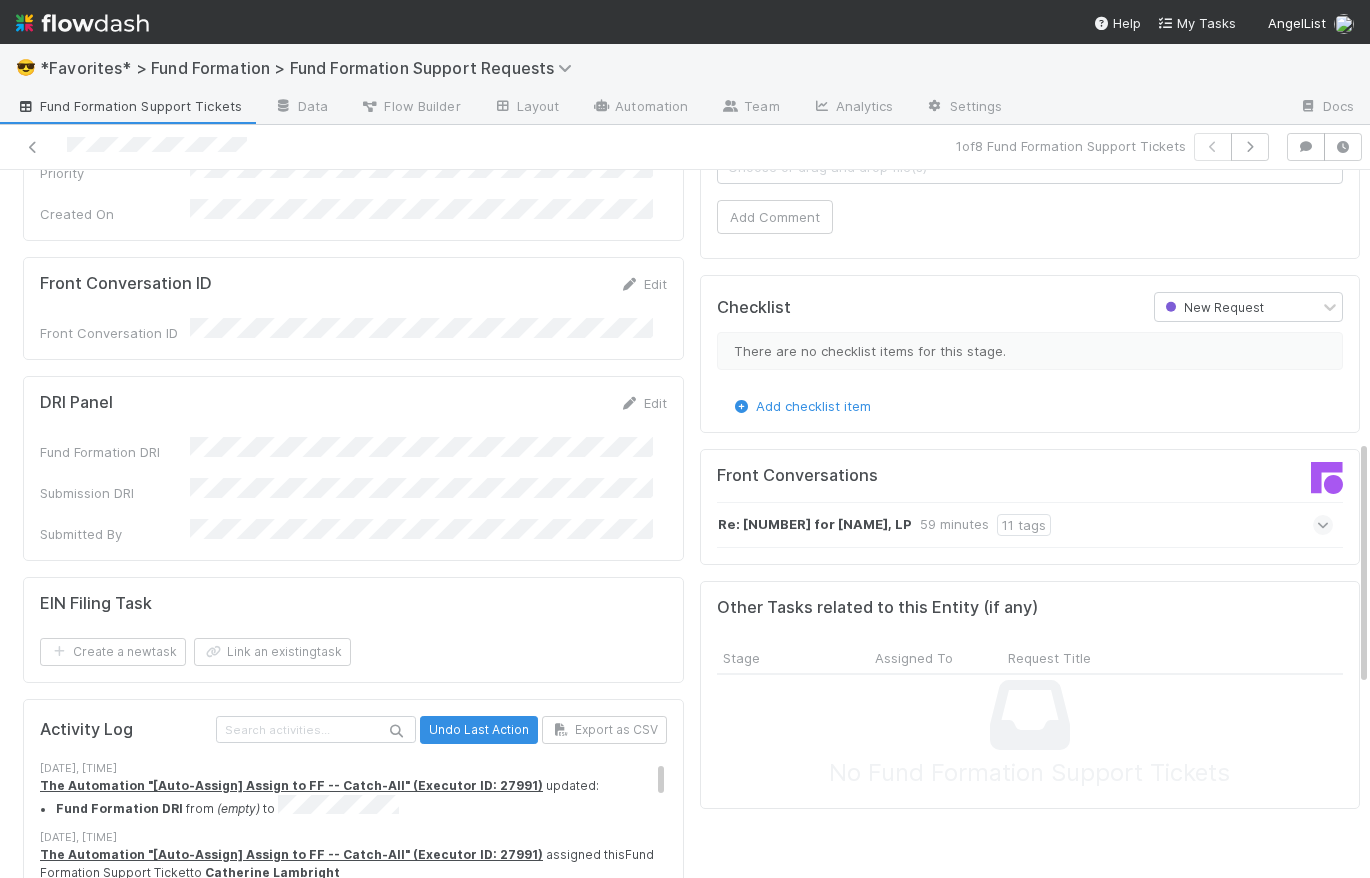 scroll, scrollTop: 801, scrollLeft: 0, axis: vertical 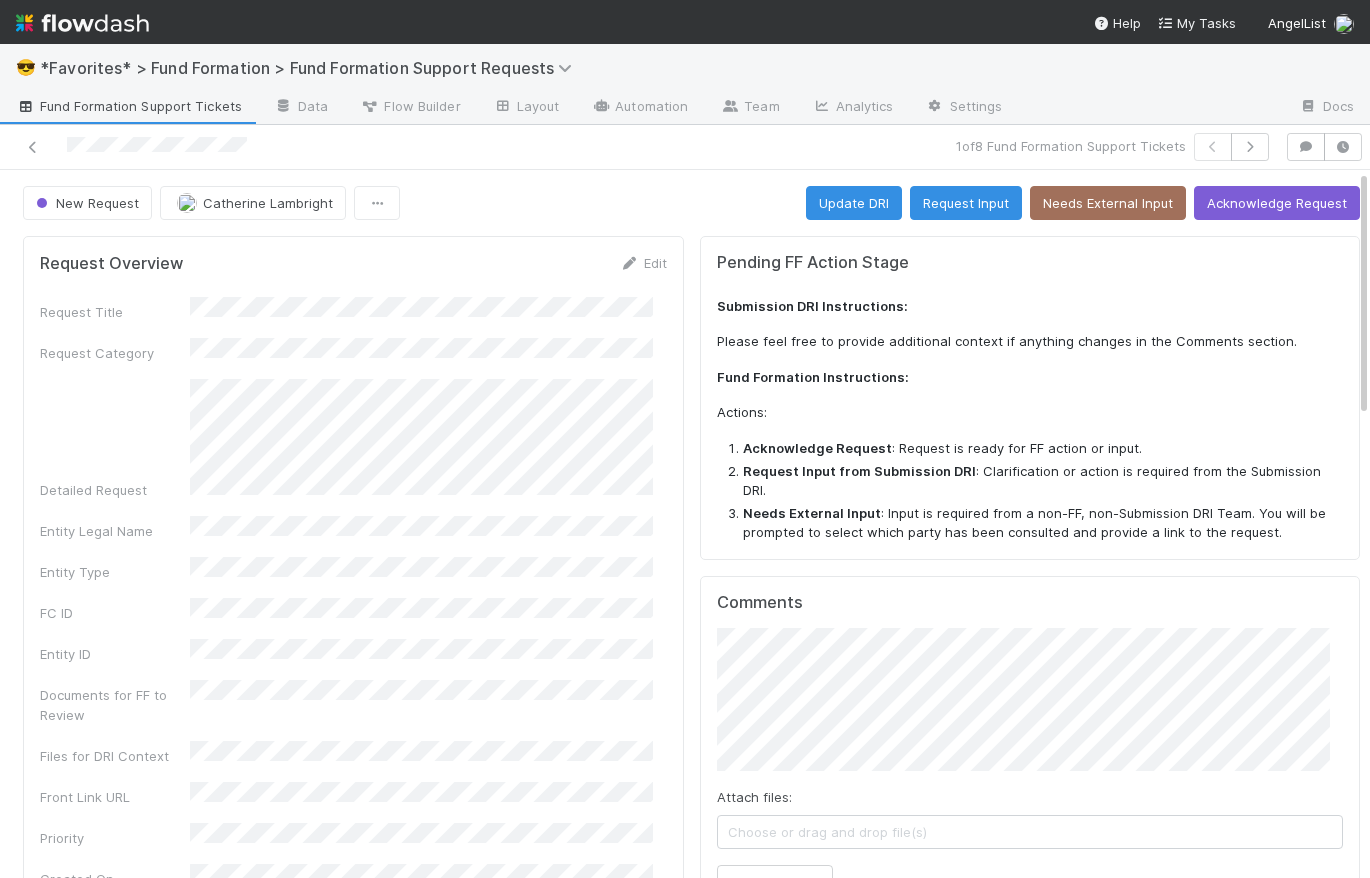 click on "Request Overview Edit Request Title  Request Category  Detailed Request  Entity Legal Name  Entity Type  FC ID  Entity ID  Documents for FF to Review  Files for DRI Context  Front Link URL  Priority  Created On Front Conversation ID Edit Front Conversation ID  DRI Panel Edit Fund Formation DRI  Submission DRI  Submitted By  EIN Filing Task   Create a new  task Link an existing  task Activity Log Undo Last Action Export as CSV 8/5/25, 5:18:11 PM GMT+1 The Automation "[Auto-Assign] Assign to FF -- Catch-All" (Executor ID: 27991)   updated: Fund Formation DRI   from   (empty)   to   8/5/25, 5:18:11 PM GMT+1 The Automation "[Auto-Assign] Assign to FF -- Catch-All" (Executor ID: 27991)   assigned this  Fund Formation Support Ticket  to   Catherine  Lambright  8/5/25, 5:18:11 PM GMT+1 The Automation "[Data Update] Front Link URL (User Entered ID)" (Executor ID: 34228)   updated: Front Link URL   from   (empty)   to   8/5/25, 5:18:11 PM GMT+1 SPV Change Requests <> FF Task Linking  was triggered  was triggered" at bounding box center [691, 1248] 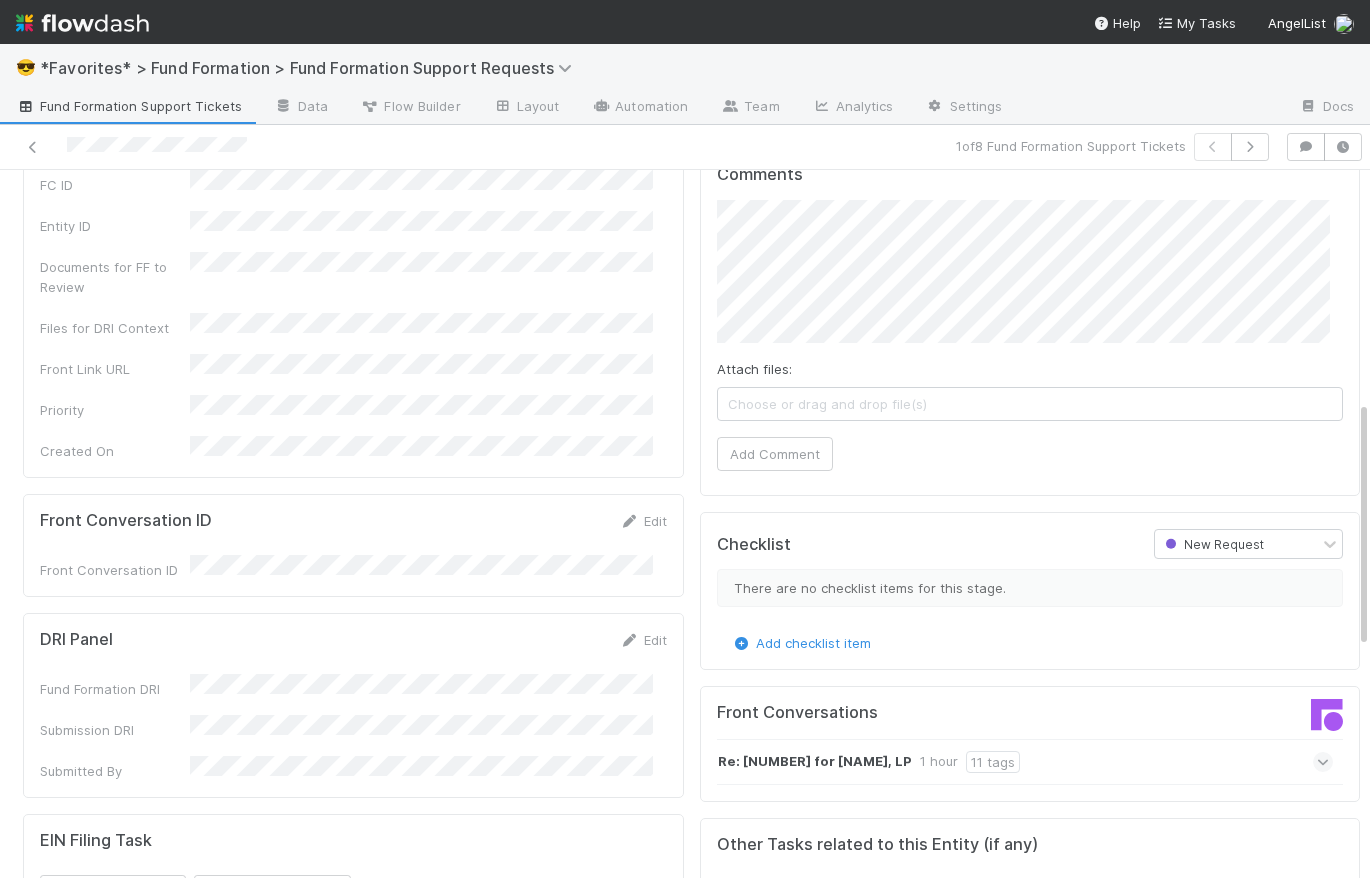 scroll, scrollTop: 665, scrollLeft: 0, axis: vertical 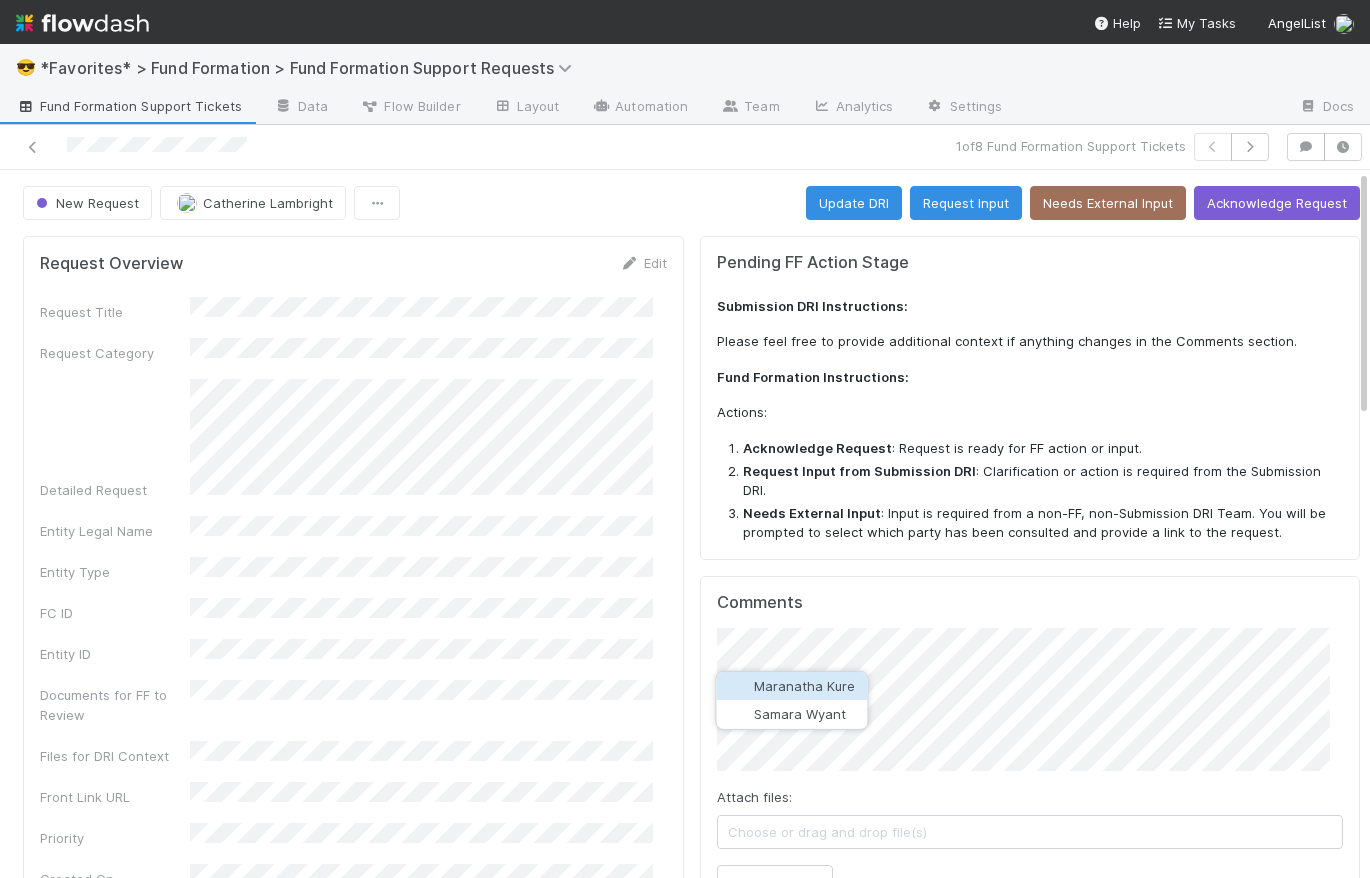 click on "Maranatha Kure" at bounding box center (804, 686) 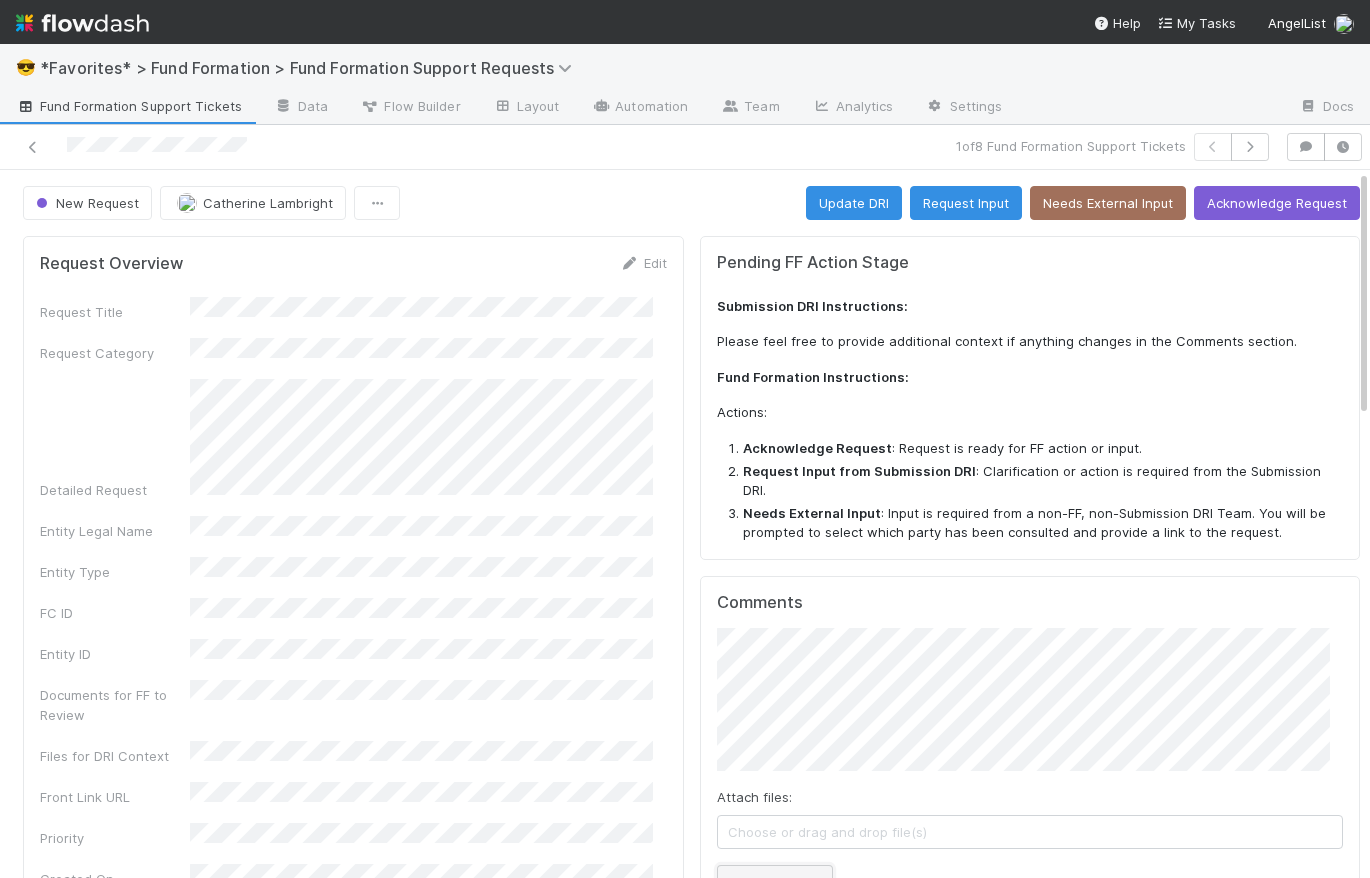 click on "Add Comment" at bounding box center [775, 882] 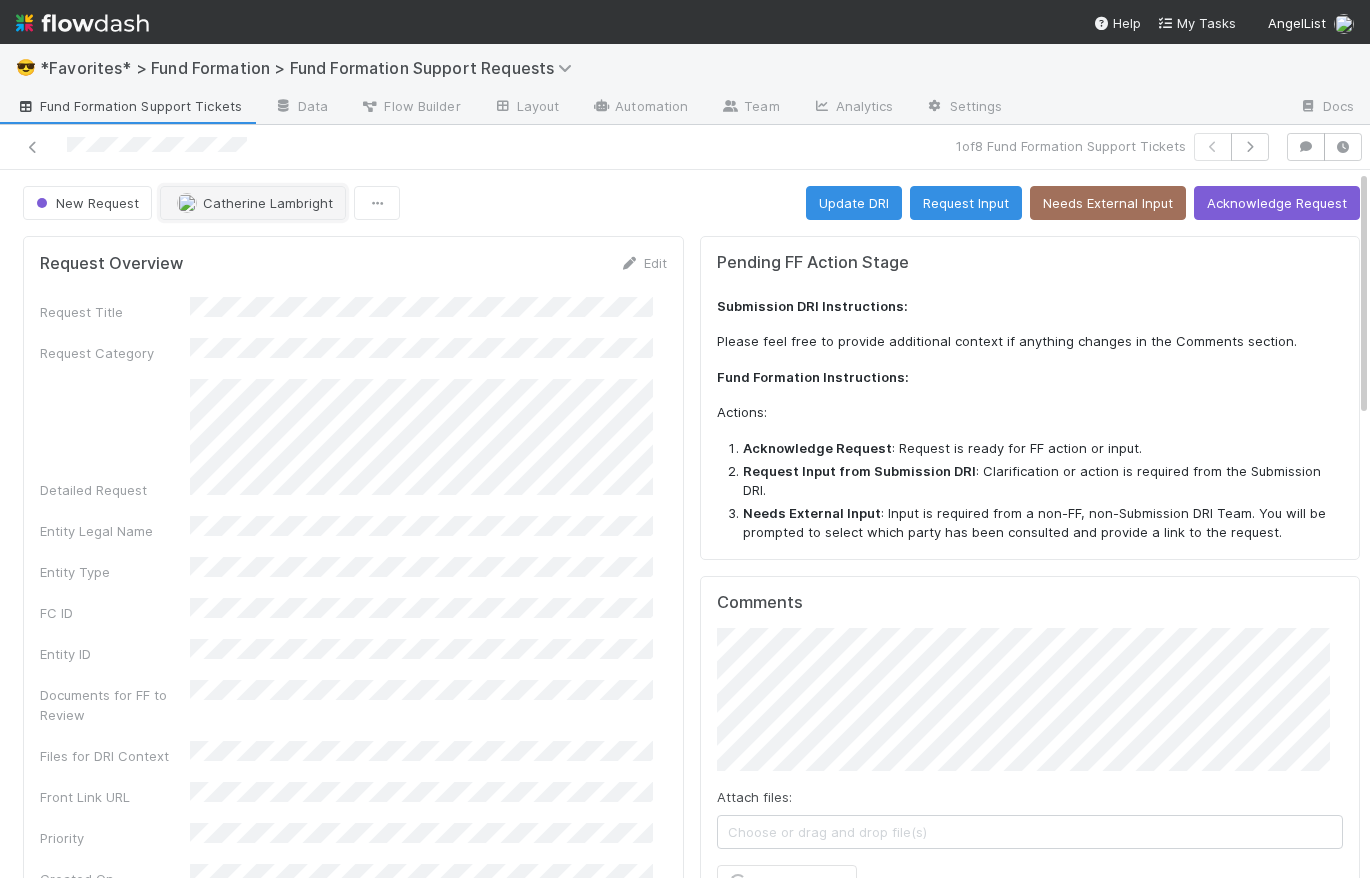 click on "Catherine  Lambright" at bounding box center [268, 203] 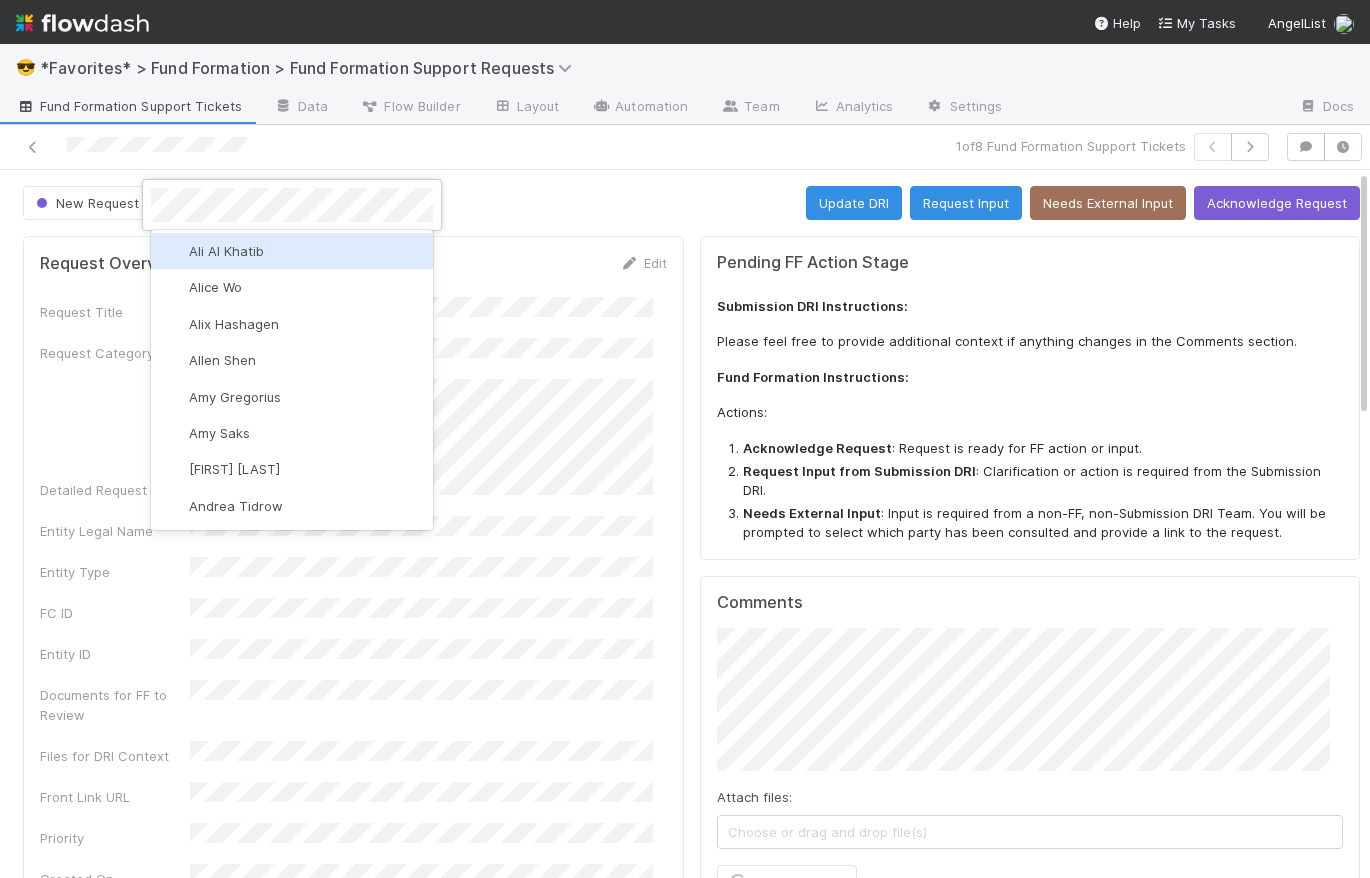 scroll, scrollTop: 0, scrollLeft: 0, axis: both 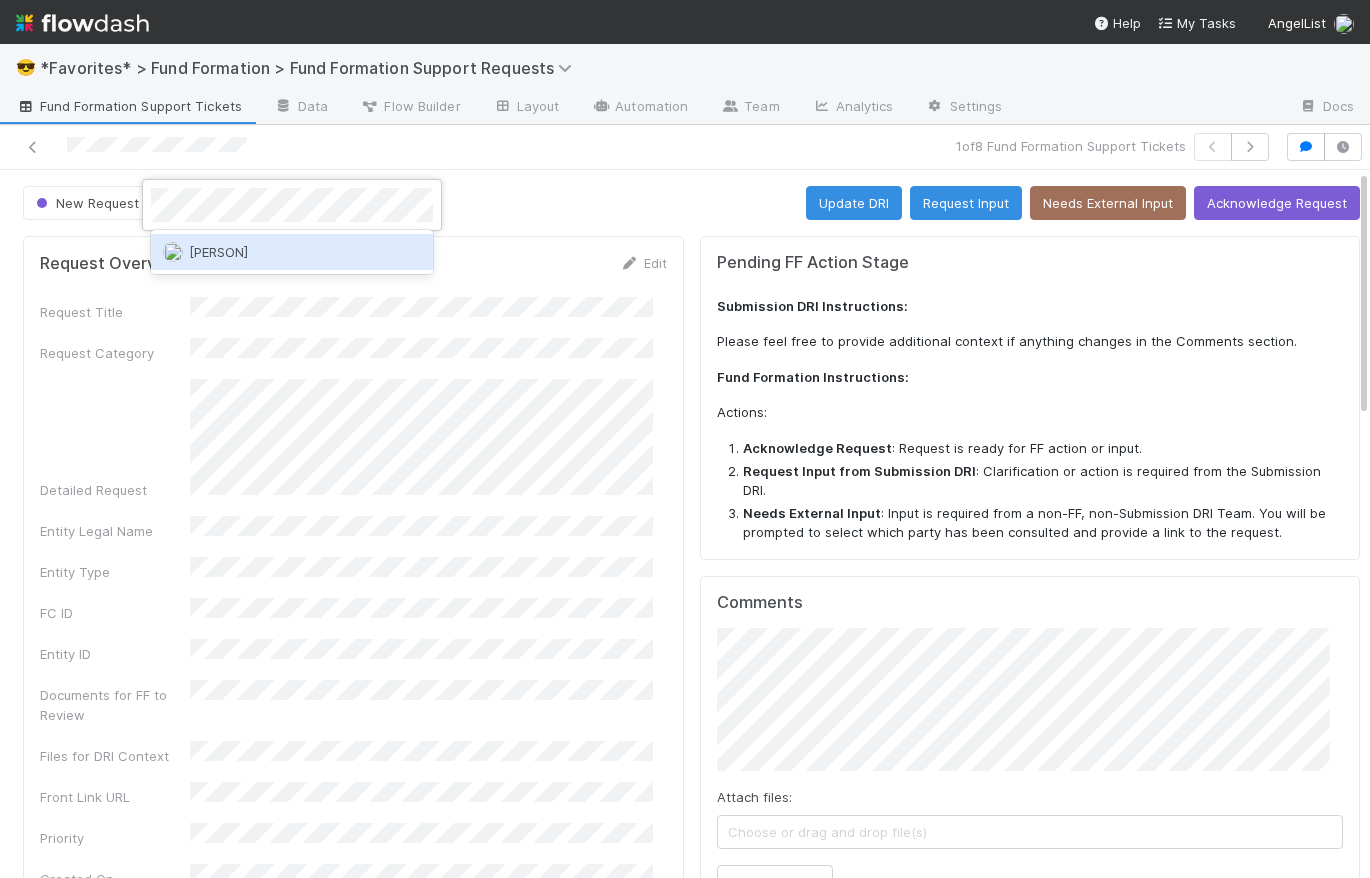 click on "Brittany Files" at bounding box center (292, 252) 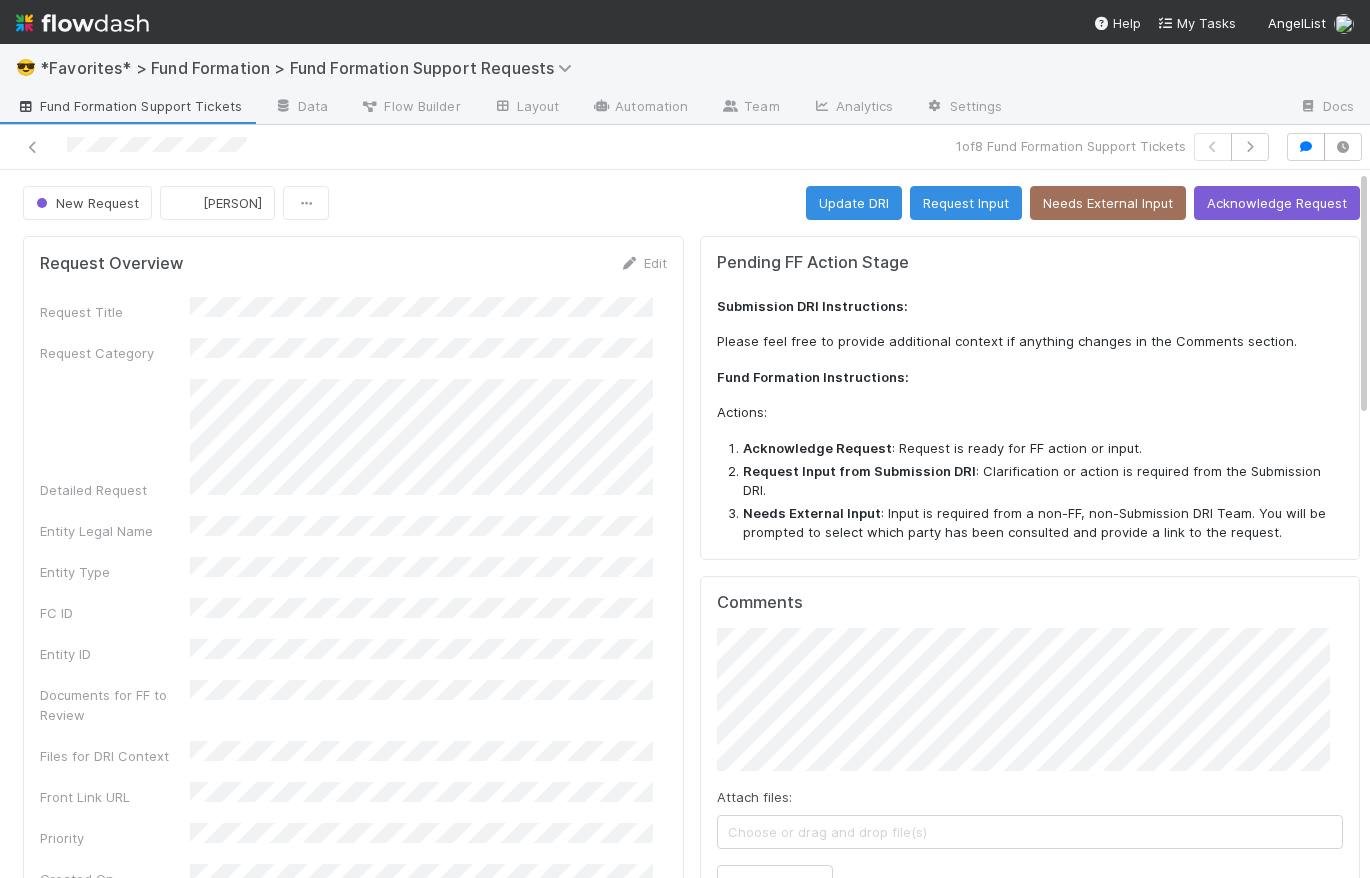 click on "New Request Brittany Files Update DRI Request Input Needs External Input Acknowledge Request" at bounding box center (691, 203) 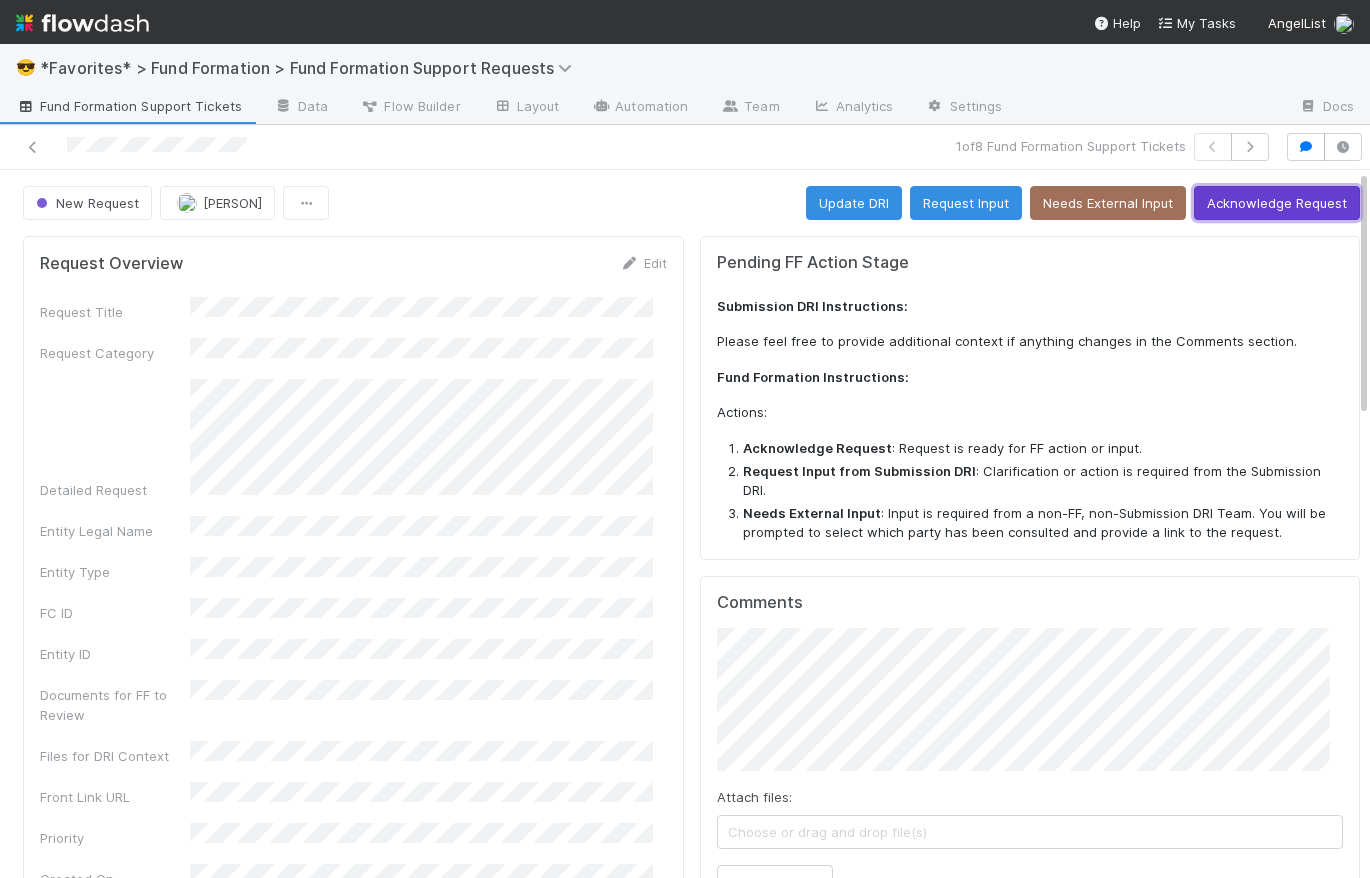 click on "Acknowledge Request" at bounding box center (1277, 203) 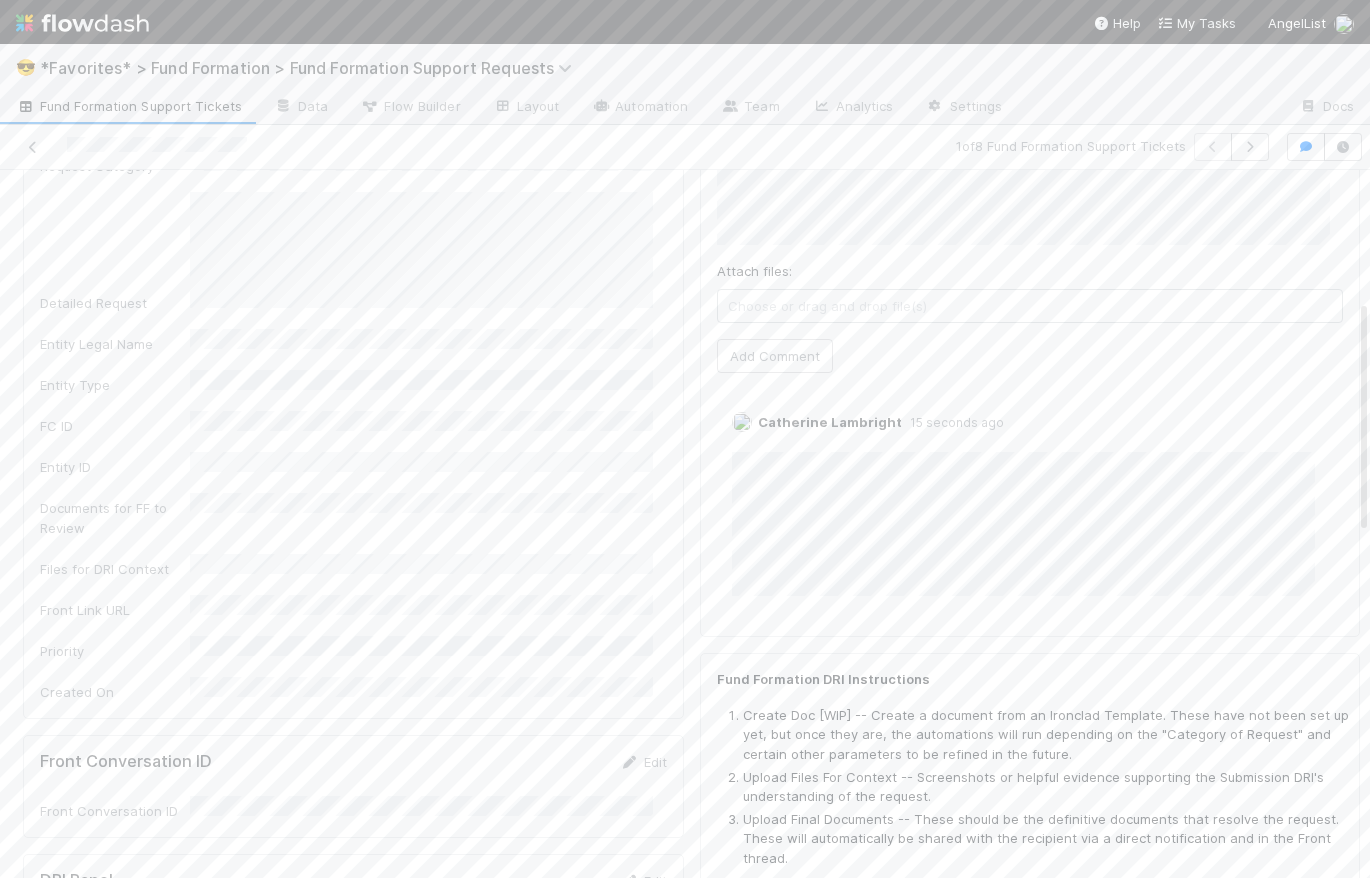scroll, scrollTop: 0, scrollLeft: 0, axis: both 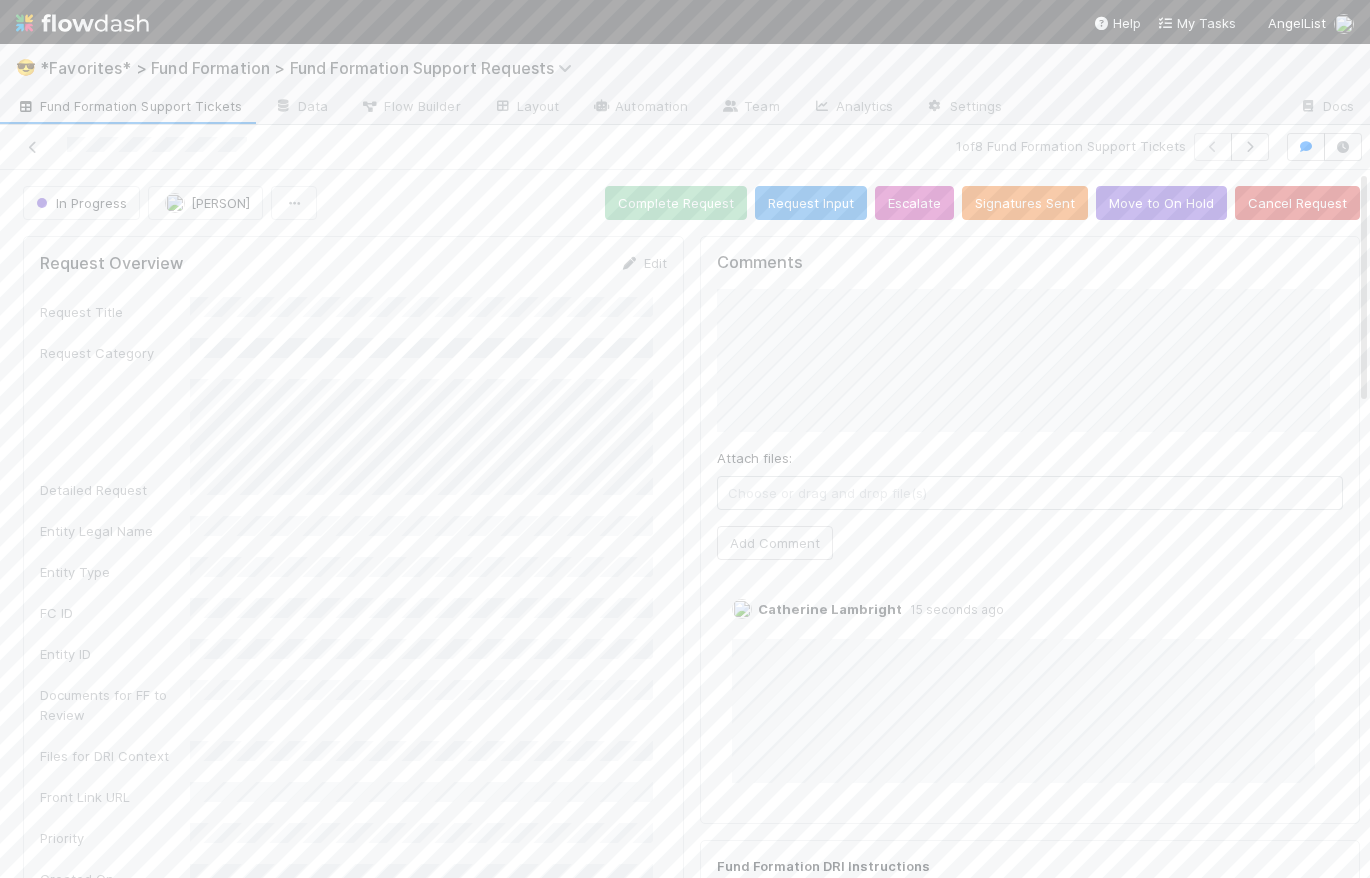 click on "In Progress Brittany Files Complete Request Request Input Escalate Signatures Sent Move to On Hold Cancel Request Request Overview Edit Request Title  Request Category  Detailed Request  Entity Legal Name  Entity Type  FC ID  Entity ID  Documents for FF to Review  Files for DRI Context  Front Link URL  Priority  Created On Front Conversation ID Edit Front Conversation ID  DRI Panel Edit Fund Formation DRI  Submission DRI  Submitted By  EIN Filing Task   Create a new  task Link an existing  task Activity Log Undo Last Action Export as CSV 8/5/25, 6:15:34 PM GMT+1 The Automation "Set Prior Stage -- New Request" (Executor ID: 31583)   updated: Prior Stage   from   (empty)   to   8/5/25, 6:15:34 PM GMT+1 Set Prior Stage -- New Request  was triggered 8/5/25, 6:15:33 PM GMT+1 Catherine  Lambright    moved this  Fund Formation Support Ticket  from     New Request   to     In Progress 8/5/25, 6:15:33 PM GMT+1 Catherine  Lambright   performed the  Acknowledge Request  action. 8/5/25, 6:15:31 PM GMT+1    to" at bounding box center (691, 1240) 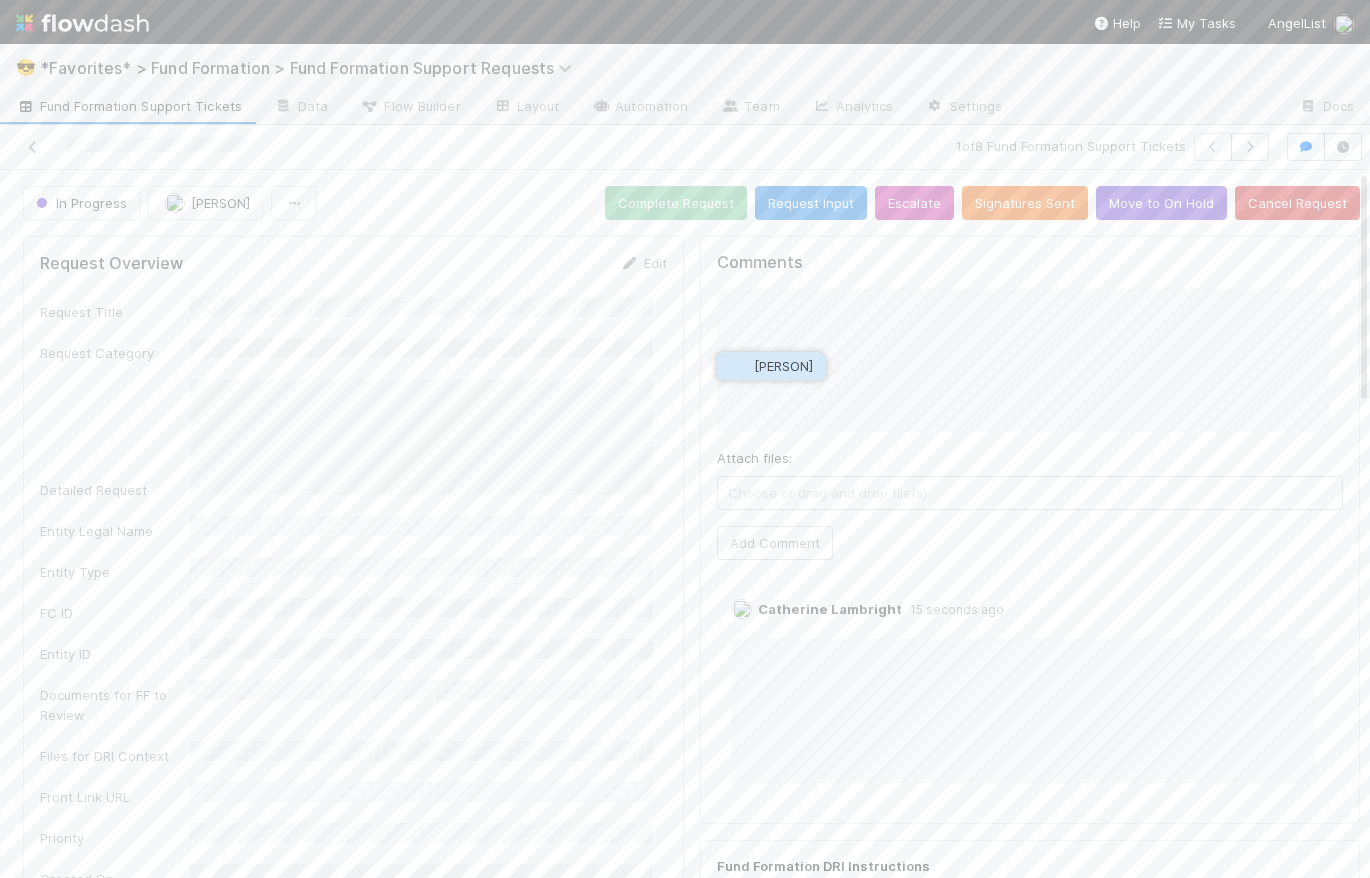 click on "Brittany Files" at bounding box center (783, 366) 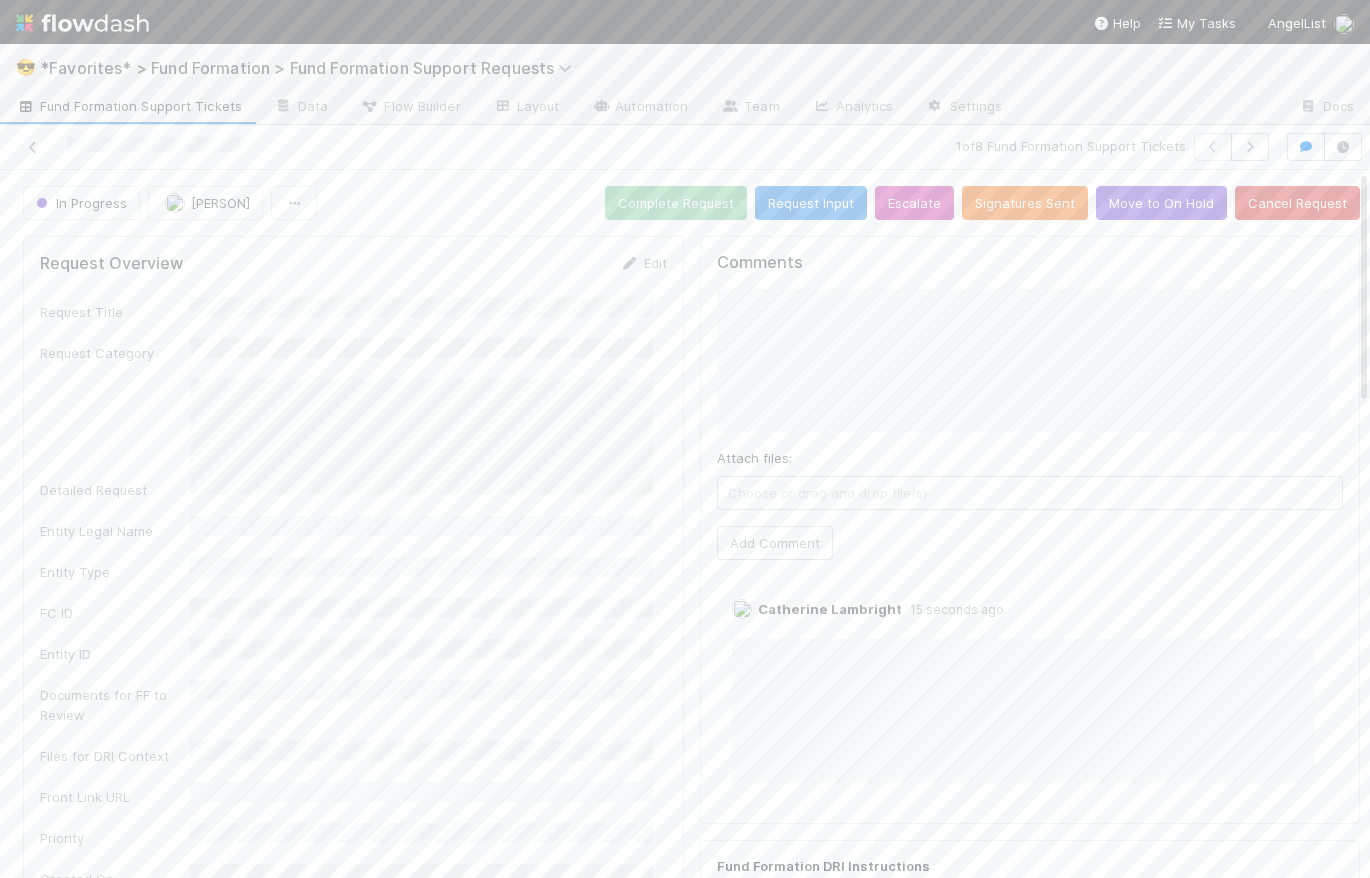click on "Request Overview Edit Request Title  Request Category  Detailed Request  Entity Legal Name  Entity Type  FC ID  Entity ID  Documents for FF to Review  Files for DRI Context  Front Link URL  Priority  Created On Front Conversation ID Edit Front Conversation ID  DRI Panel Edit Fund Formation DRI  Submission DRI  Submitted By  EIN Filing Task   Create a new  task Link an existing  task Activity Log Undo Last Action Export as CSV 8/5/25, 6:15:34 PM GMT+1 The Automation "Set Prior Stage -- New Request" (Executor ID: 31583)   updated: Prior Stage   from   (empty)   to   8/5/25, 6:15:34 PM GMT+1 Set Prior Stage -- New Request  was triggered 8/5/25, 6:15:33 PM GMT+1 Catherine  Lambright    moved this  Fund Formation Support Ticket  from     New Request   to     In Progress 8/5/25, 6:15:33 PM GMT+1 Catherine  Lambright   performed the  Acknowledge Request  action. 8/5/25, 6:15:31 PM GMT+1 Catherine  Lambright    assigned this  Fund Formation Support Ticket  to   Brittany Files 8/5/25, 5:18:11 PM GMT+1   updated:" at bounding box center [691, 1260] 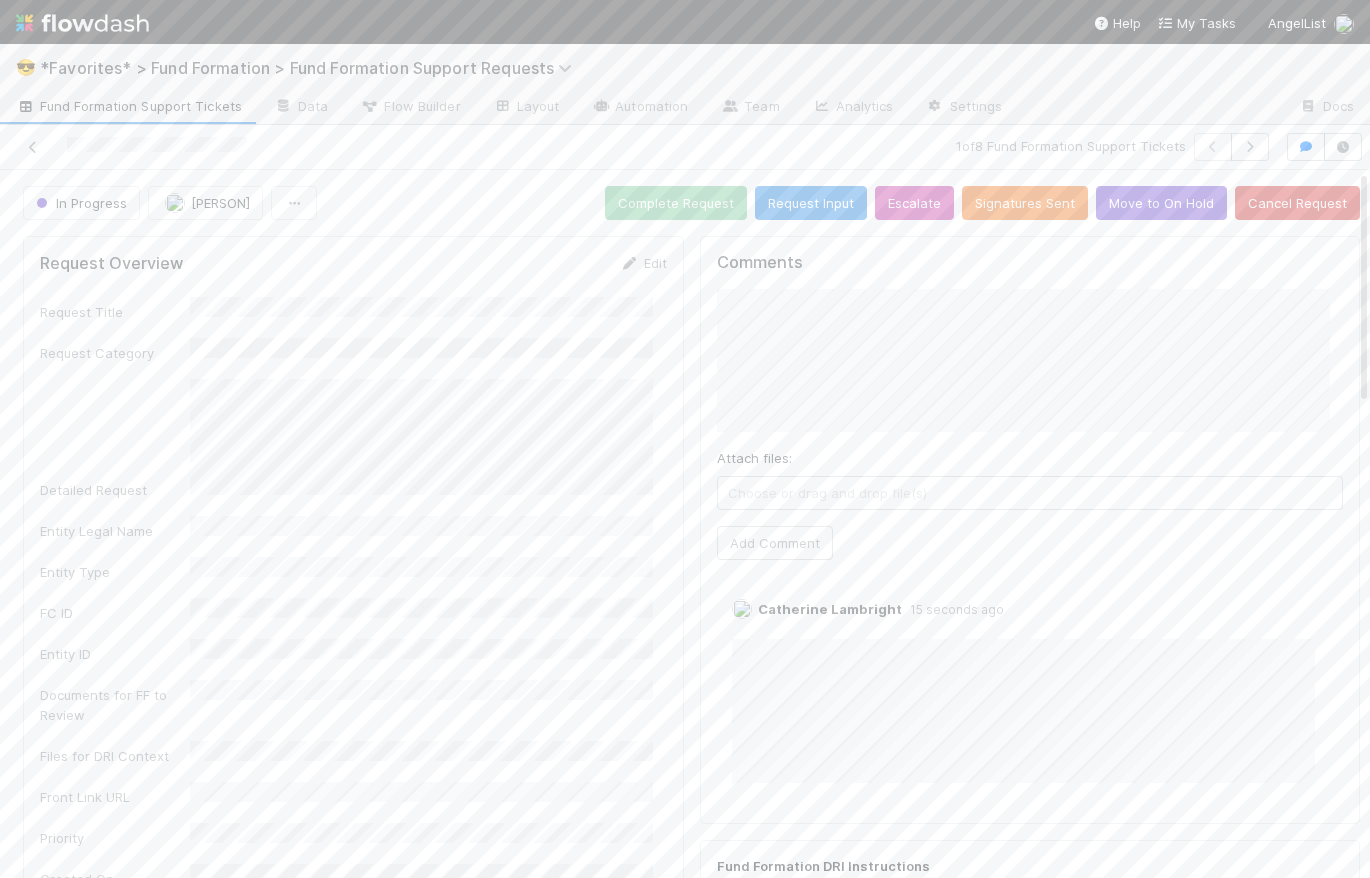 click on "Comments Attach files: Choose or drag and drop file(s) Add Comment Catherine  Lambright  15 seconds ago   Edit Delete Fund Formation DRI Instructions
Create Doc [WIP] -- Create a document from an Ironclad Template. These have not been set up yet, but once they are, the automations will run depending on the "Category of Request" and certain other parameters to be refined in the future.
Upload Files For Context -- Screenshots or helpful evidence supporting the Submission DRI's understanding of the request.
Upload Final Documents -- These should be the definitive documents that resolve the request. These will automatically be shared with the recipient via a direct notification and in the Front thread.
If the request can be considered complete upon your providing a response, please  Acknowledge  the request and then  Complete  it. You will be automatically prompted to include Resolution Notes.
Submission DRI Instructions
No Action Needed at this stage.  Checklist    In Progress Steps Taken" at bounding box center (1030, 1260) 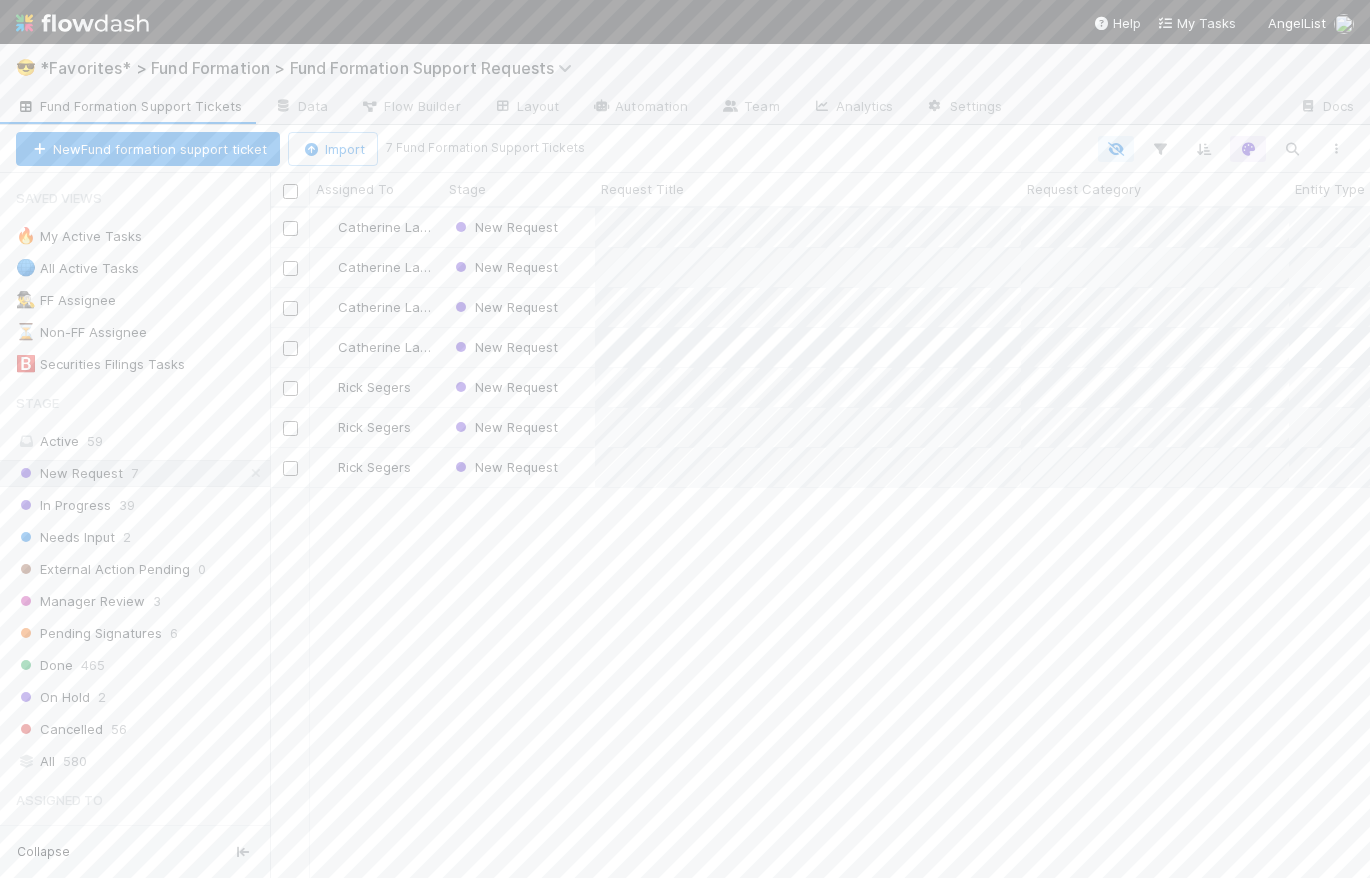 scroll, scrollTop: 14, scrollLeft: 14, axis: both 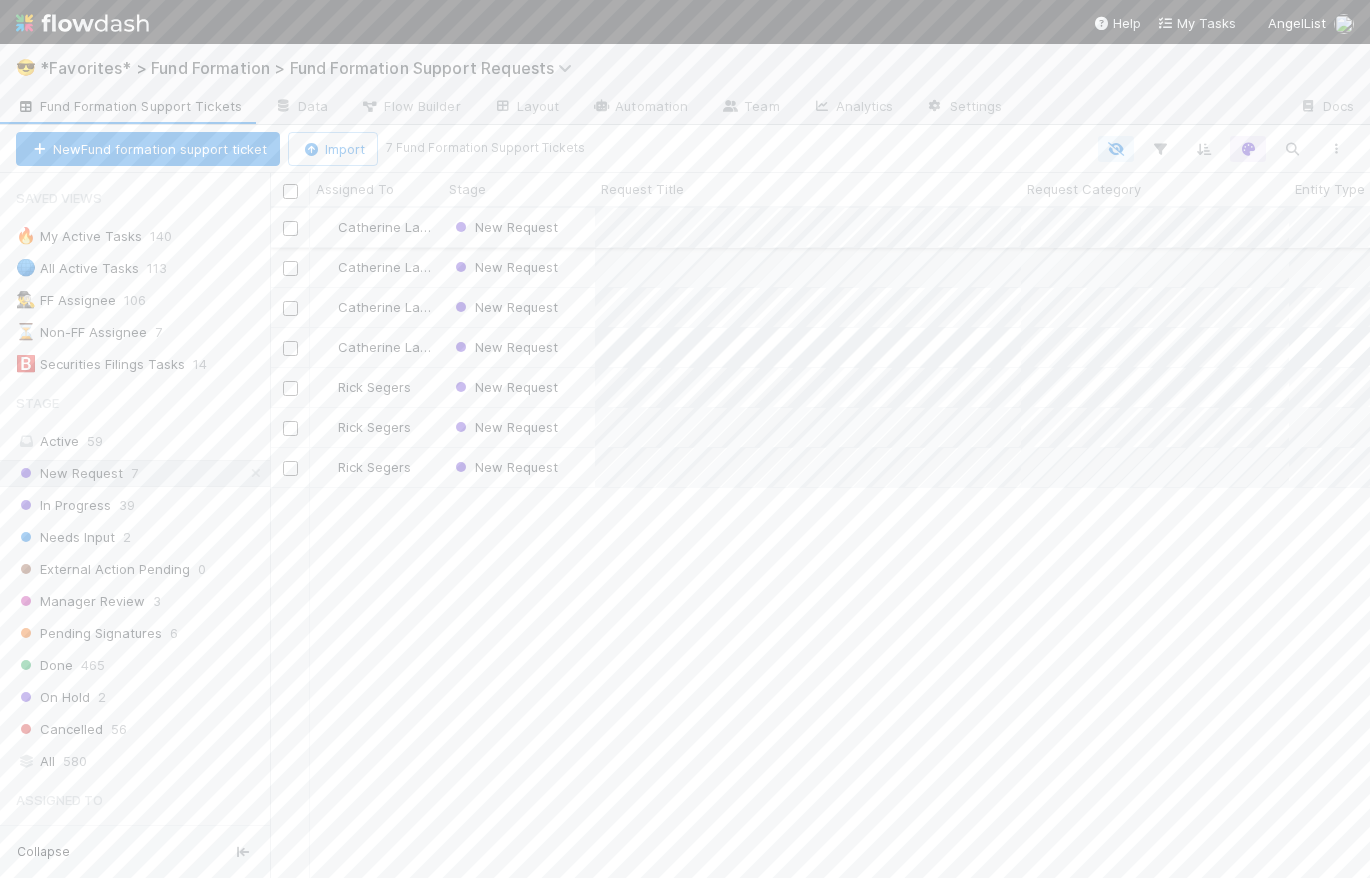 click on "New Request" at bounding box center [519, 227] 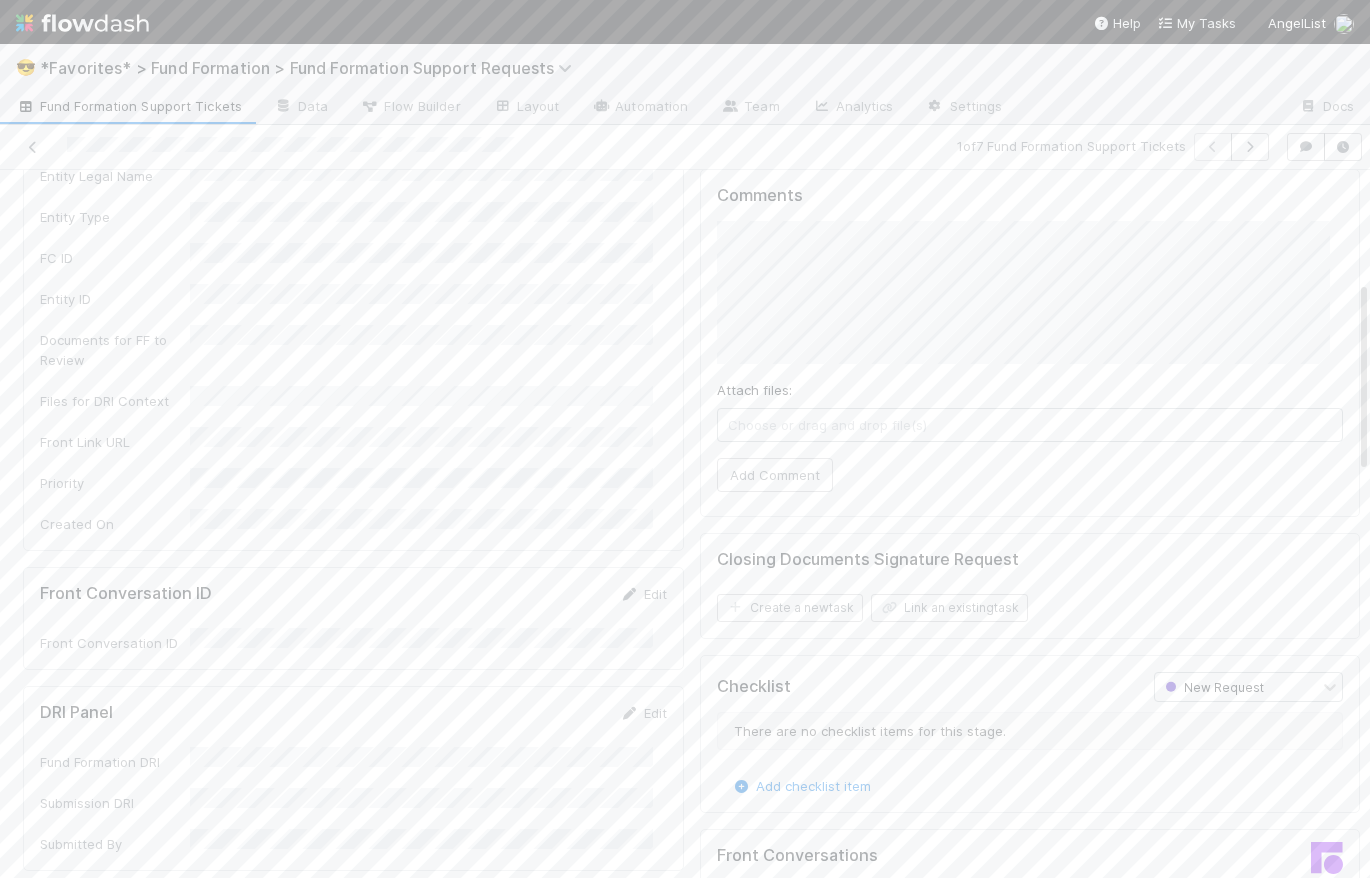 scroll, scrollTop: 0, scrollLeft: 0, axis: both 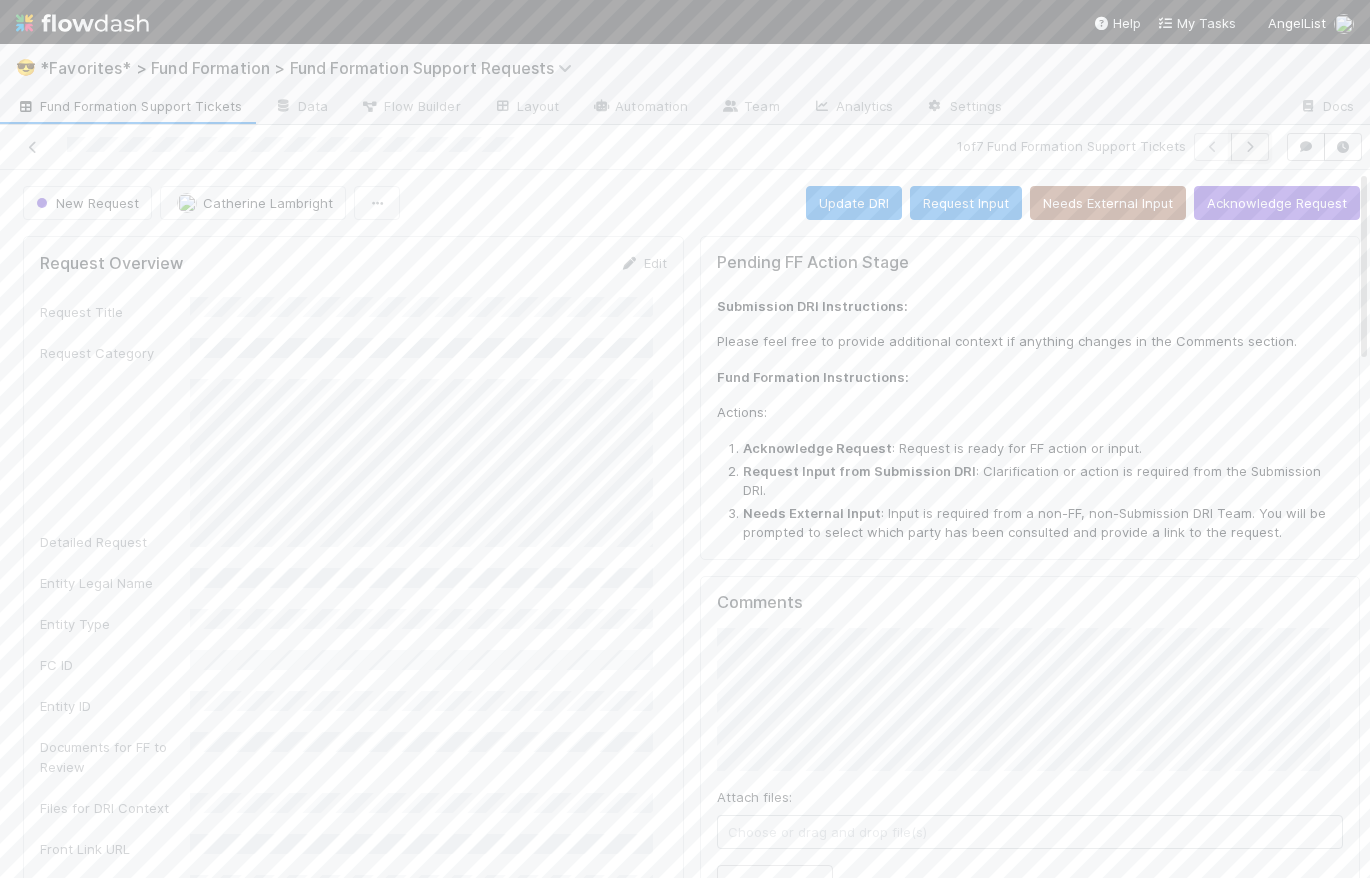 click at bounding box center [1250, 147] 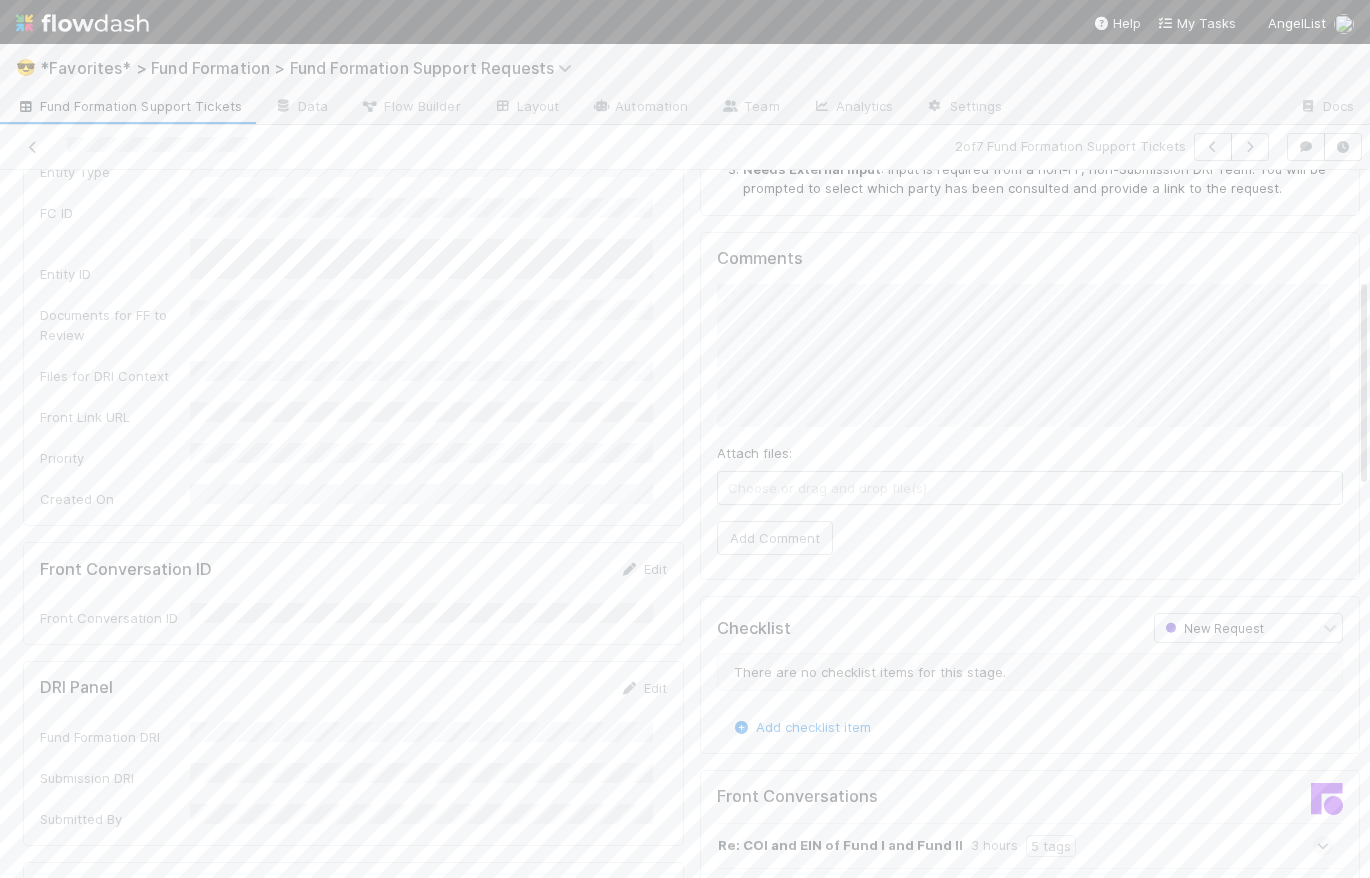 scroll, scrollTop: 342, scrollLeft: 0, axis: vertical 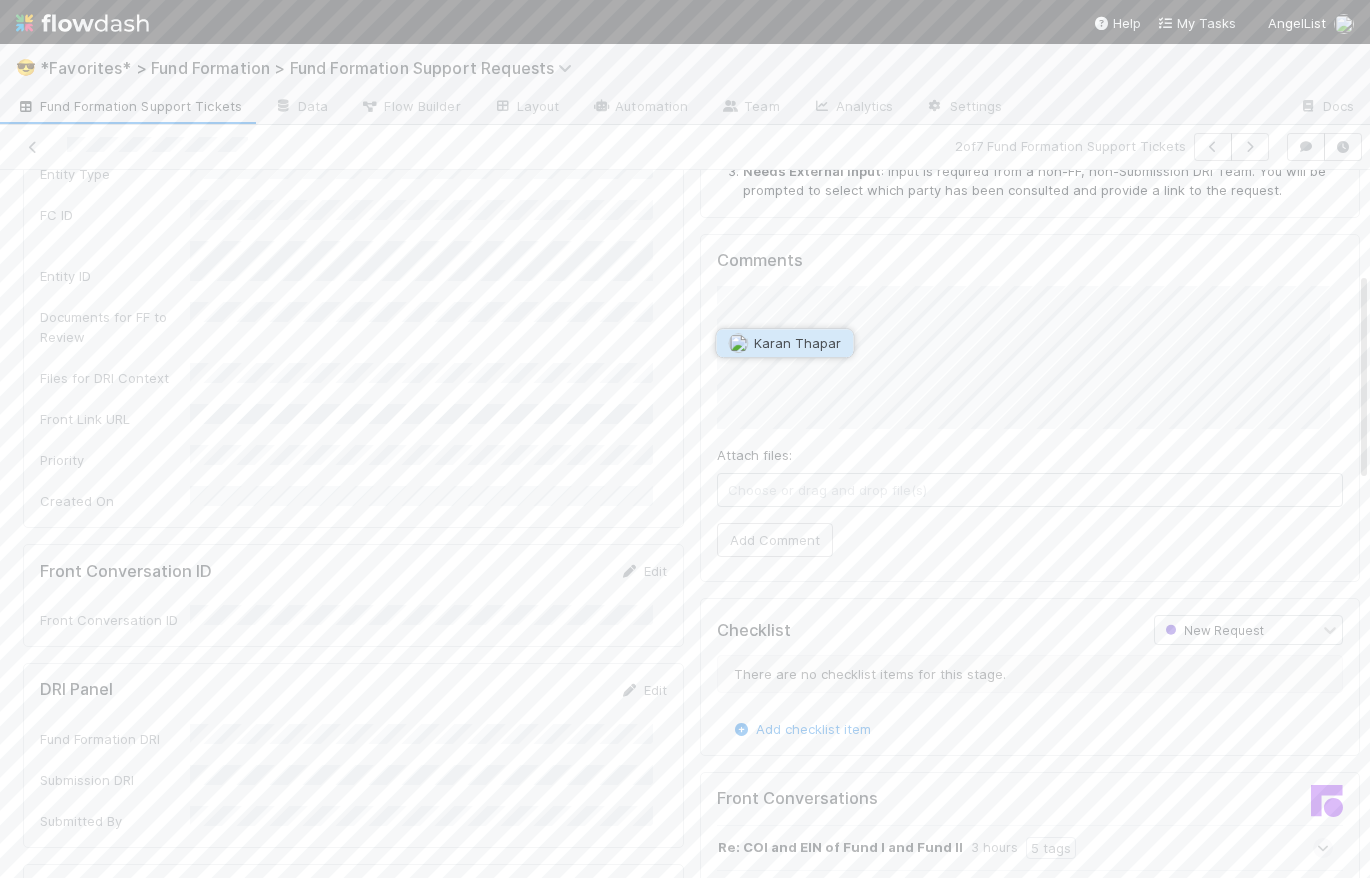 click on "Karan Thapar" at bounding box center (797, 343) 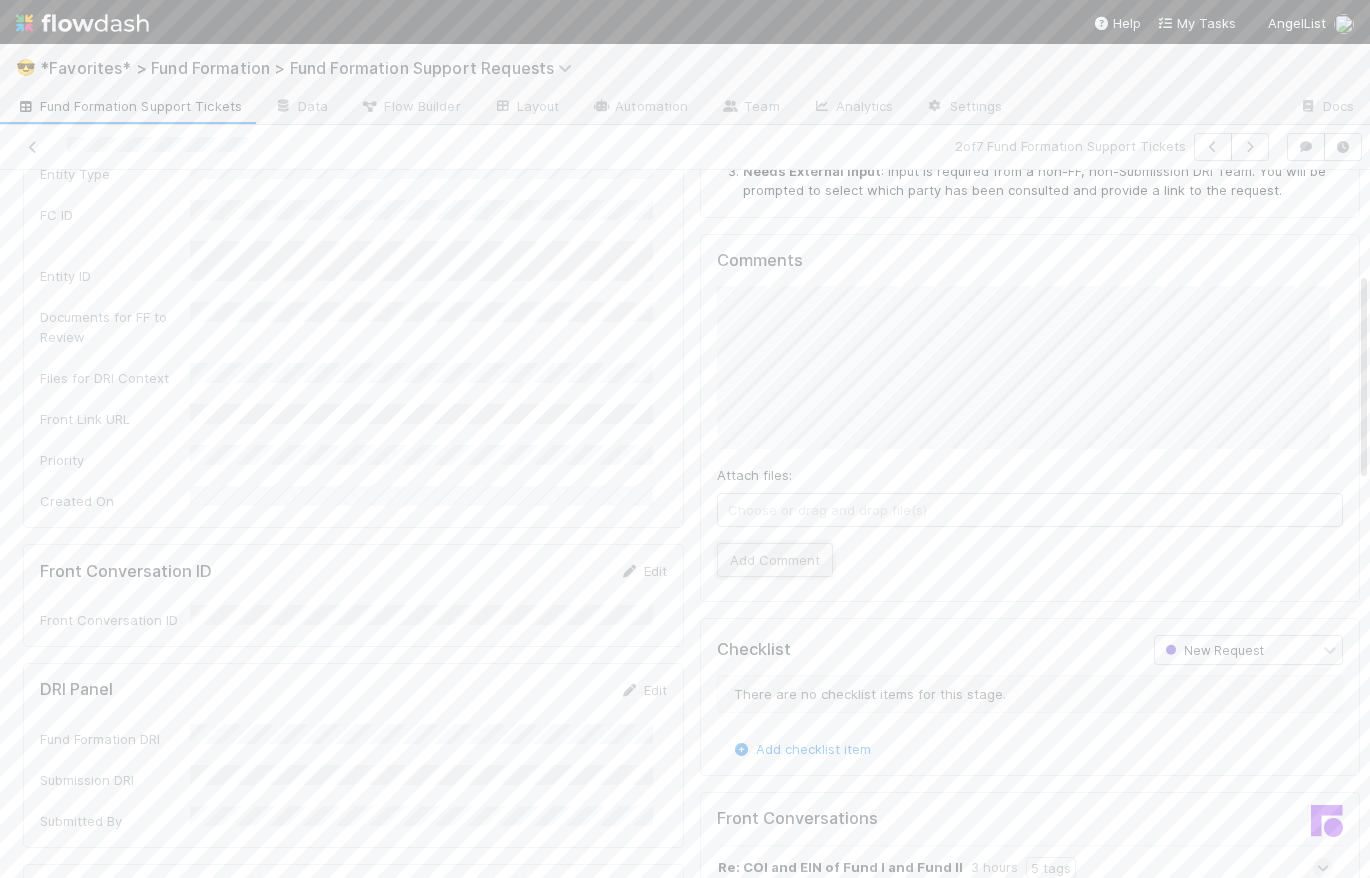 click on "Add Comment" at bounding box center (775, 560) 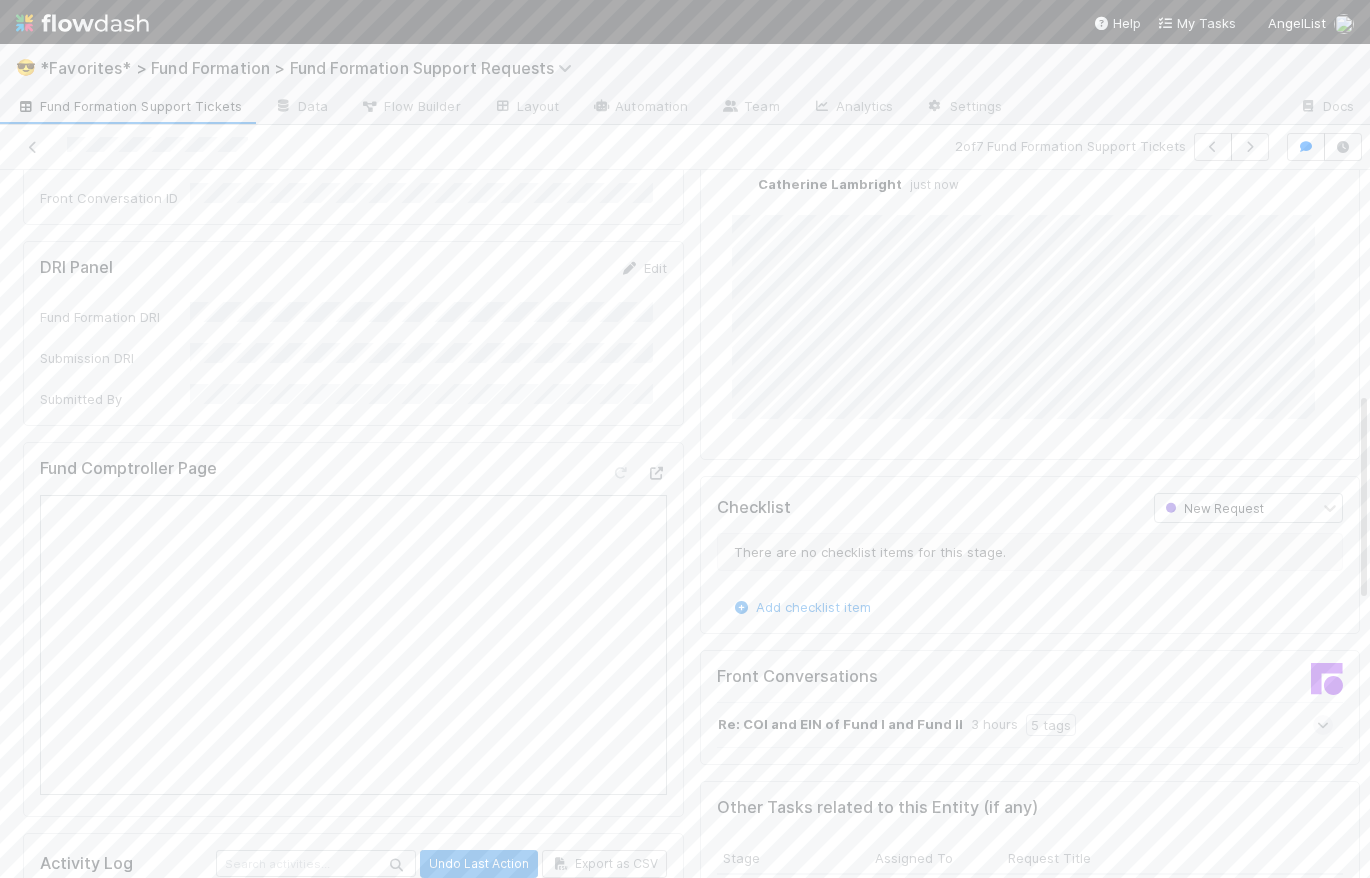 scroll, scrollTop: 0, scrollLeft: 0, axis: both 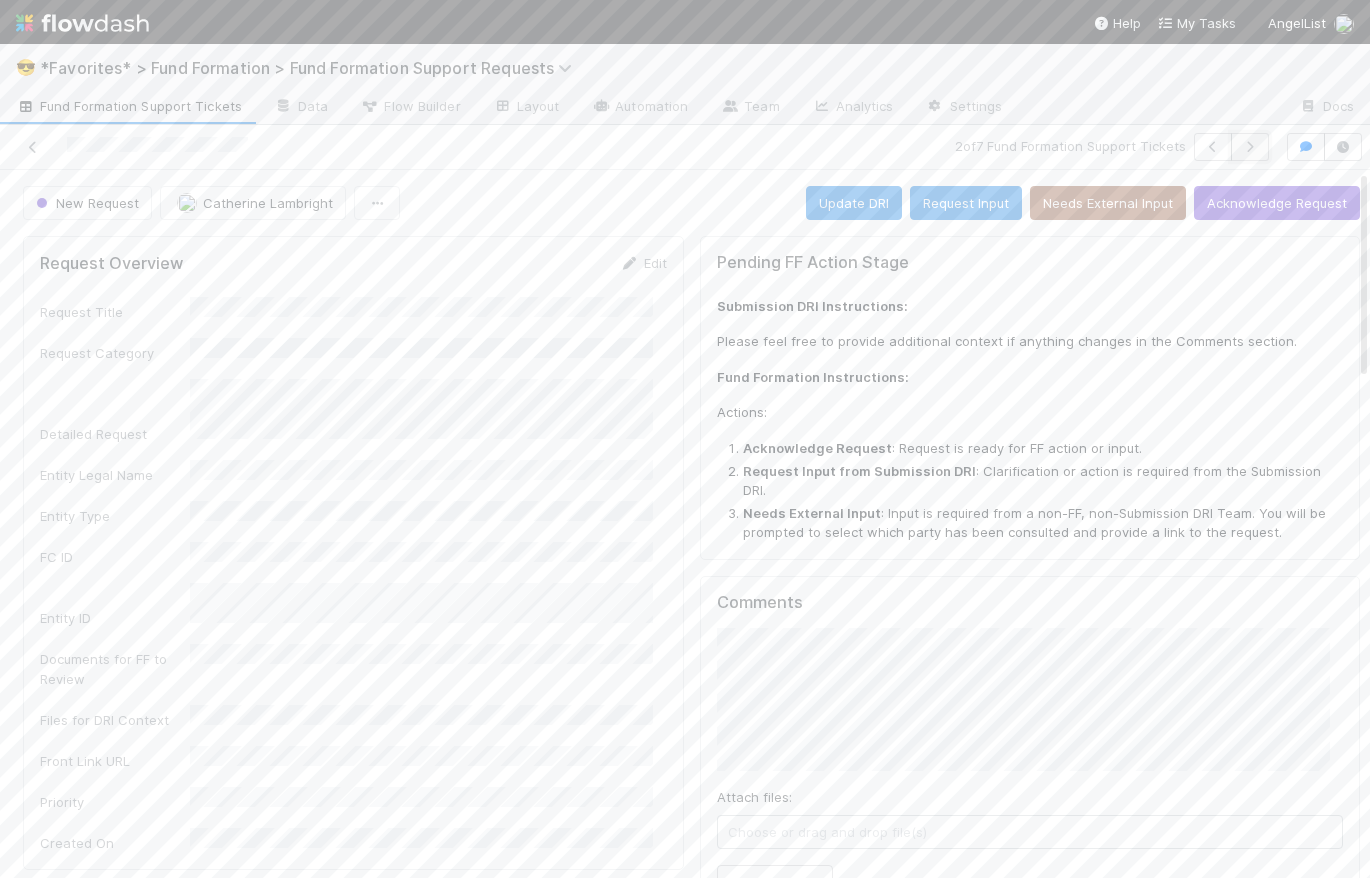click at bounding box center (1250, 147) 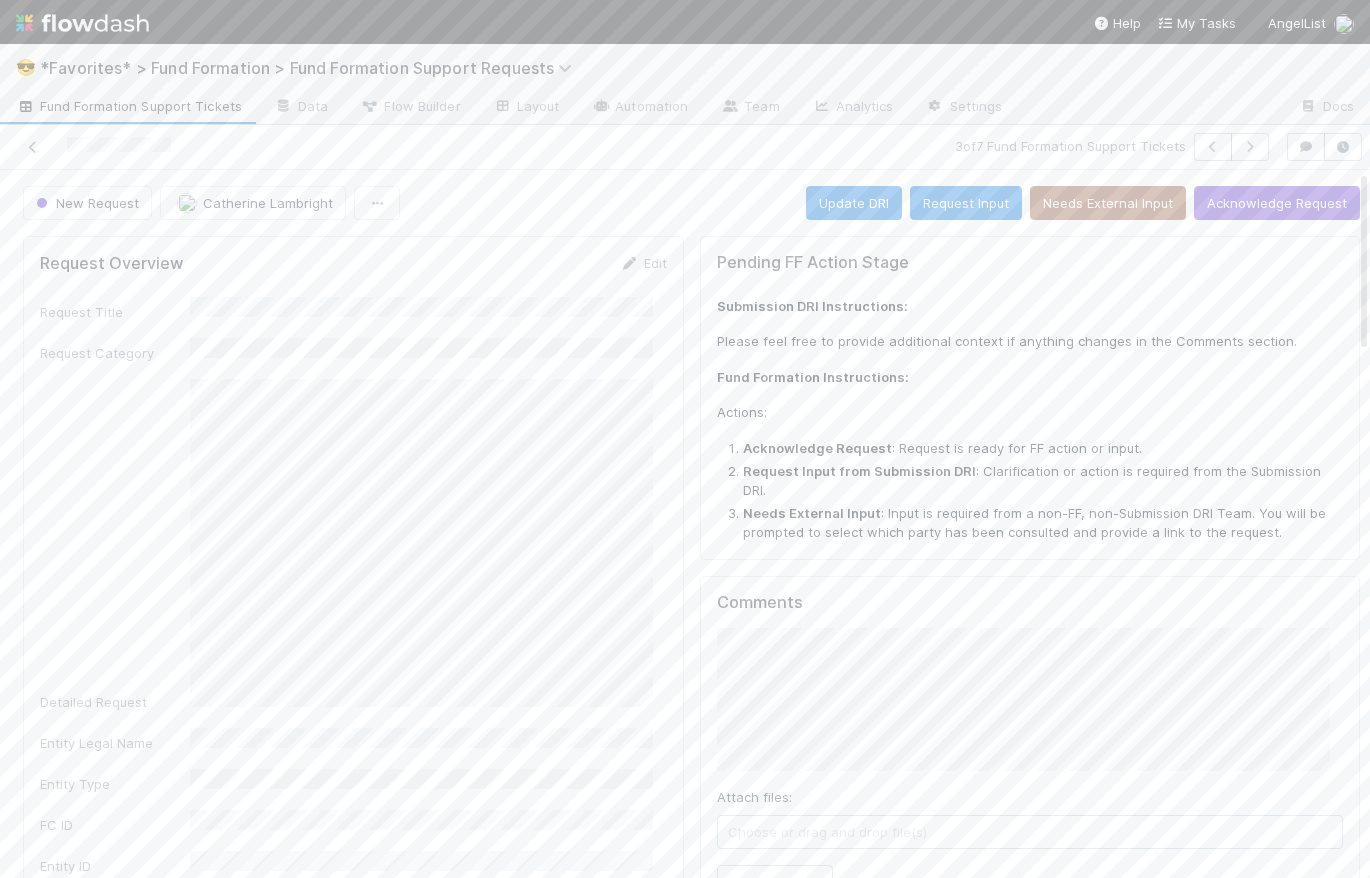 click on "New Request Catherine  Lambright  Update DRI Request Input Needs External Input Acknowledge Request" at bounding box center (691, 203) 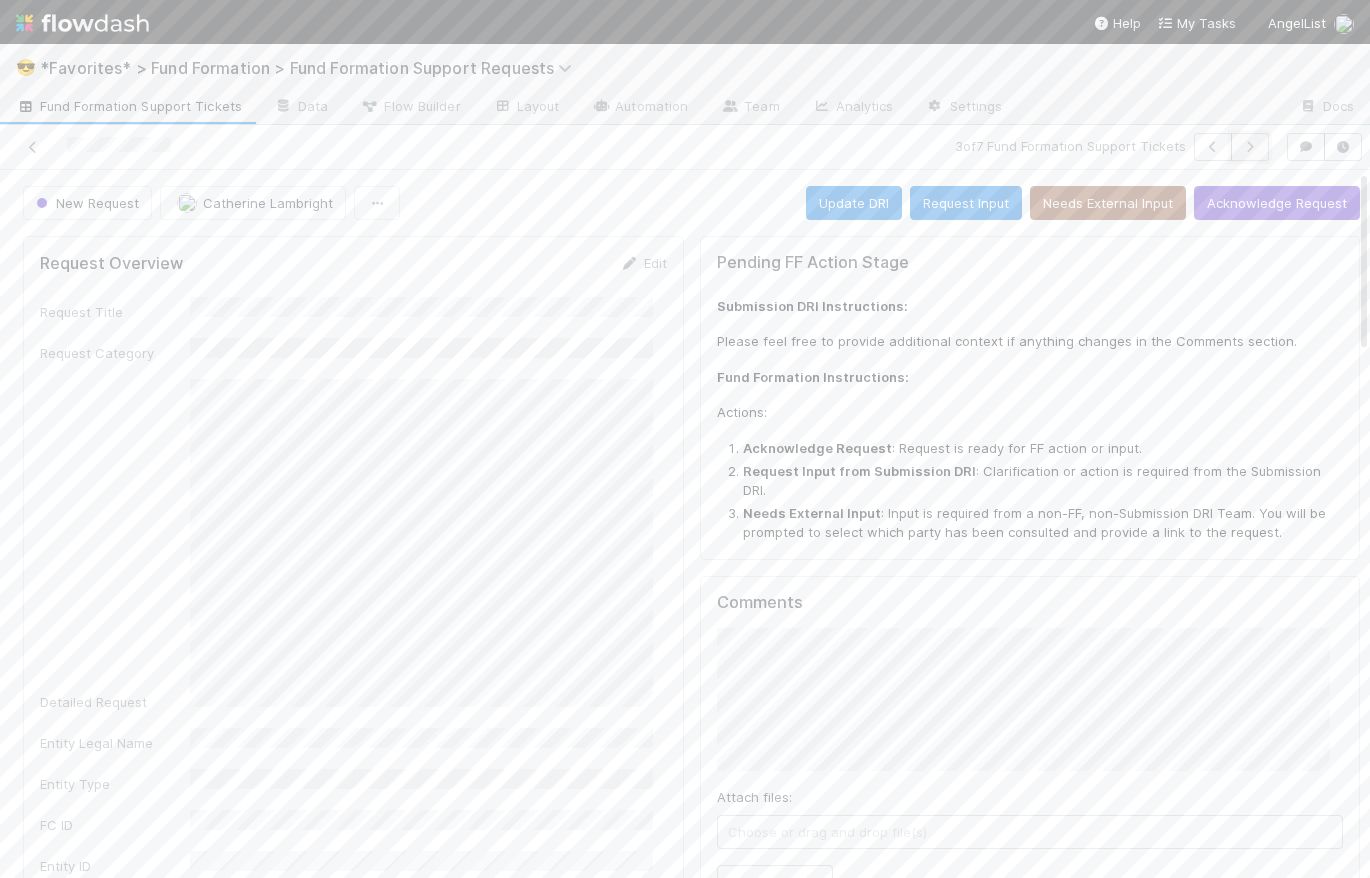 click at bounding box center [1250, 147] 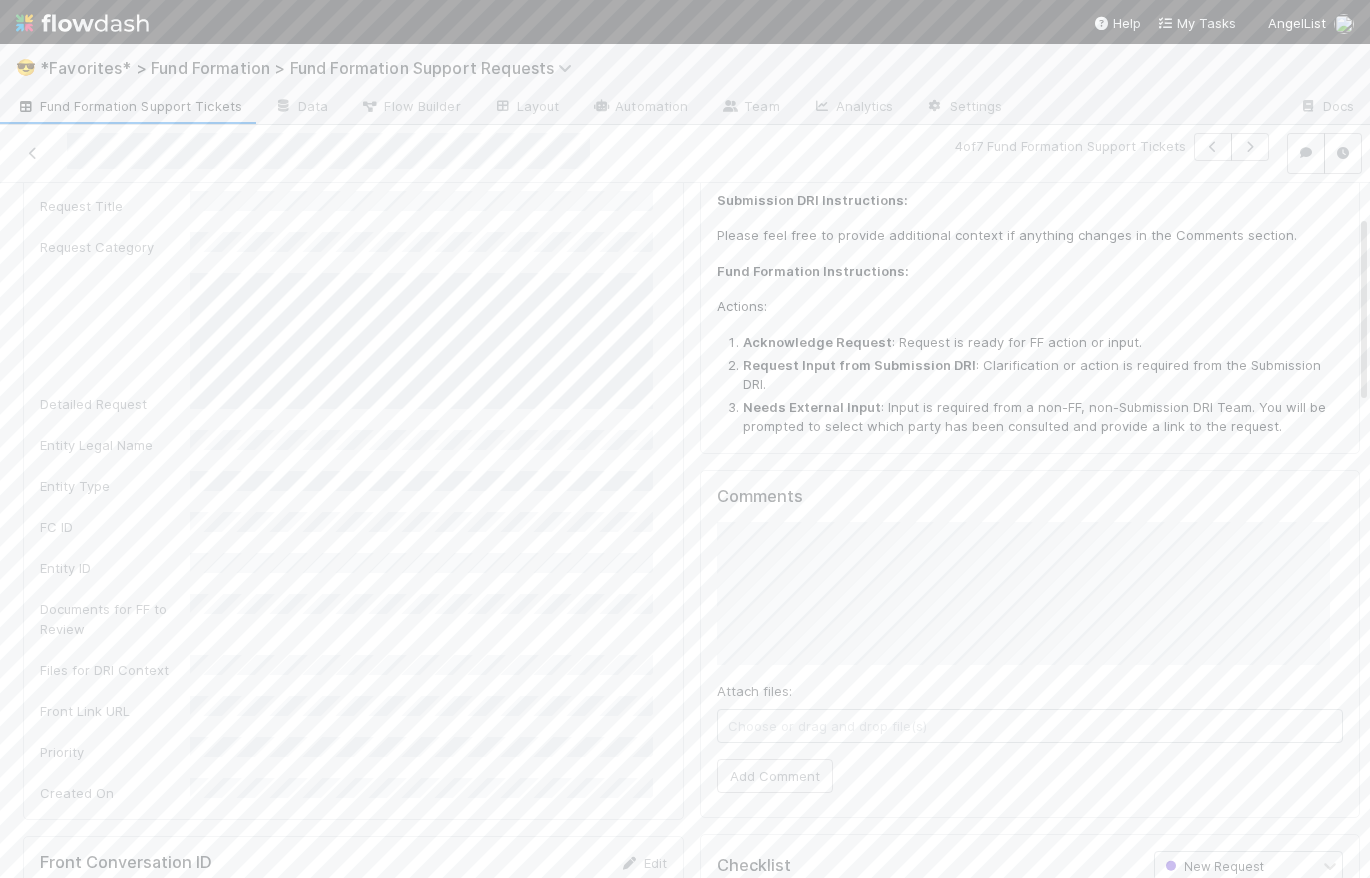 scroll, scrollTop: 0, scrollLeft: 0, axis: both 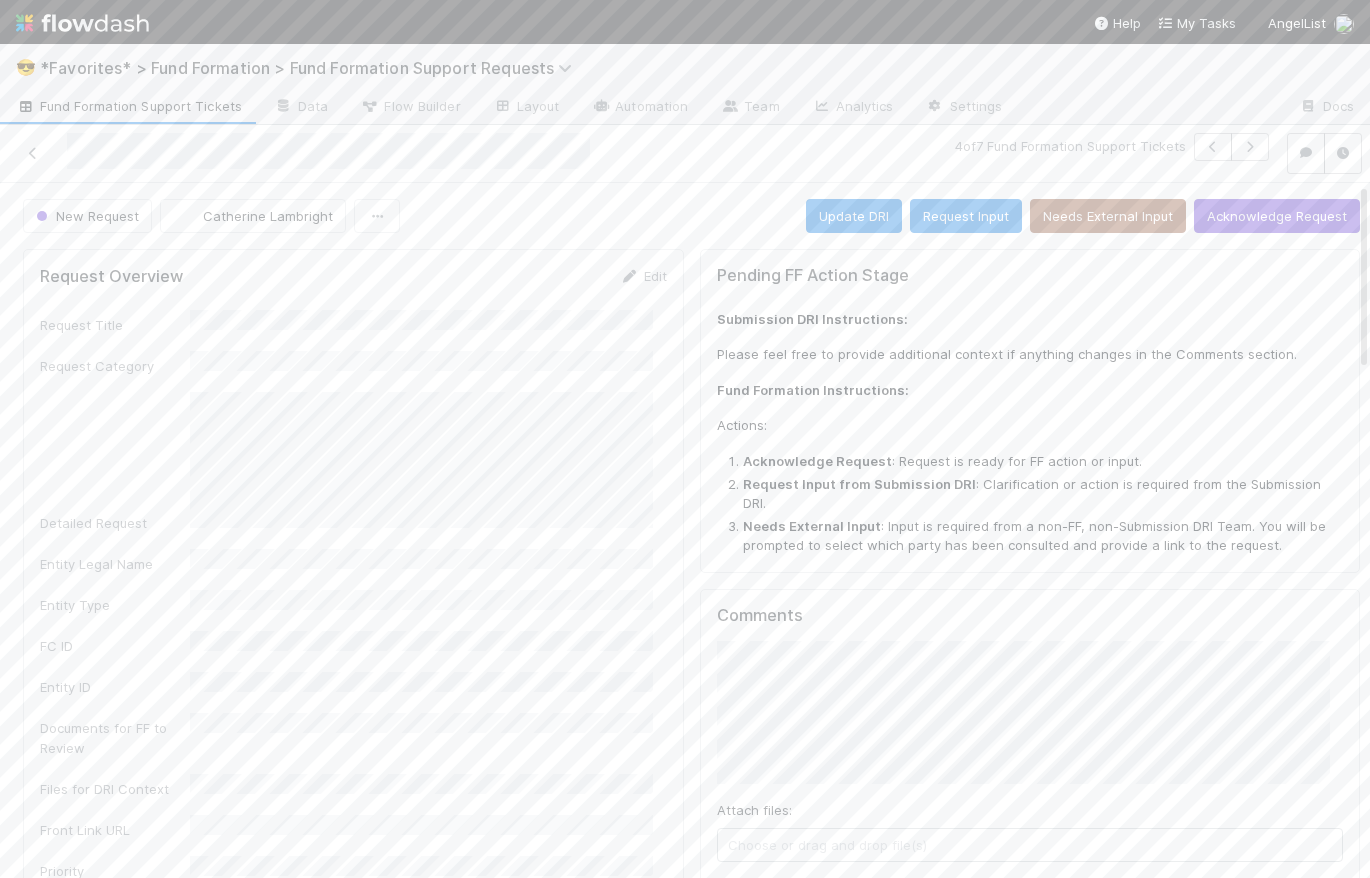 click on "Fund Formation Support Tickets" at bounding box center [129, 106] 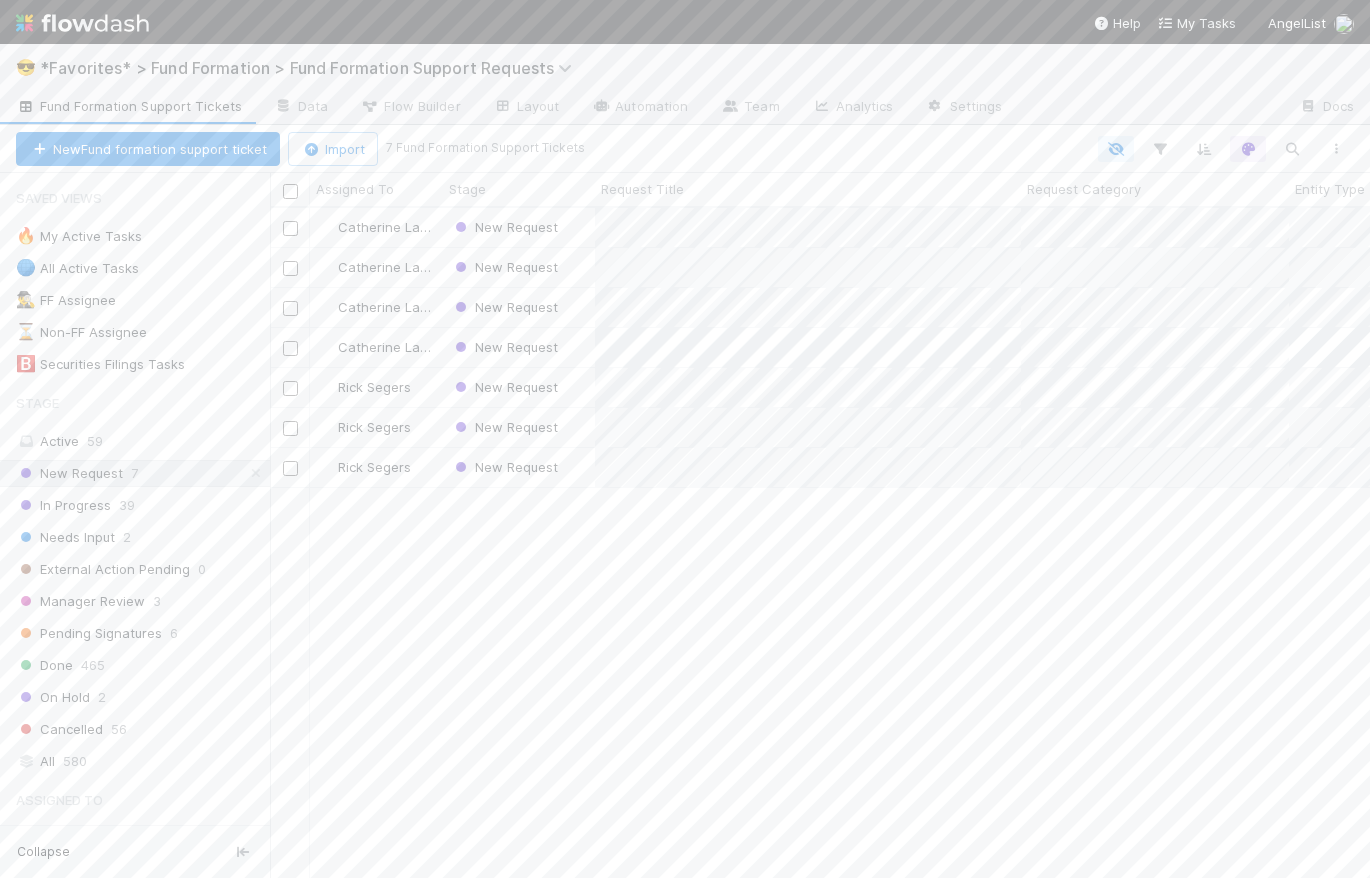 scroll, scrollTop: 14, scrollLeft: 14, axis: both 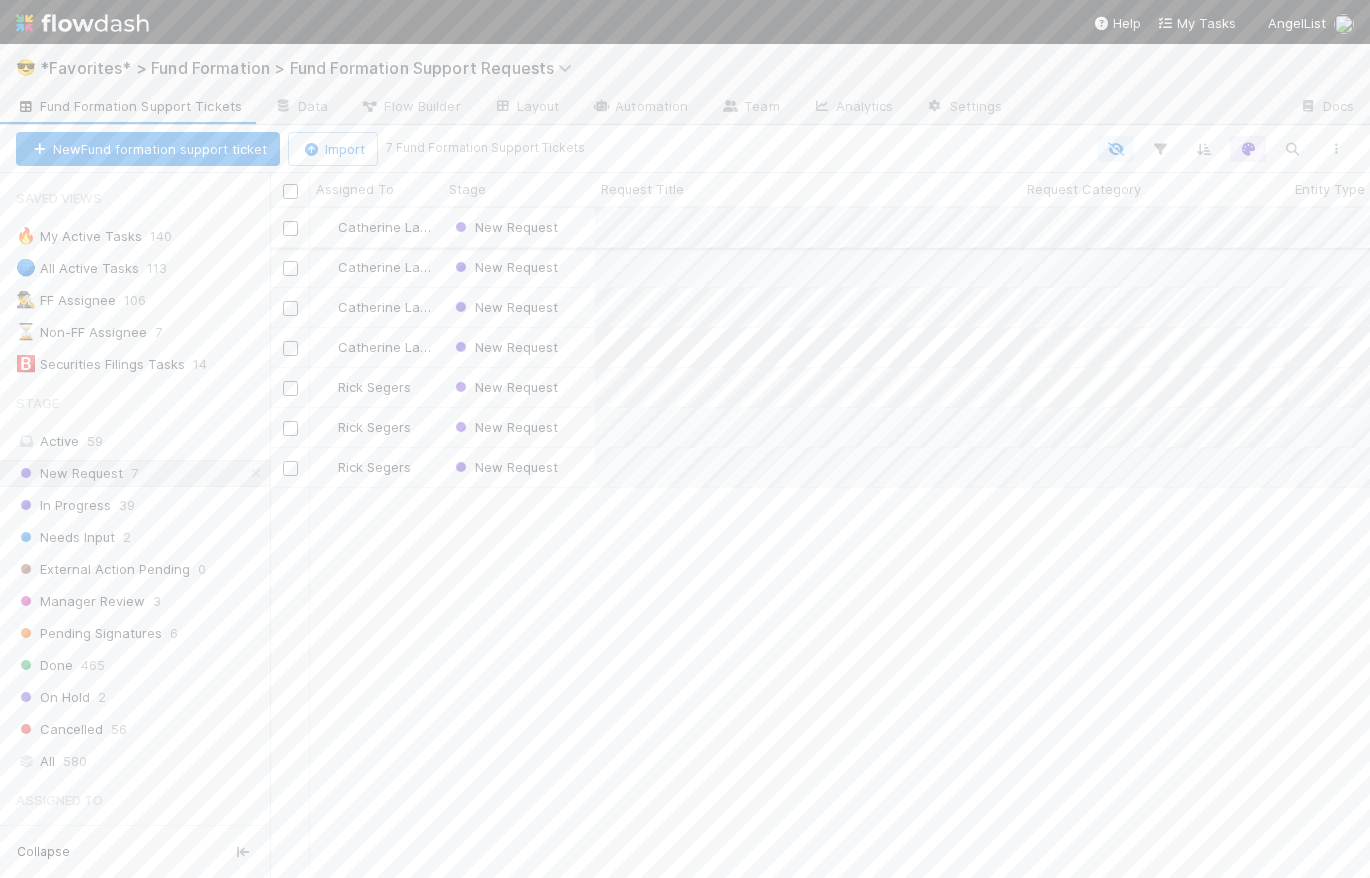 click on "New Request" at bounding box center (519, 227) 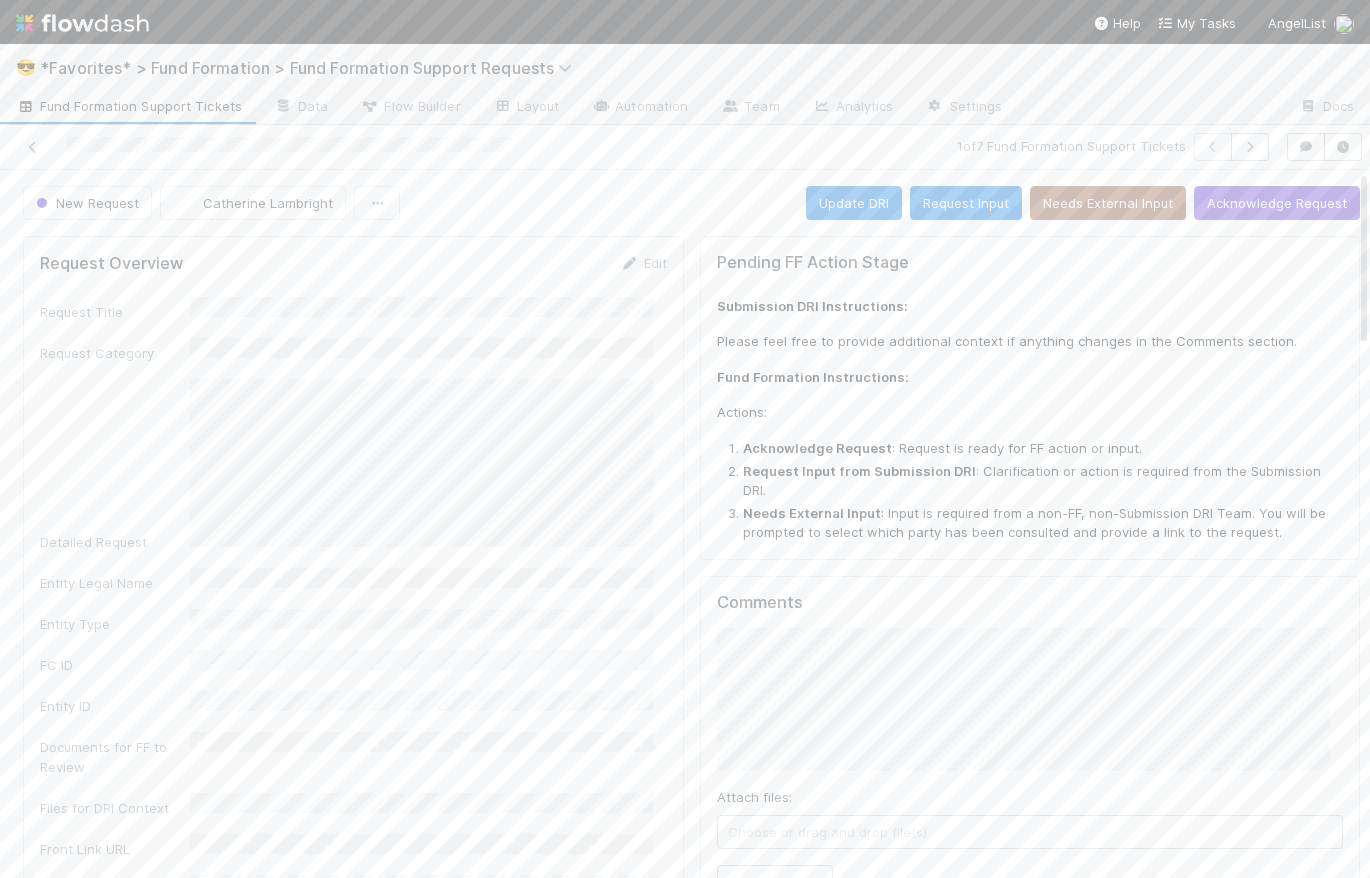 click on "New Request Catherine  Lambright  Update DRI Request Input Needs External Input Acknowledge Request" at bounding box center [691, 203] 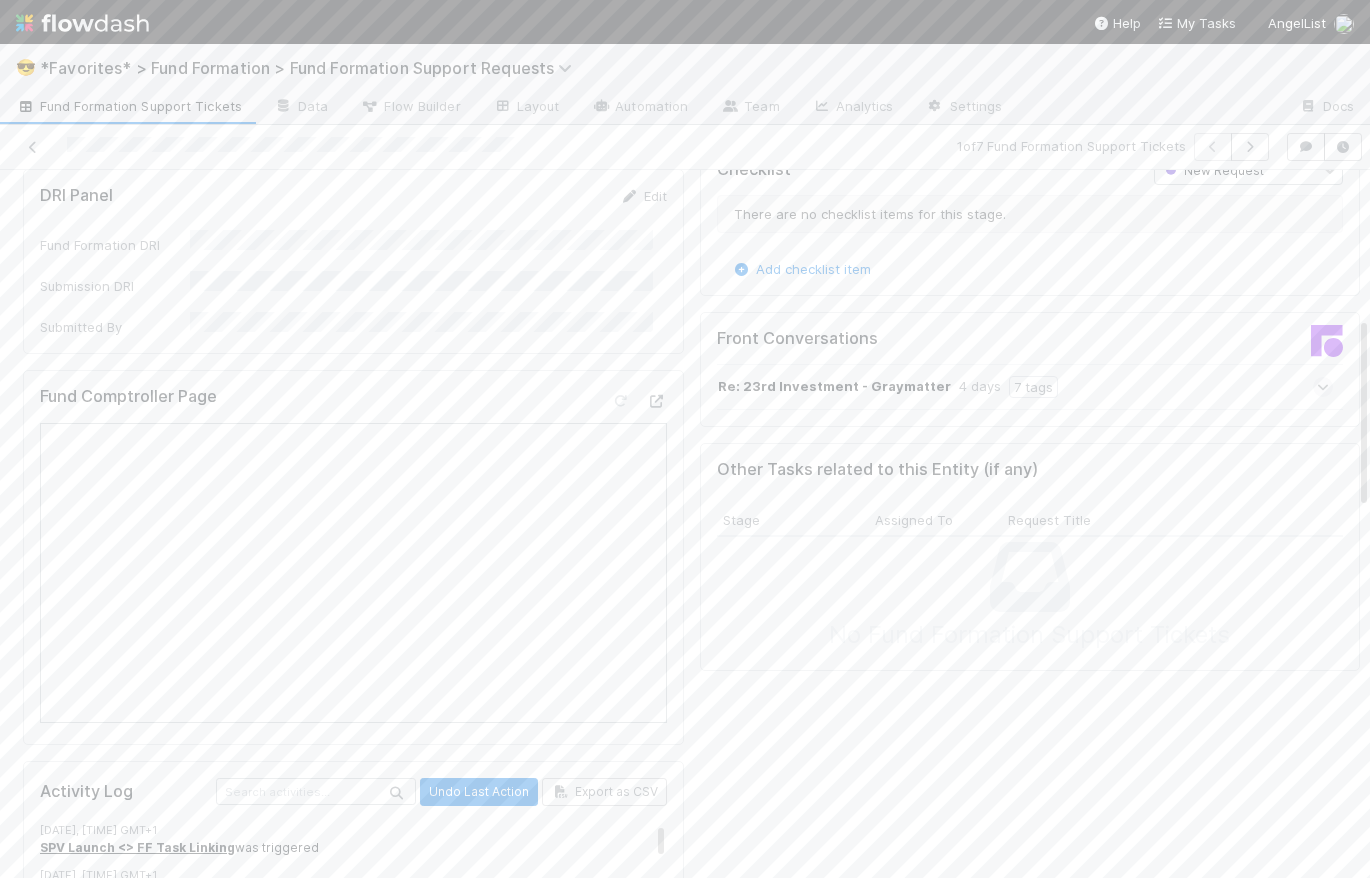 scroll, scrollTop: 0, scrollLeft: 0, axis: both 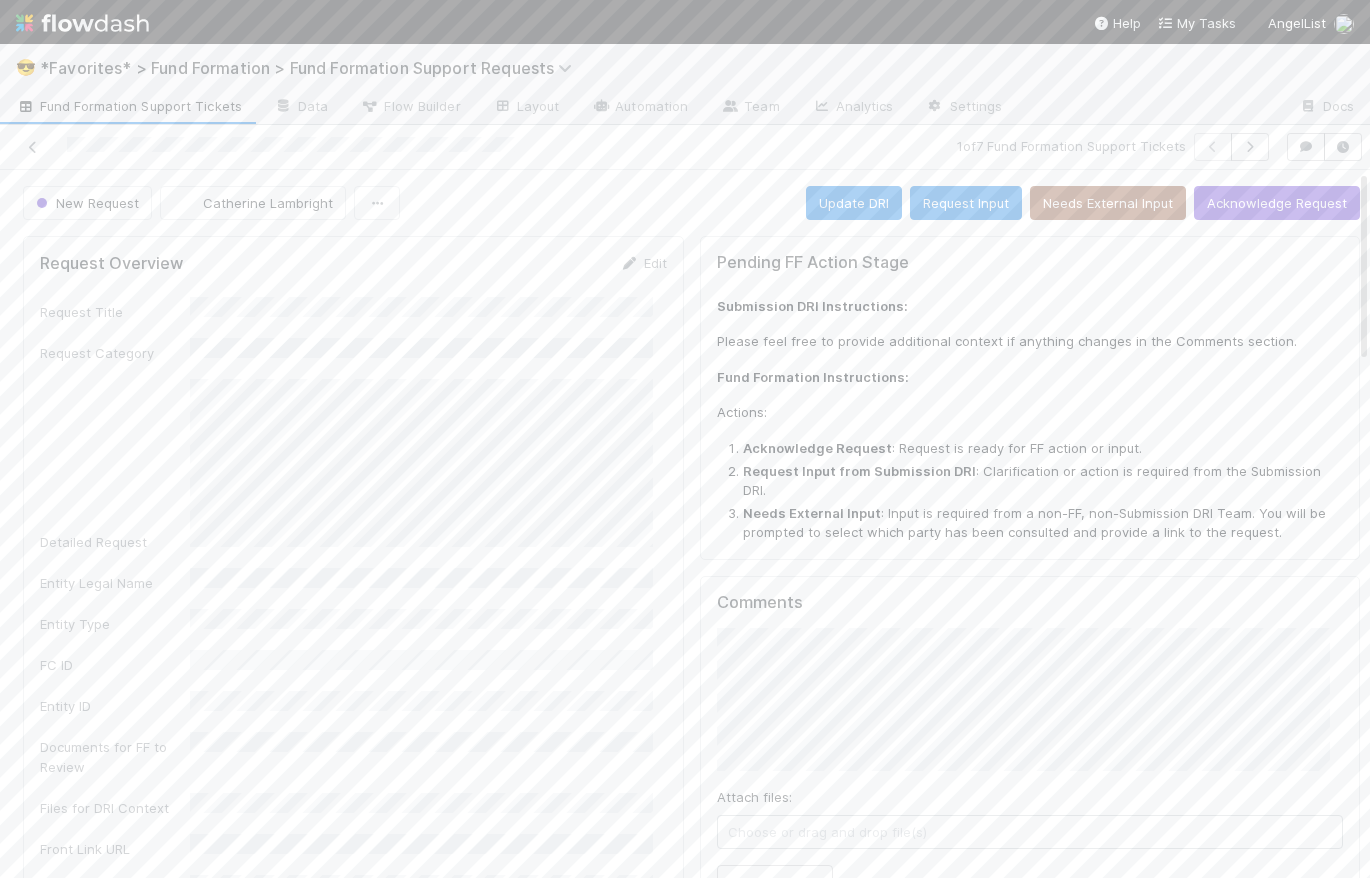 click on "New Request Catherine  Lambright  Update DRI Request Input Needs External Input Acknowledge Request" at bounding box center [691, 203] 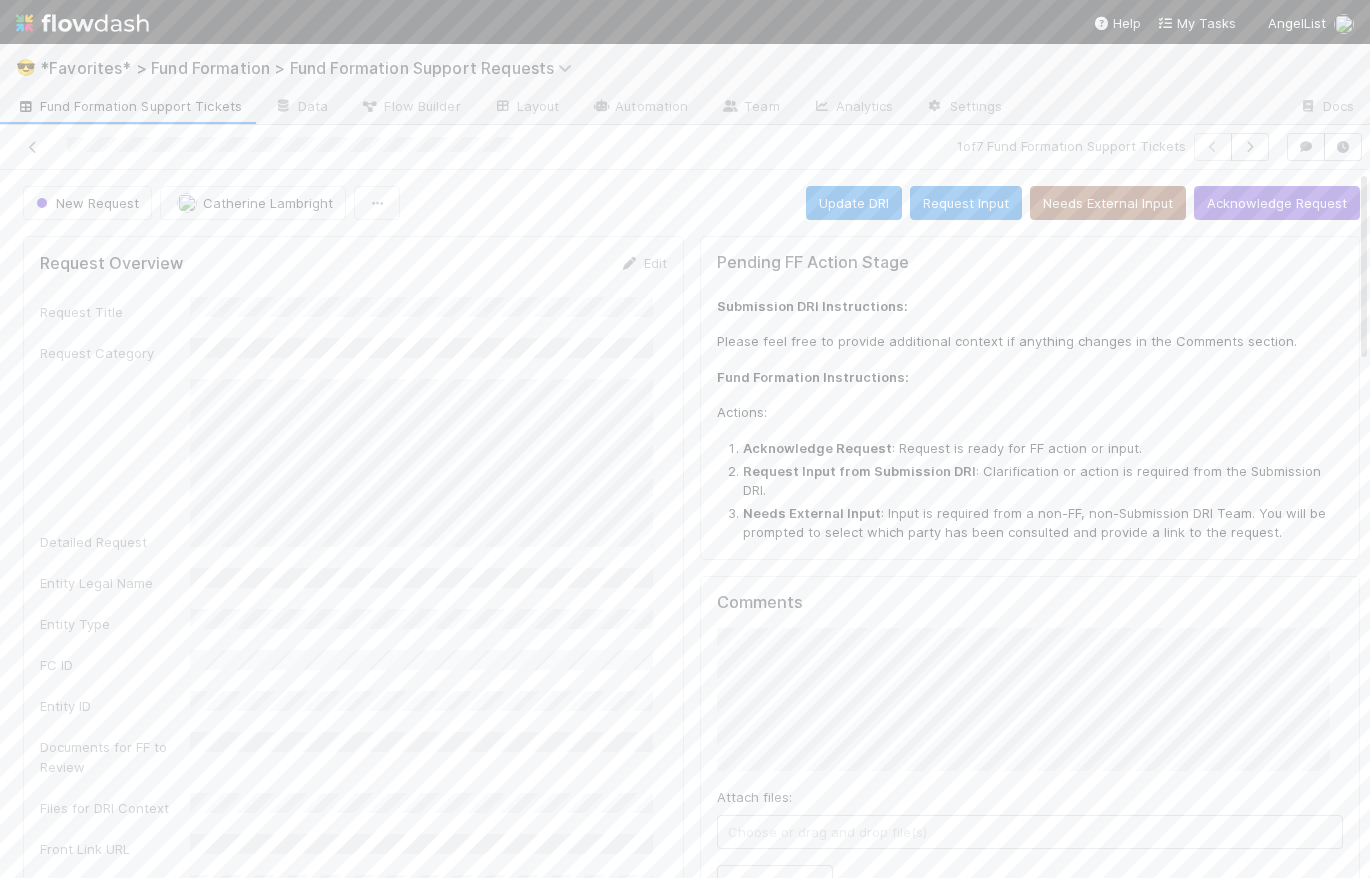 click on "New Request Catherine  Lambright  Update DRI Request Input Needs External Input Acknowledge Request" at bounding box center [691, 203] 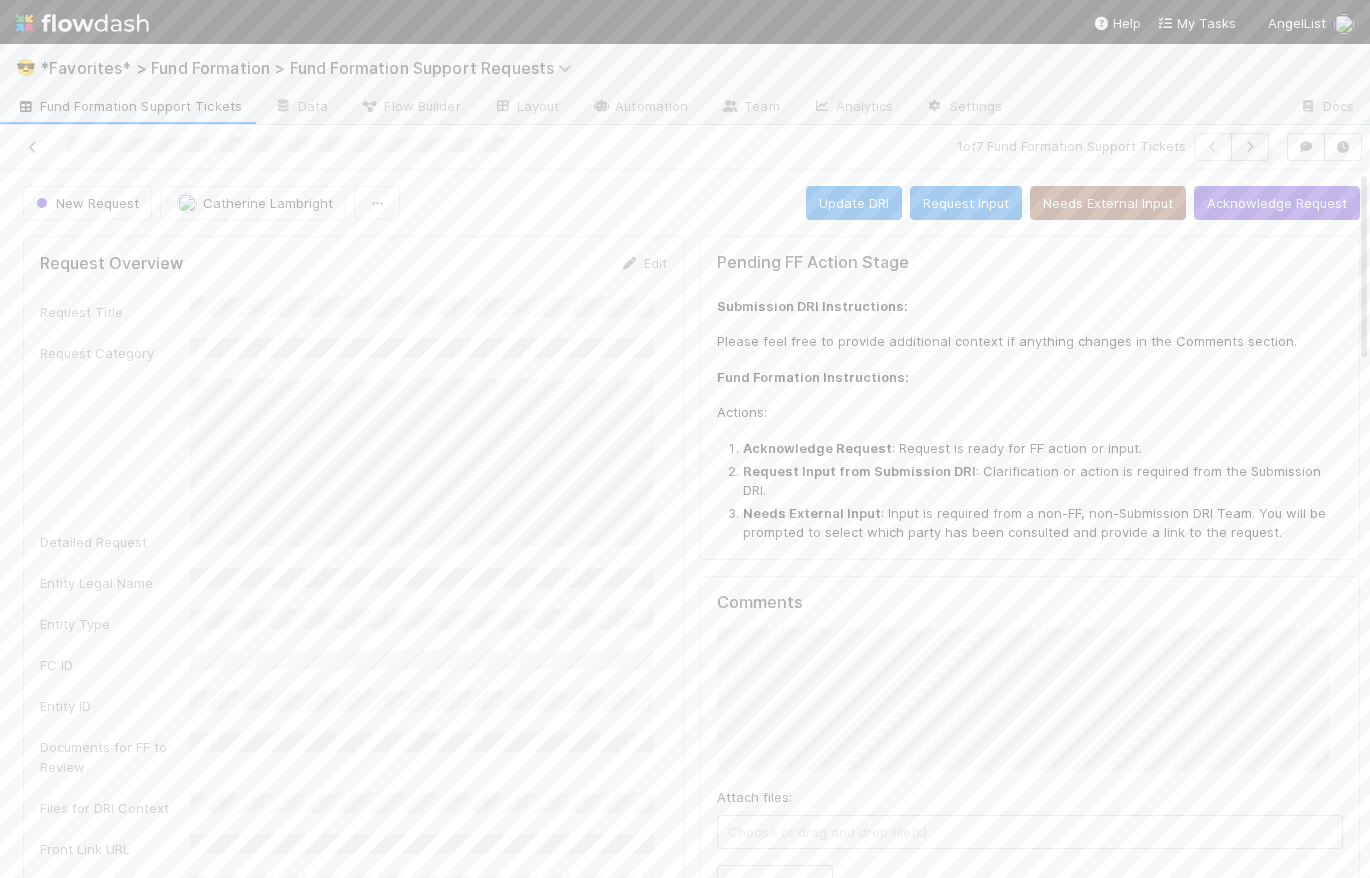 click at bounding box center (1250, 147) 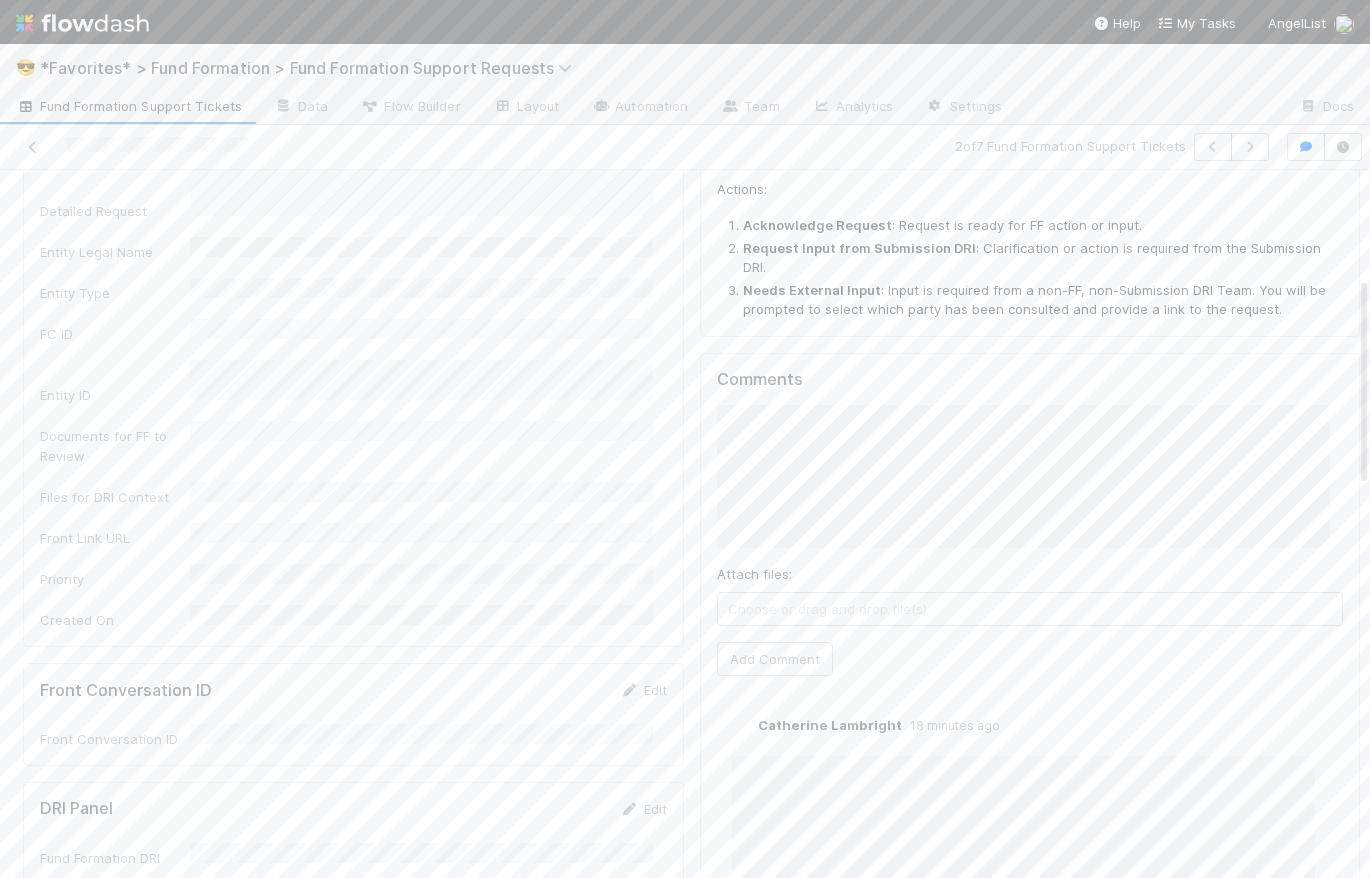 scroll, scrollTop: 0, scrollLeft: 0, axis: both 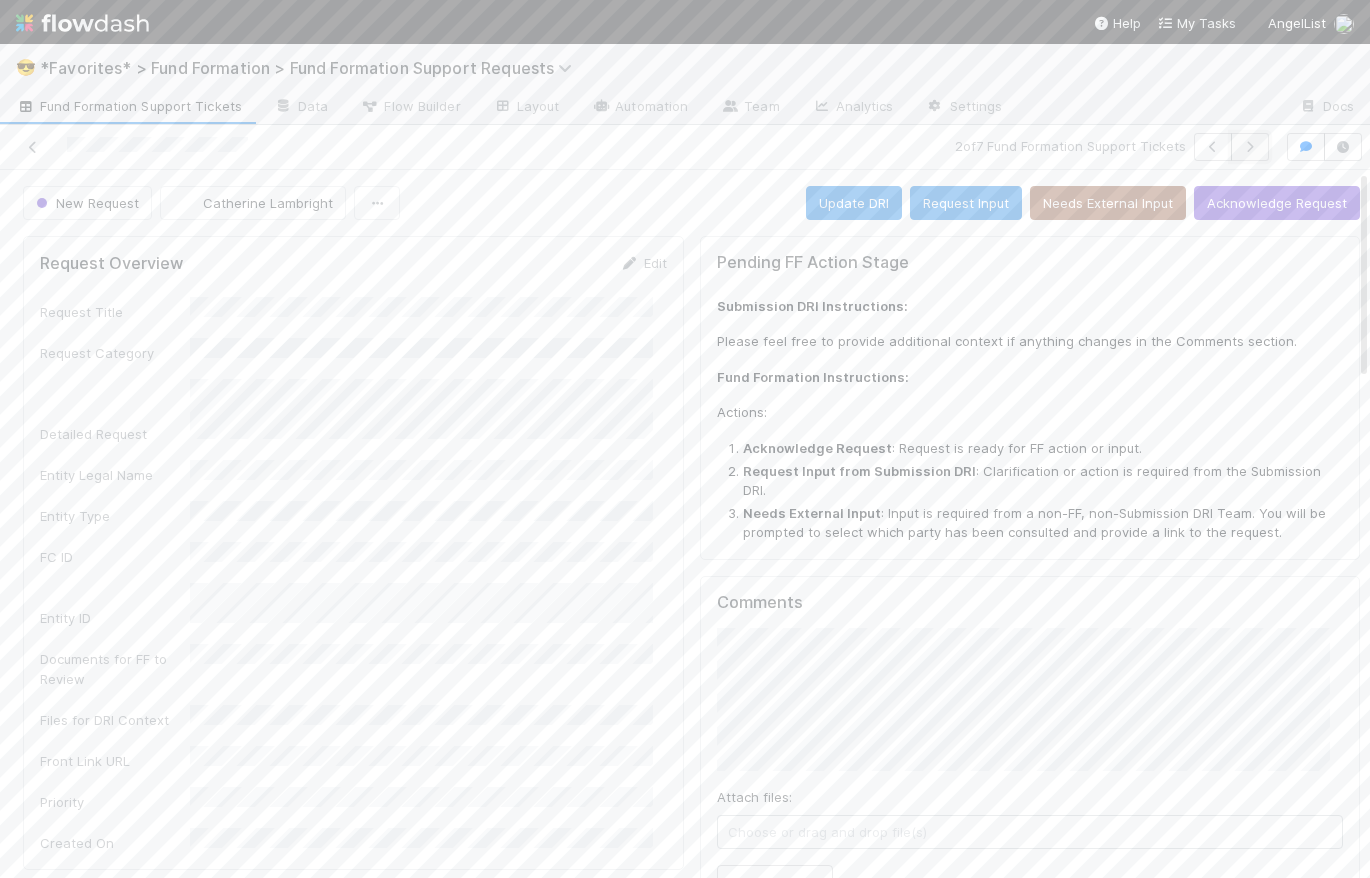 click at bounding box center [1250, 147] 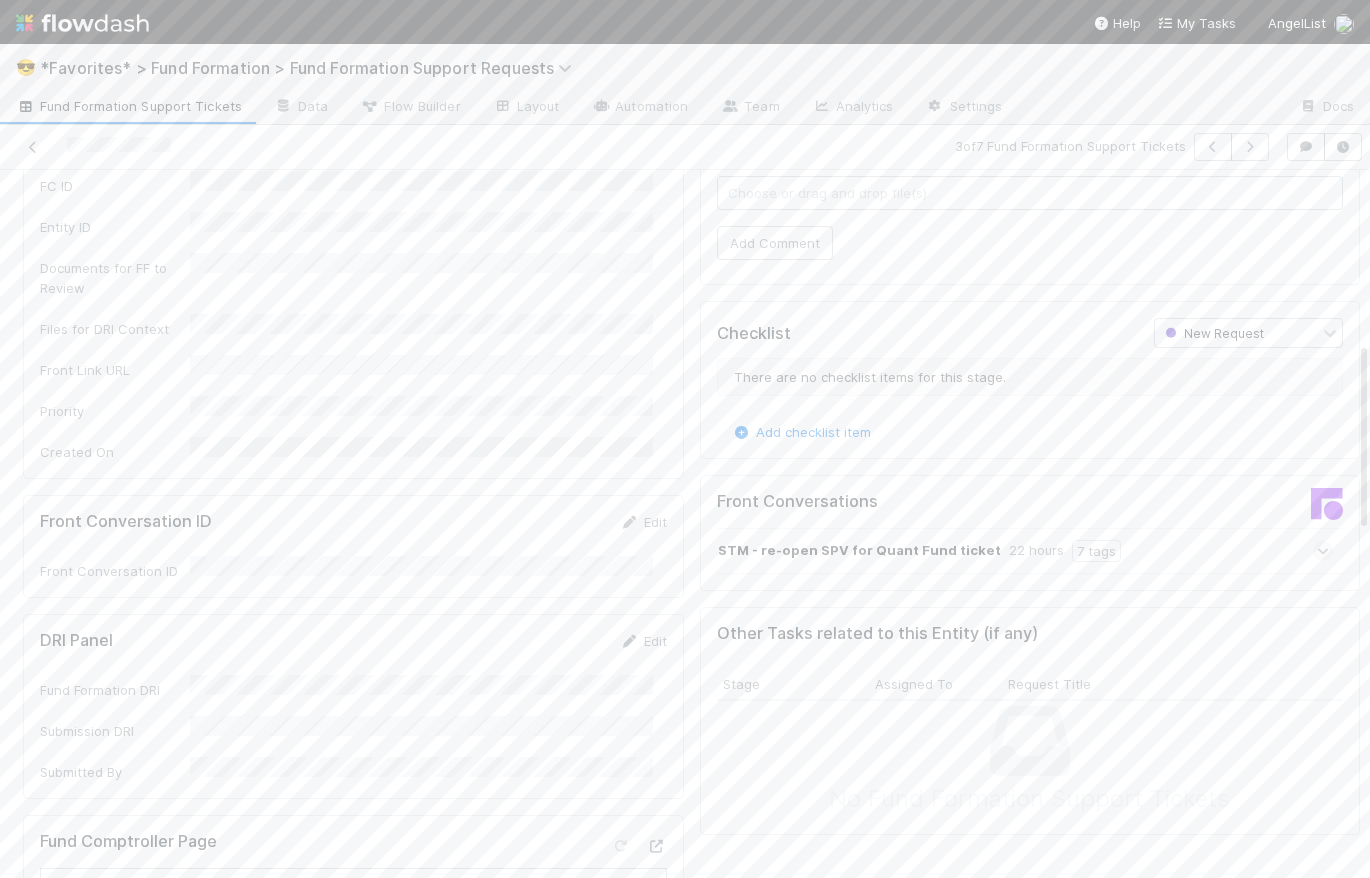 scroll, scrollTop: 0, scrollLeft: 0, axis: both 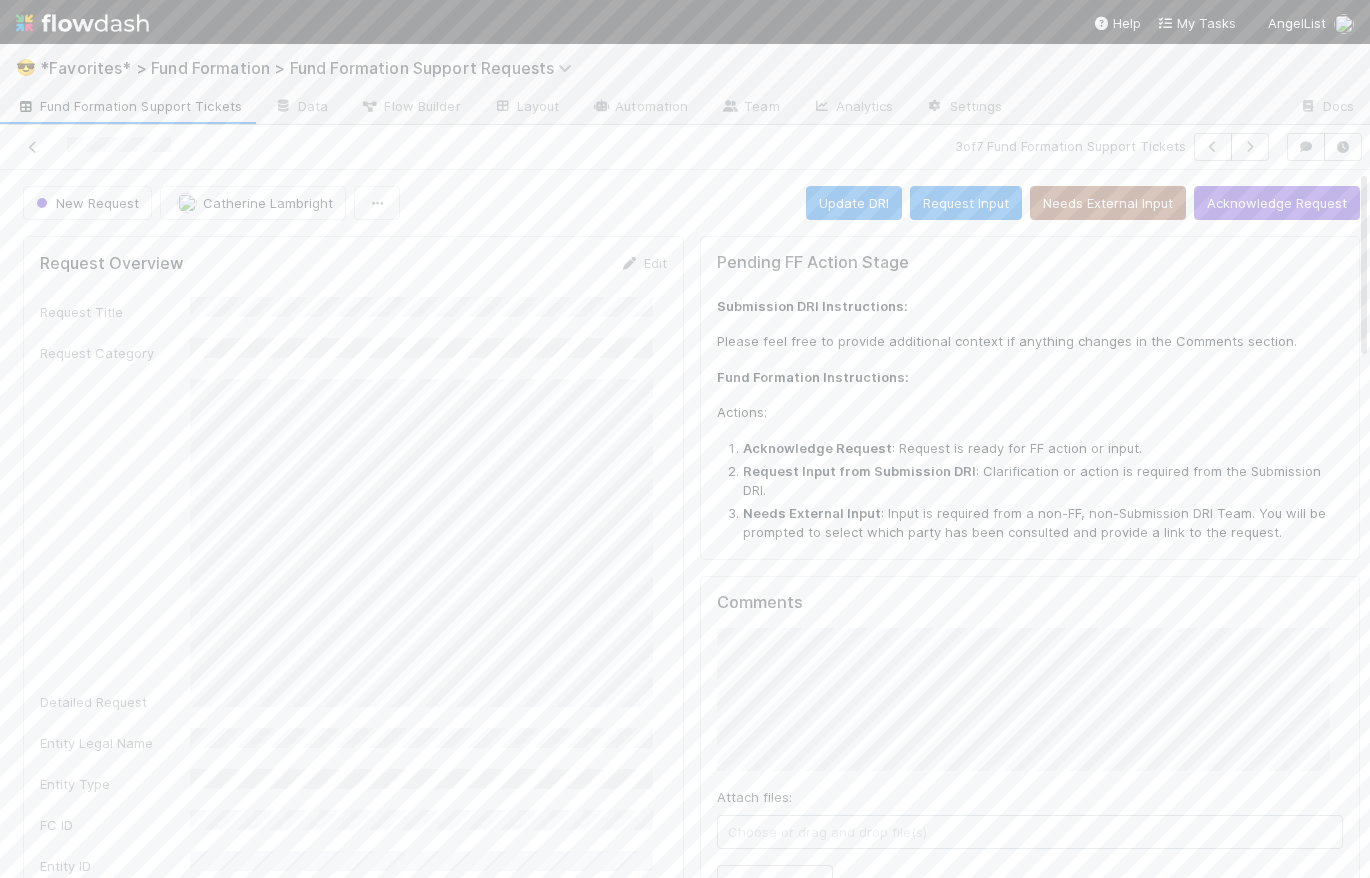 click on "Comments Attach files: Choose or drag and drop file(s) Add Comment" at bounding box center (1030, 750) 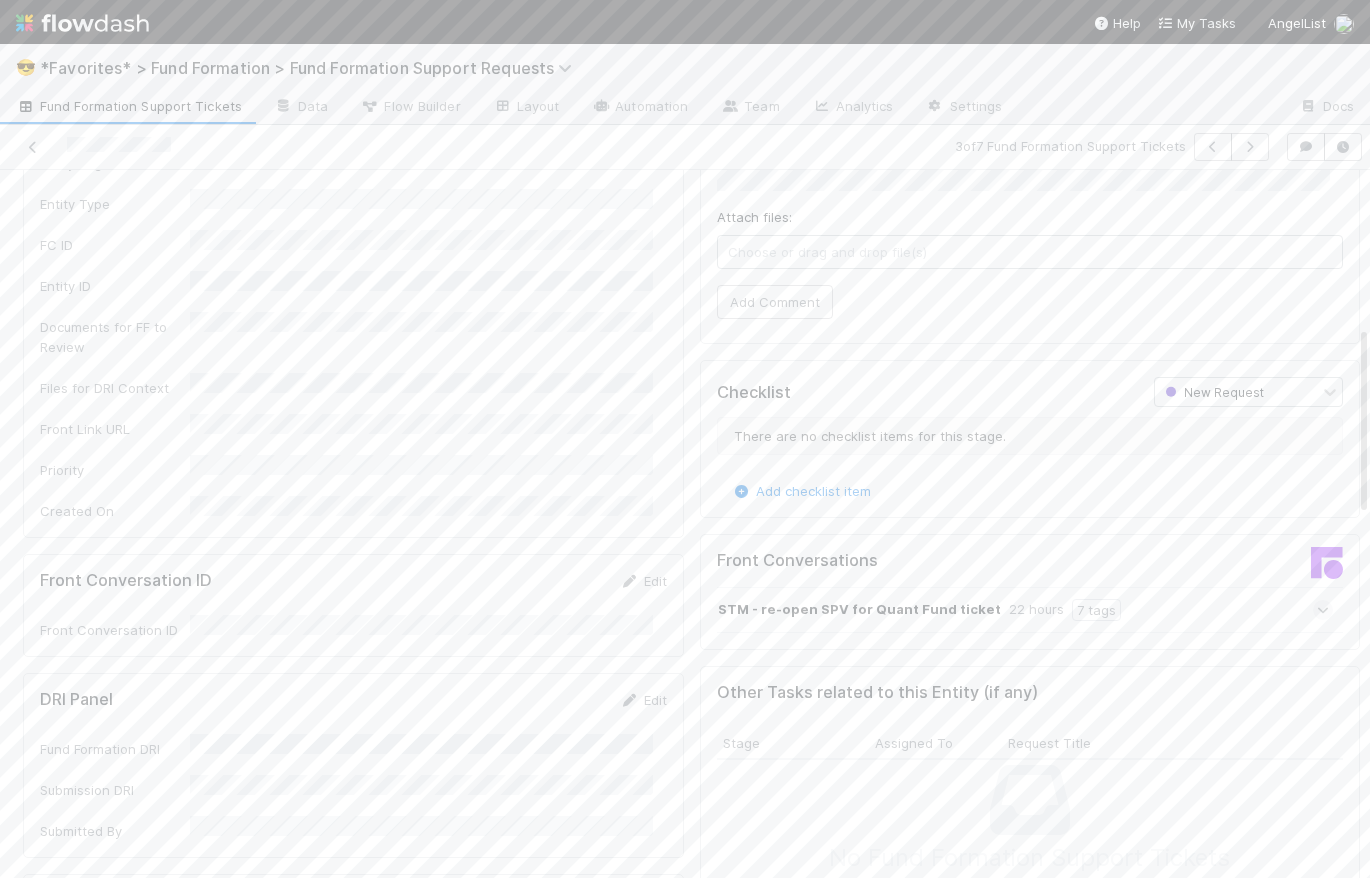 scroll, scrollTop: 0, scrollLeft: 0, axis: both 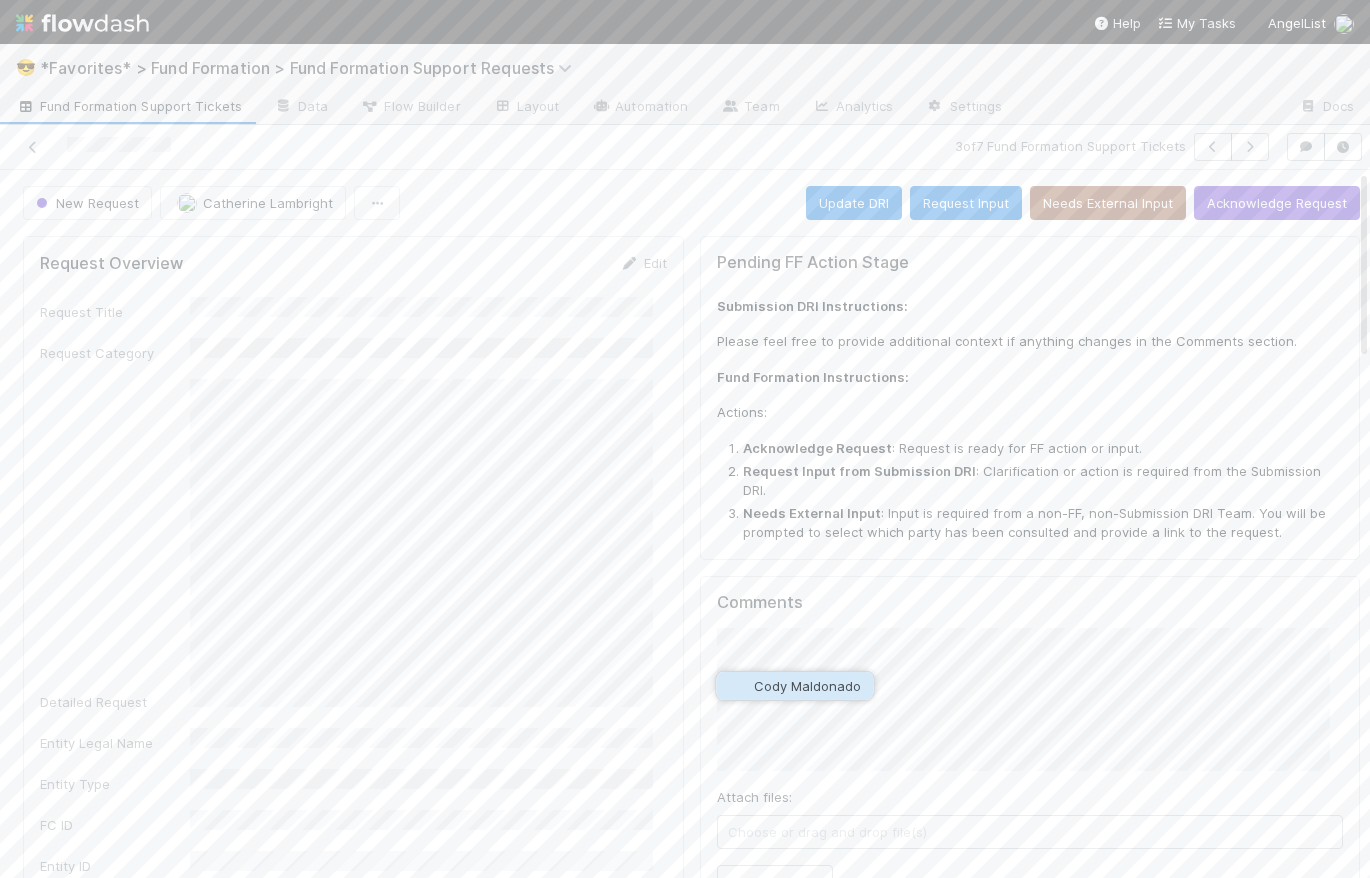 click on "Cody Maldonado" at bounding box center (794, 686) 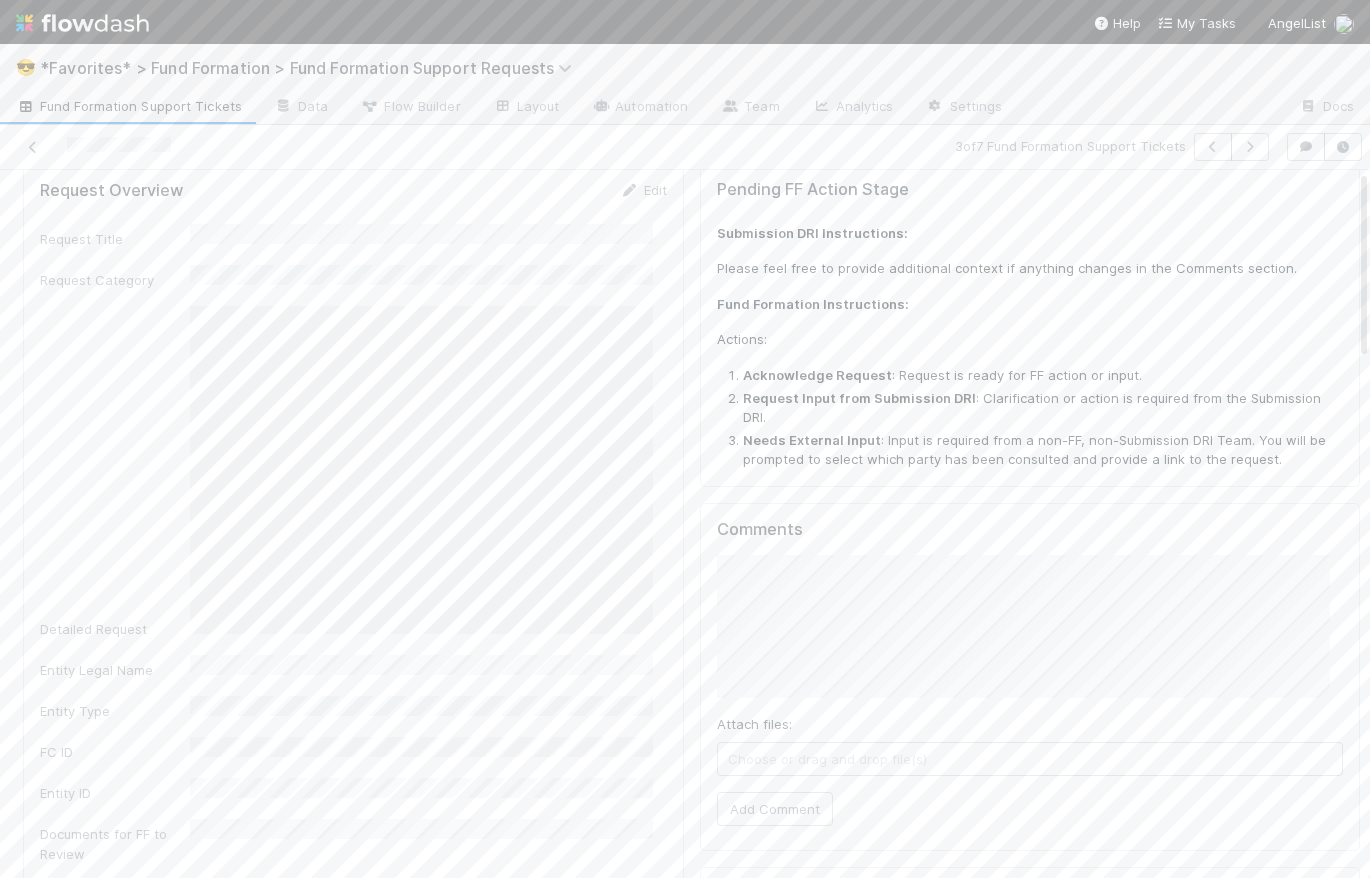 scroll, scrollTop: 174, scrollLeft: 0, axis: vertical 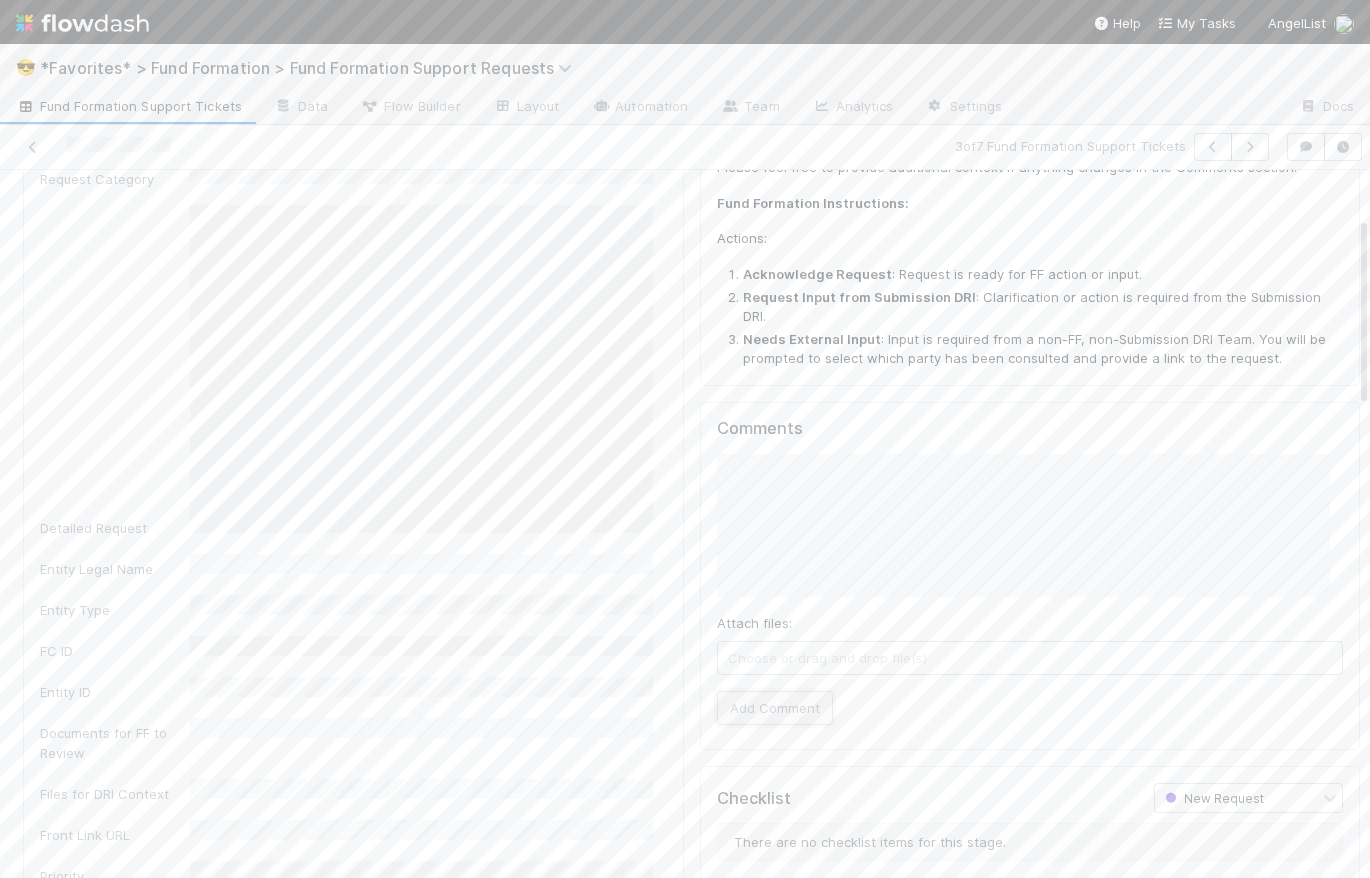 click on "Add Comment" at bounding box center [775, 708] 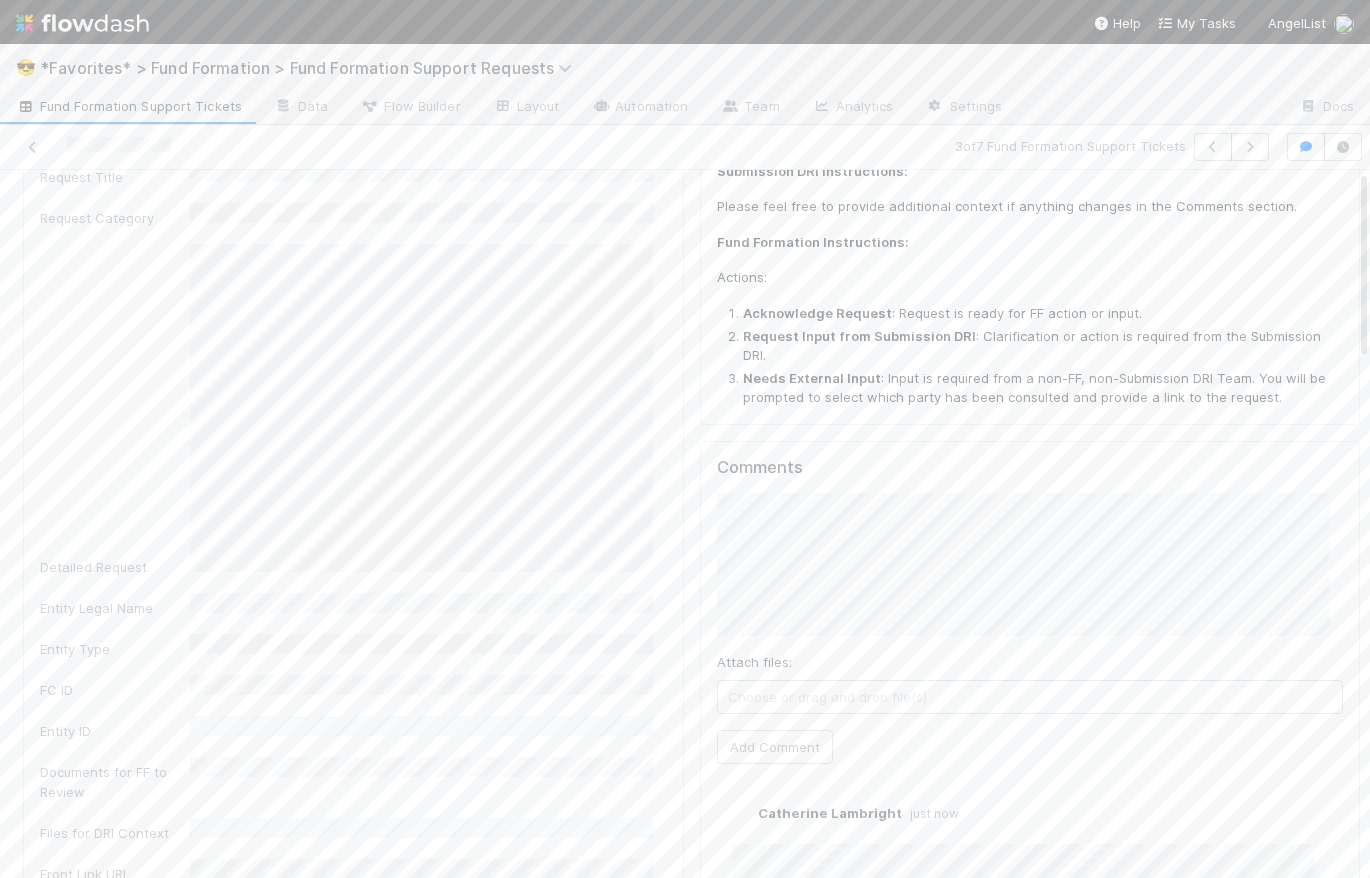 scroll, scrollTop: 0, scrollLeft: 0, axis: both 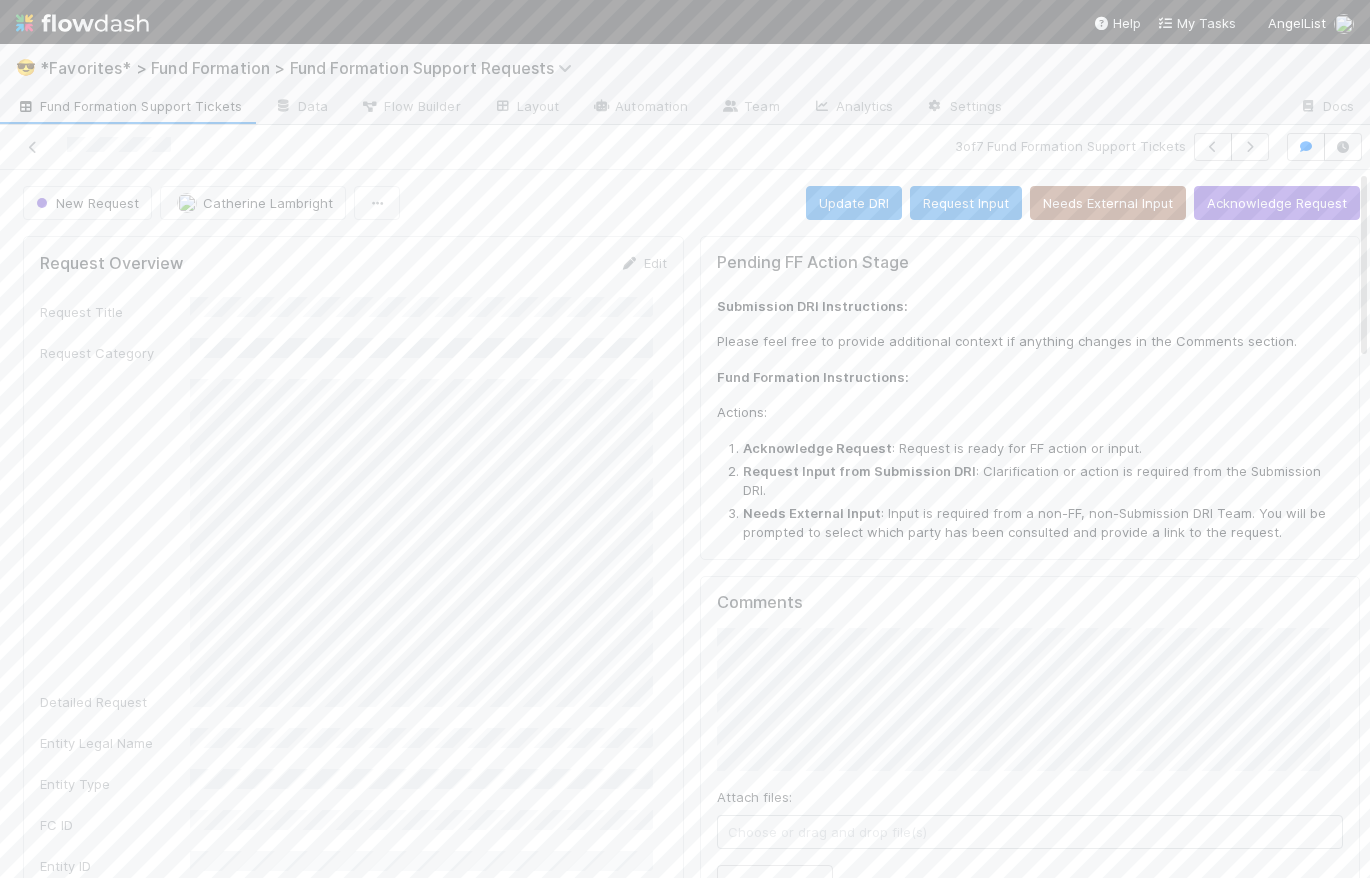 click on "New Request Catherine  Lambright  Update DRI Request Input Needs External Input Acknowledge Request" at bounding box center [691, 203] 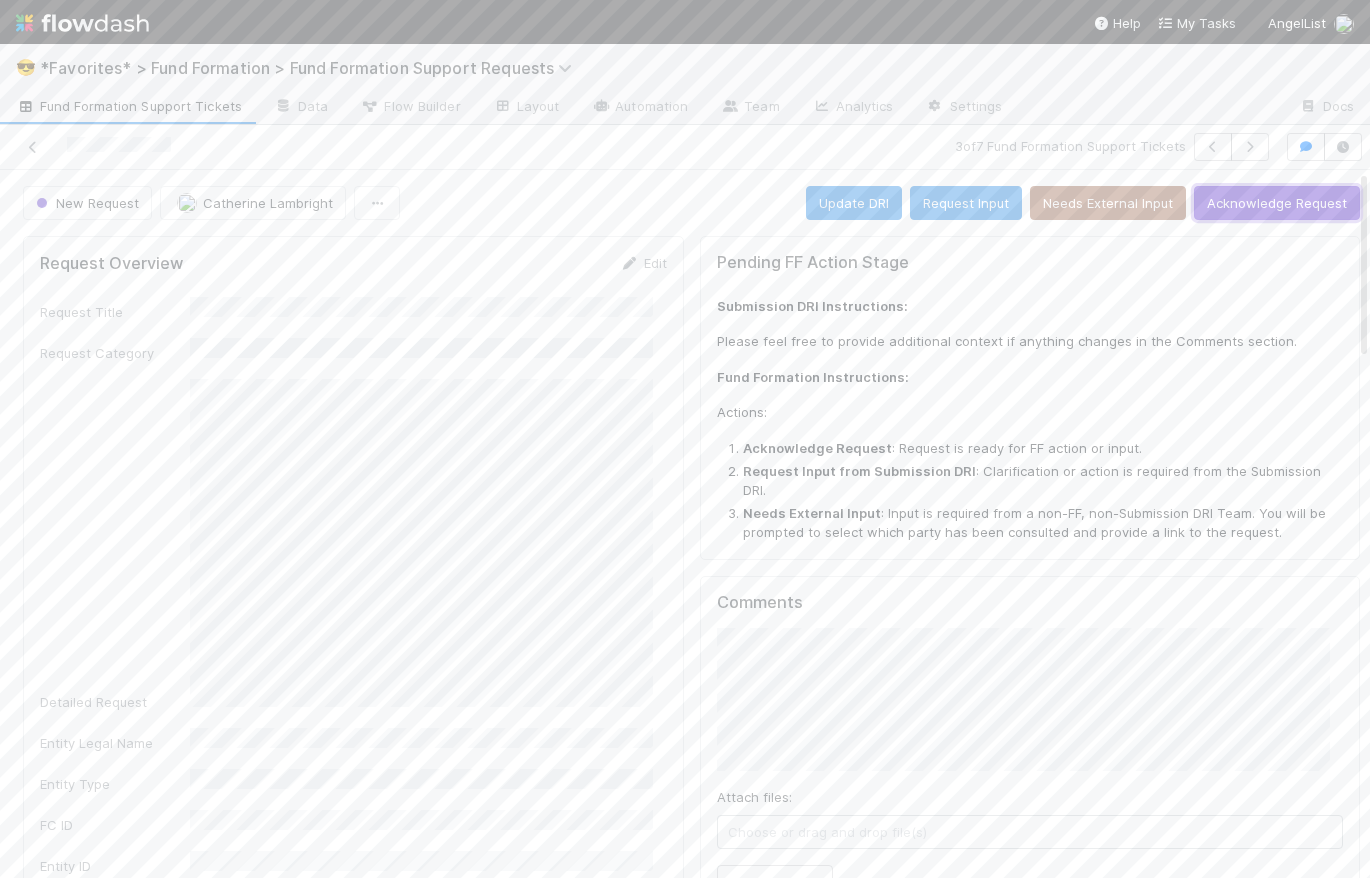 click on "Acknowledge Request" at bounding box center [1277, 203] 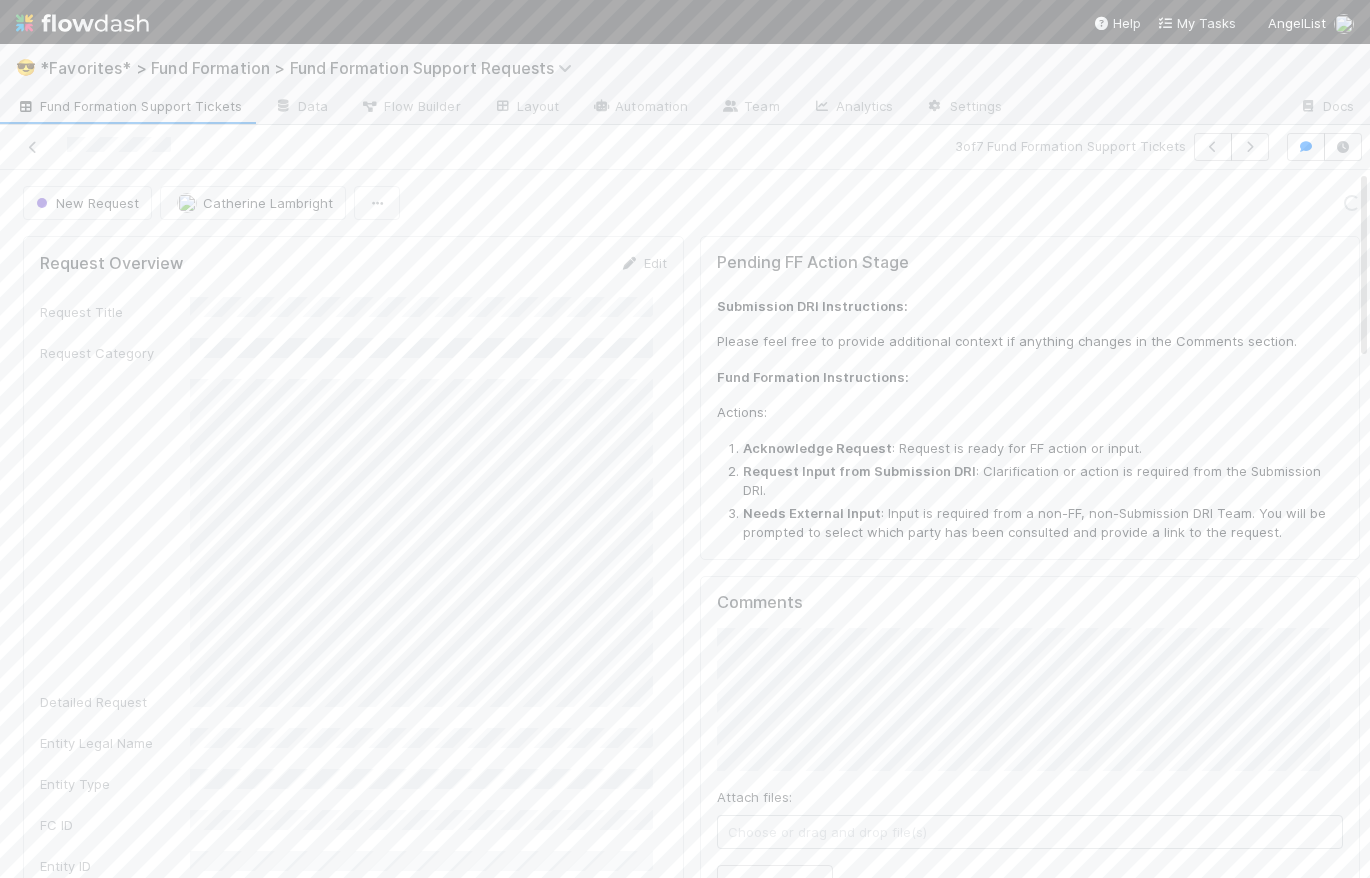 click on "Fund Formation Support Tickets" at bounding box center [129, 106] 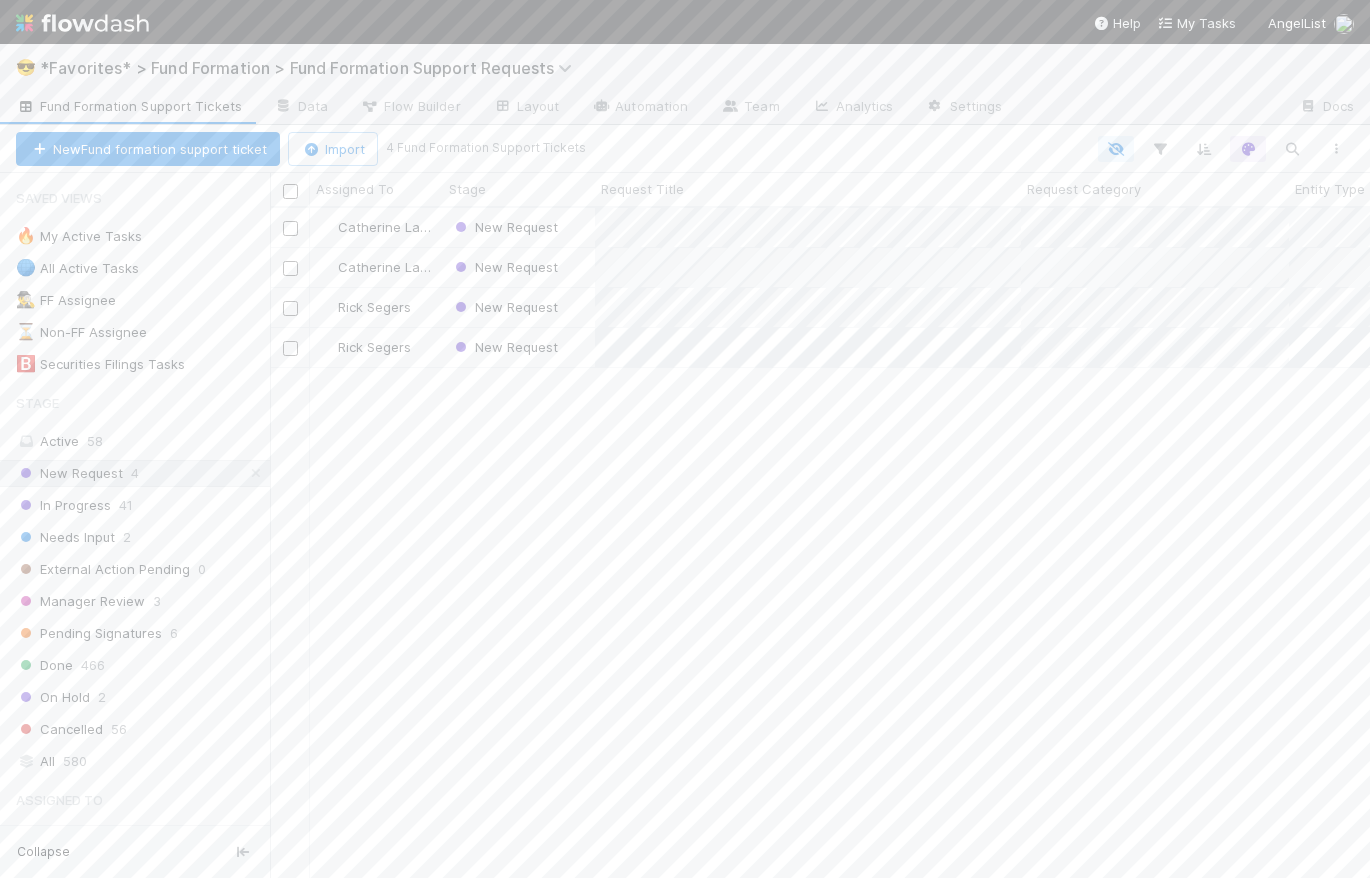 scroll, scrollTop: 14, scrollLeft: 14, axis: both 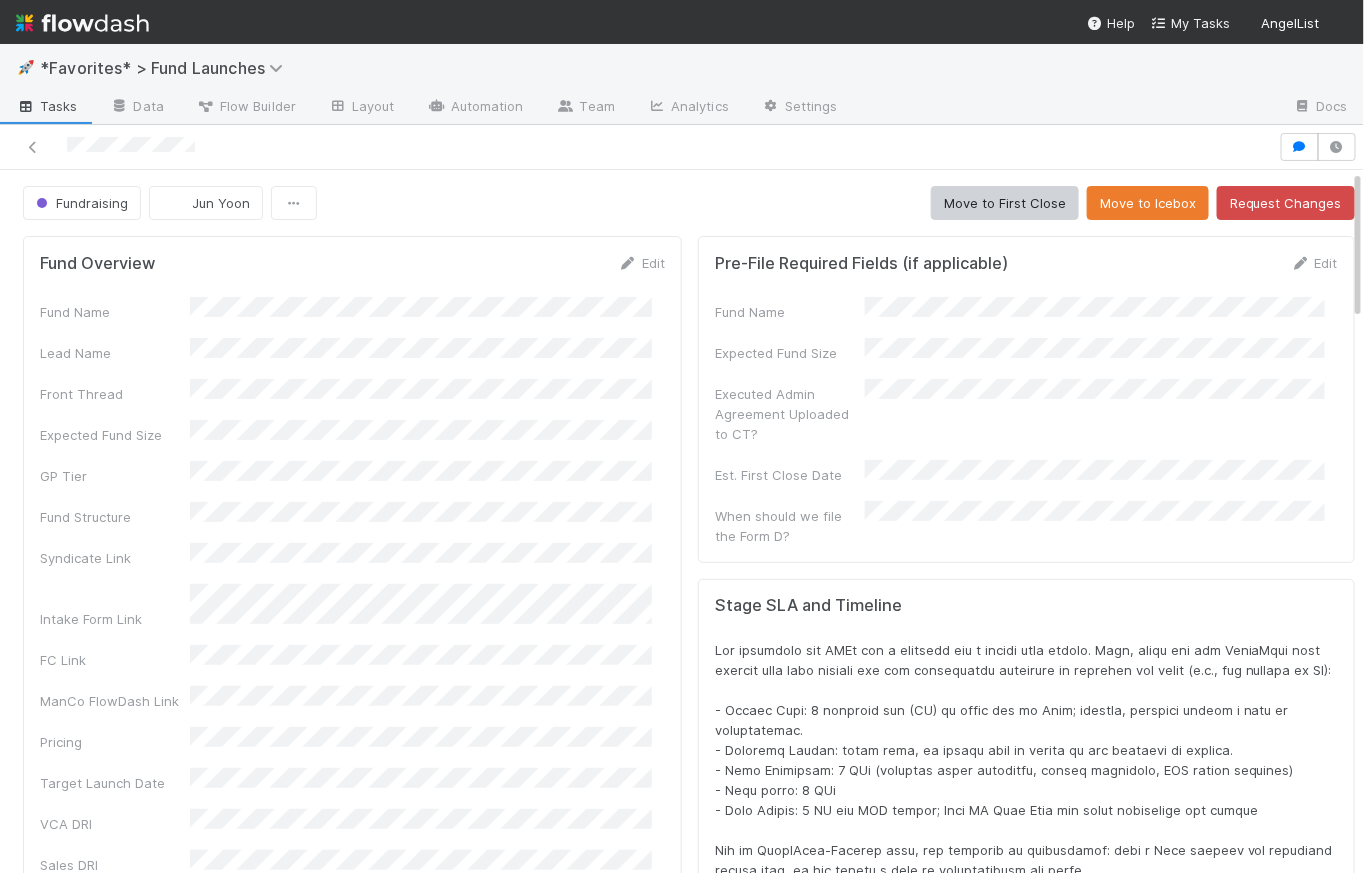 click on "Fundraising [FIRST] Move to First Close Move to Icebox Request Changes" at bounding box center [689, 203] 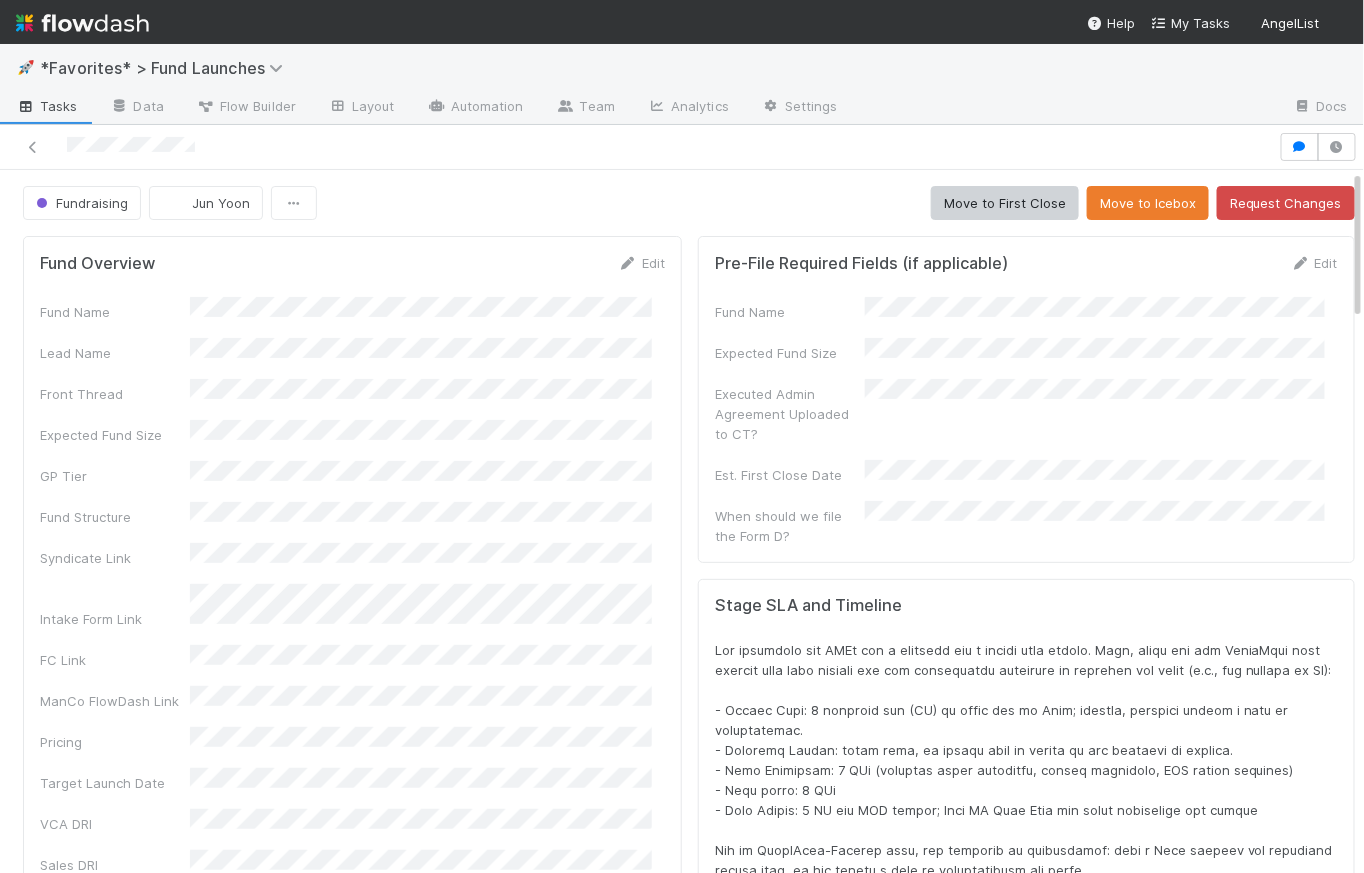 click on "Expected Fund Size" at bounding box center [1026, 350] 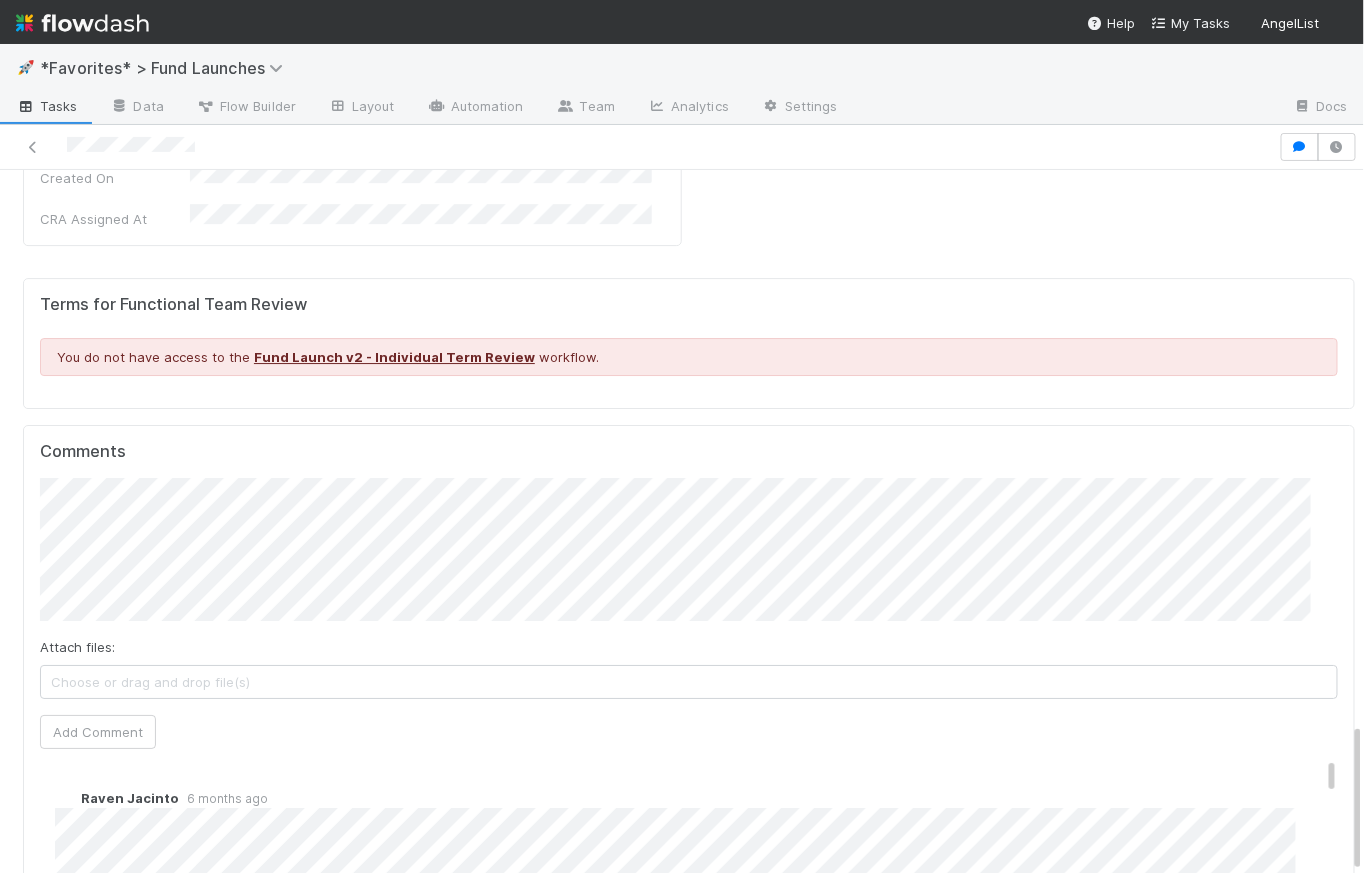 scroll, scrollTop: 2589, scrollLeft: 0, axis: vertical 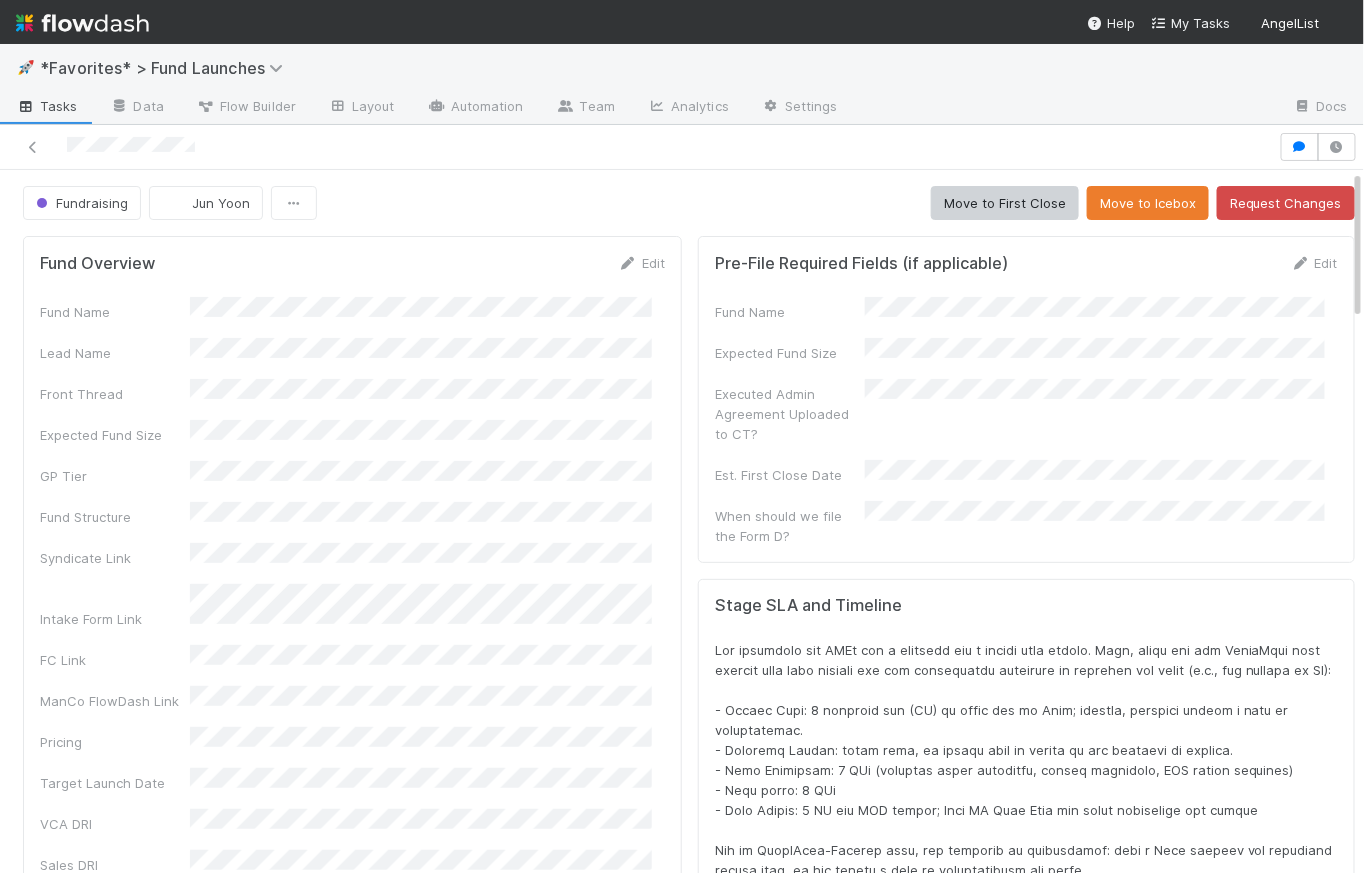 click on "Fundraising [FIRST] Move to First Close Move to Icebox Request Changes" at bounding box center [689, 203] 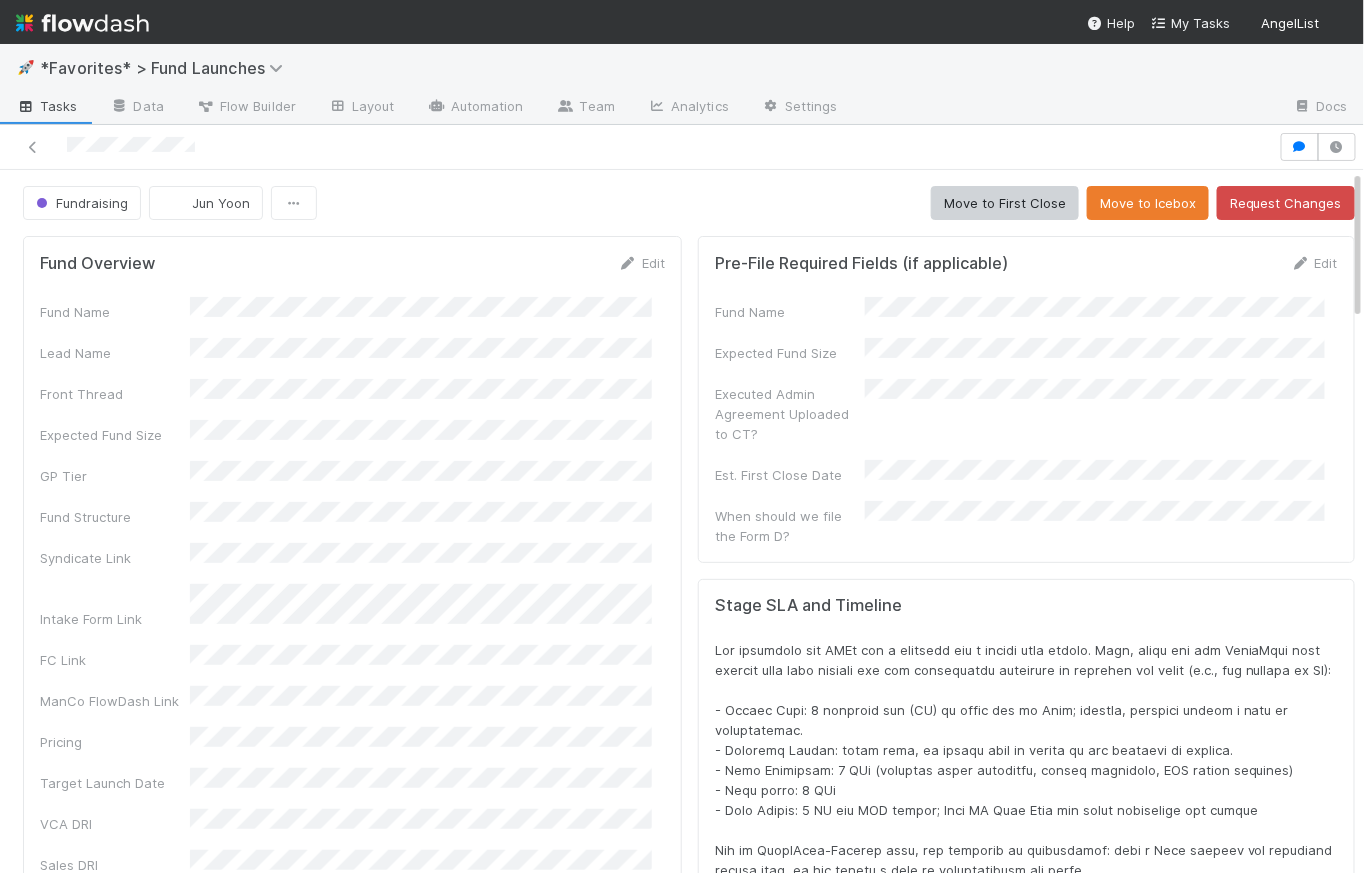 click on "Expected Fund Size" at bounding box center (352, 432) 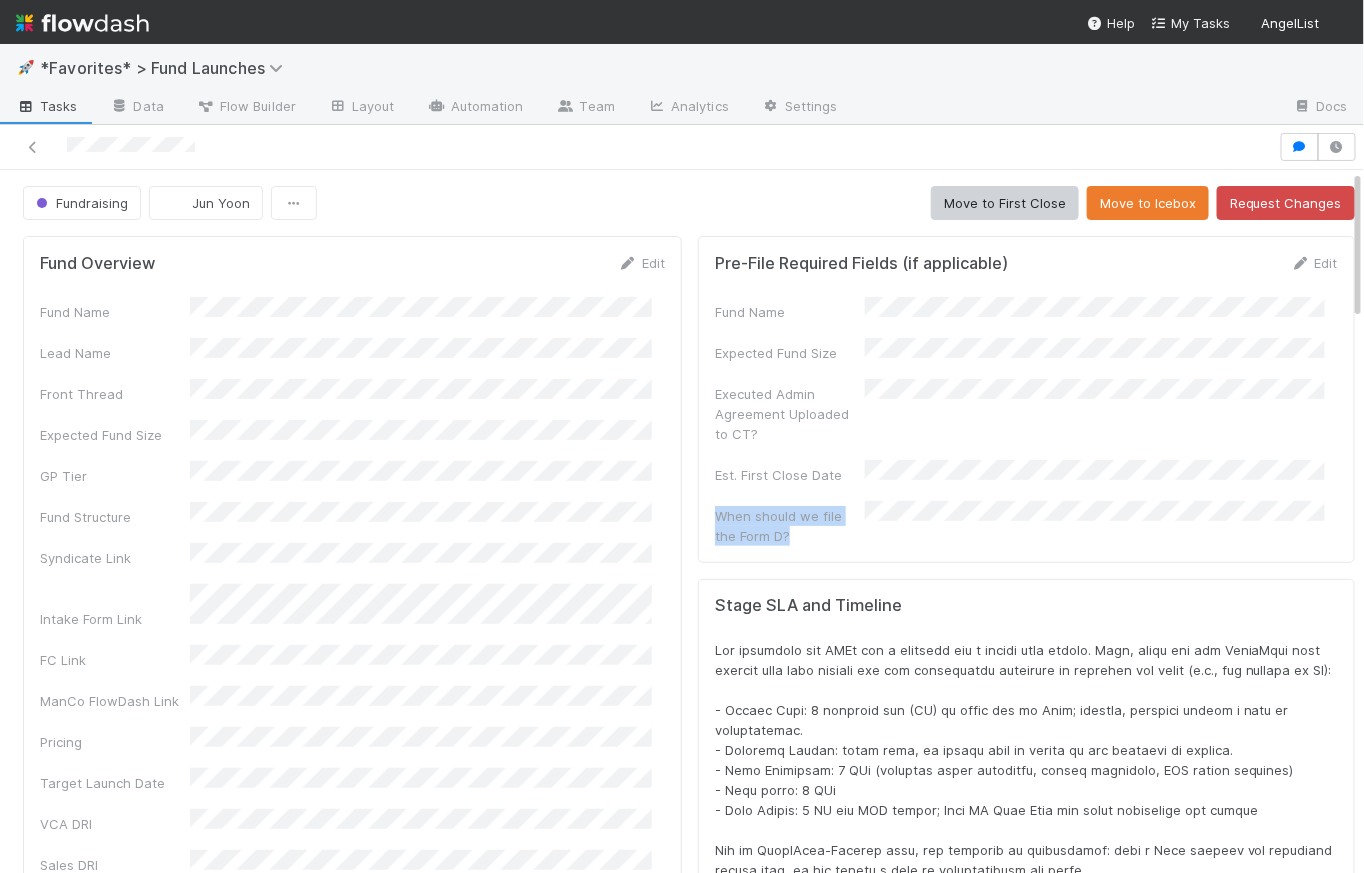 drag, startPoint x: 774, startPoint y: 497, endPoint x: 688, endPoint y: 480, distance: 87.66413 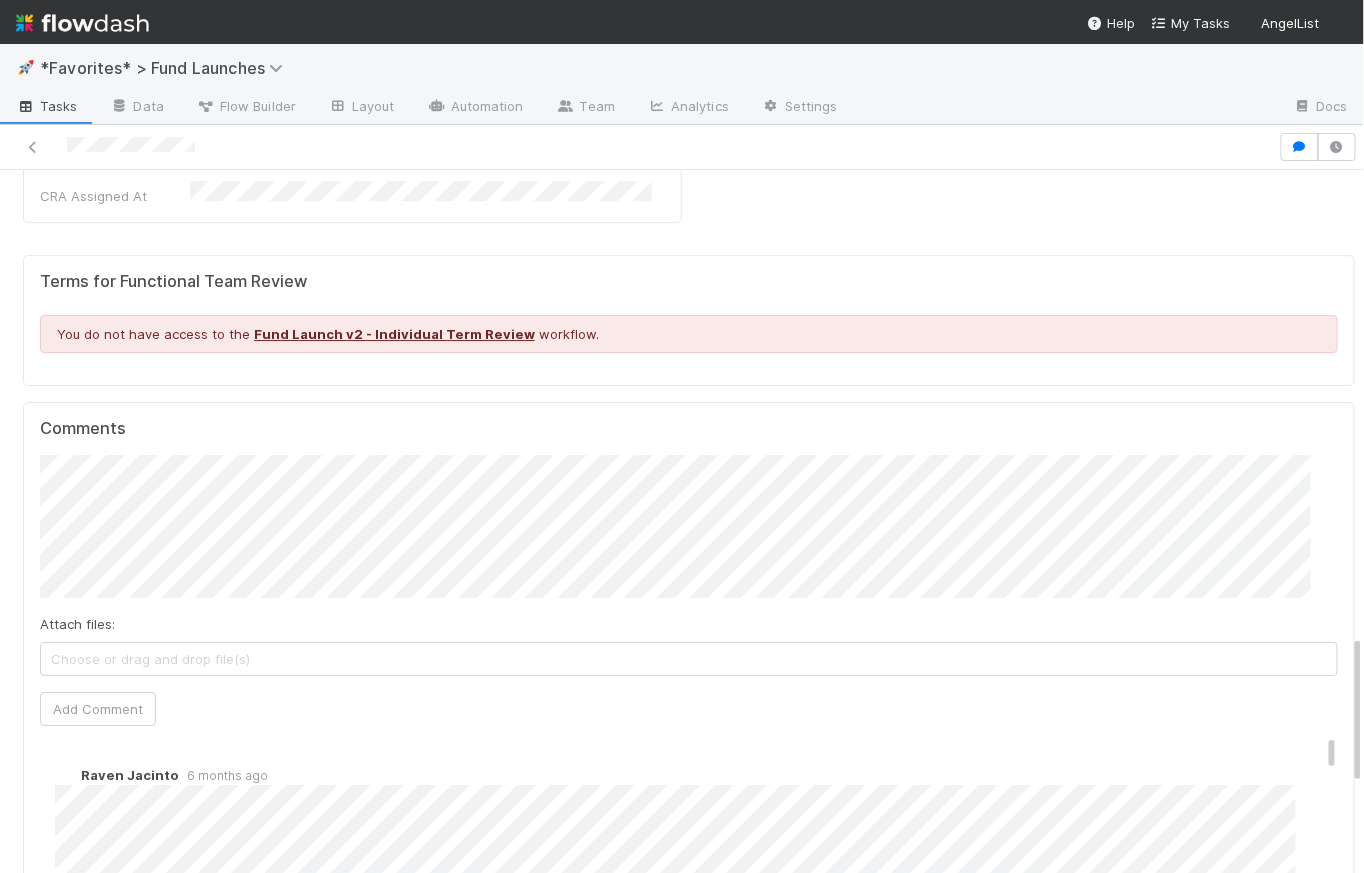 scroll, scrollTop: 2196, scrollLeft: 0, axis: vertical 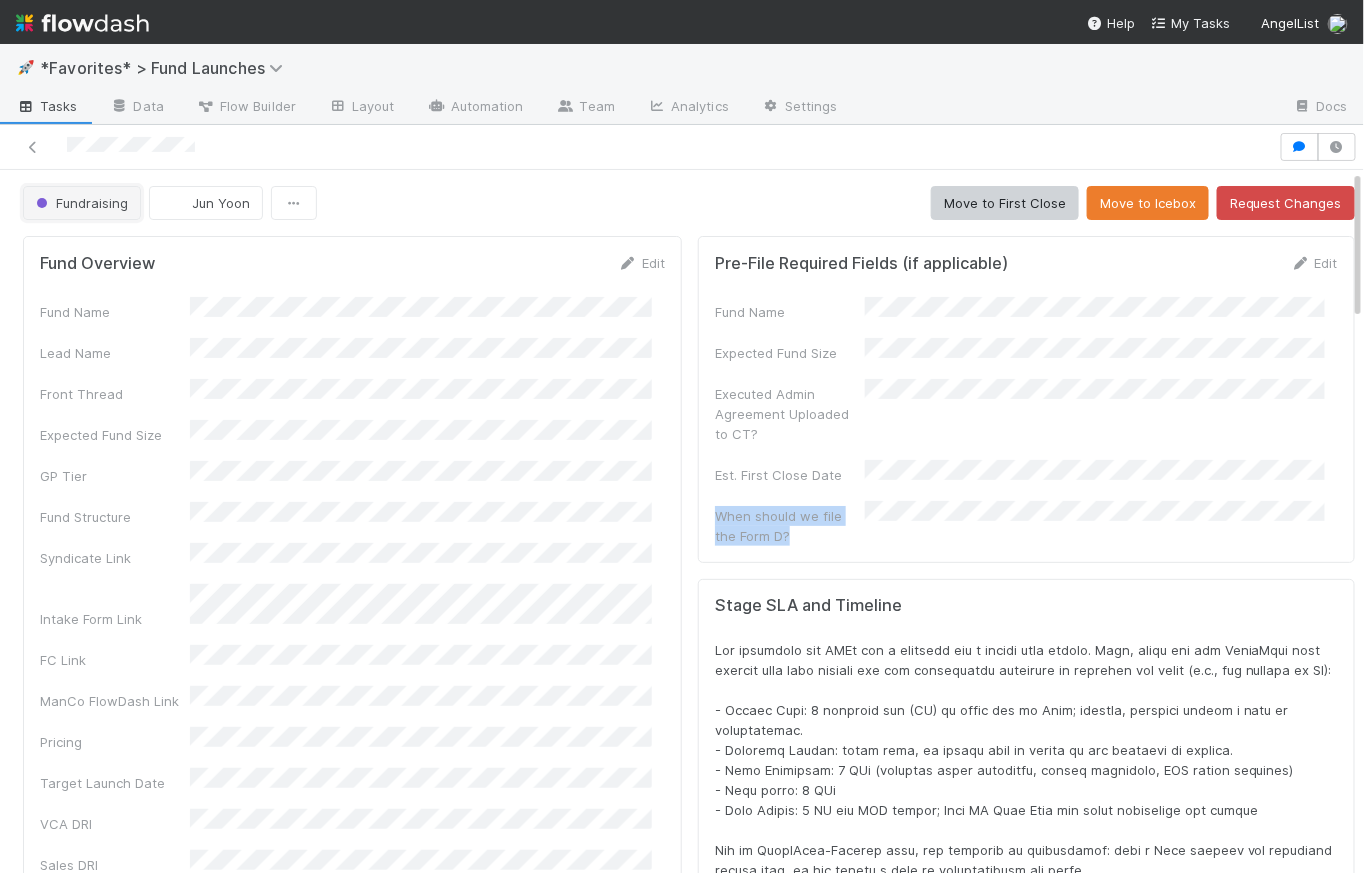 click on "Fundraising" at bounding box center (80, 203) 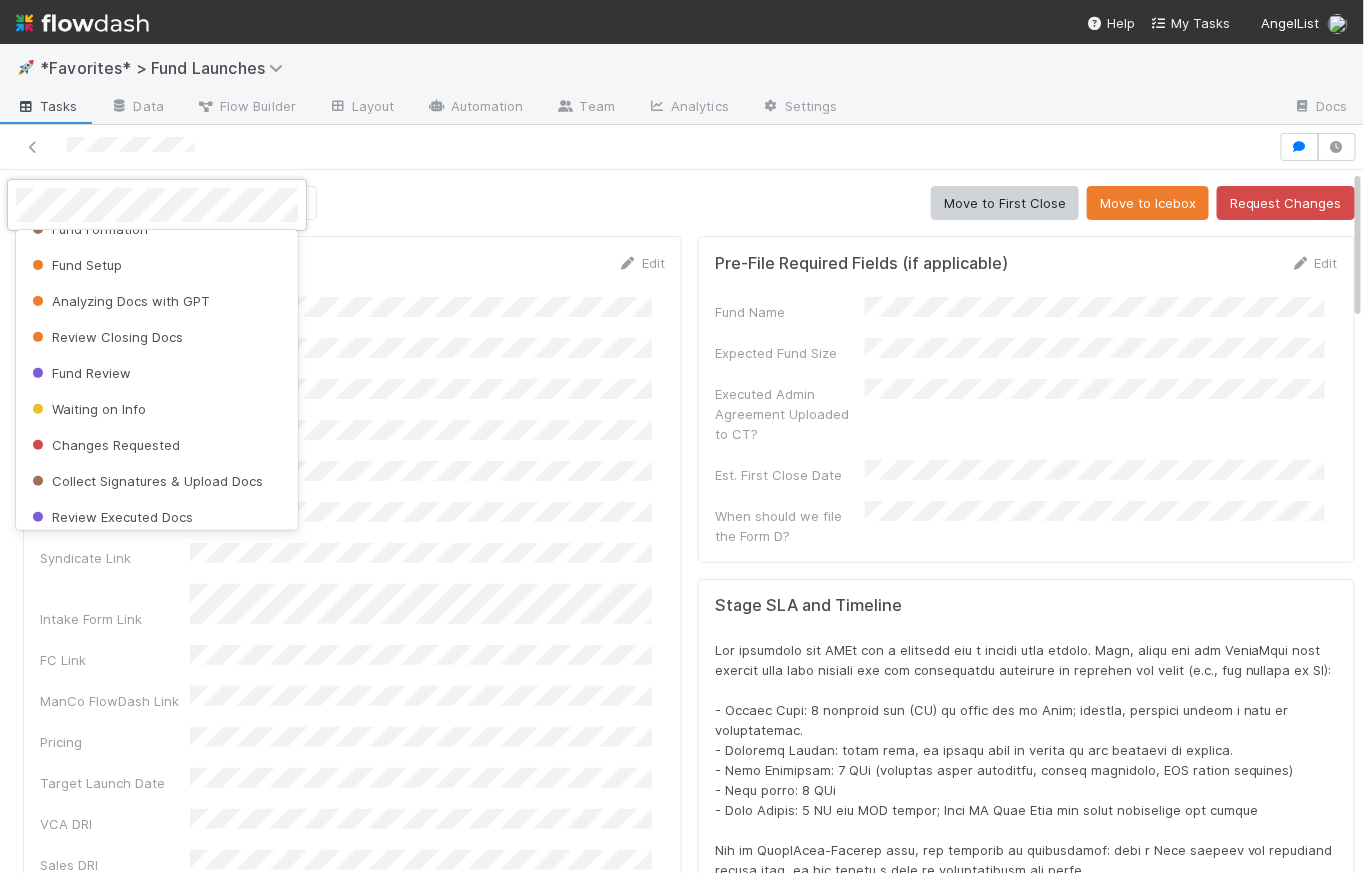 scroll, scrollTop: 488, scrollLeft: 0, axis: vertical 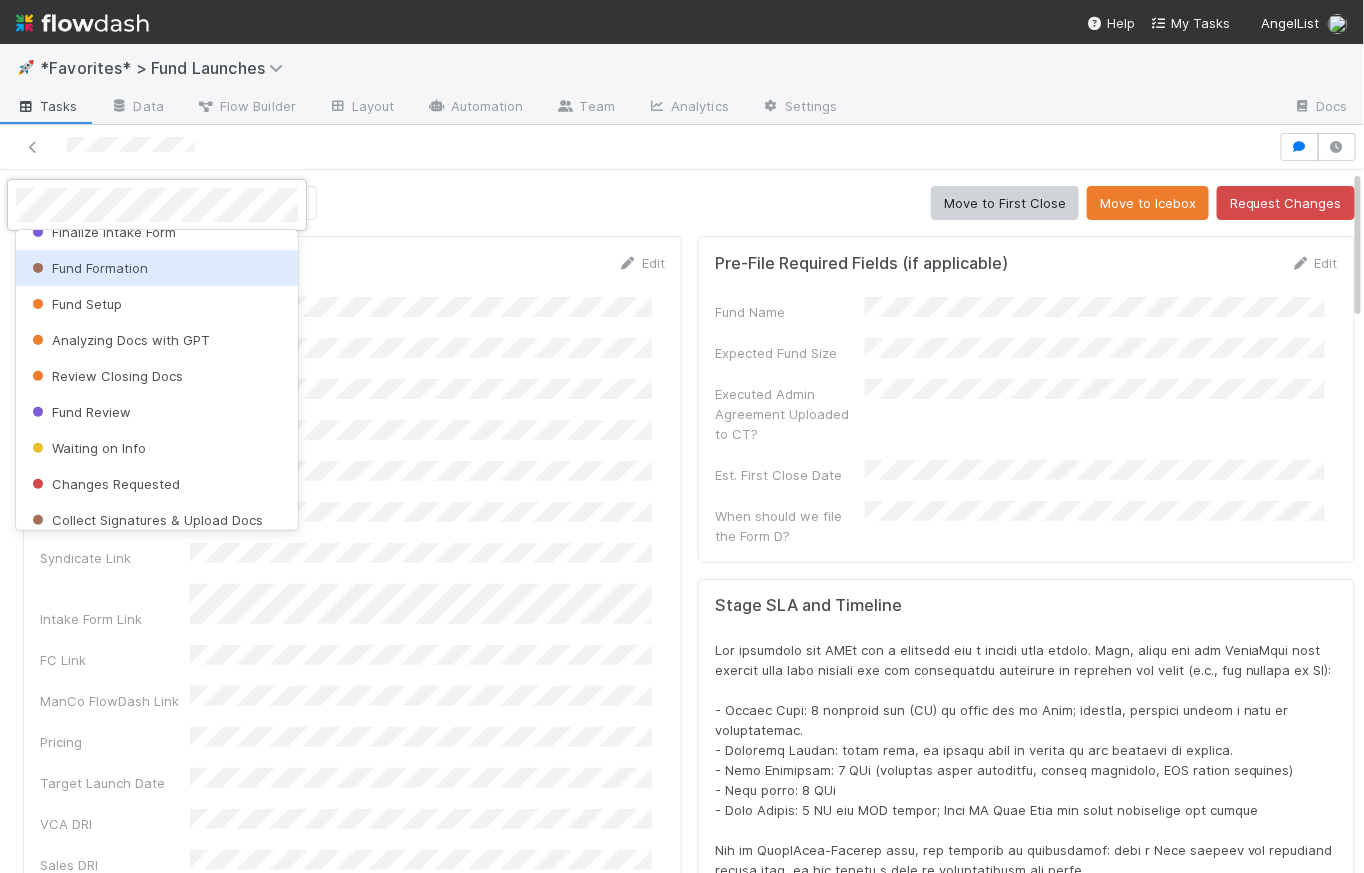 click on "Fund Formation" at bounding box center [157, 268] 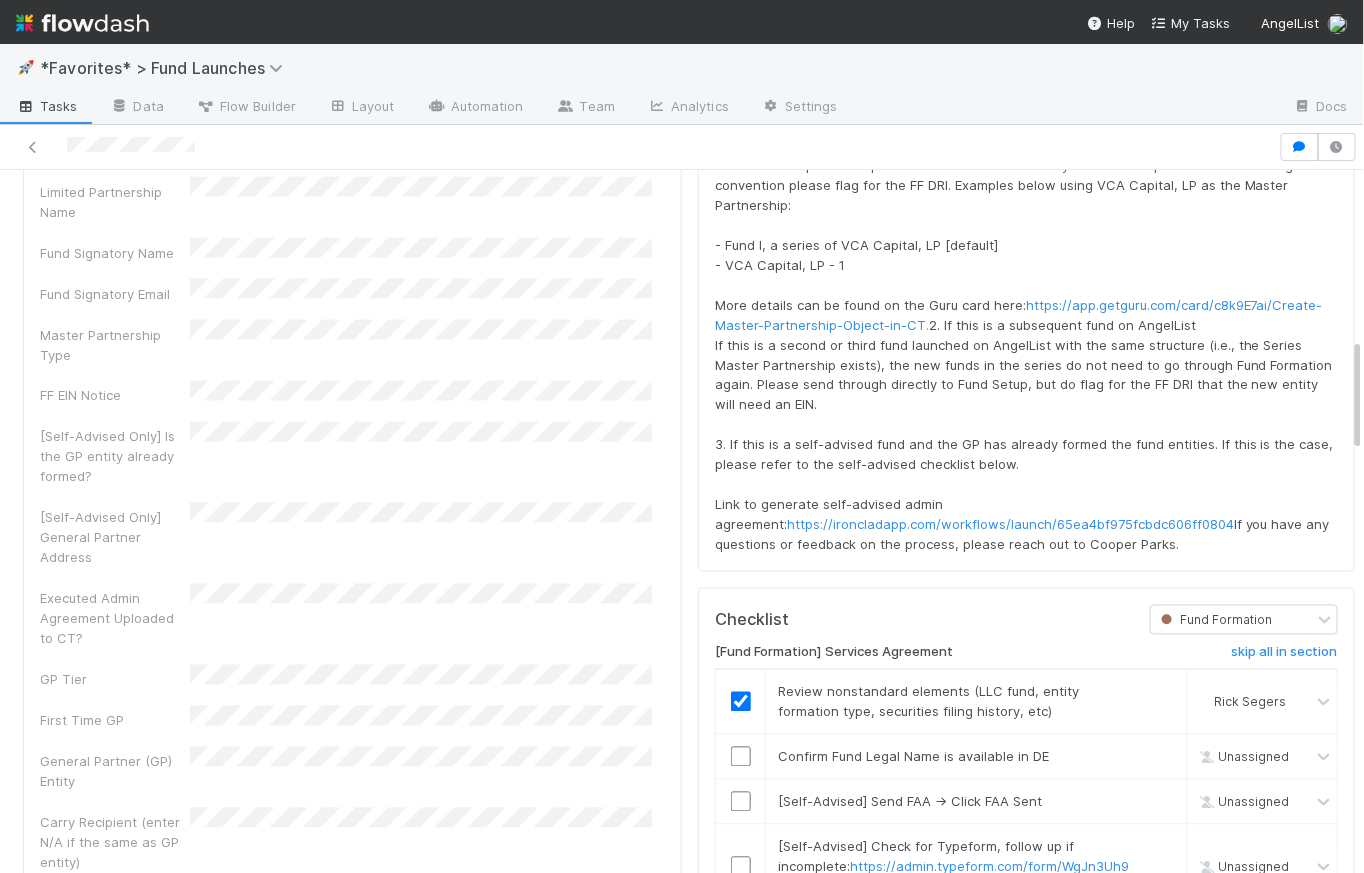 scroll, scrollTop: 1417, scrollLeft: 0, axis: vertical 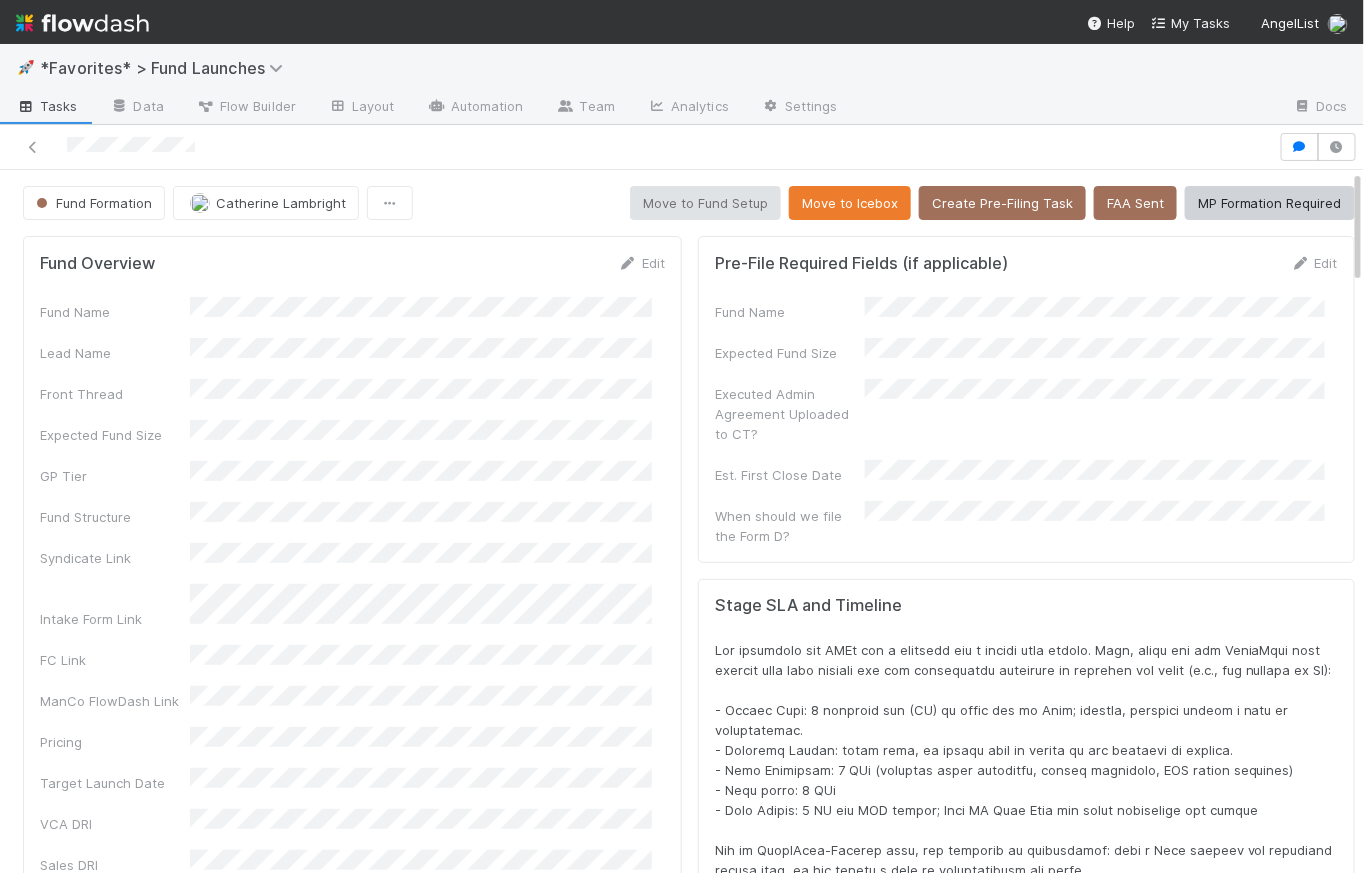 click on "Fund Name  Expected Fund Size  Executed Admin Agreement Uploaded to CT?  Est. First Close Date  When should we file the Form D?" at bounding box center [1026, 421] 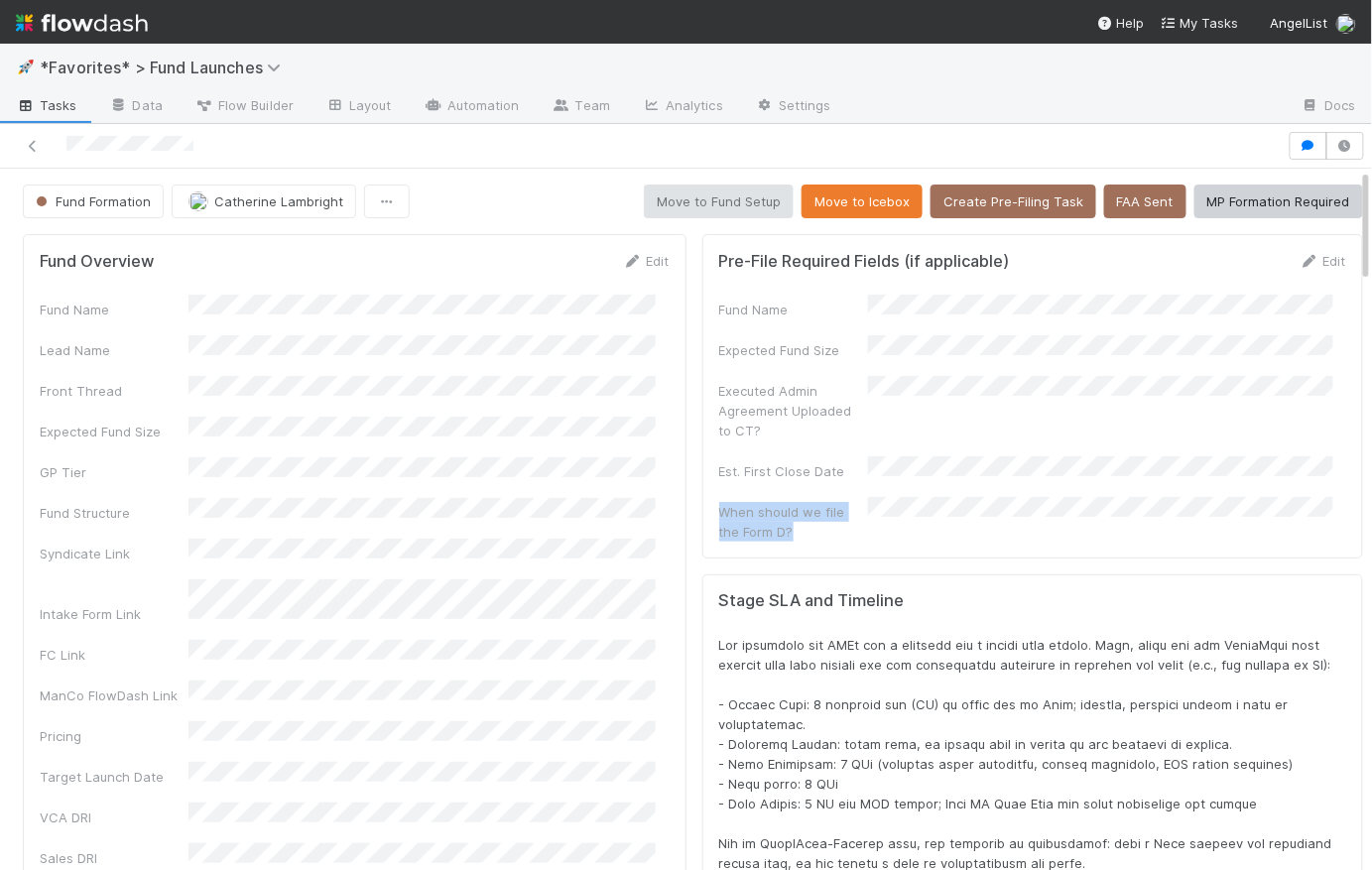 drag, startPoint x: 917, startPoint y: 474, endPoint x: 691, endPoint y: 484, distance: 226.22113 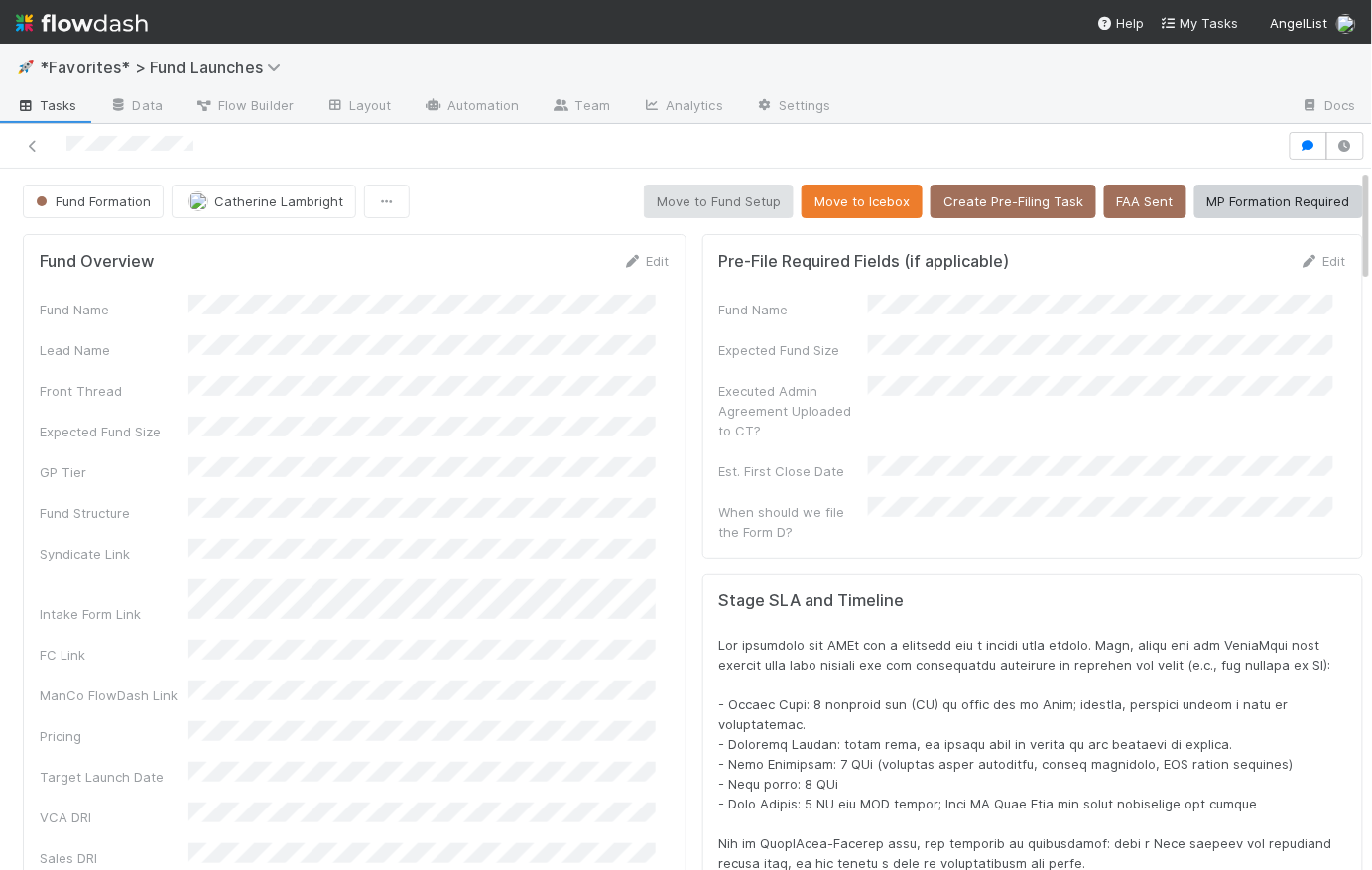 click on "Fund Formation [FIRST] [LAST] Move to Fund Setup Move to Icebox Create Pre-Filing Task FAA Sent MP Formation Required" at bounding box center (692, 201) 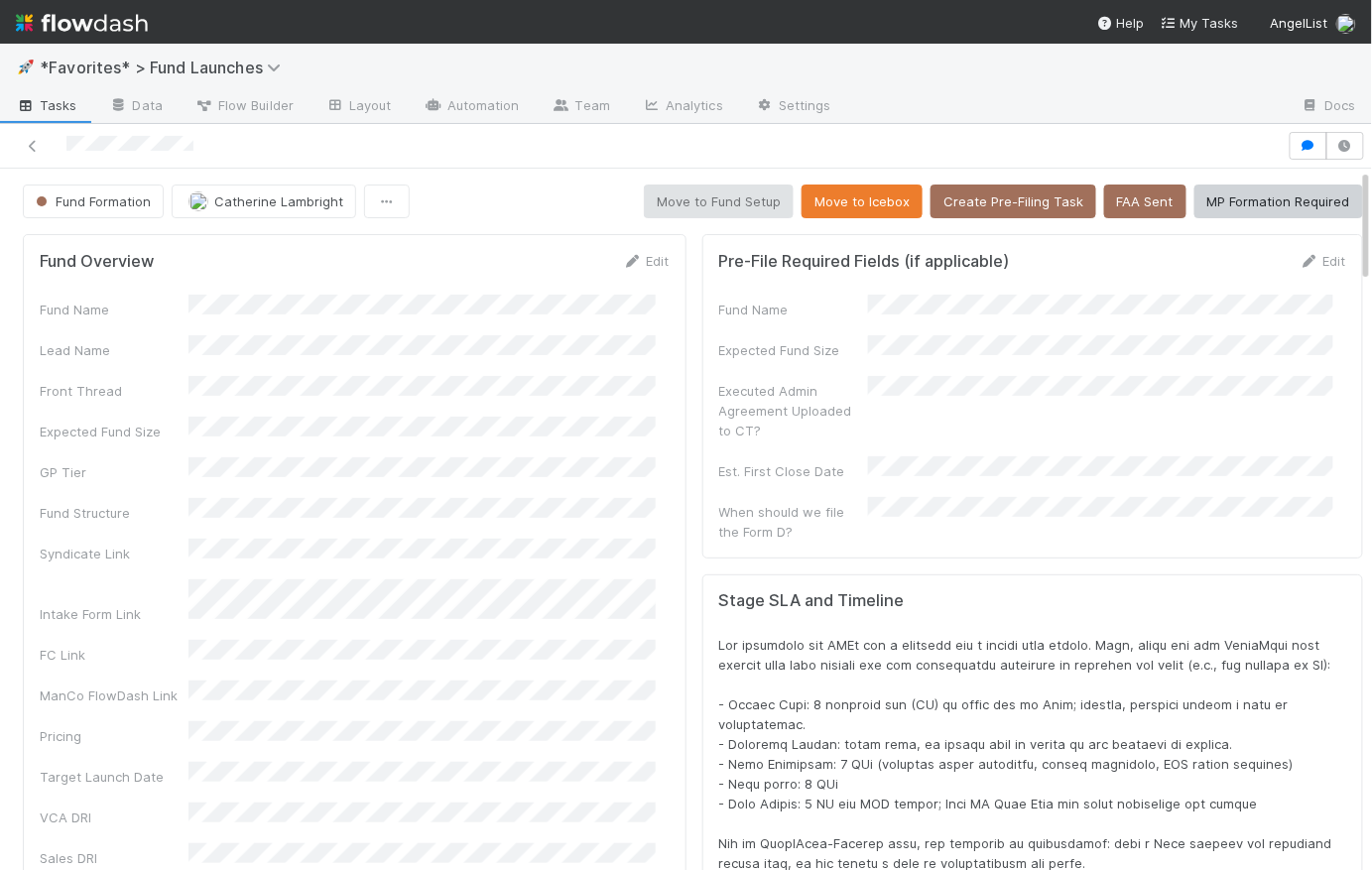 click at bounding box center [81, 23] 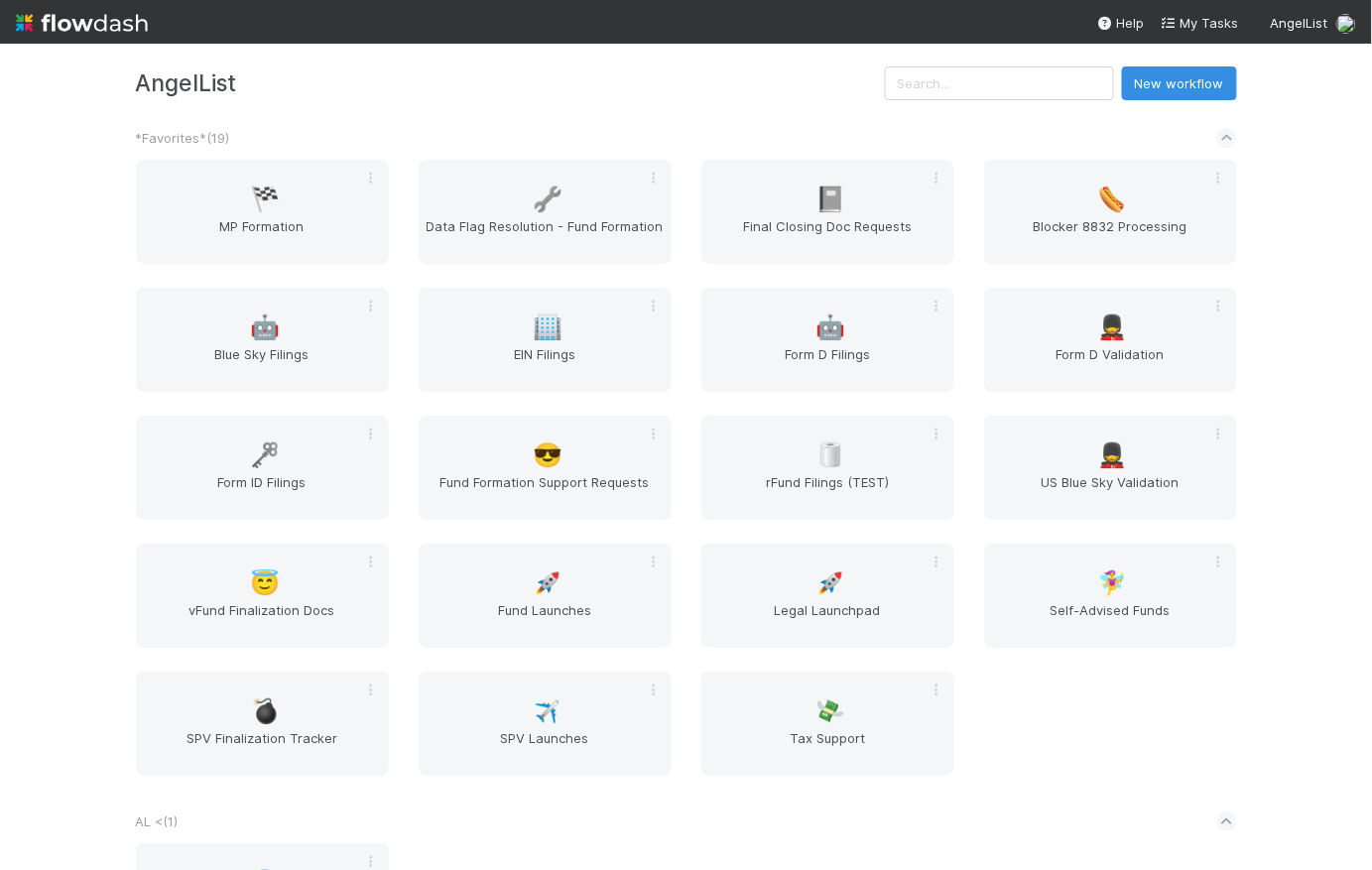 scroll, scrollTop: 30, scrollLeft: 0, axis: vertical 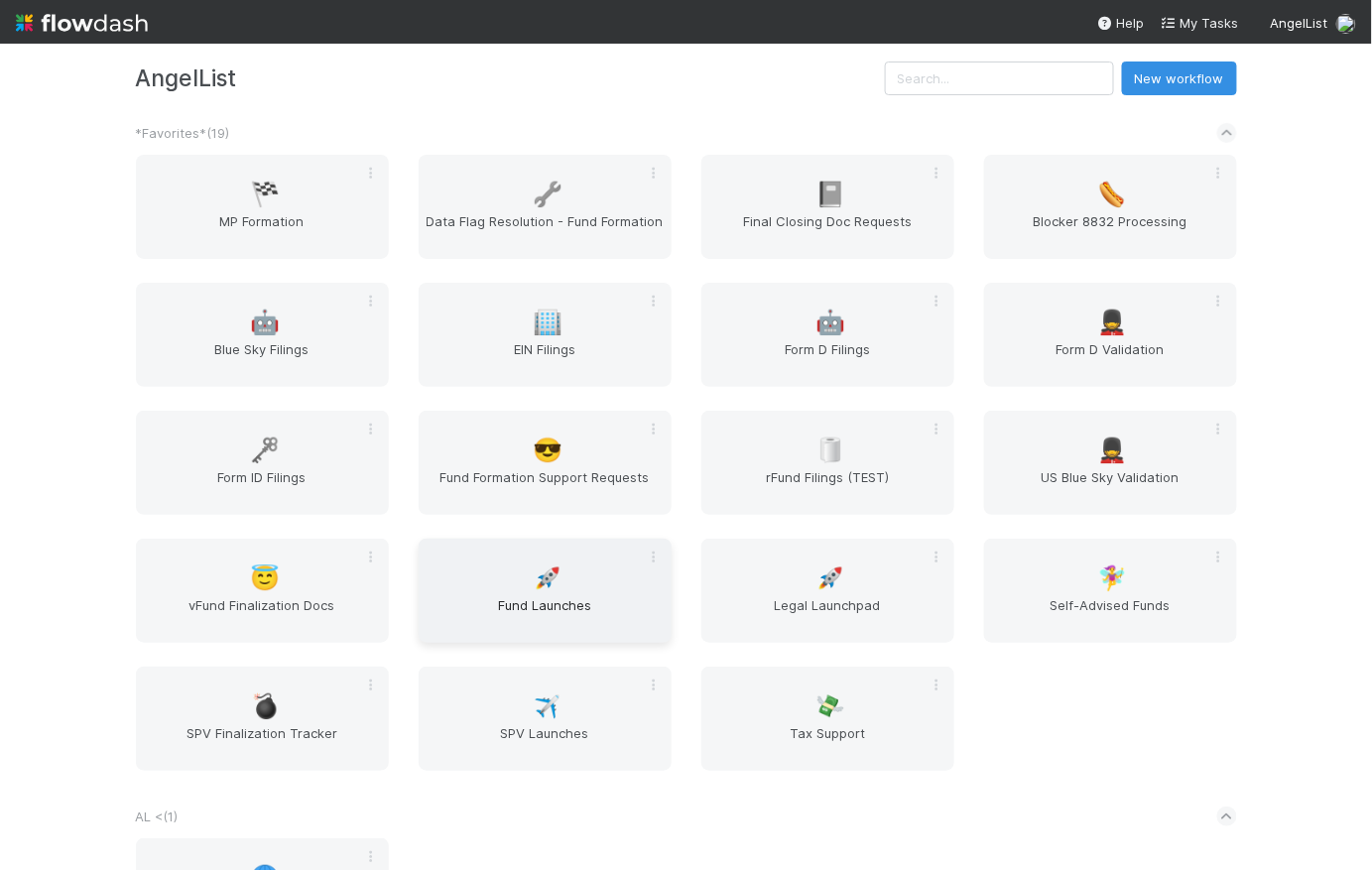 click on "Fund Launches" at bounding box center (545, 615) 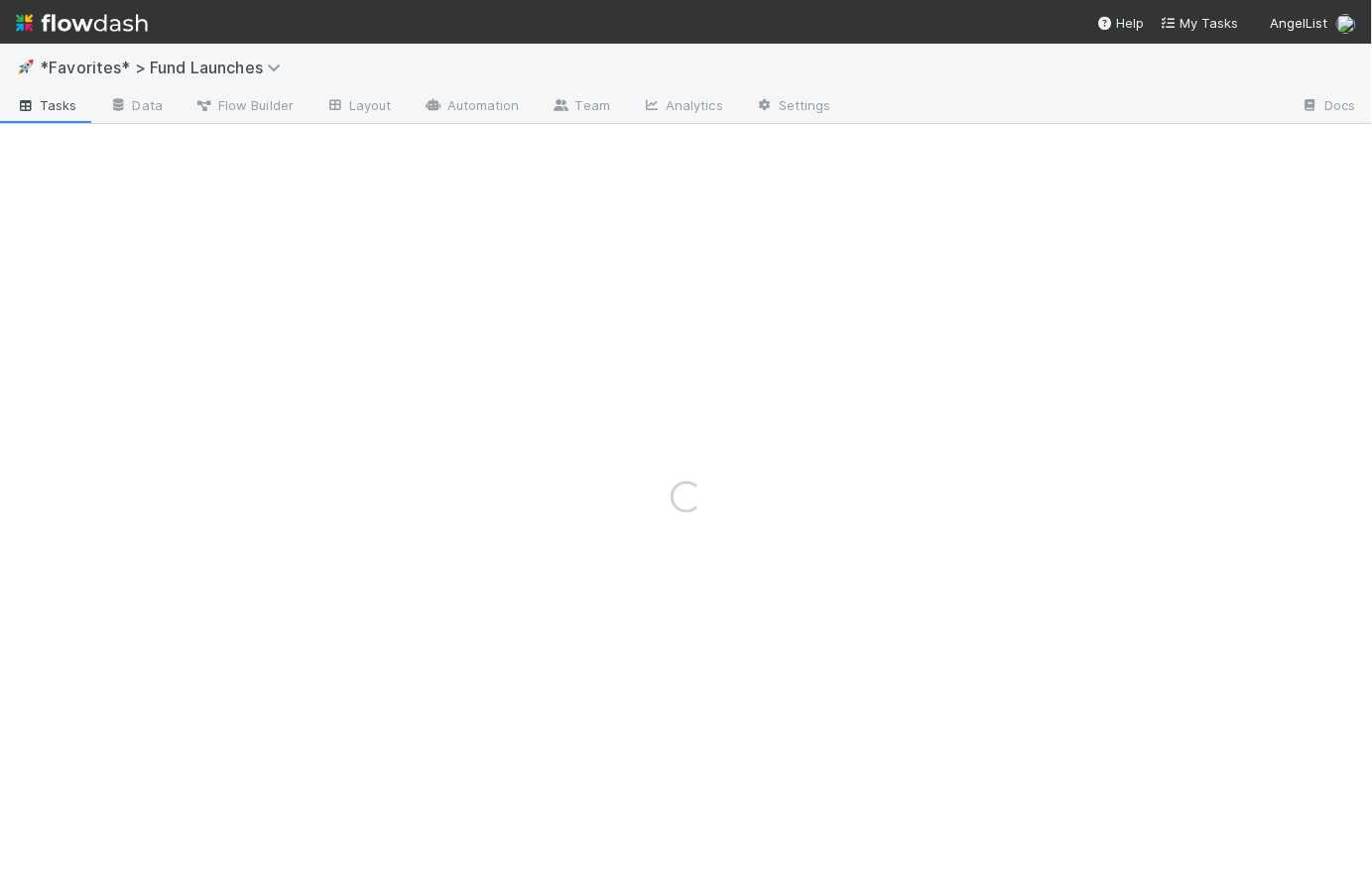 scroll, scrollTop: 0, scrollLeft: 0, axis: both 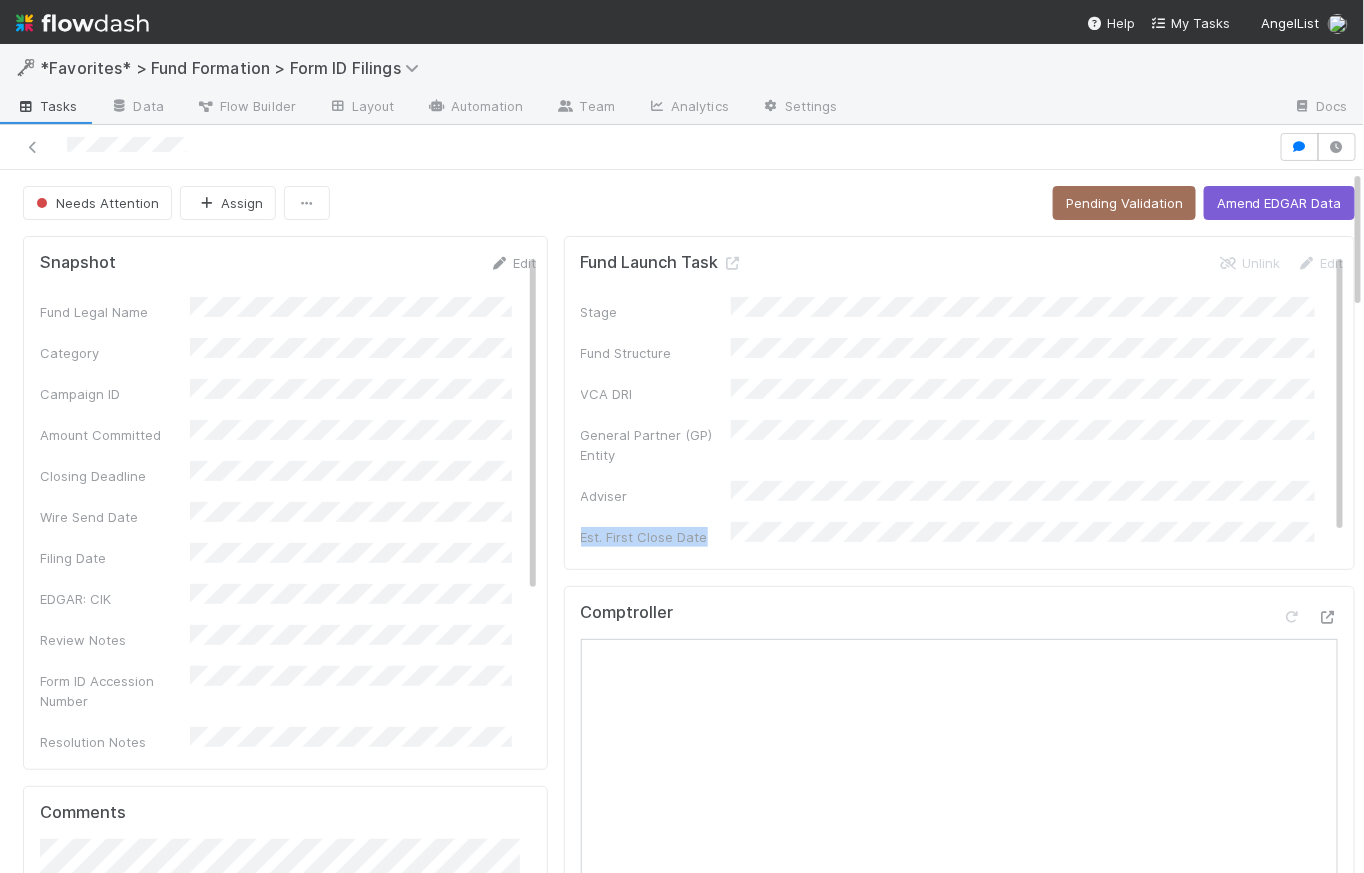 drag, startPoint x: 641, startPoint y: 486, endPoint x: 741, endPoint y: 495, distance: 100.40418 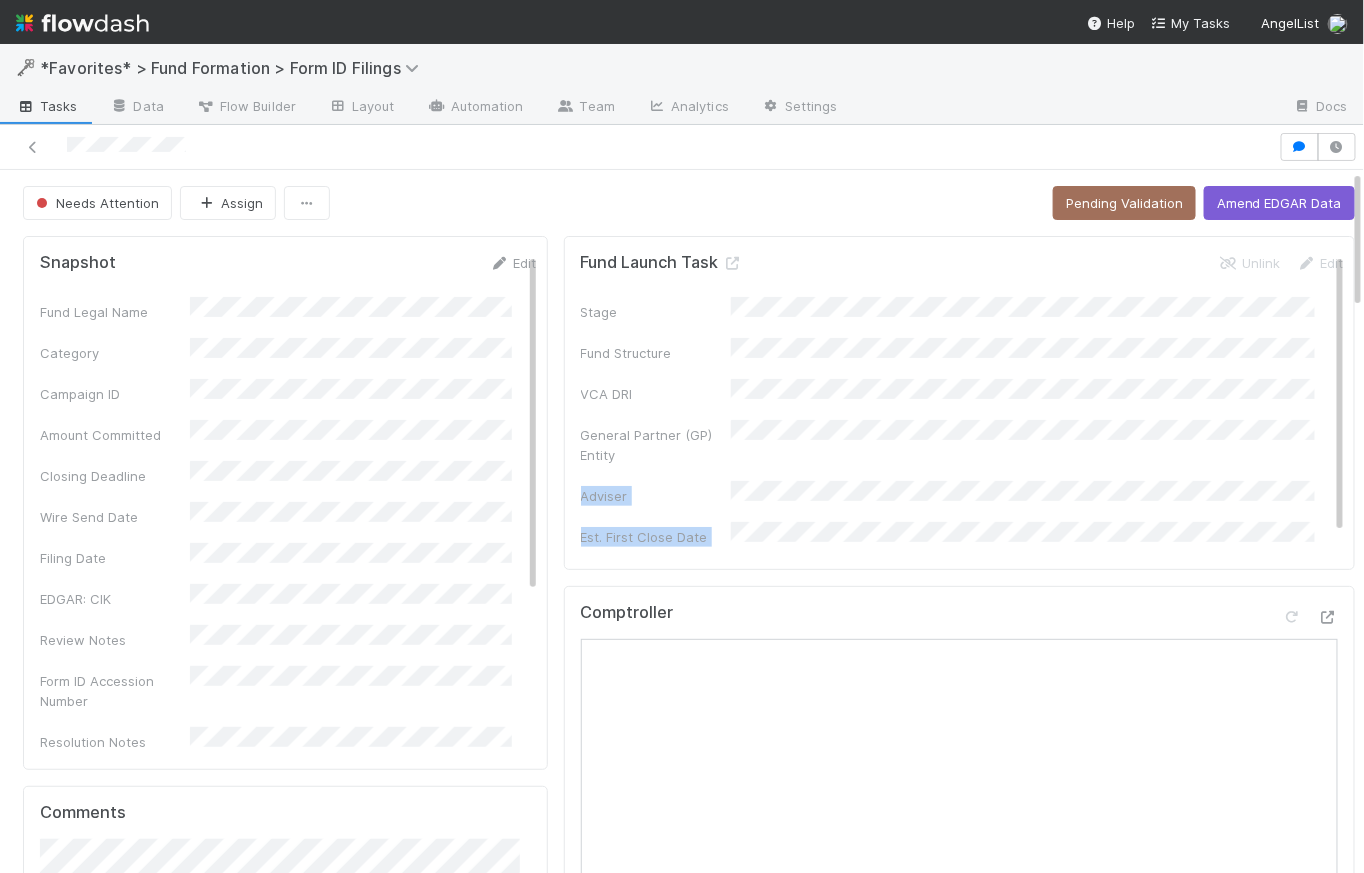 click on "Stage Fund Structure  VCA DRI  General Partner (GP) Entity  Adviser  Est. First Close Date  When should we file the Form D?" at bounding box center [962, 452] 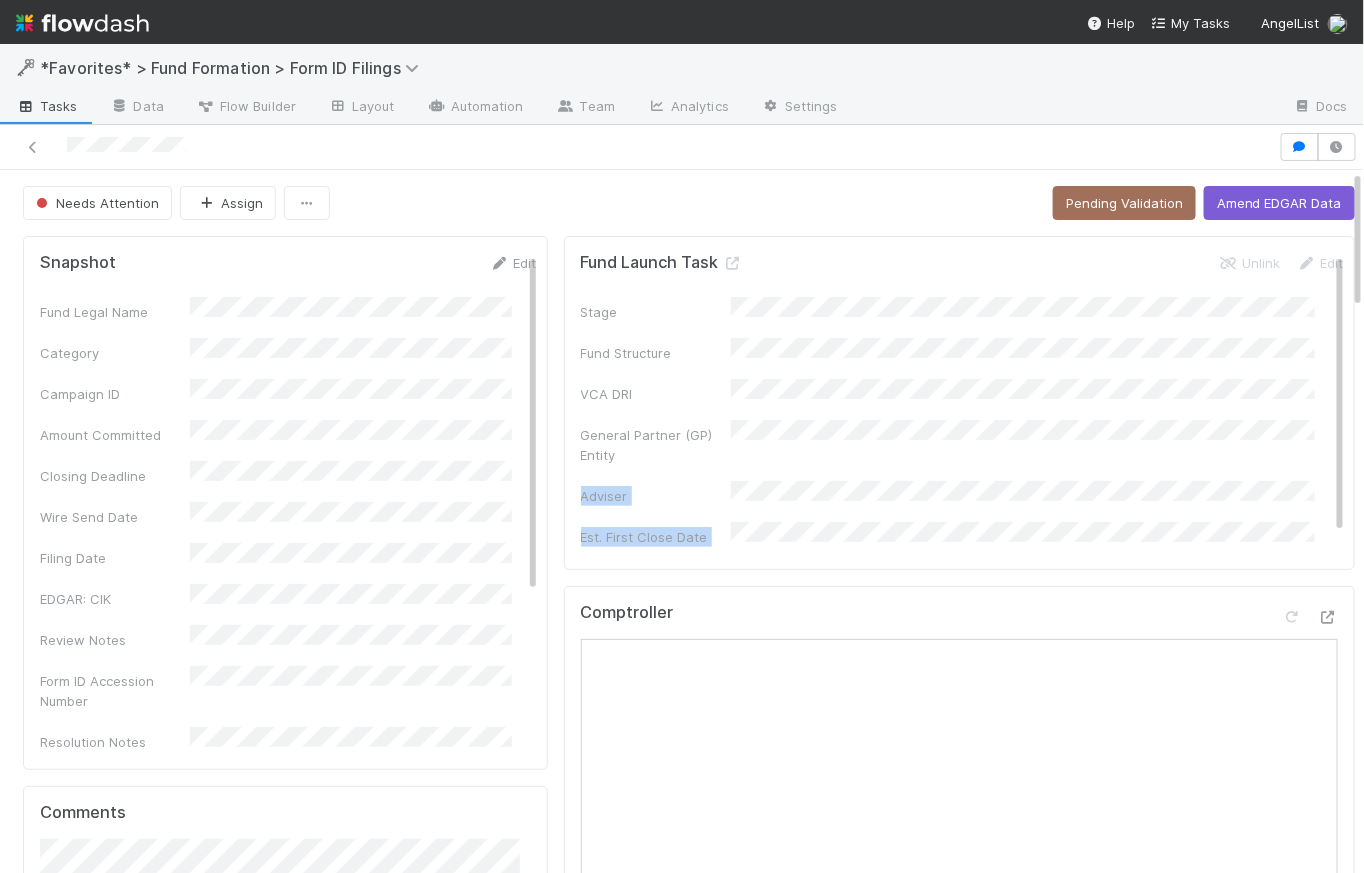 scroll, scrollTop: 235, scrollLeft: 0, axis: vertical 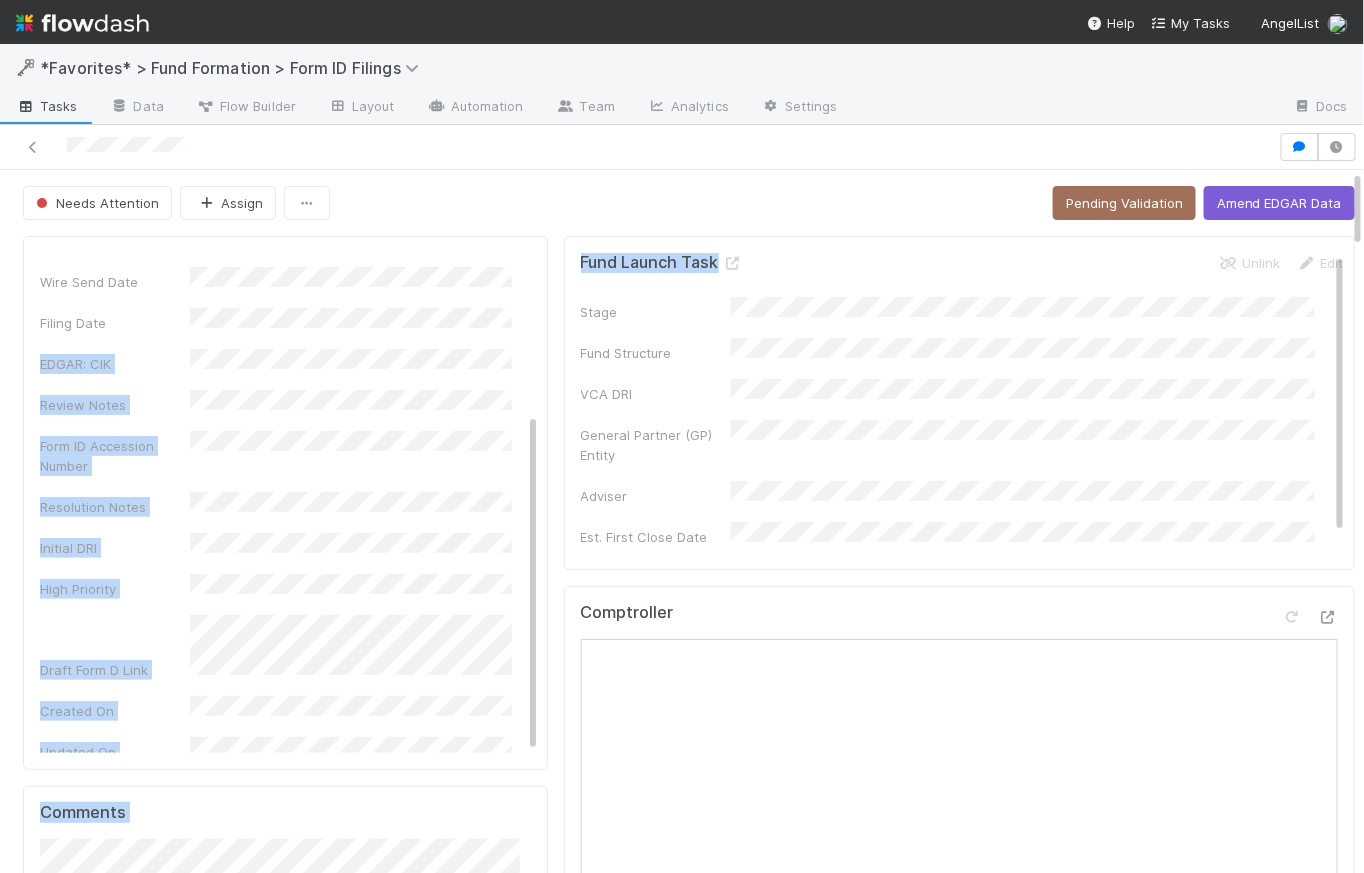 drag, startPoint x: 708, startPoint y: 264, endPoint x: 533, endPoint y: 271, distance: 175.13994 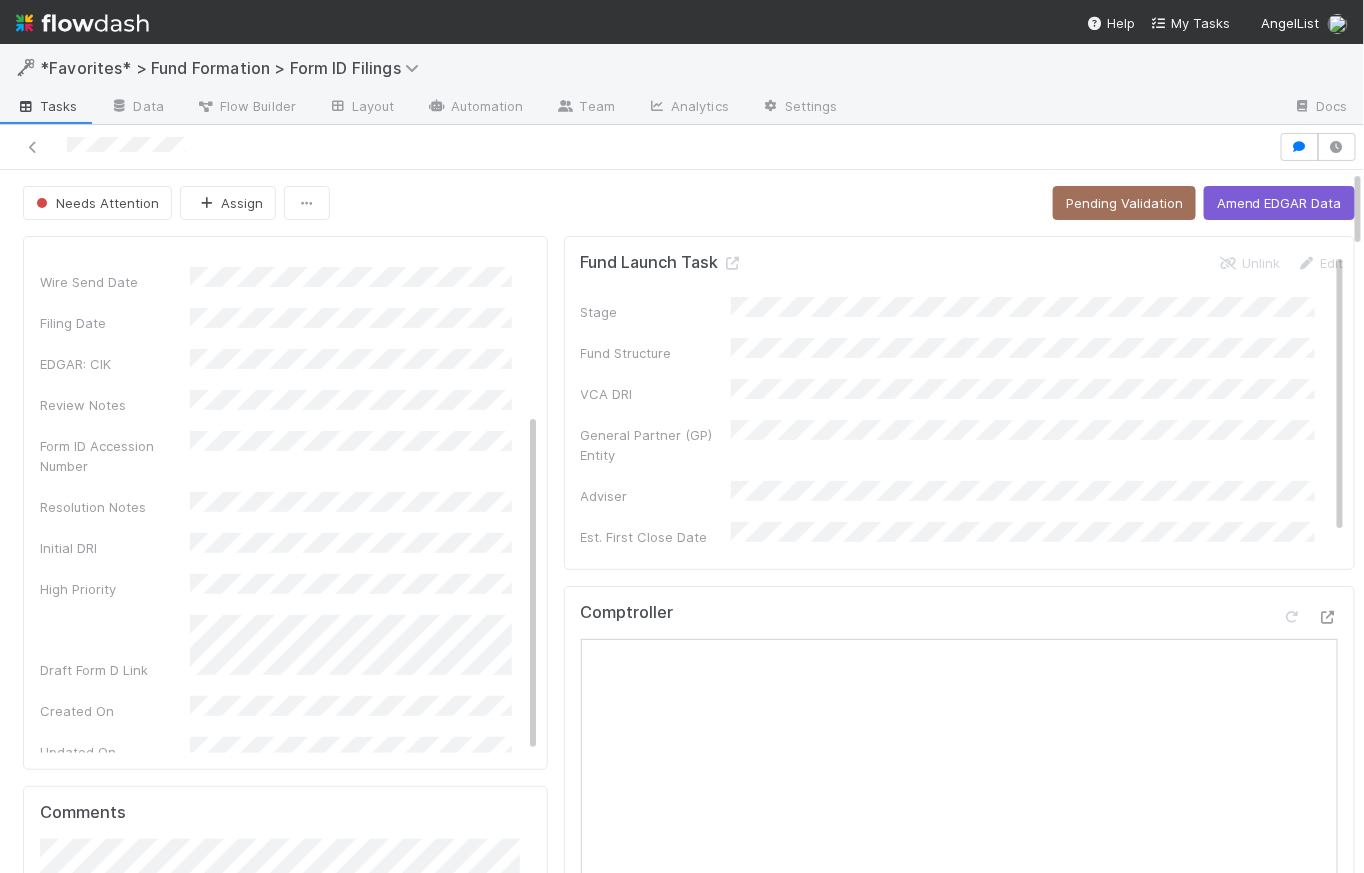click on "Fund Launch Task   Unlink Edit Stage Fund Structure  VCA DRI  General Partner (GP) Entity  Adviser  Est. First Close Date  When should we file the Form D?" at bounding box center [962, 430] 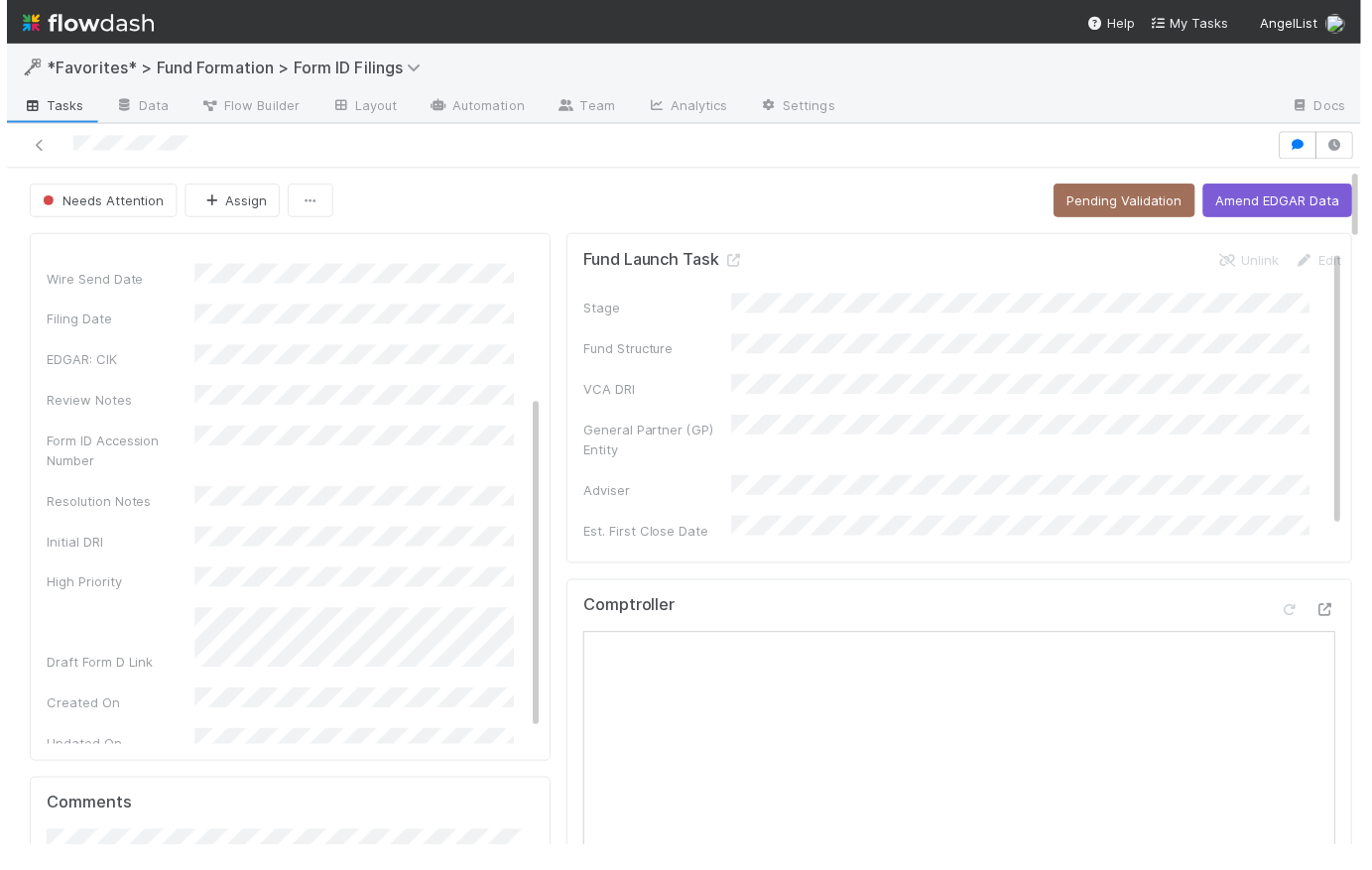 scroll, scrollTop: 213, scrollLeft: 0, axis: vertical 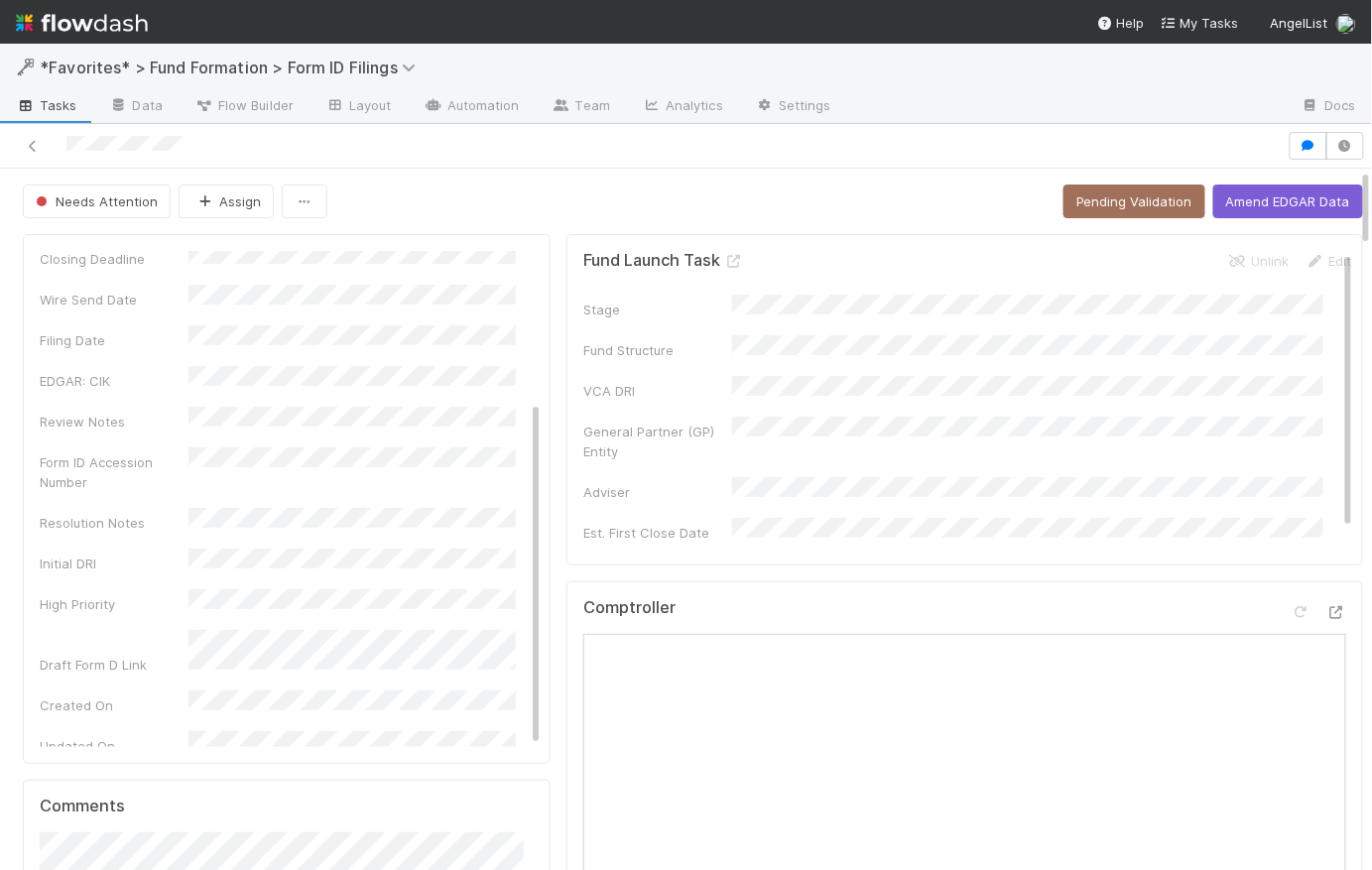 click on "Needs Attention Assign Pending Validation Amend EDGAR Data" at bounding box center (692, 201) 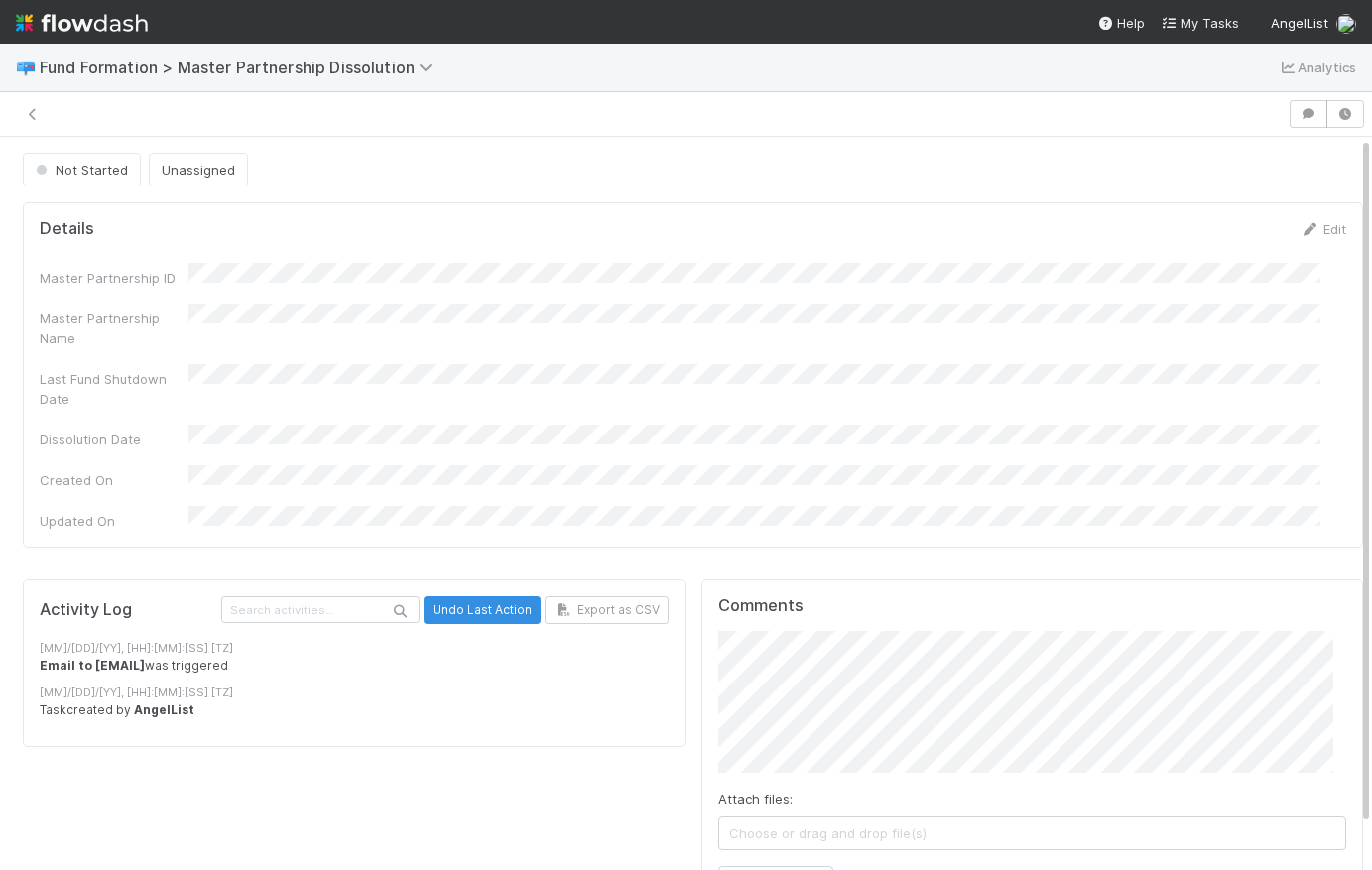 scroll, scrollTop: 0, scrollLeft: 0, axis: both 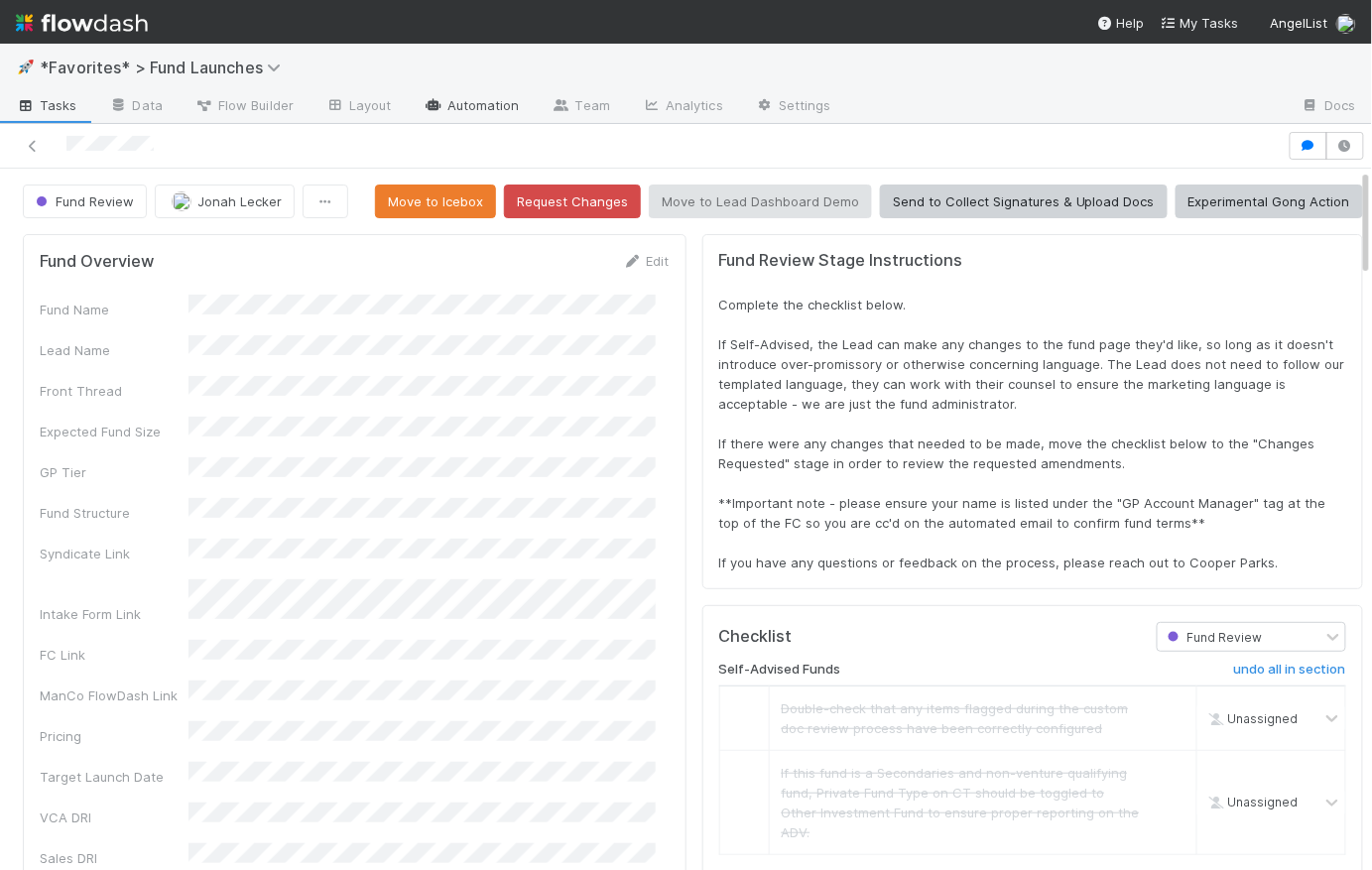 click on "Automation" at bounding box center (471, 107) 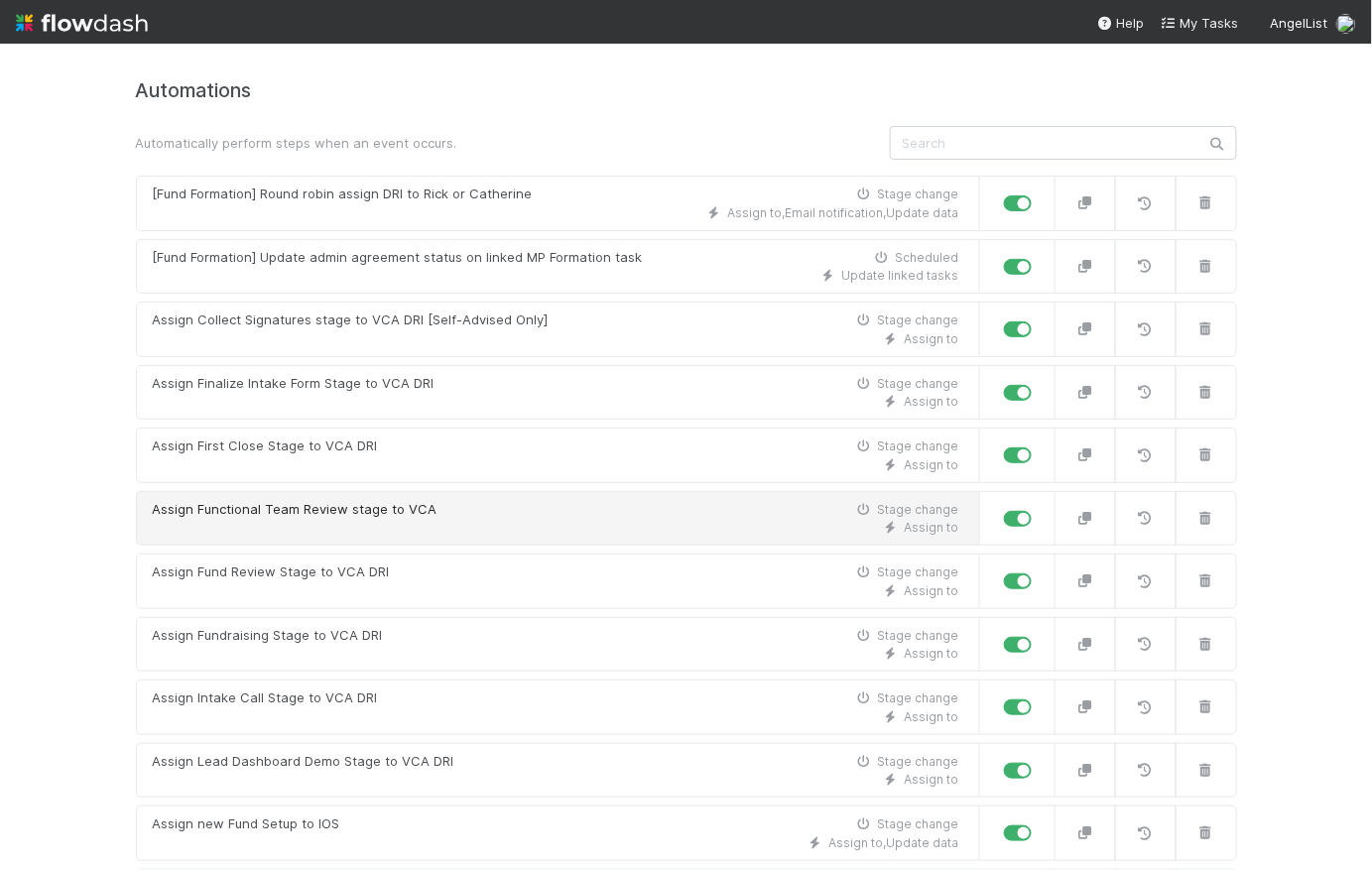 scroll, scrollTop: 0, scrollLeft: 0, axis: both 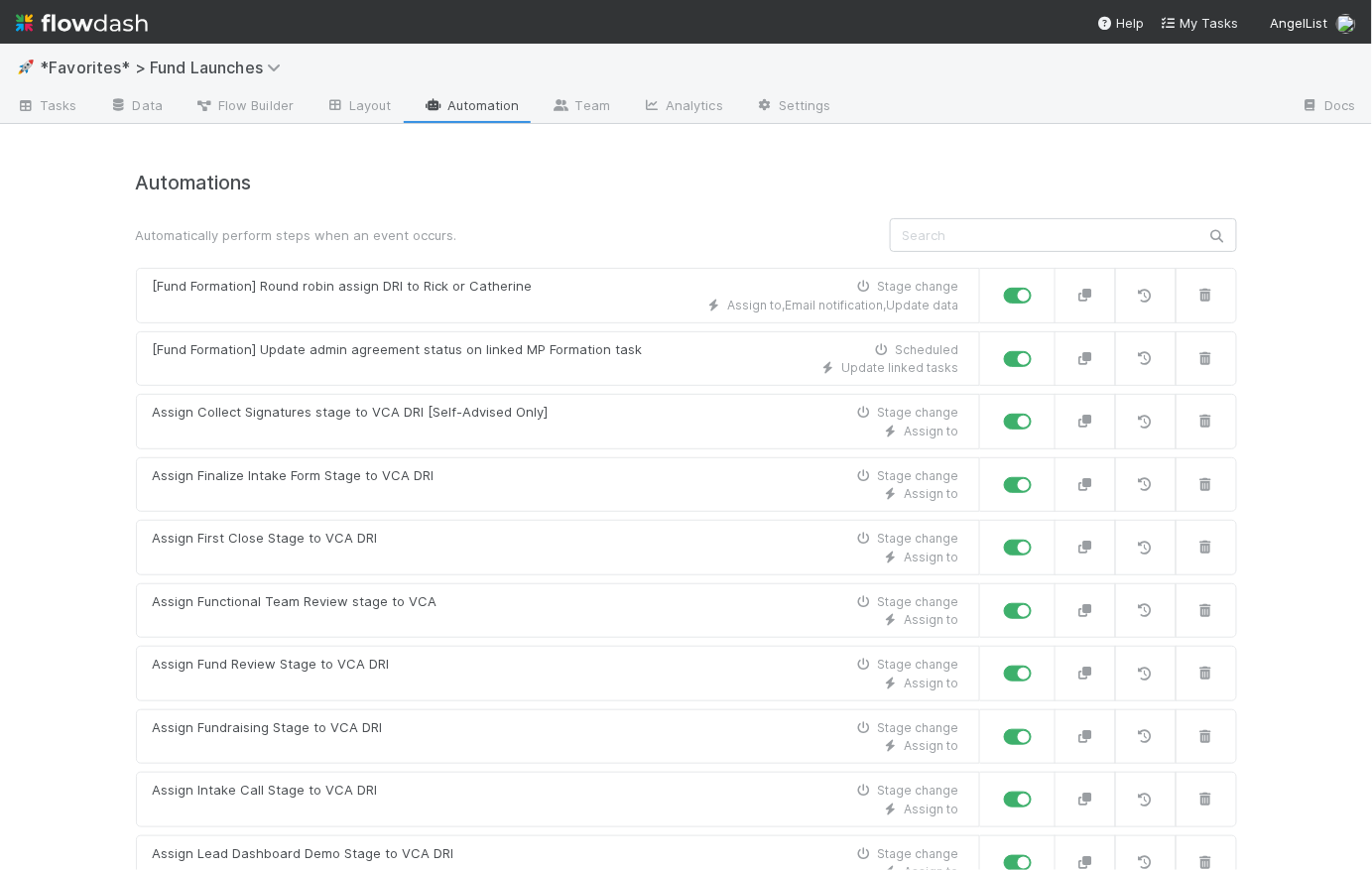 click on "Automations" at bounding box center [686, 183] 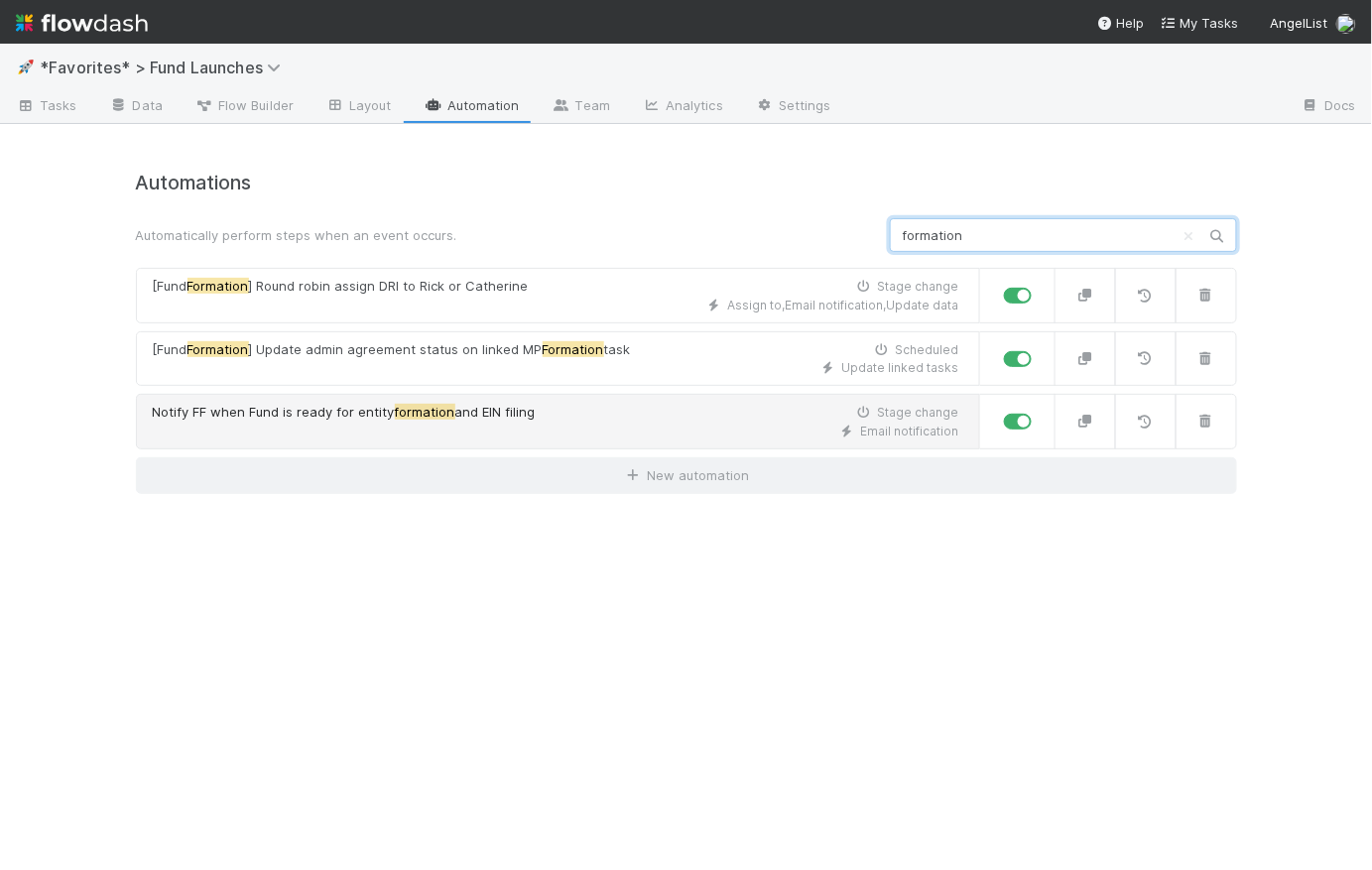 type on "formation" 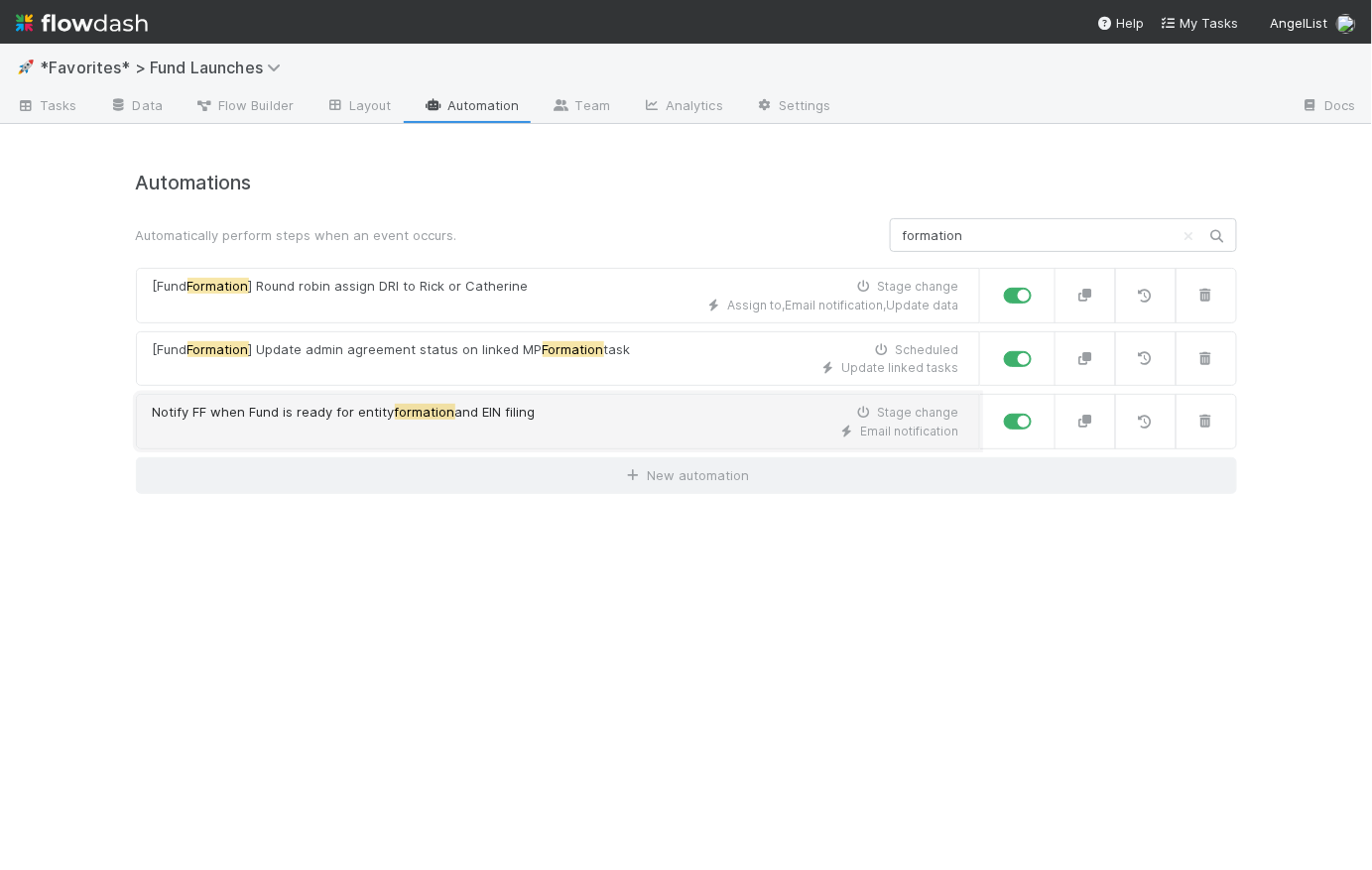 click on "Email notification" at bounding box center (556, 432) 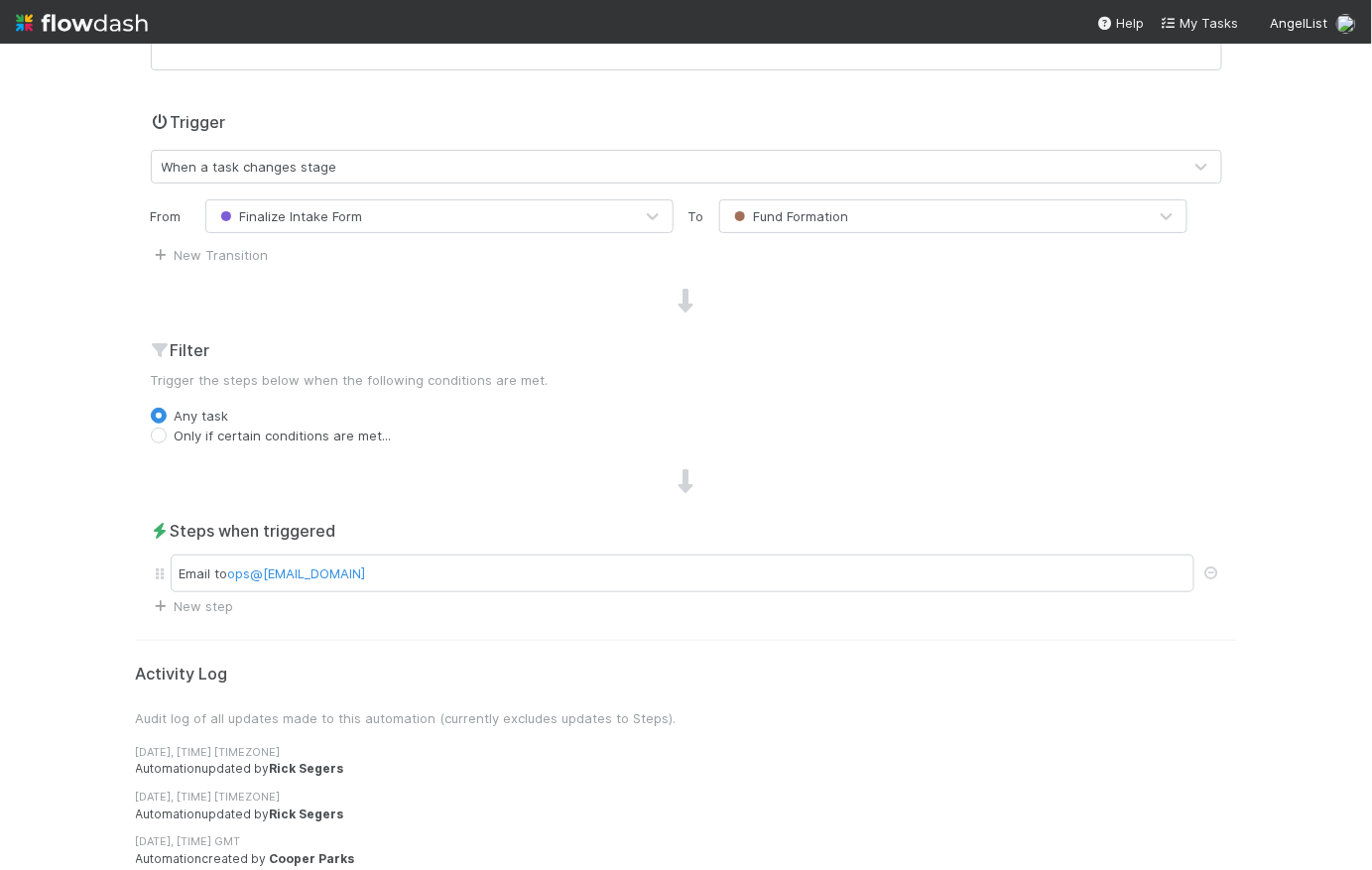 scroll, scrollTop: 422, scrollLeft: 0, axis: vertical 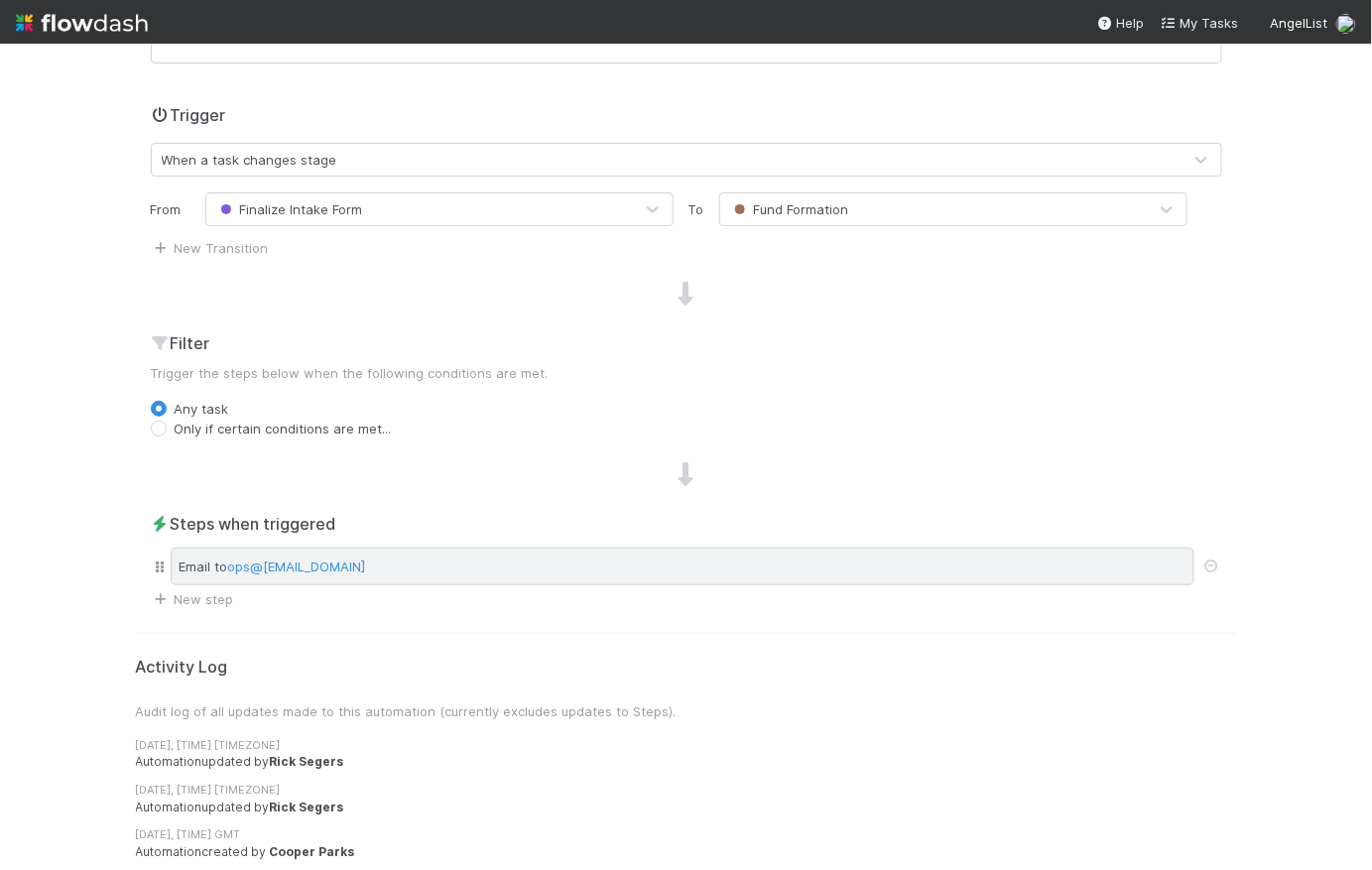 click on "Email to [EMAIL]" at bounding box center (683, 566) 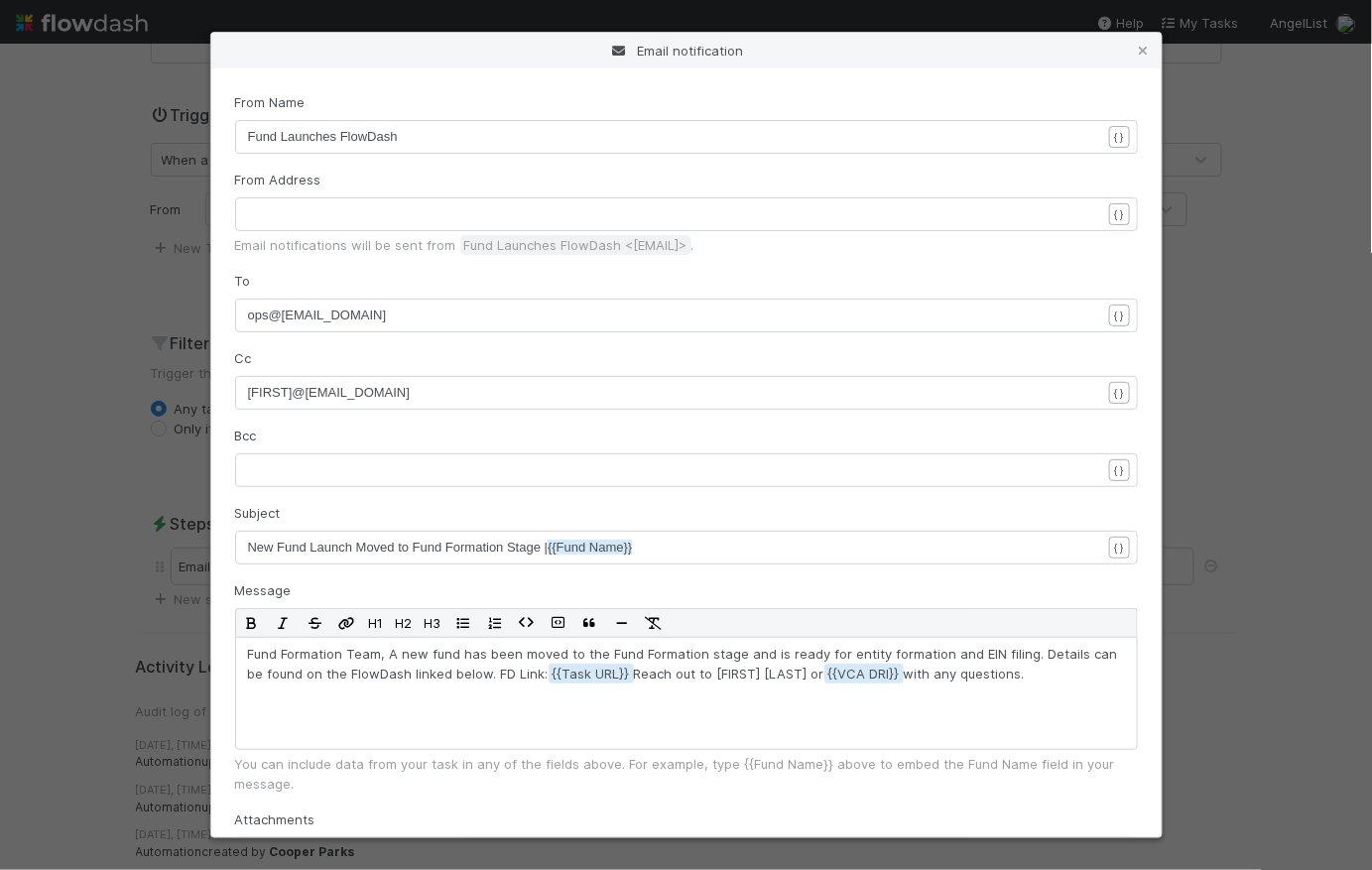 scroll, scrollTop: 2, scrollLeft: 0, axis: vertical 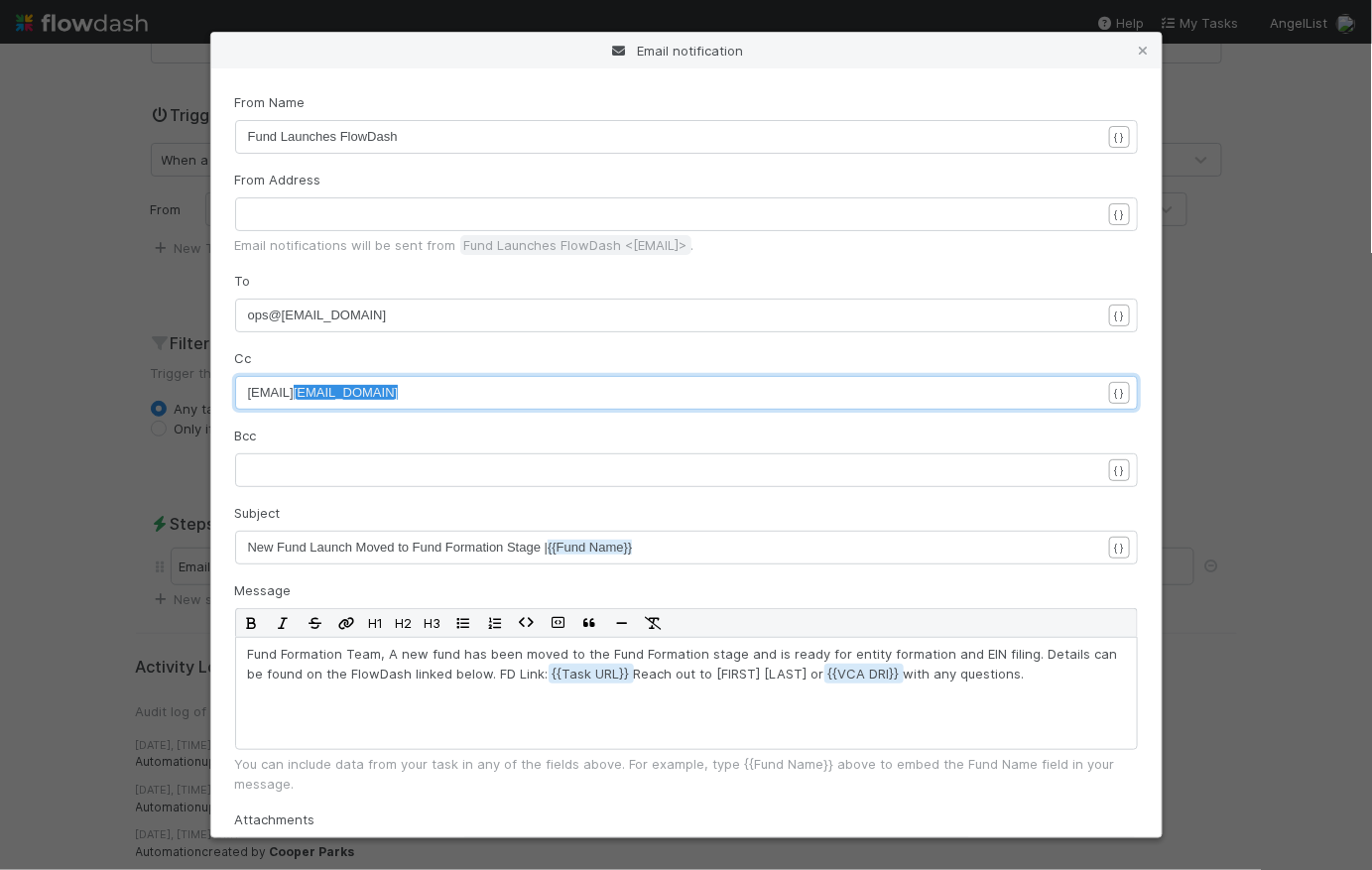 type on "[FIRST]@[EMAIL_DOMAIN]" 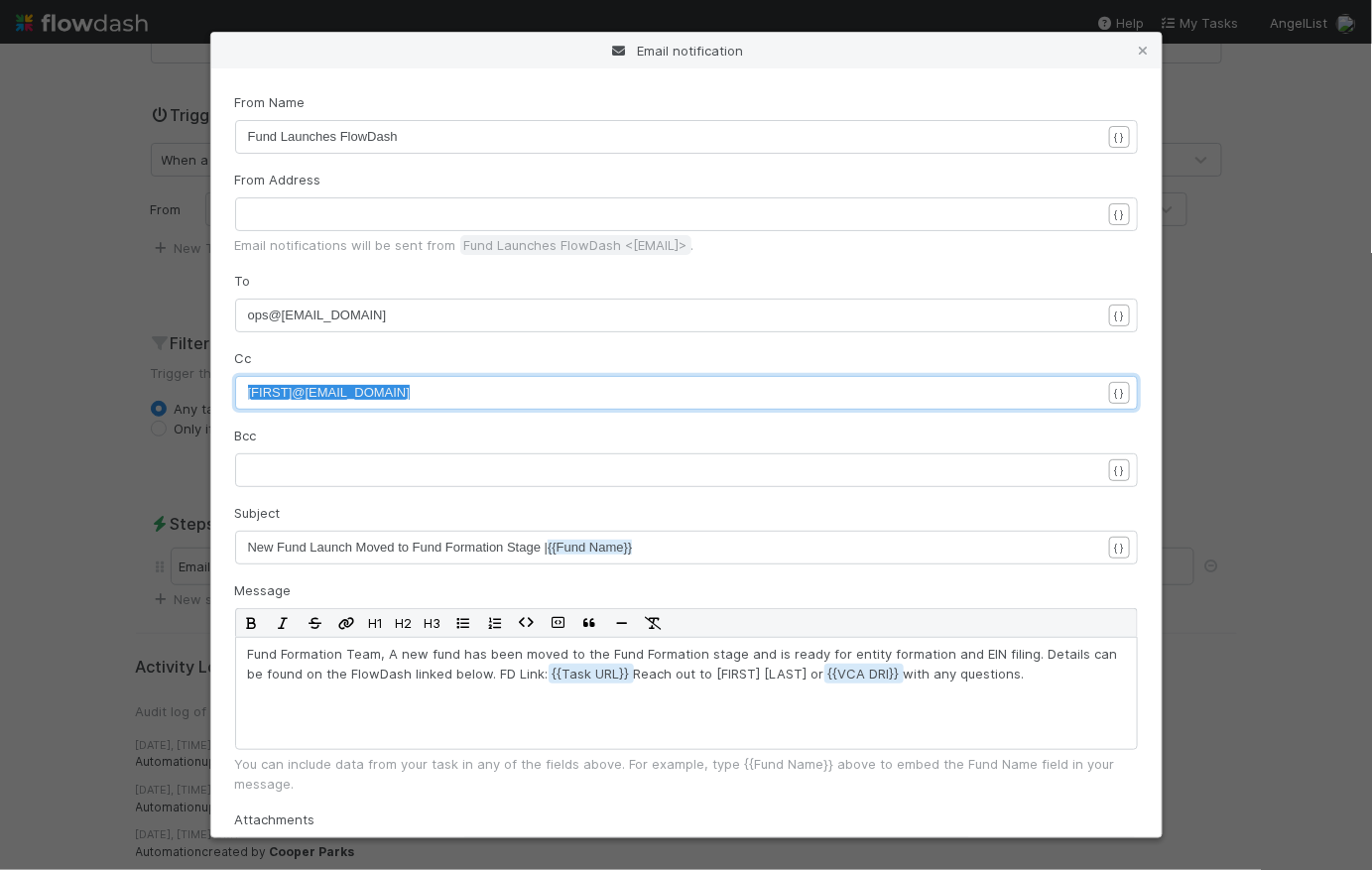drag, startPoint x: 405, startPoint y: 392, endPoint x: 203, endPoint y: 391, distance: 202.00248 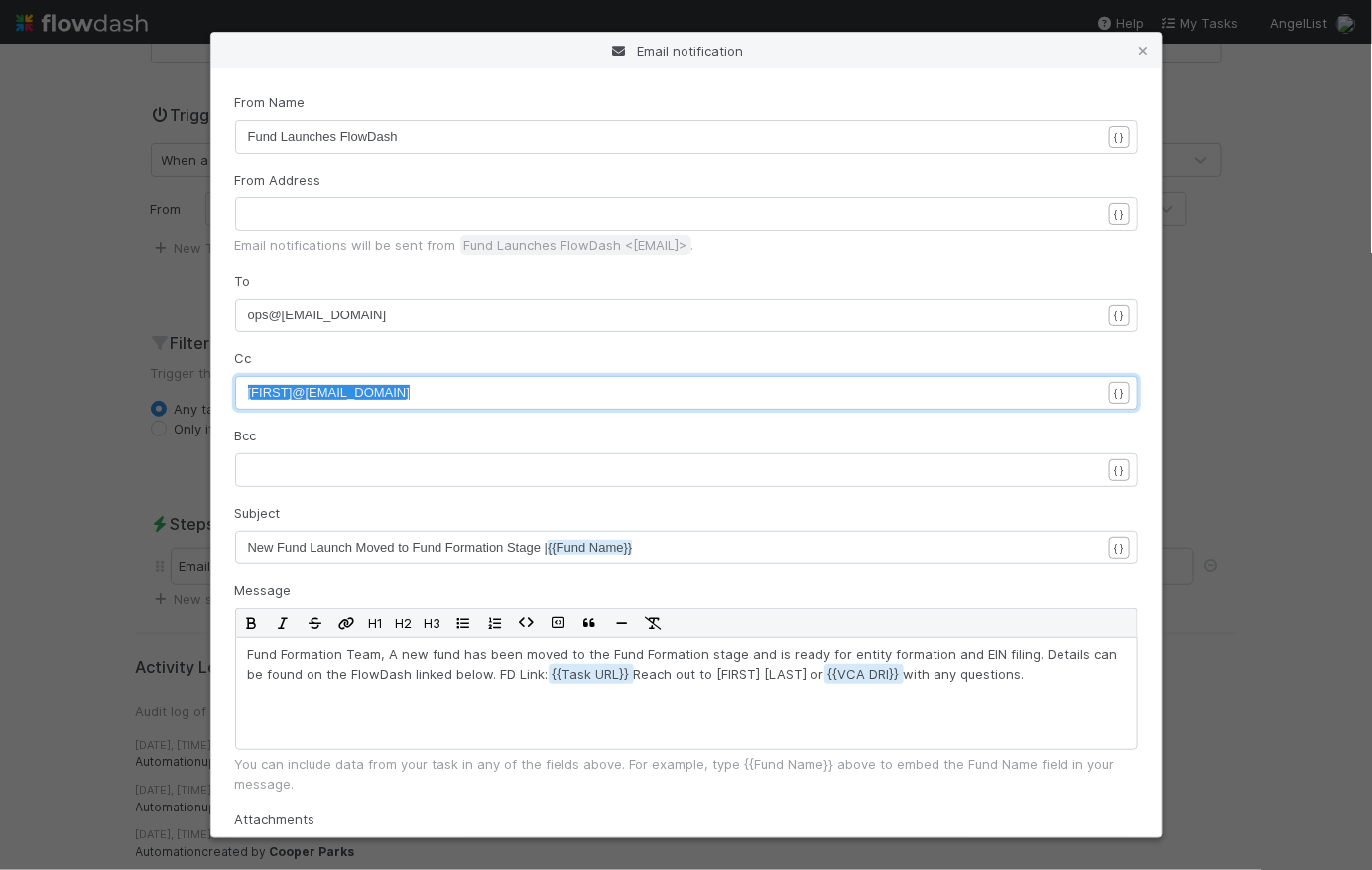 click on "ops@[EMAIL_DOMAIN]" at bounding box center [681, 315] 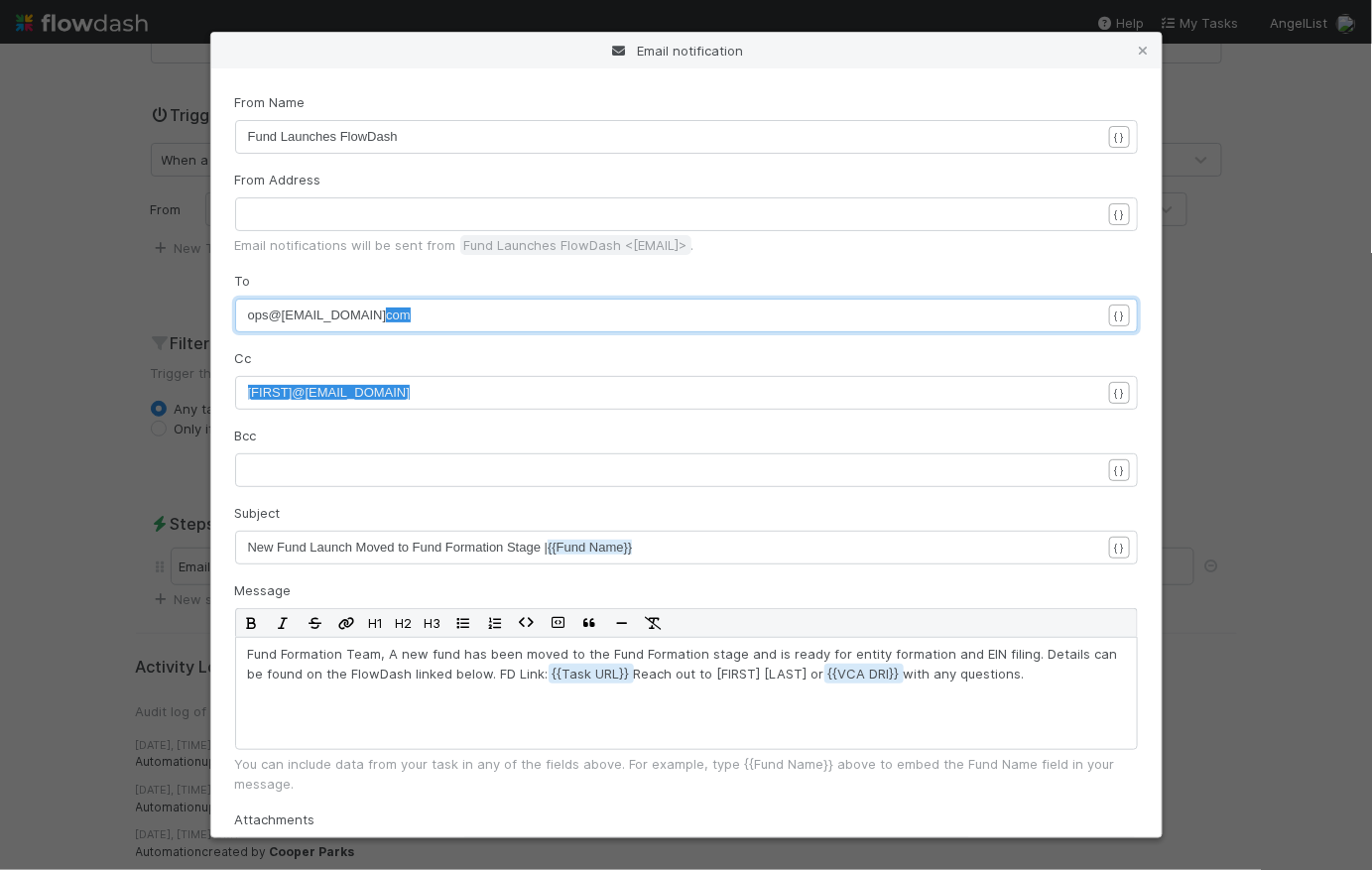 type on "ops@belltowerfunds.com" 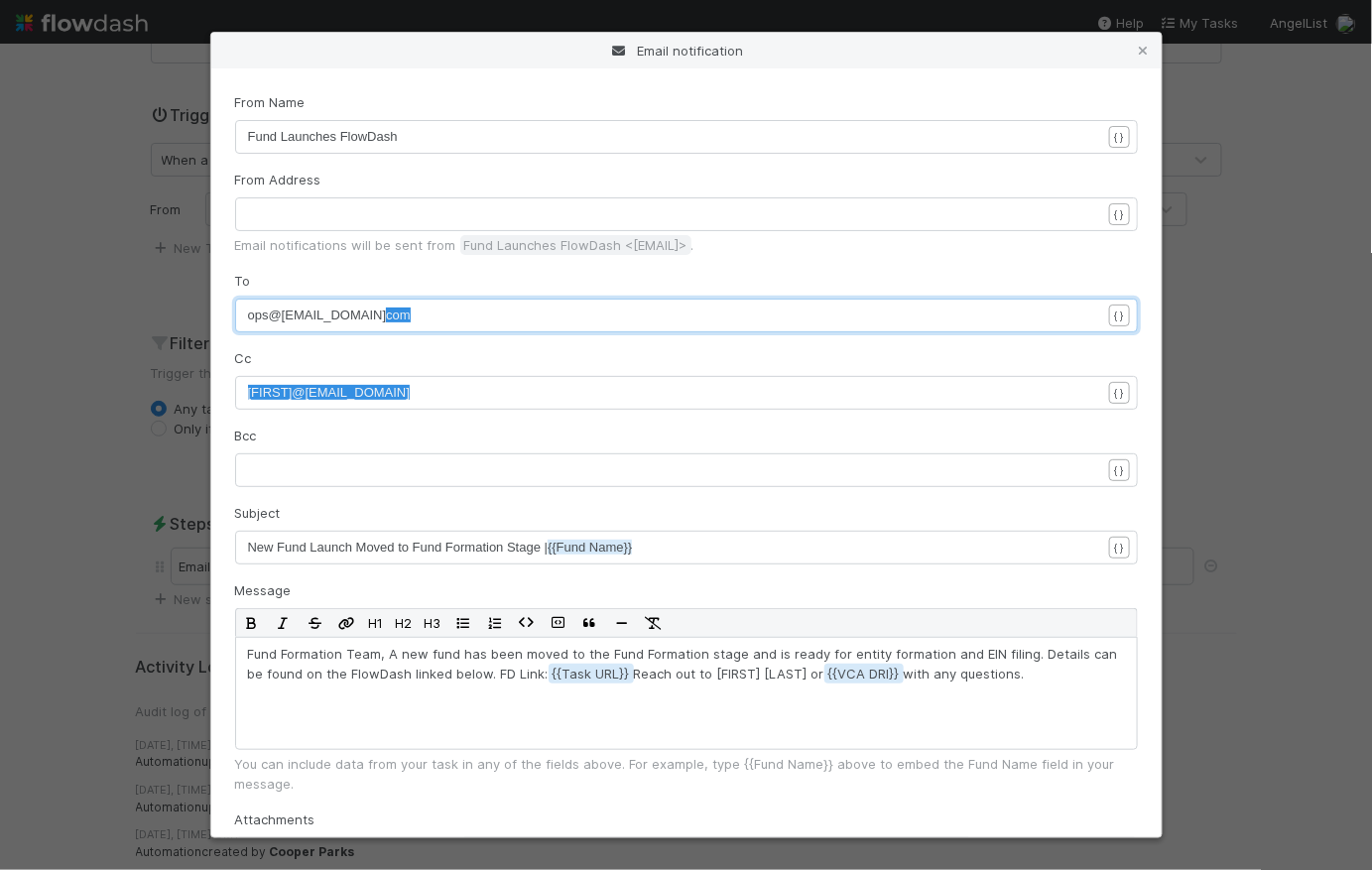 type on "ops@belltowerfunds.com" 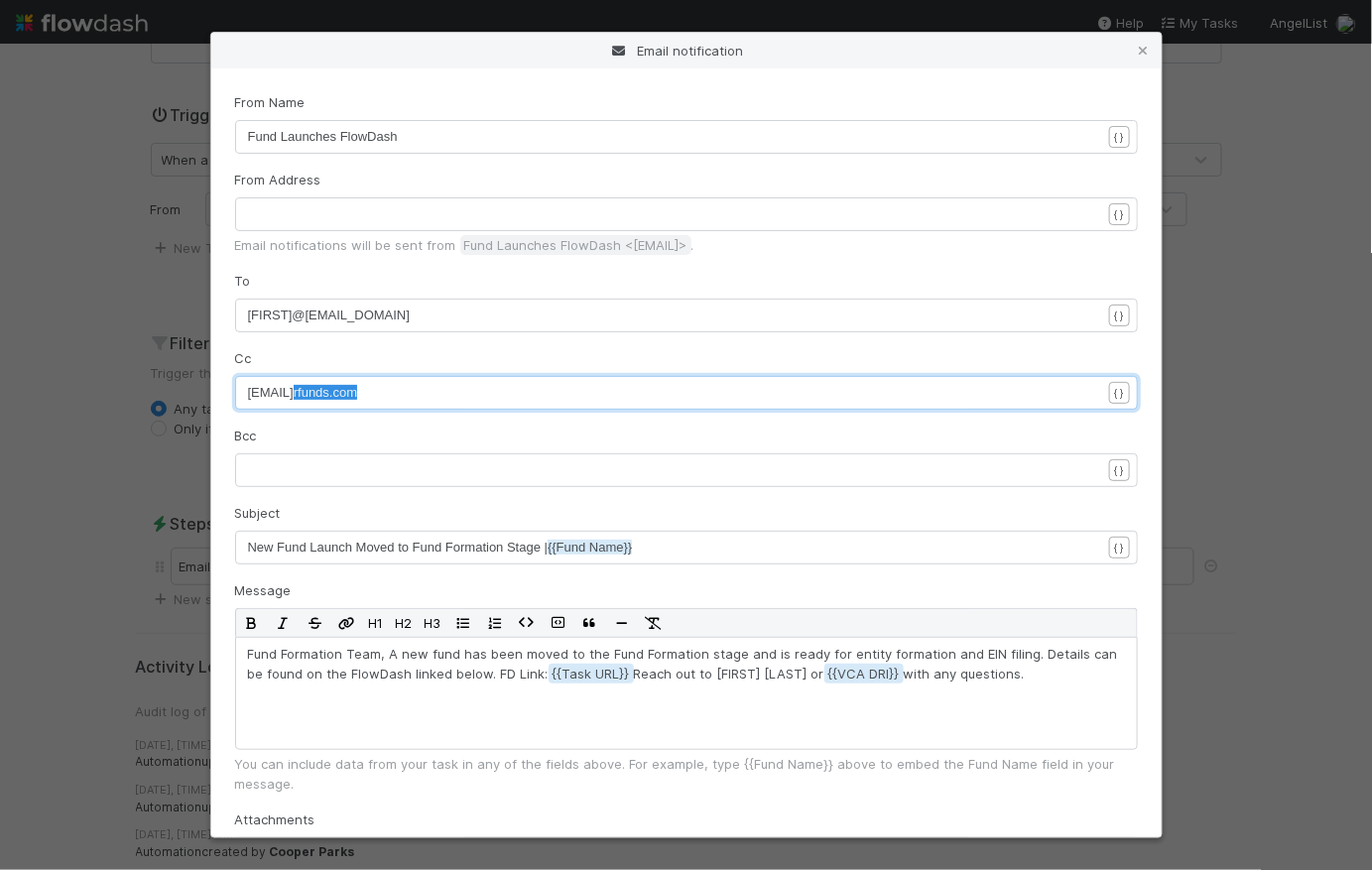 type on "rick@belltowerfunds.com" 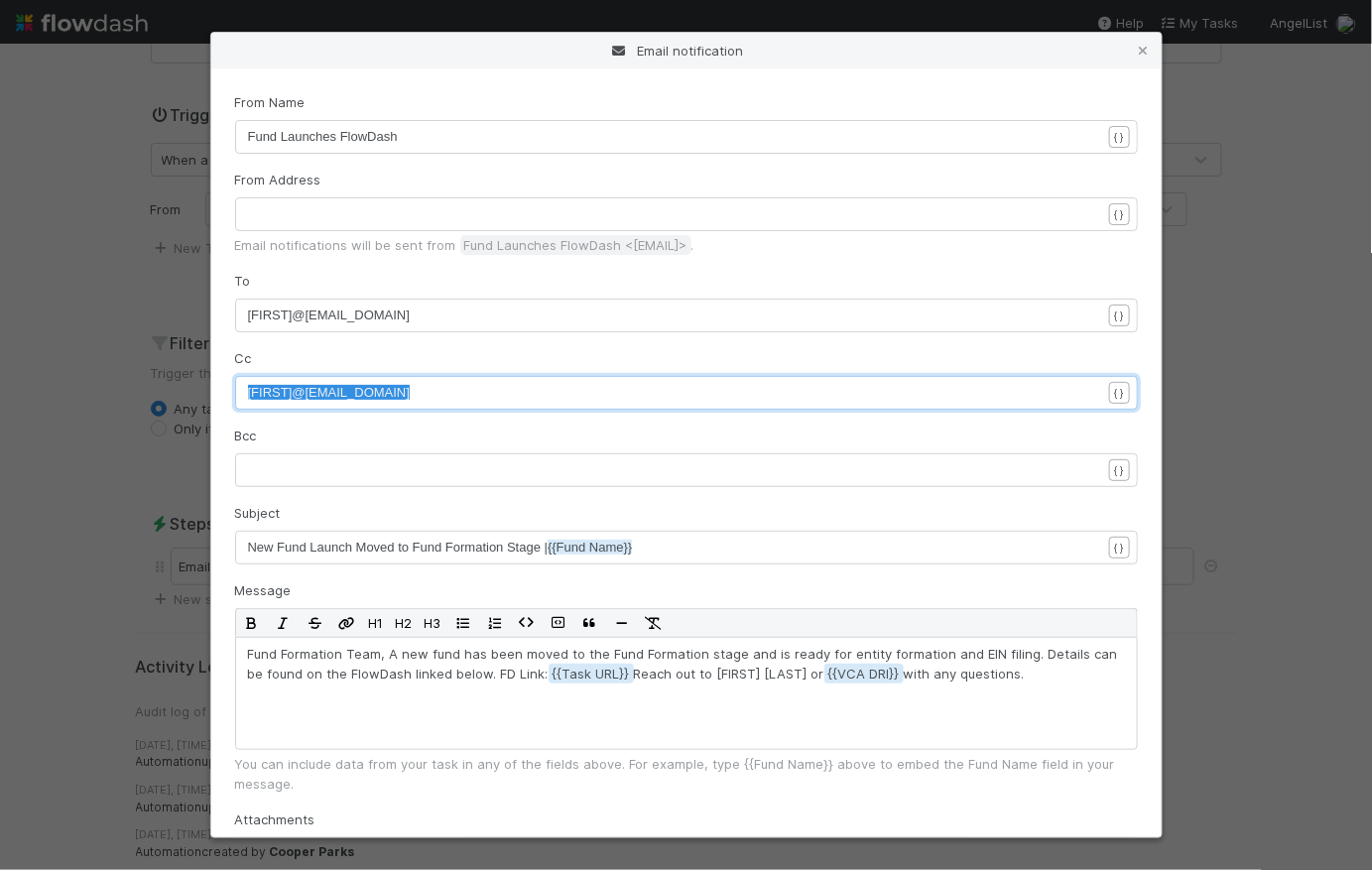 drag, startPoint x: 376, startPoint y: 400, endPoint x: 204, endPoint y: 389, distance: 172.35139 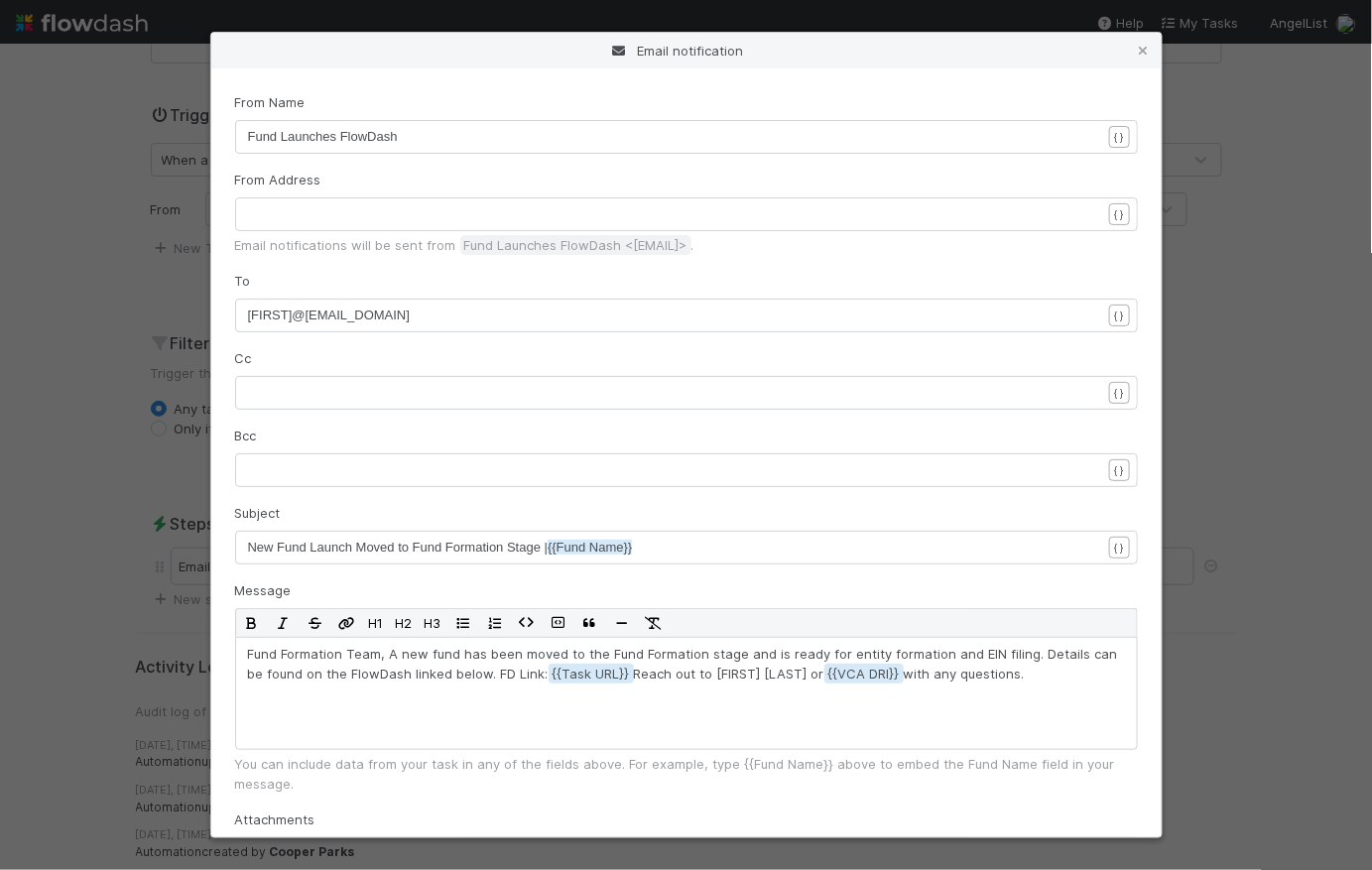 click on "Cc x   ​ { }" at bounding box center [686, 379] 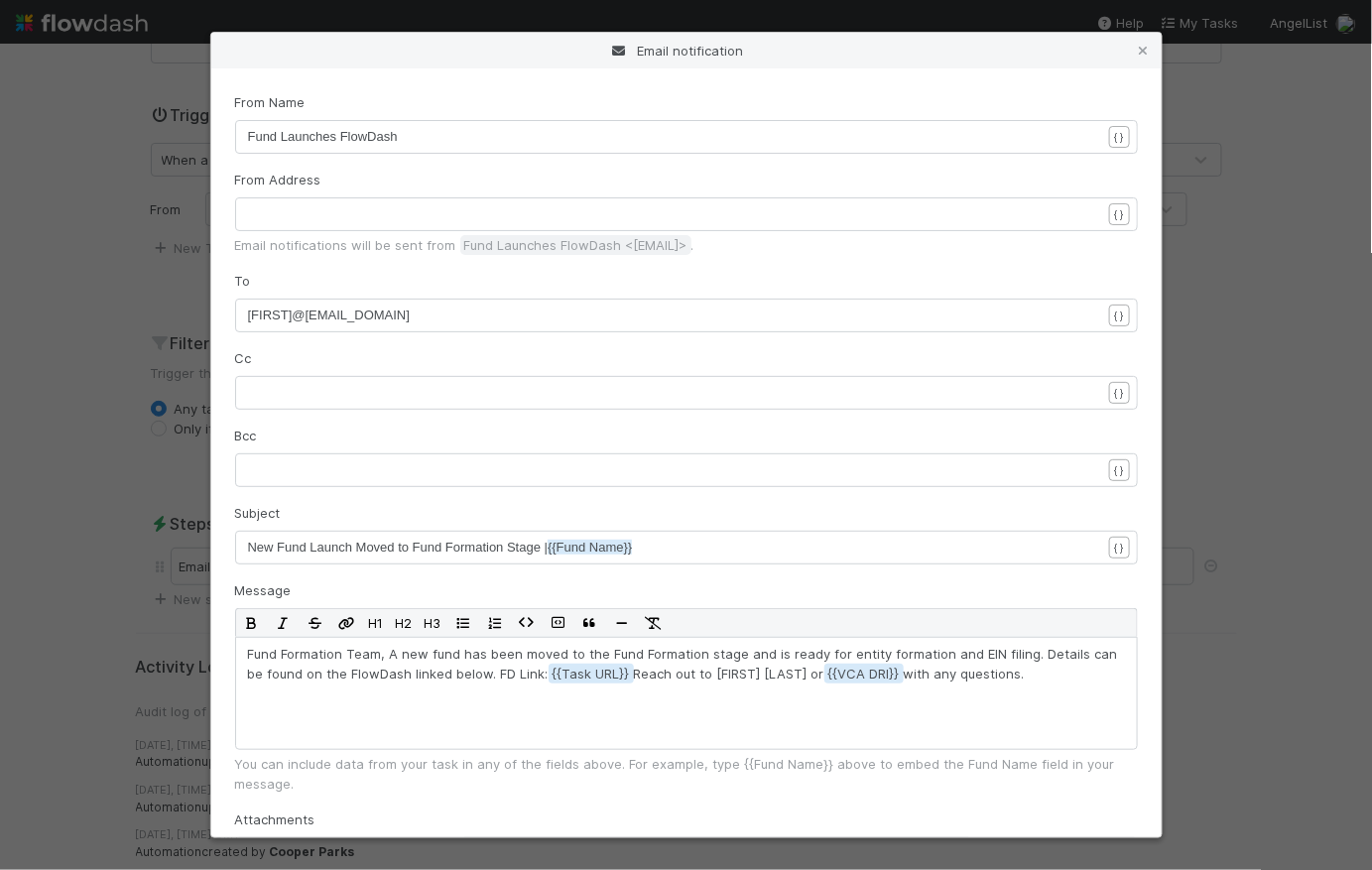 scroll, scrollTop: 190, scrollLeft: 0, axis: vertical 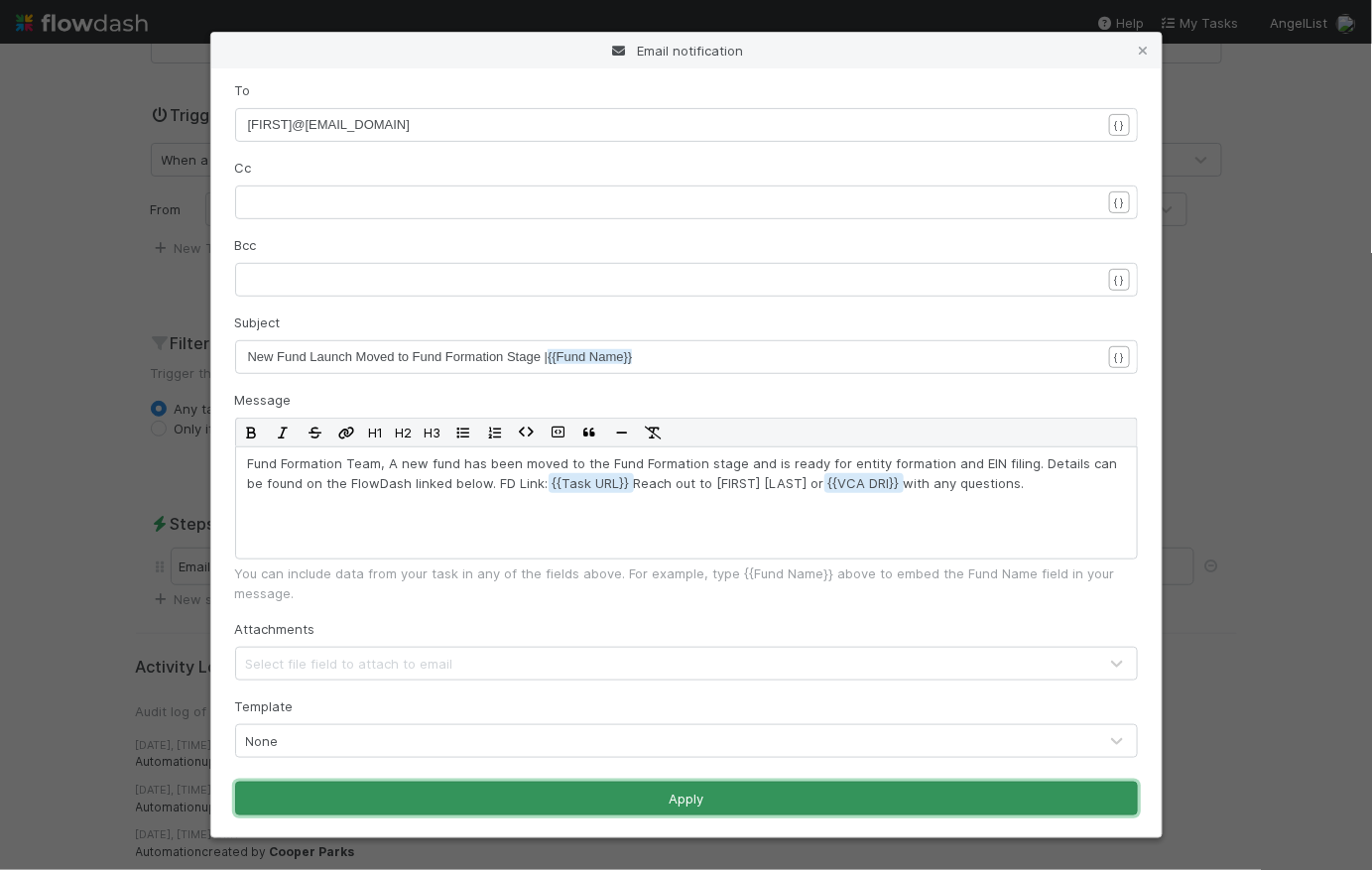 click on "Apply" at bounding box center [686, 799] 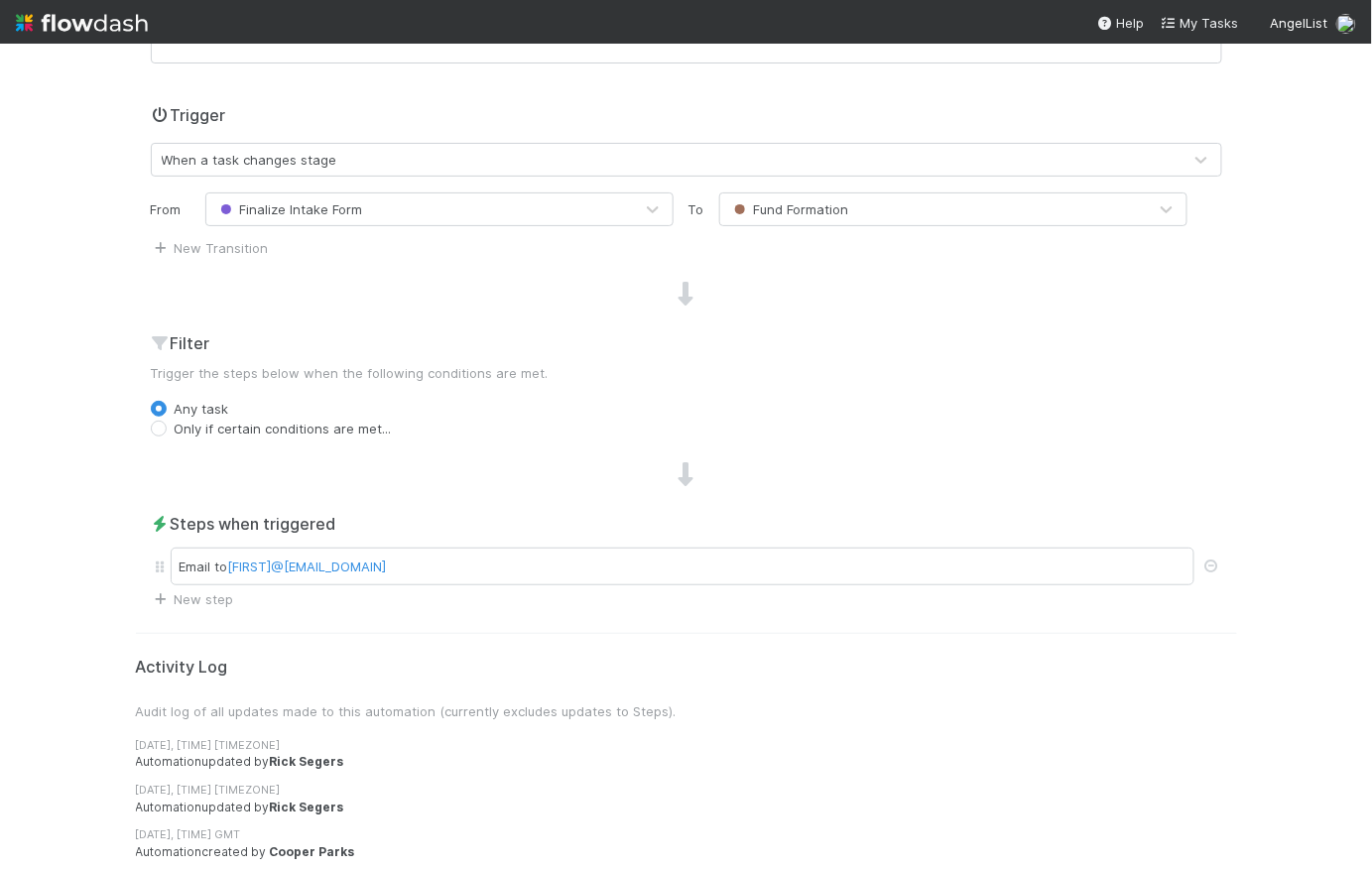 scroll, scrollTop: 0, scrollLeft: 0, axis: both 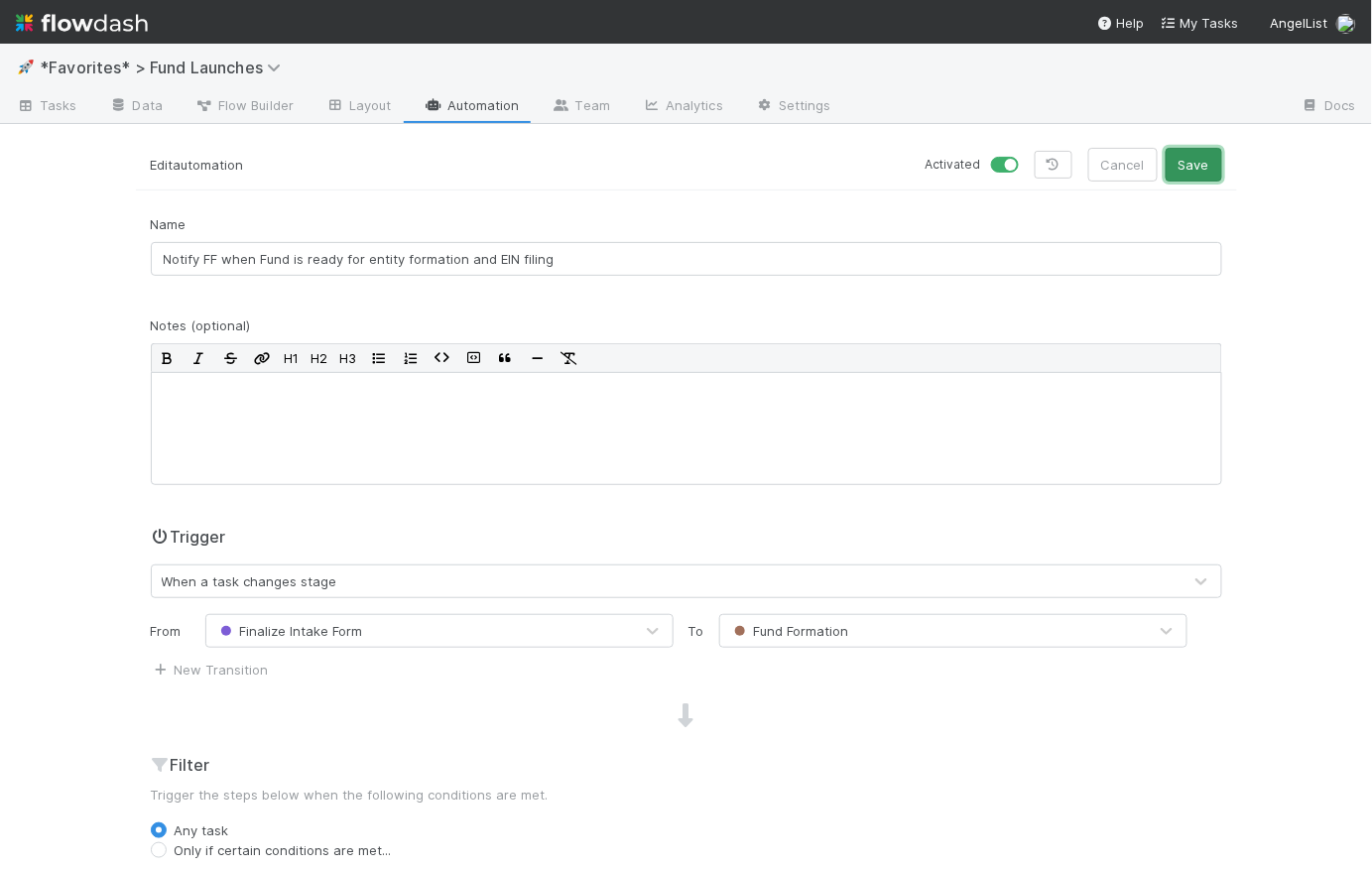 click on "Save" at bounding box center (1193, 165) 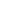 scroll, scrollTop: 0, scrollLeft: 0, axis: both 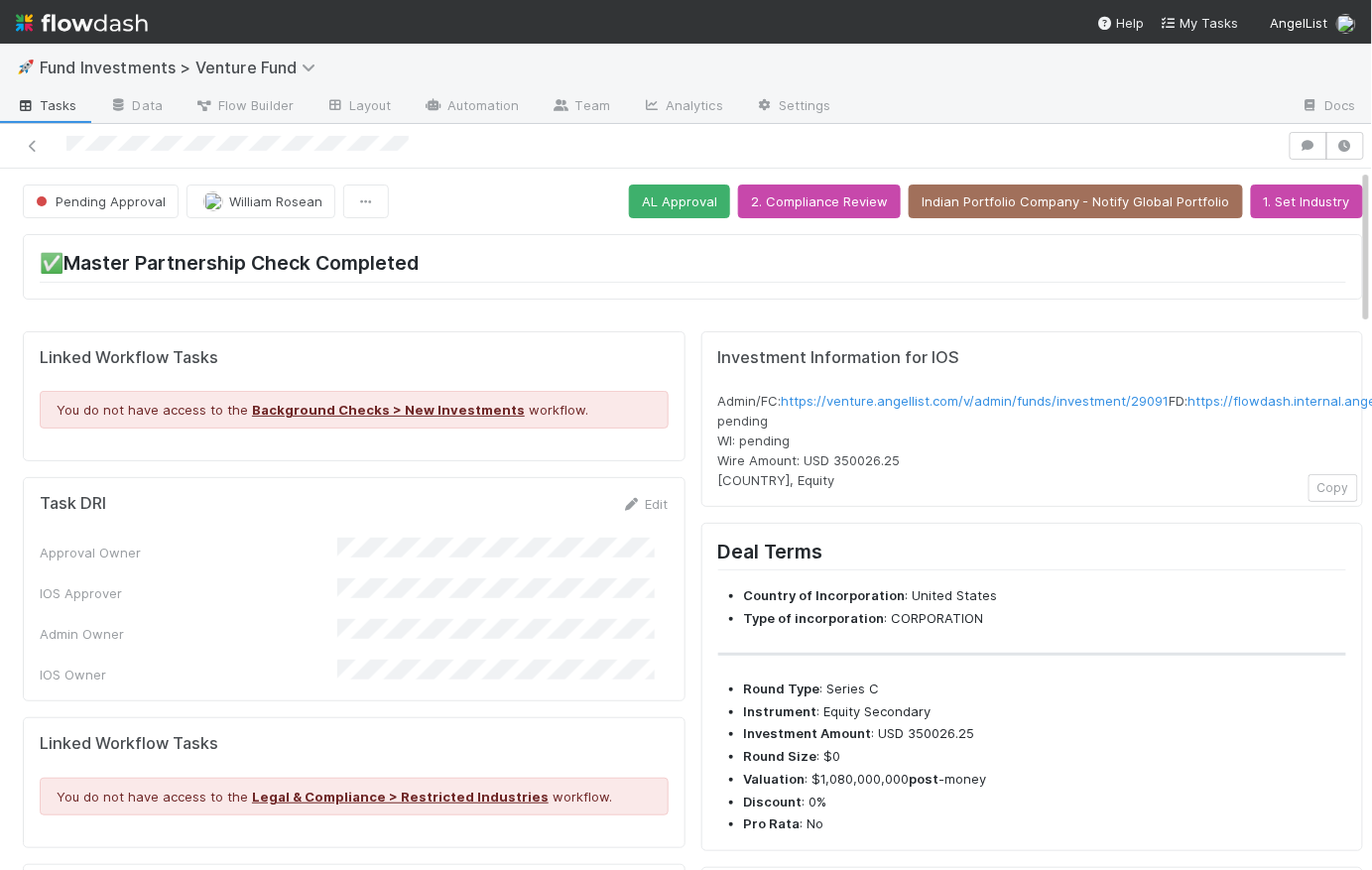 drag, startPoint x: 112, startPoint y: 597, endPoint x: 7, endPoint y: 612, distance: 106.06602 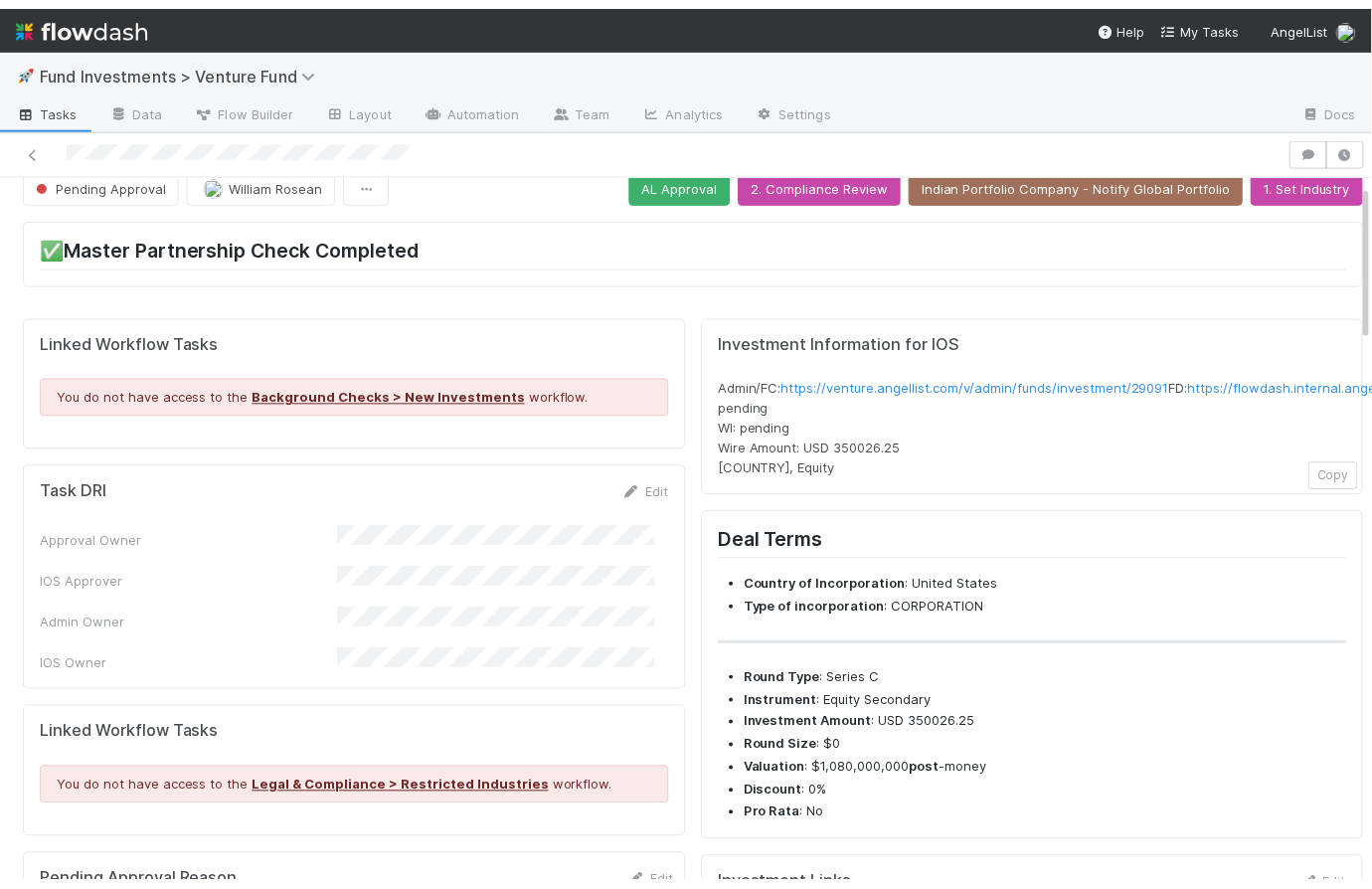 scroll, scrollTop: 0, scrollLeft: 0, axis: both 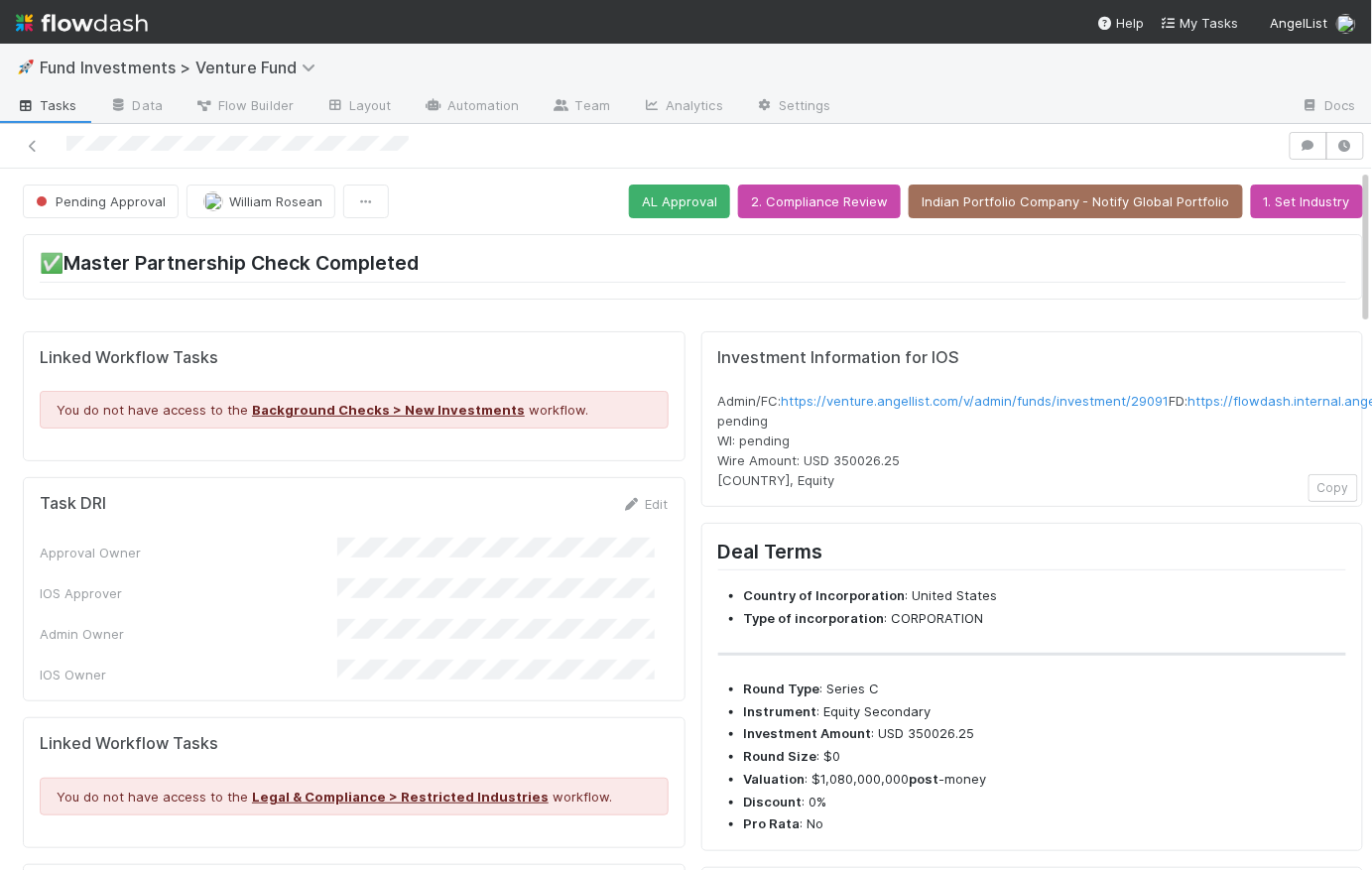 click on "✅Master Partnership Check Completed" at bounding box center (692, 274) 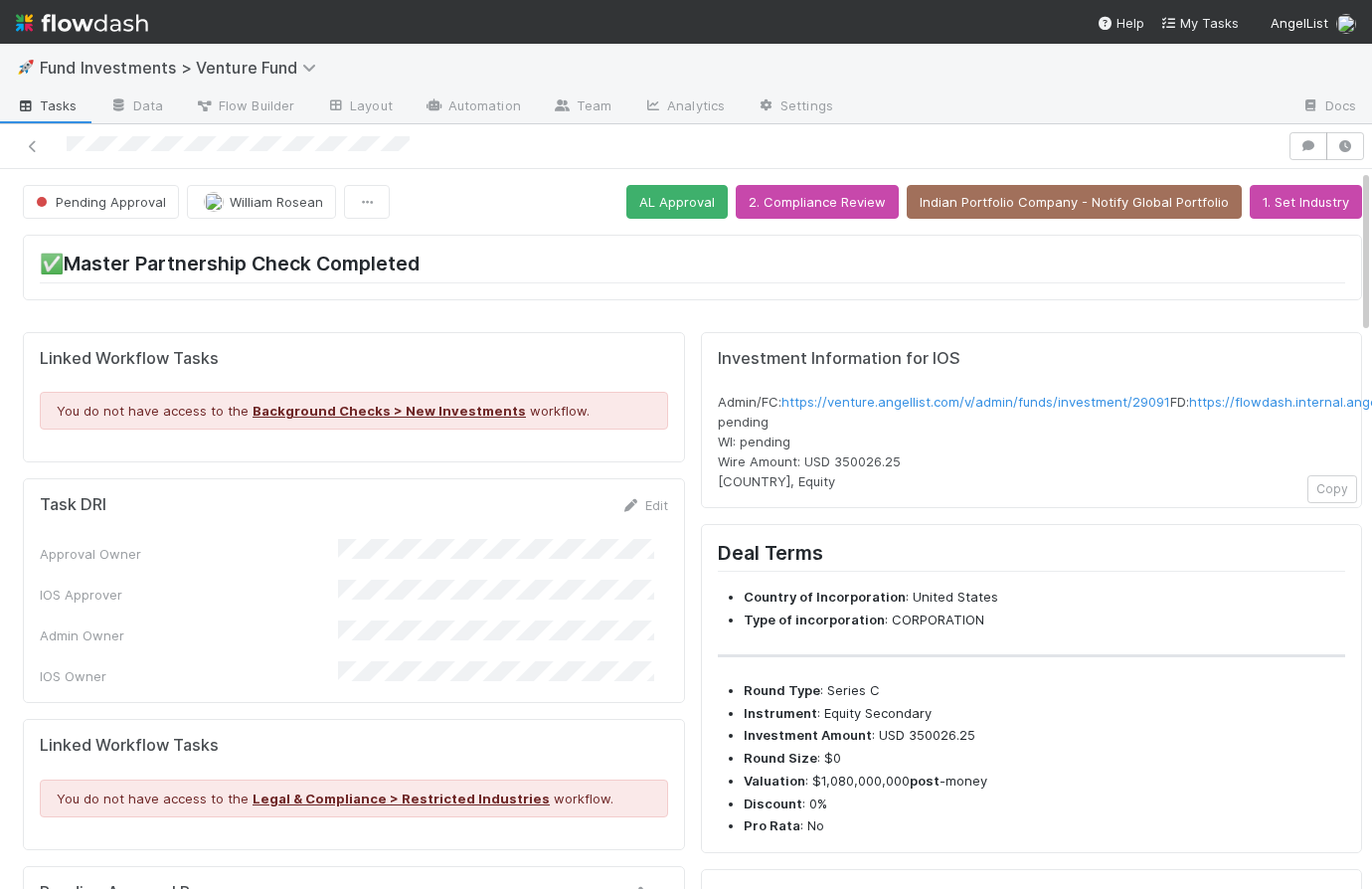 click on "Pending Approval William Rosean AL Approval 2. Compliance Review Indian Portfolio Company - Notify Global Portfolio 1. Set Industry" at bounding box center [692, 202] 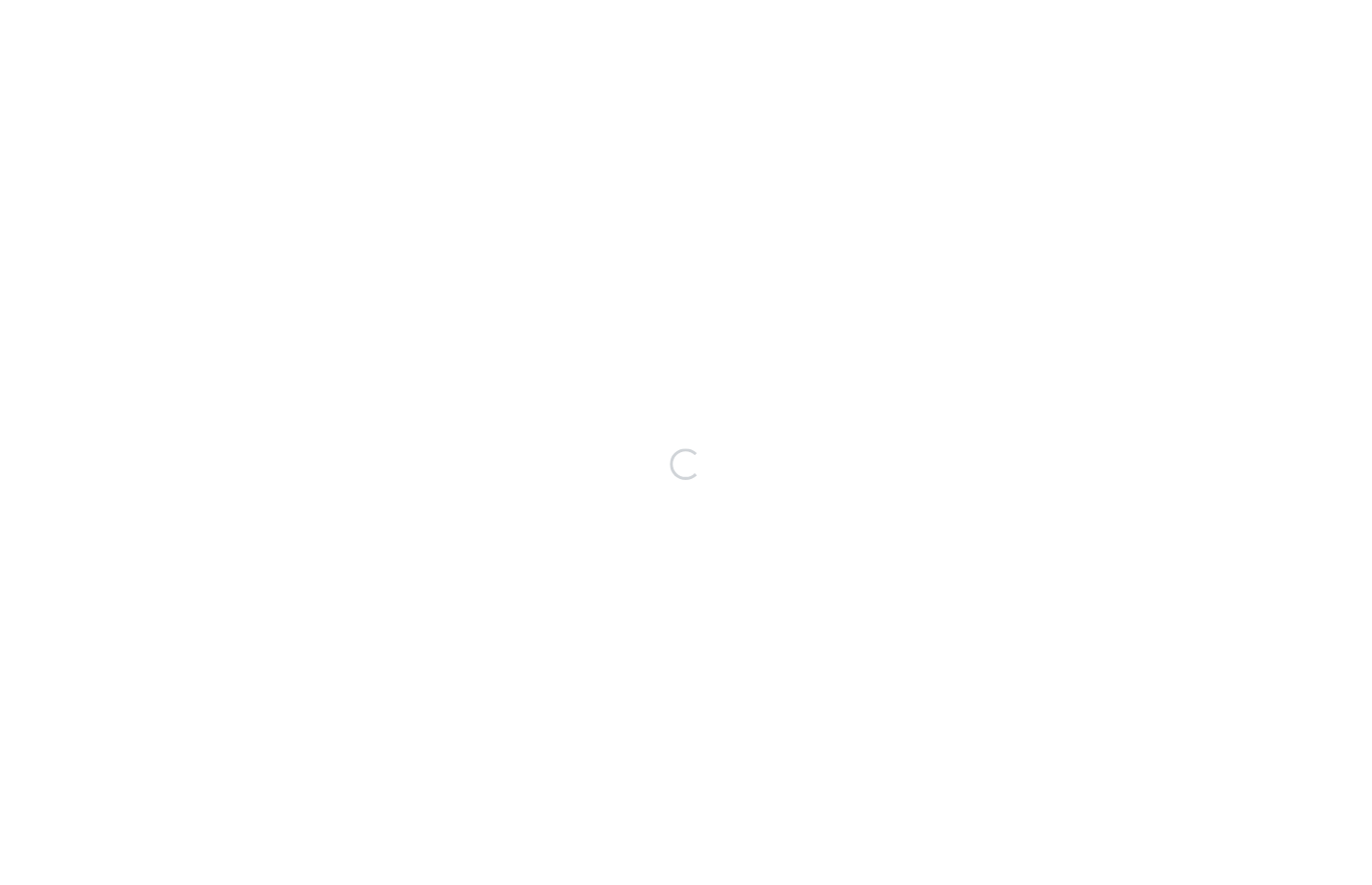 scroll, scrollTop: 0, scrollLeft: 0, axis: both 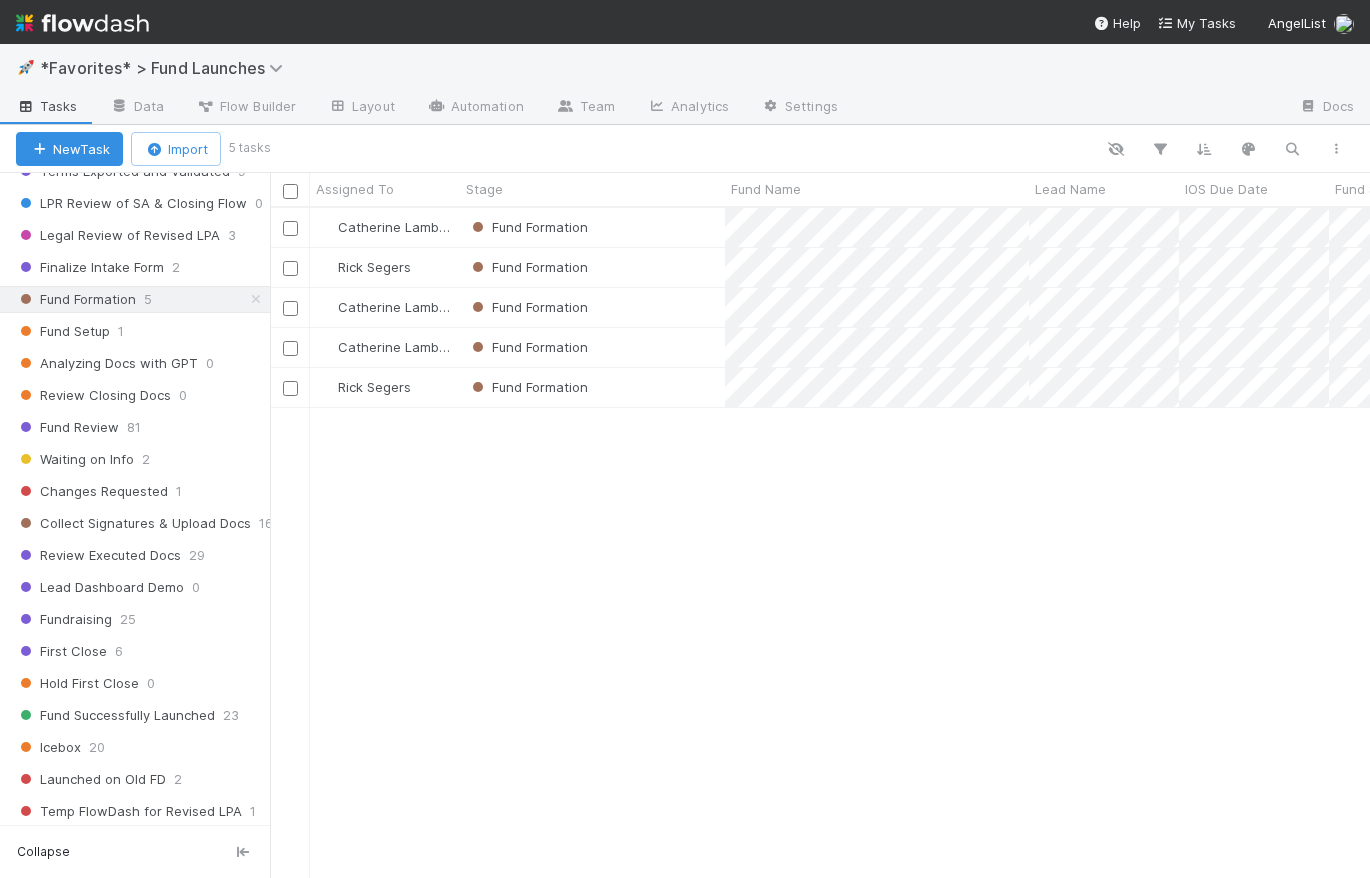 click at bounding box center [82, 23] 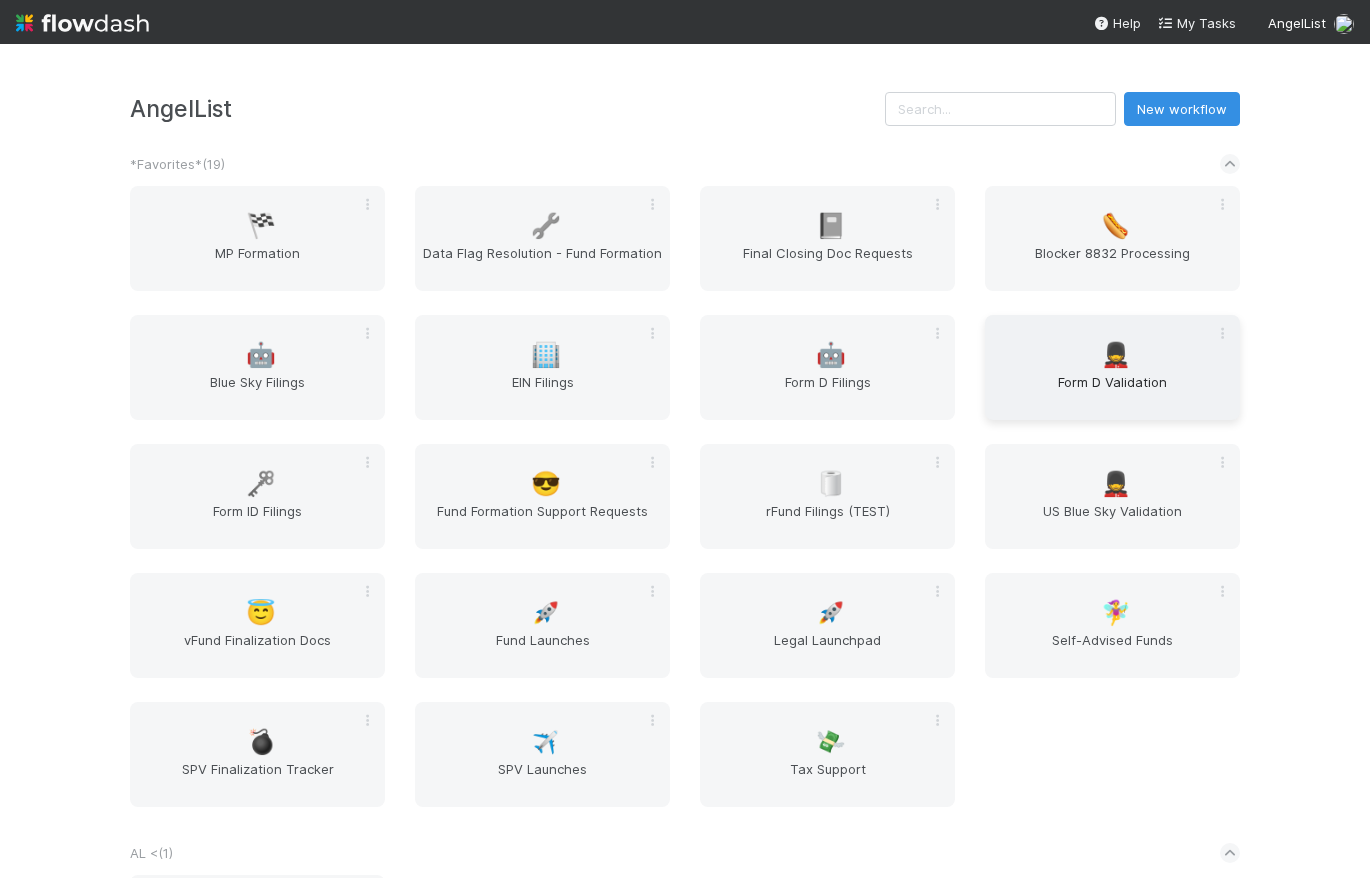 click on "💂 Form D Validation" at bounding box center [1112, 367] 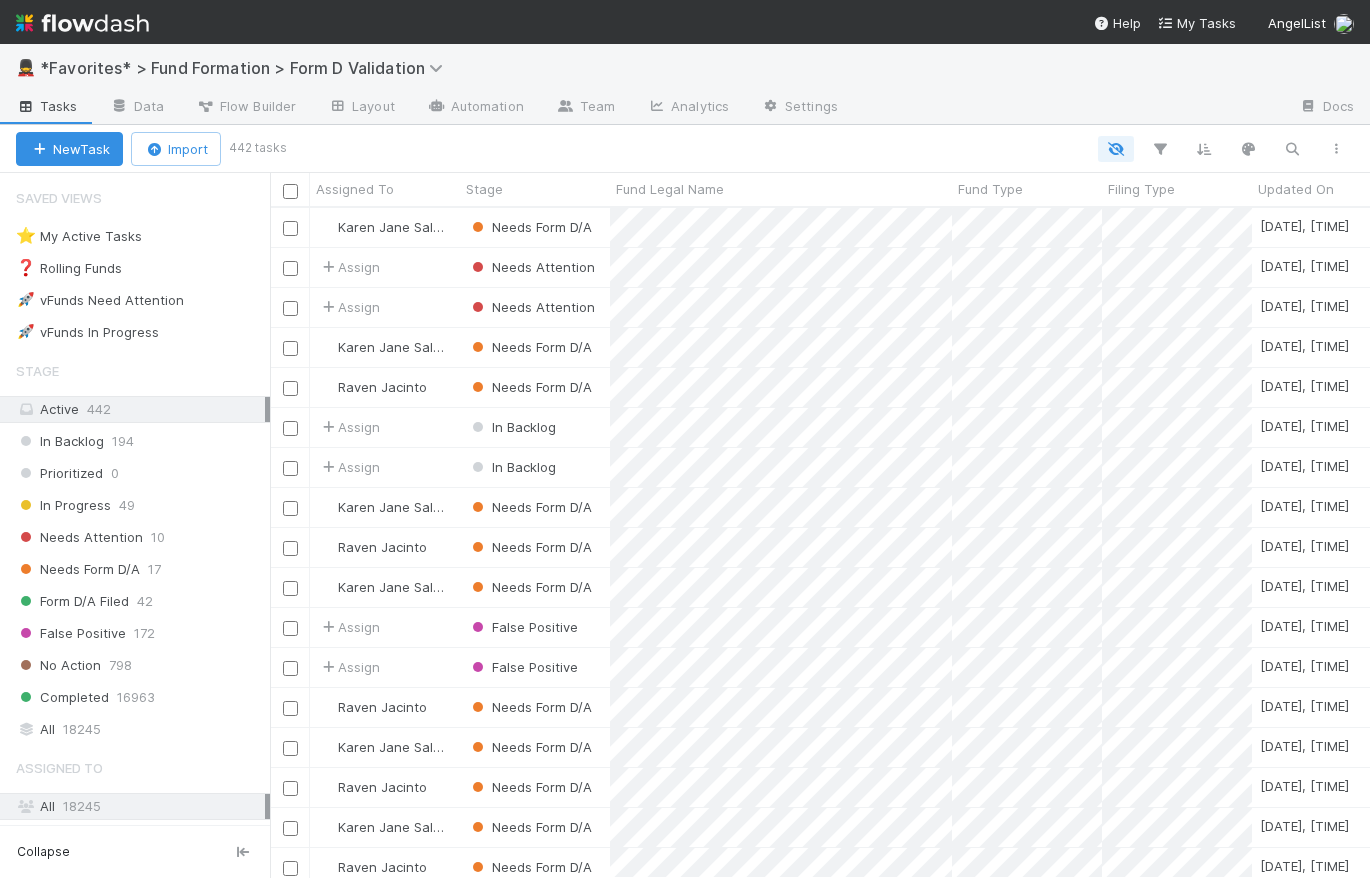 scroll, scrollTop: 14, scrollLeft: 14, axis: both 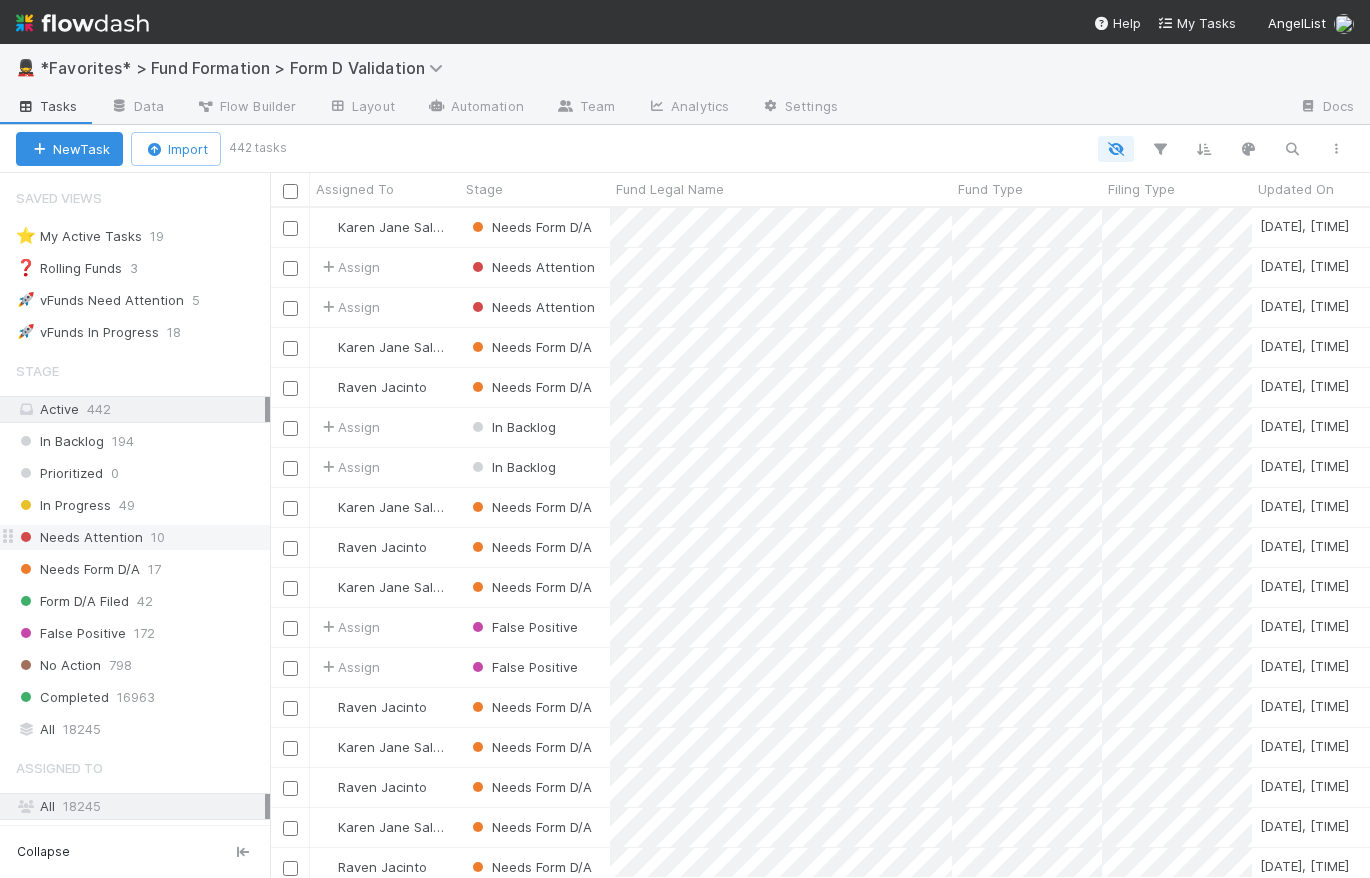 click on "Needs Attention" at bounding box center [79, 537] 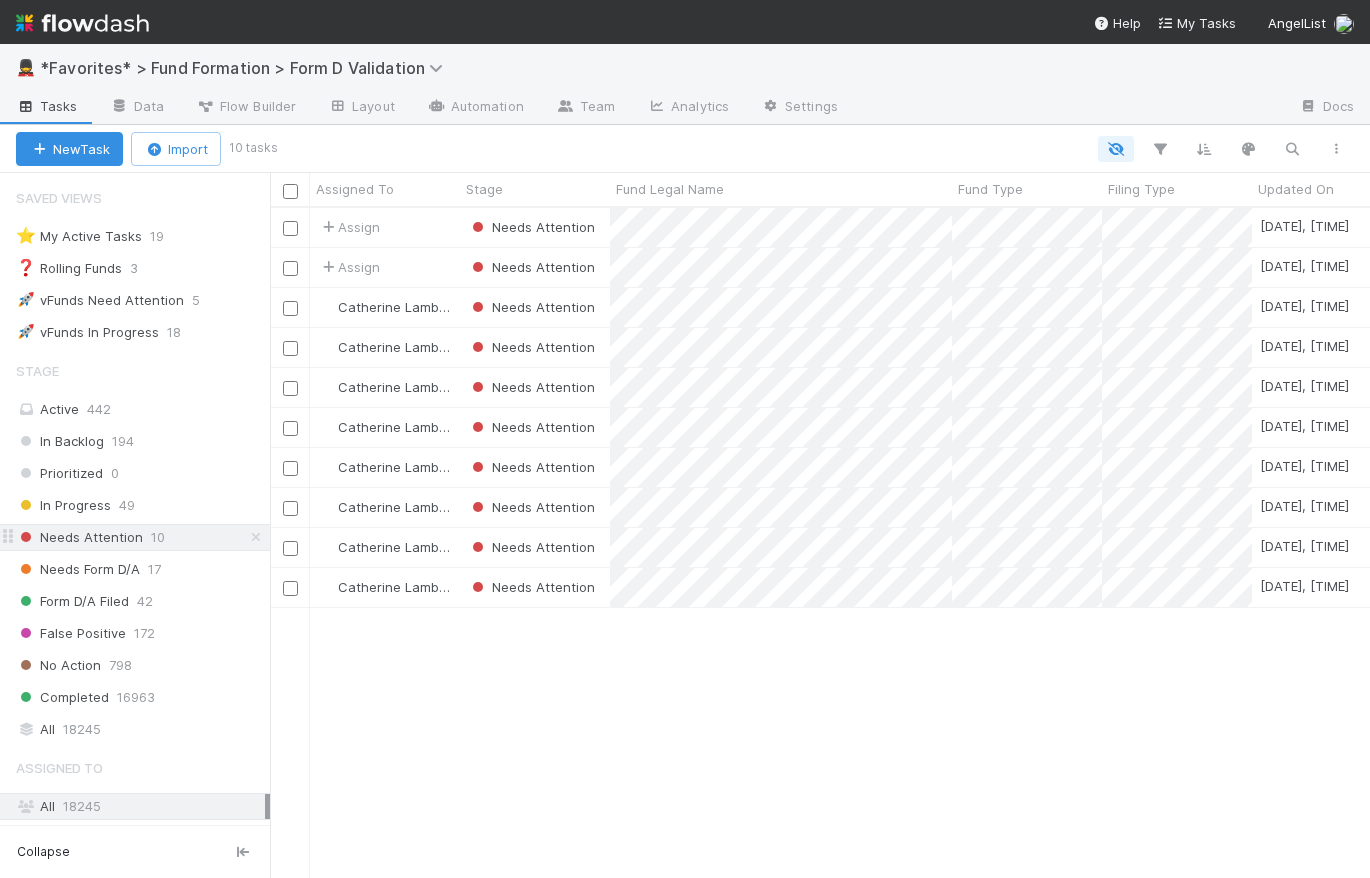 scroll, scrollTop: 14, scrollLeft: 14, axis: both 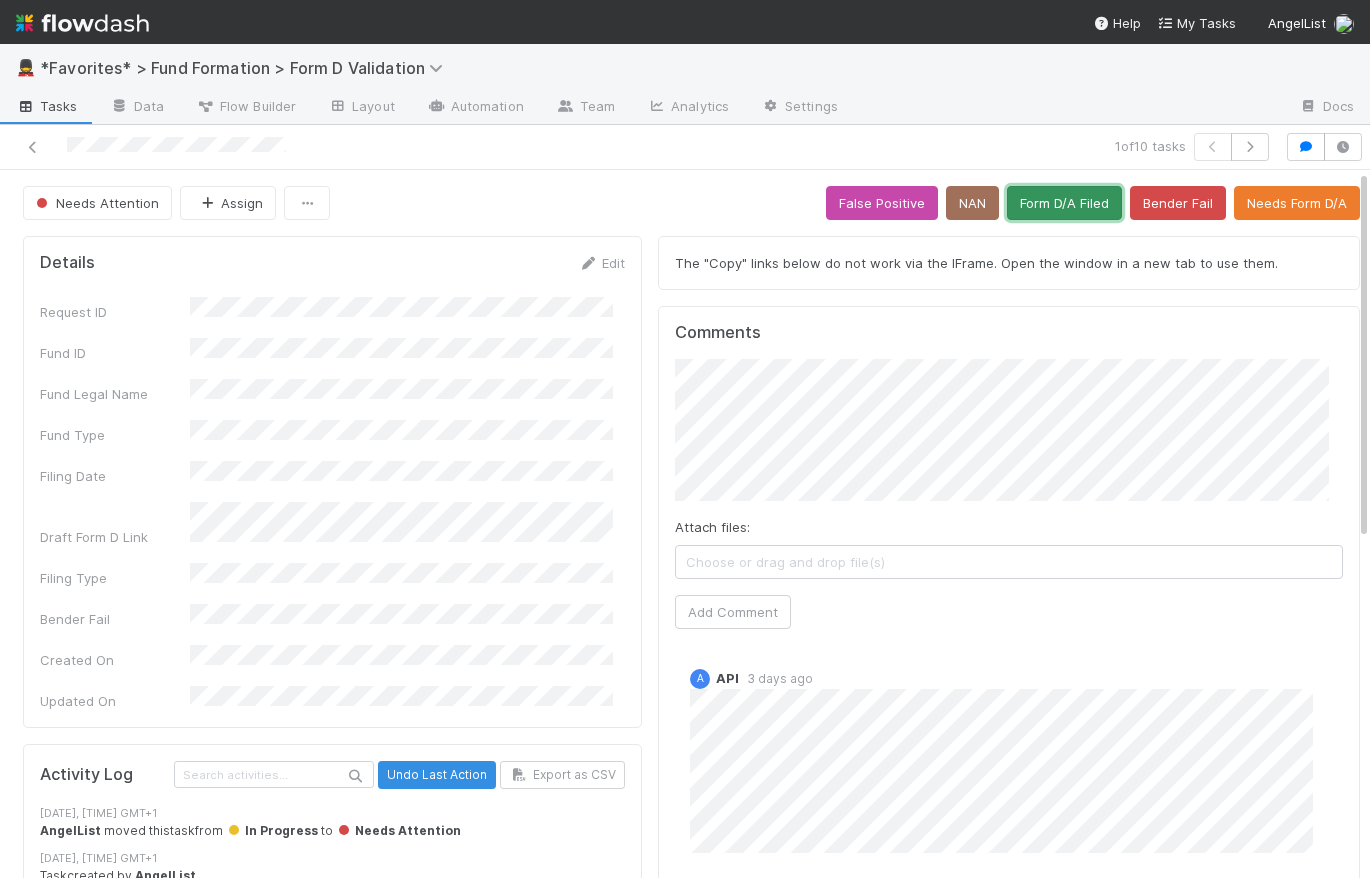click on "Form D/A Filed" at bounding box center (1064, 203) 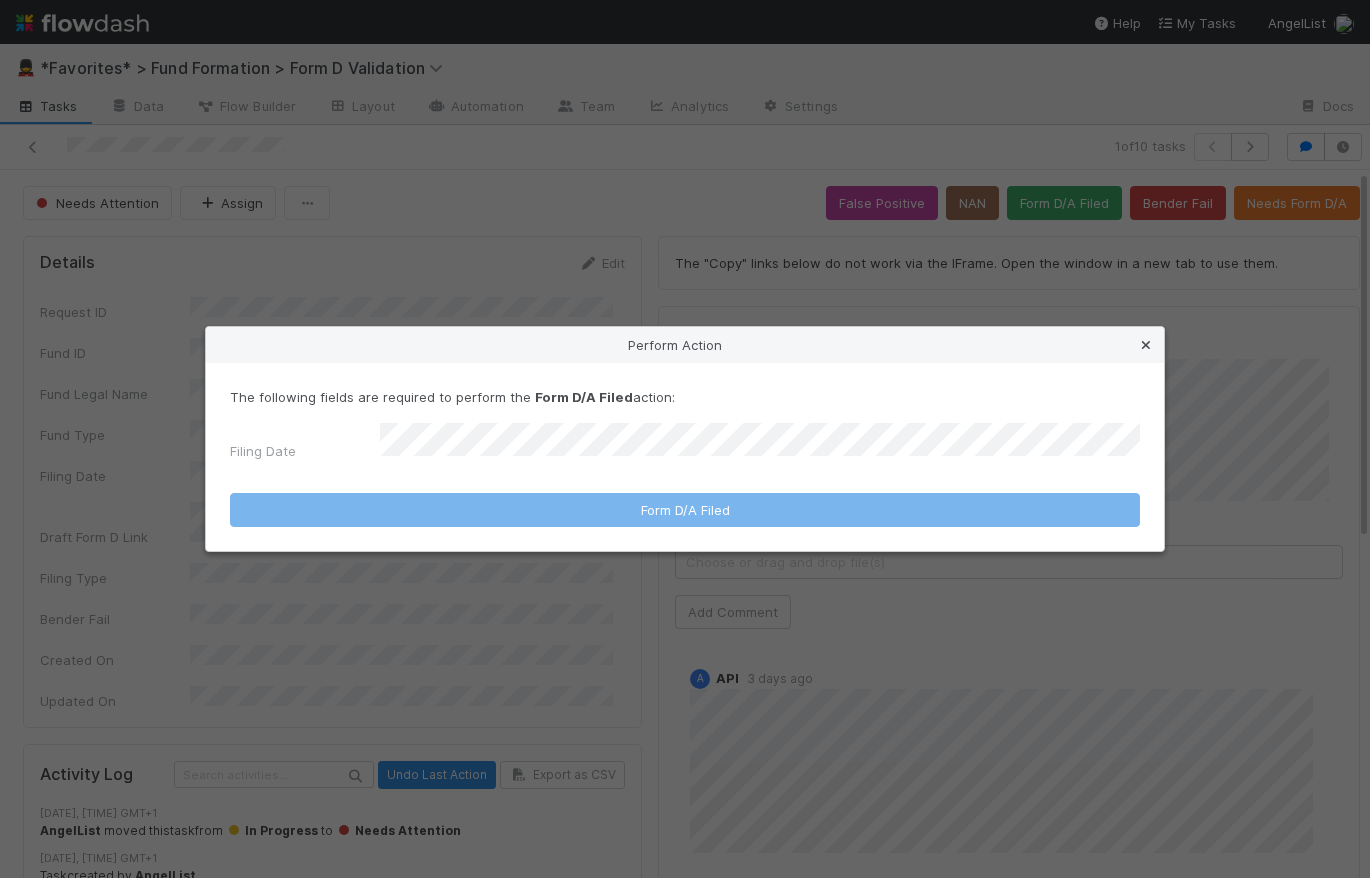click at bounding box center [1146, 345] 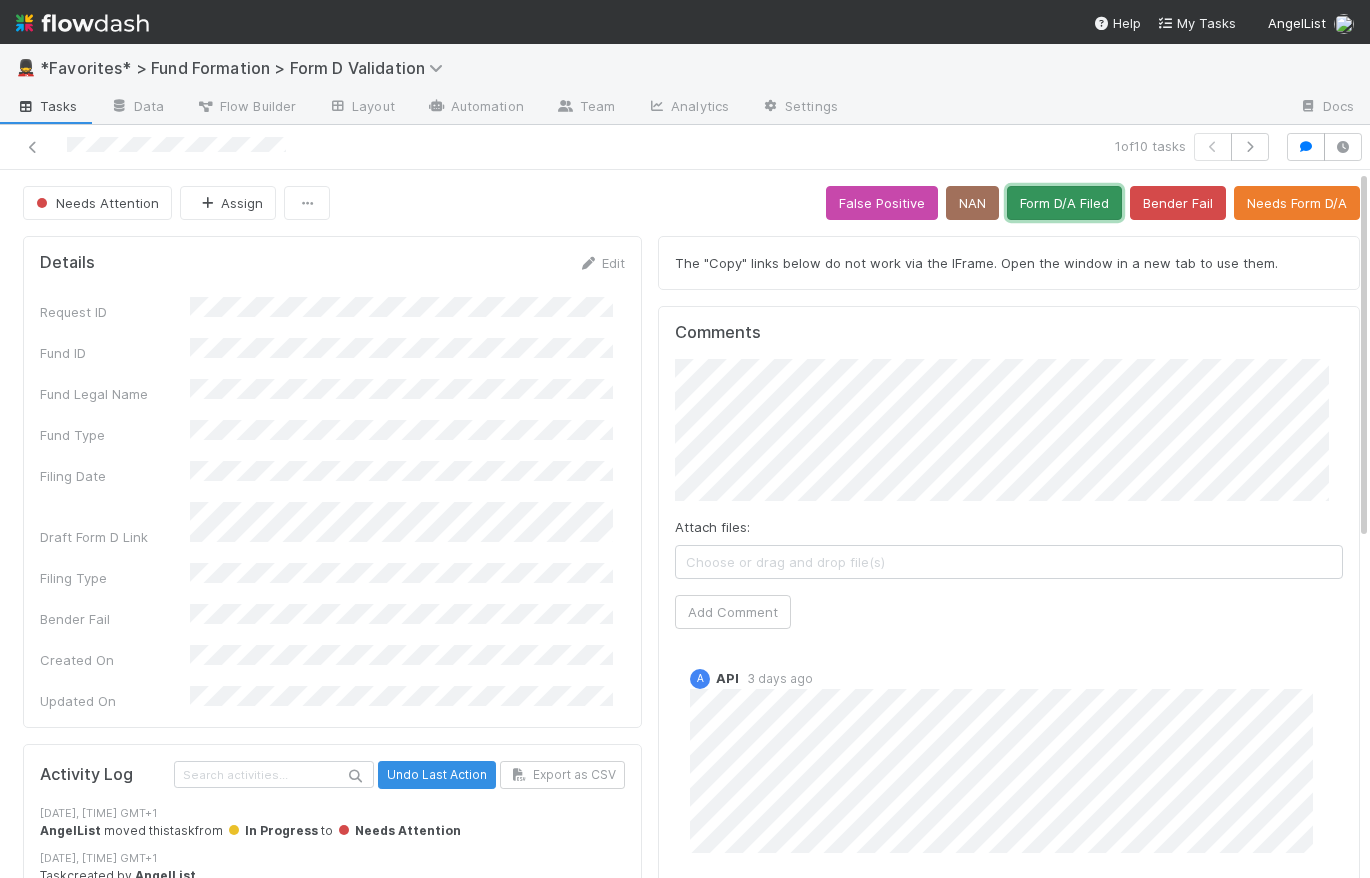 click on "Form D/A Filed" at bounding box center (1064, 203) 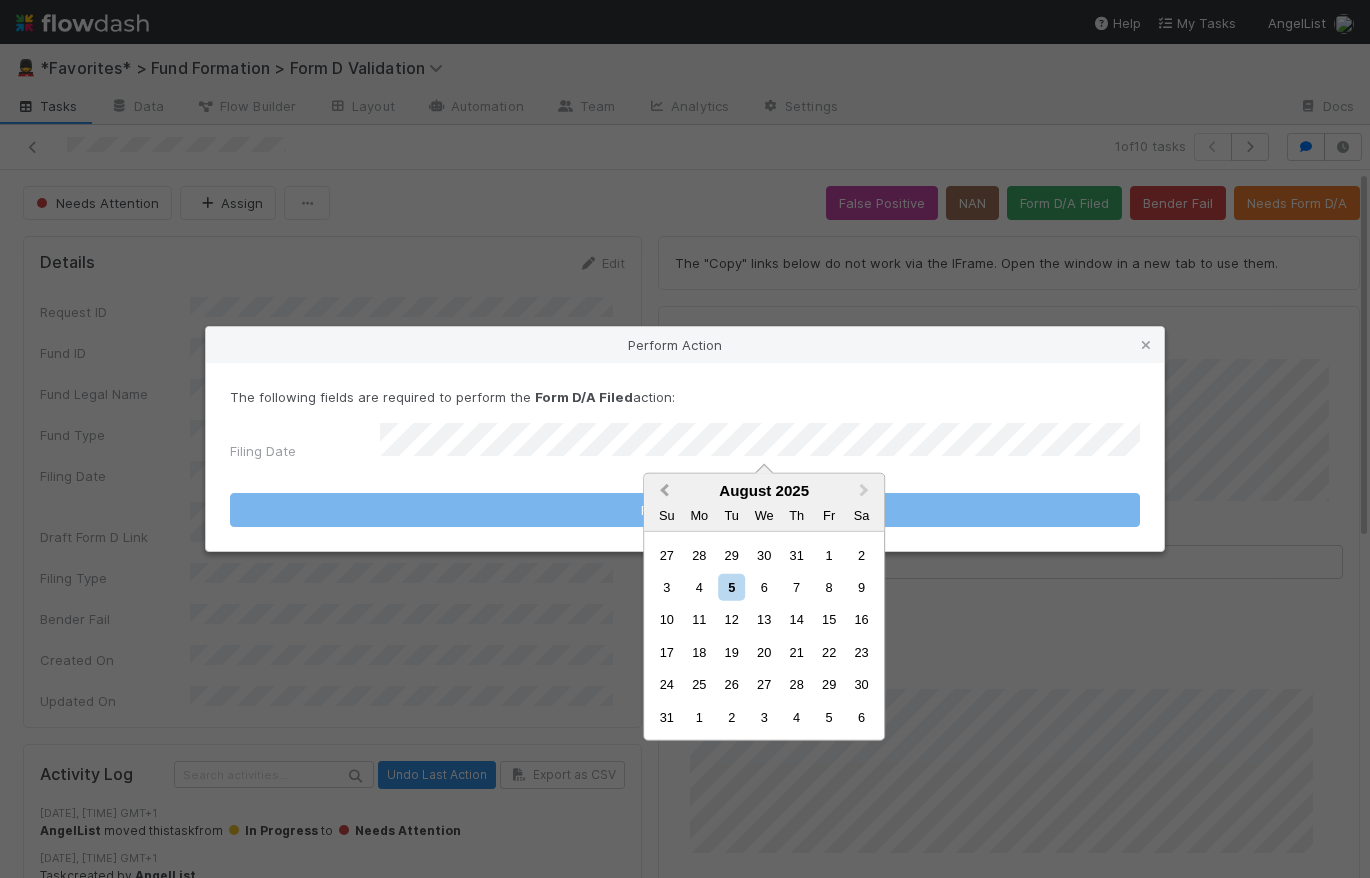 click on "Previous Month" at bounding box center (664, 490) 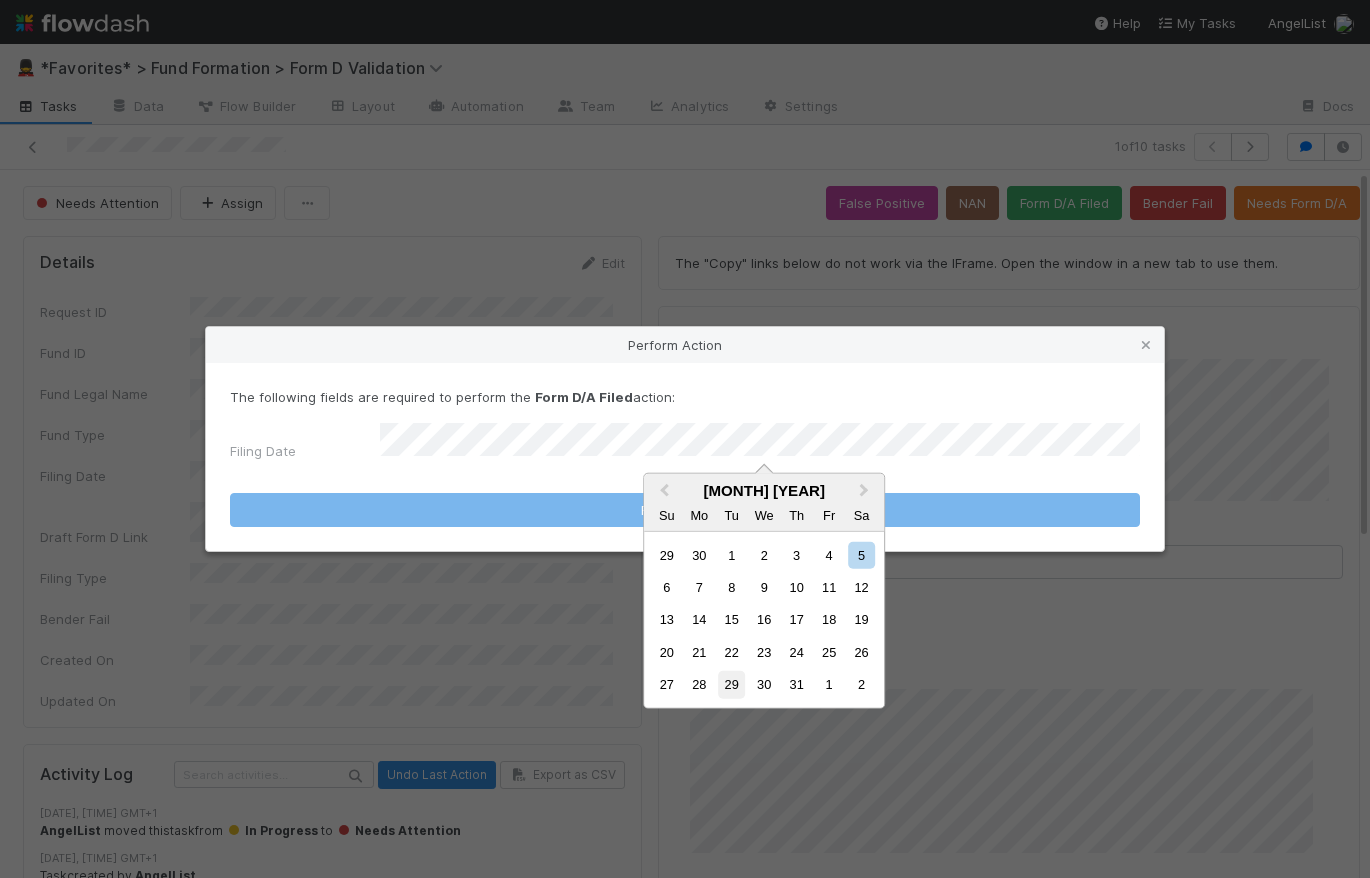 click on "29" at bounding box center (731, 684) 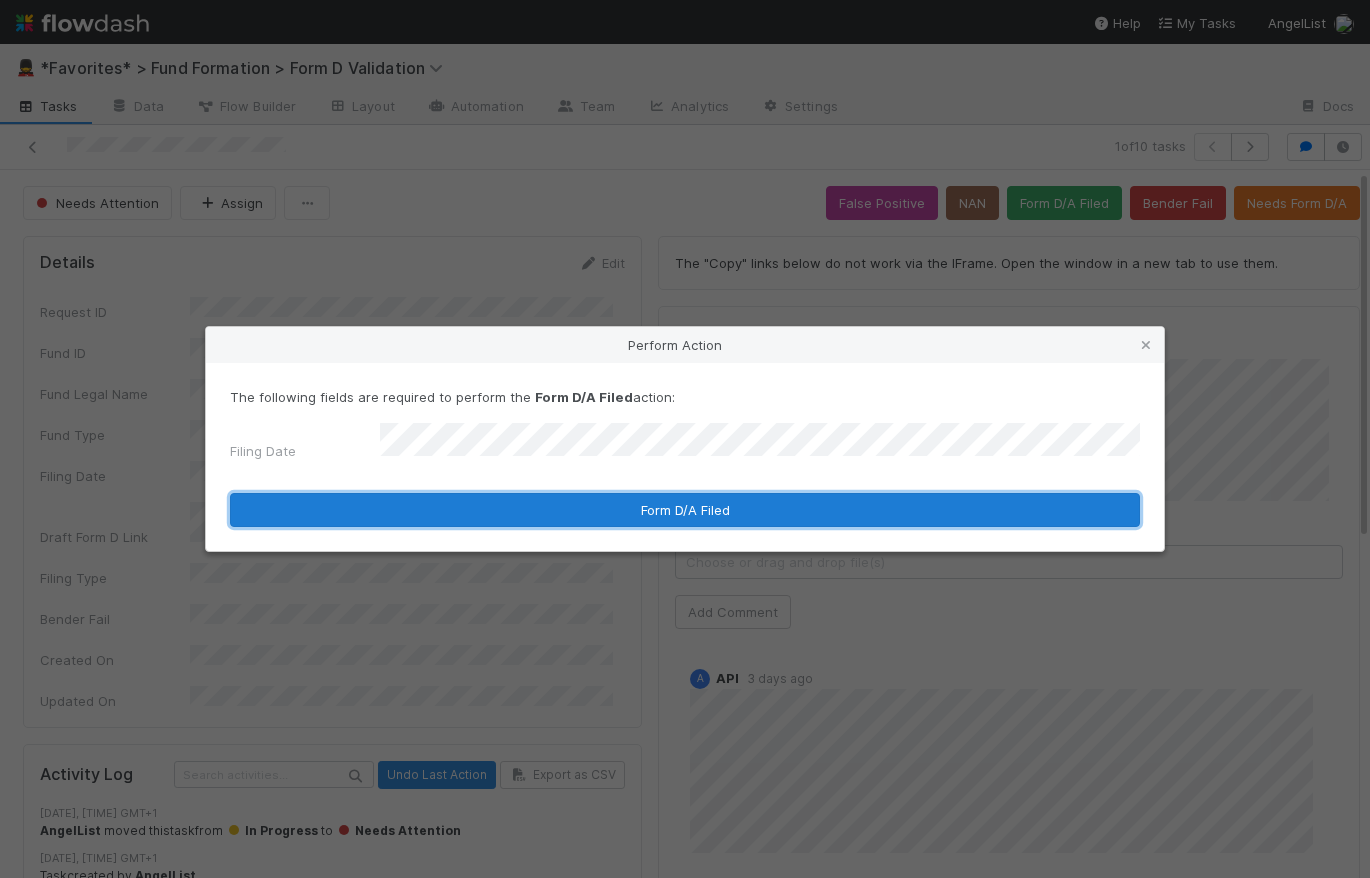 click on "Form D/A Filed" at bounding box center (685, 510) 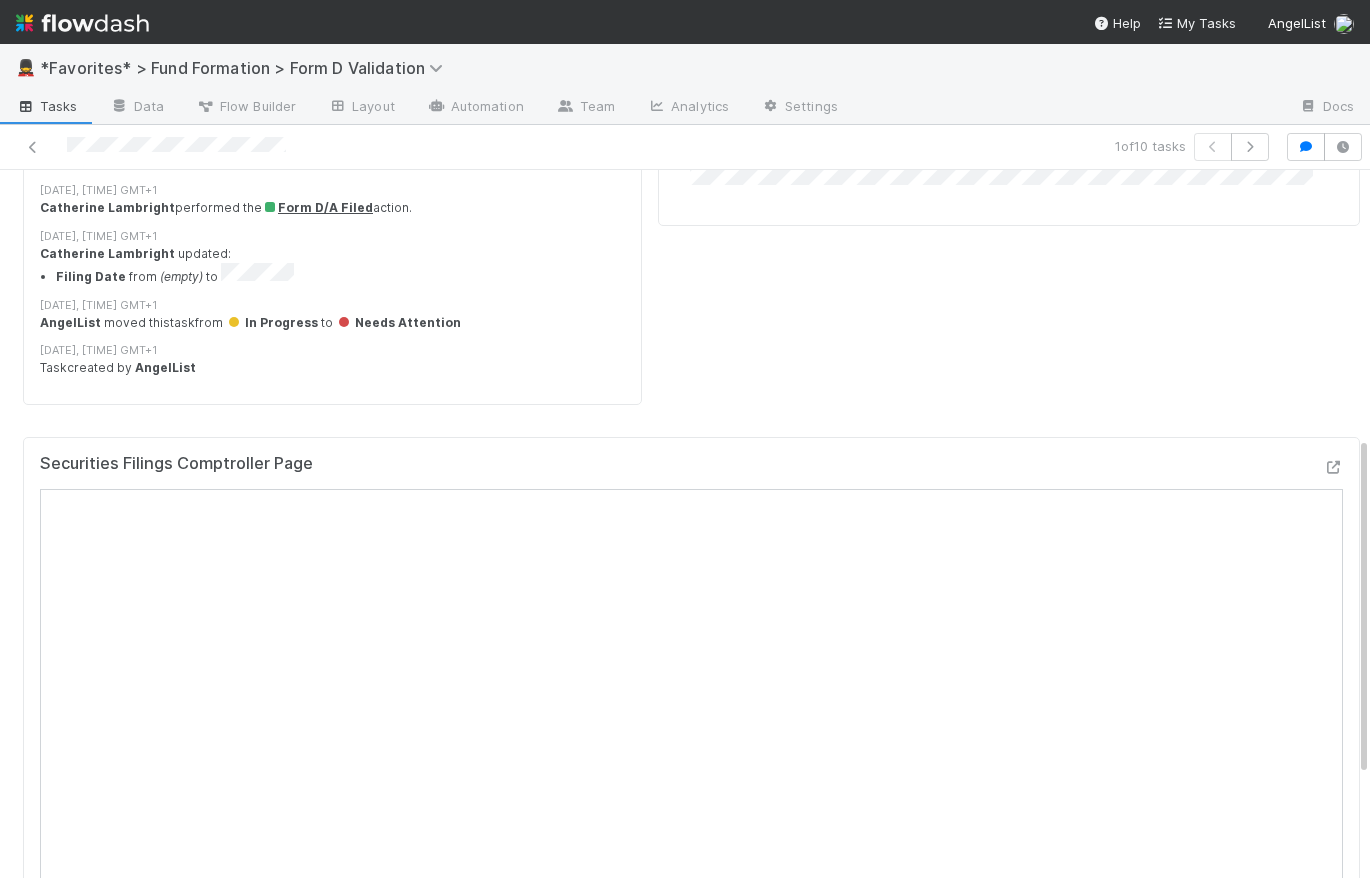 scroll, scrollTop: 281, scrollLeft: 0, axis: vertical 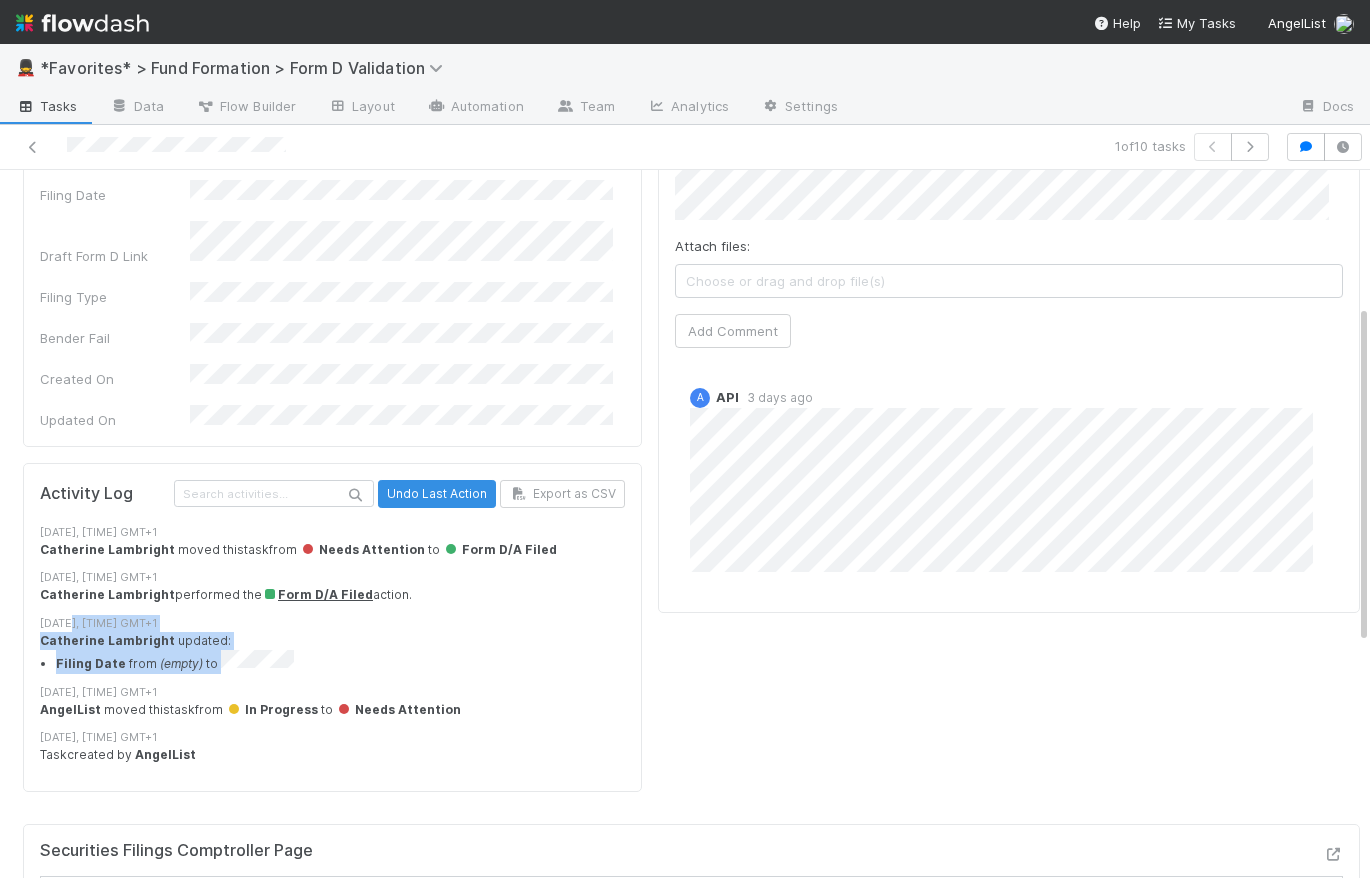 drag, startPoint x: 288, startPoint y: 599, endPoint x: 79, endPoint y: 580, distance: 209.86186 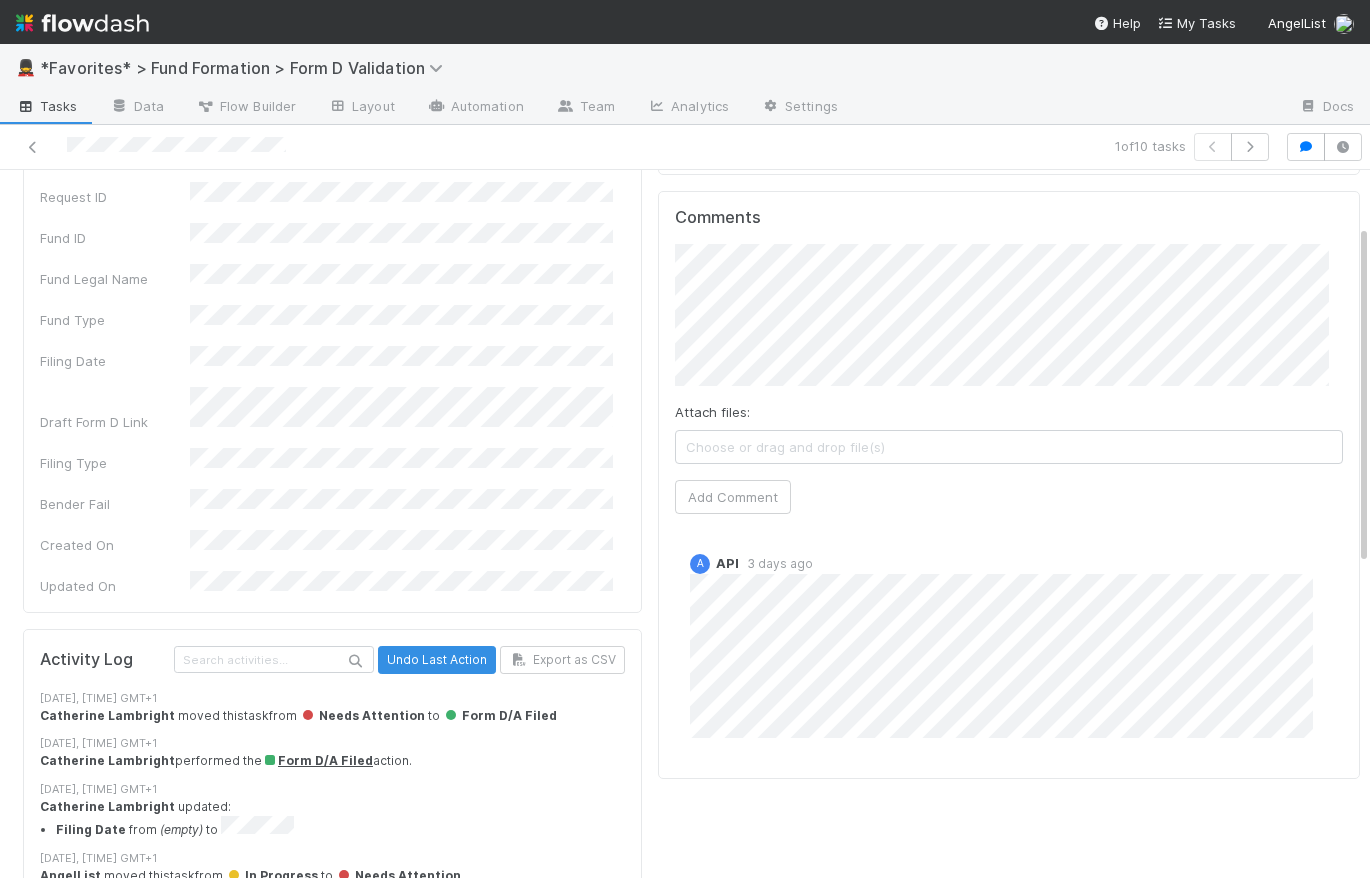 scroll, scrollTop: 0, scrollLeft: 0, axis: both 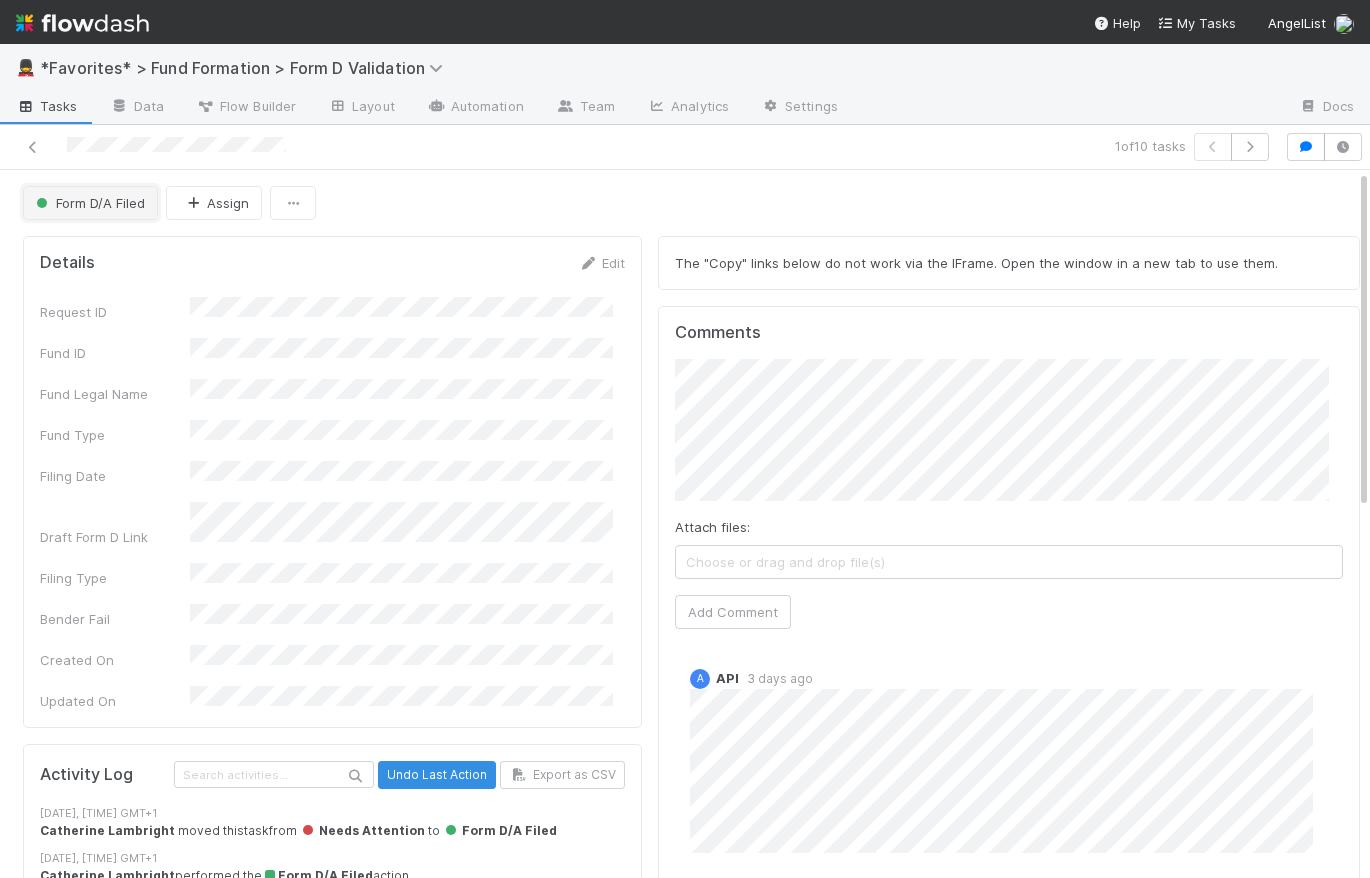 click on "Form D/A Filed" at bounding box center (88, 203) 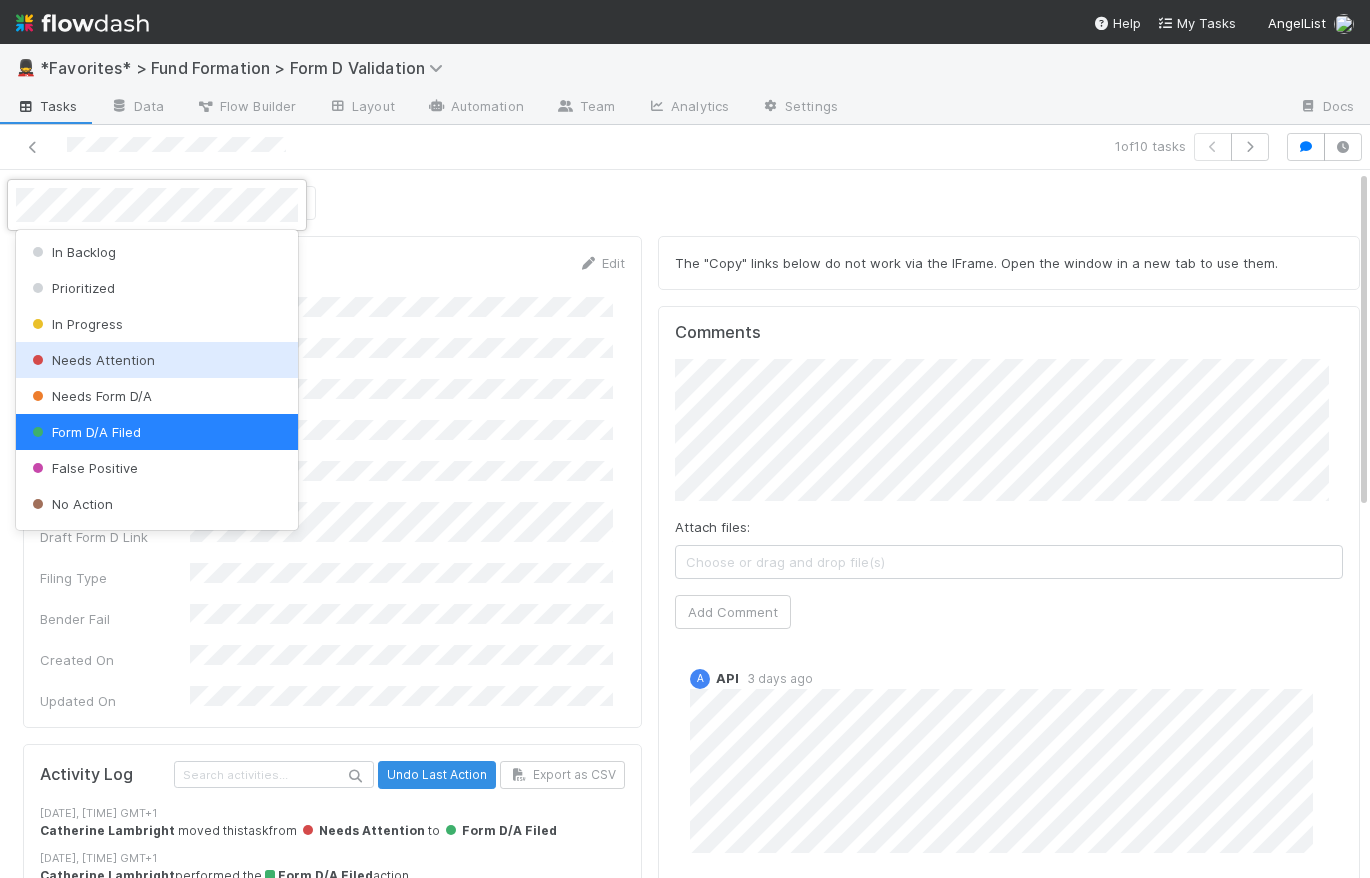 click on "Needs Attention" at bounding box center (157, 360) 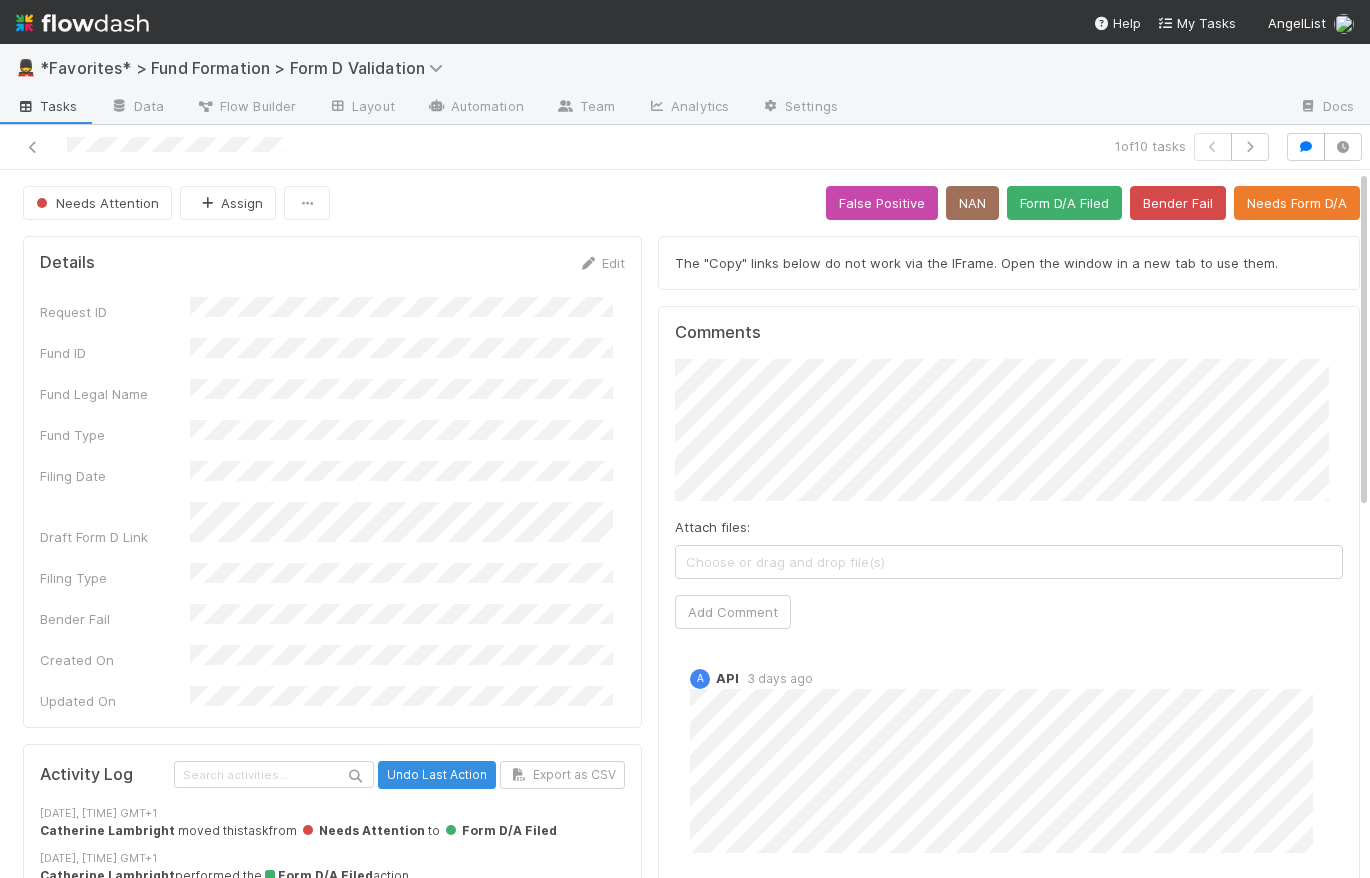 click on "Needs Attention Assign False Positive NAN Form D/A Filed Bender Fail Needs Form D/A" at bounding box center (691, 203) 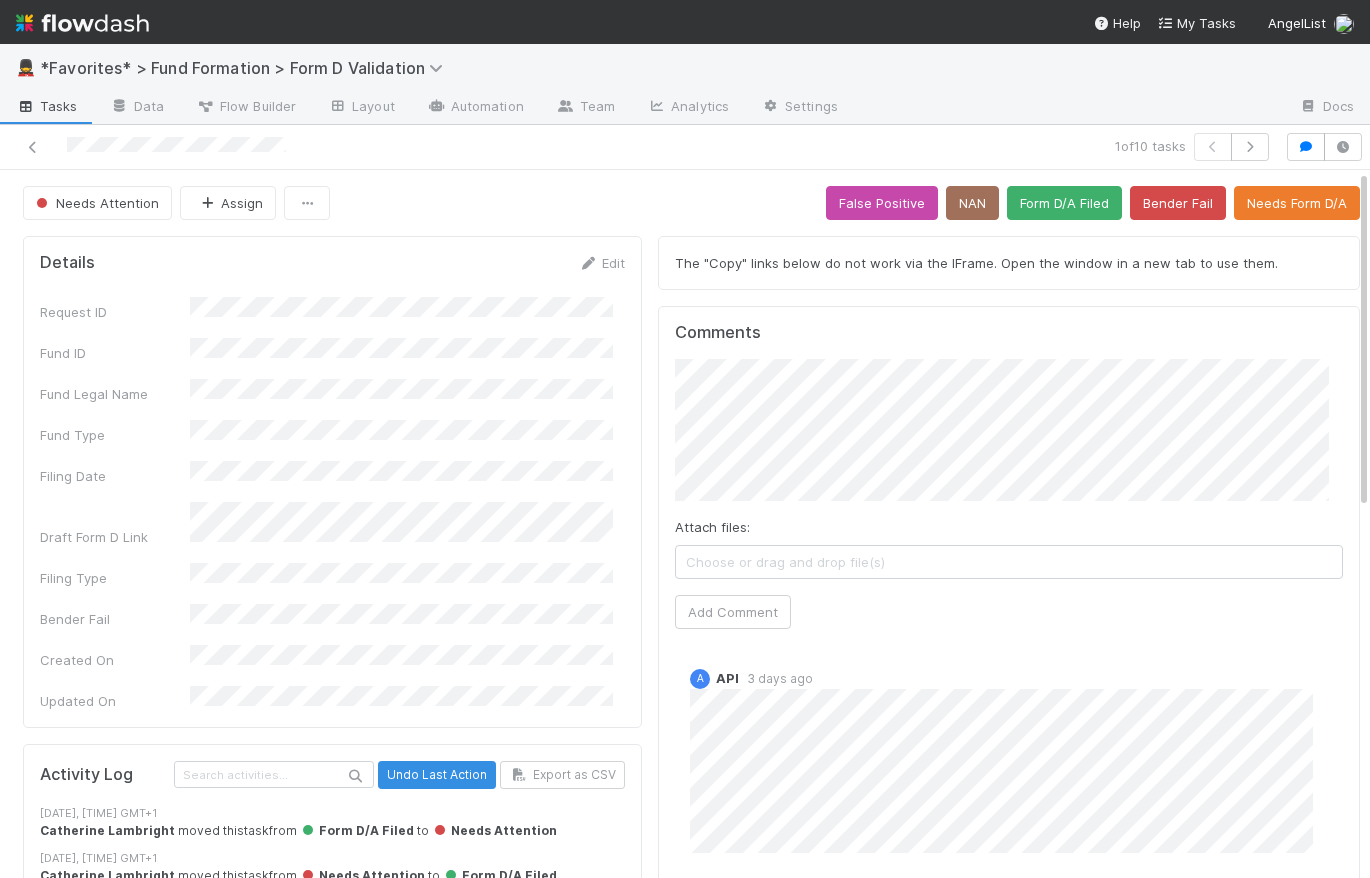 click on "Tasks" at bounding box center (47, 106) 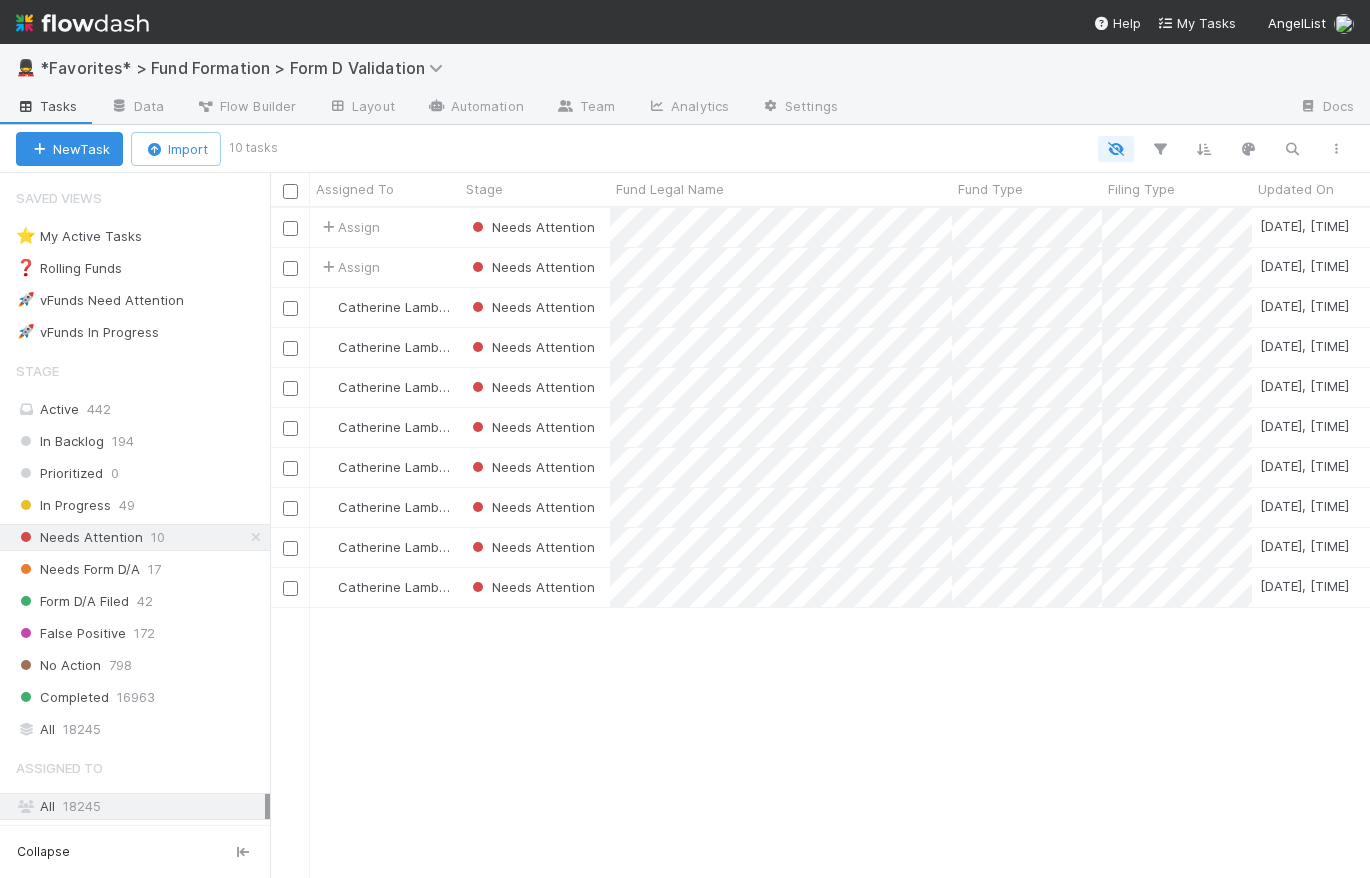 scroll, scrollTop: 14, scrollLeft: 14, axis: both 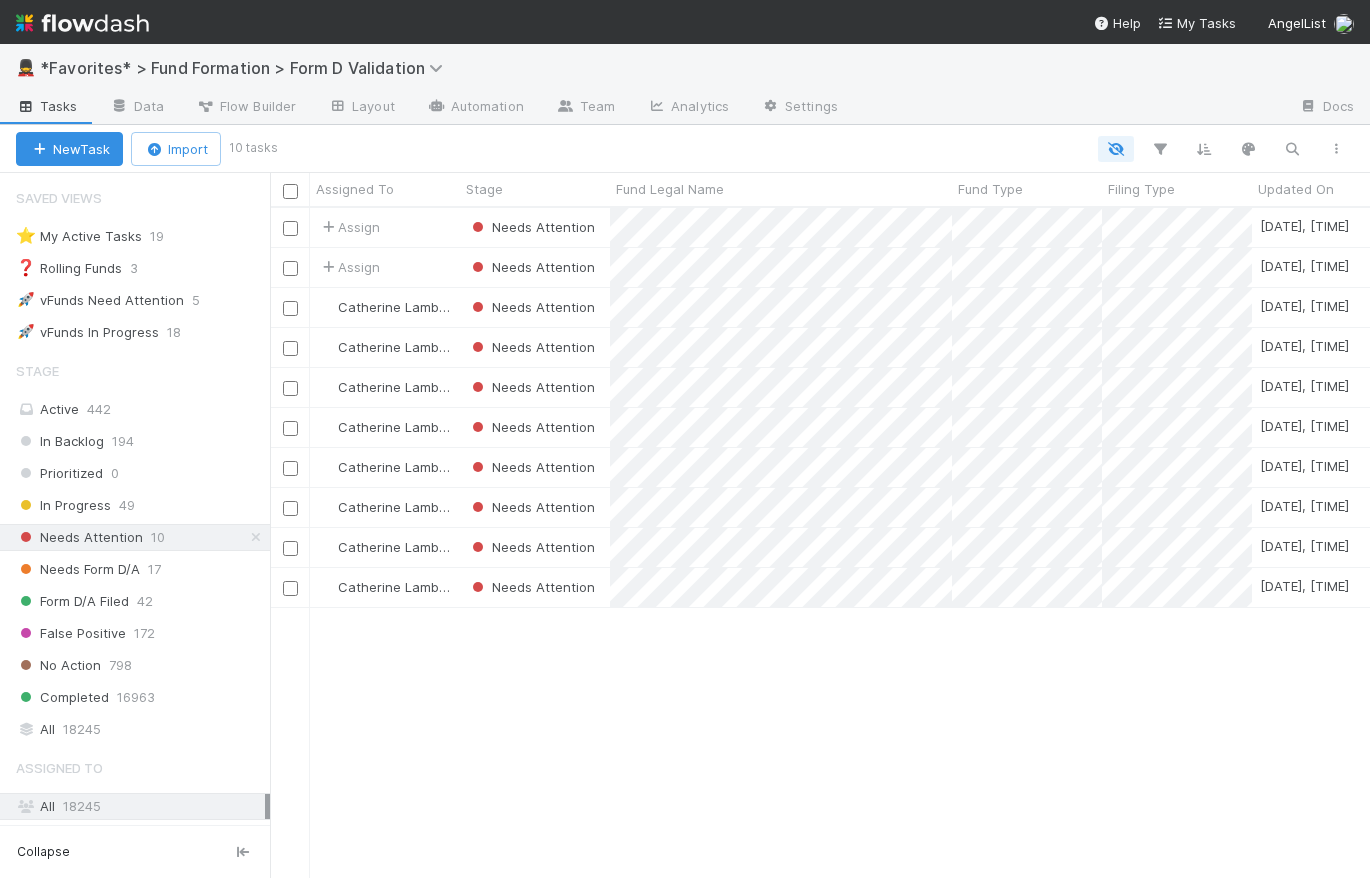 click at bounding box center (82, 23) 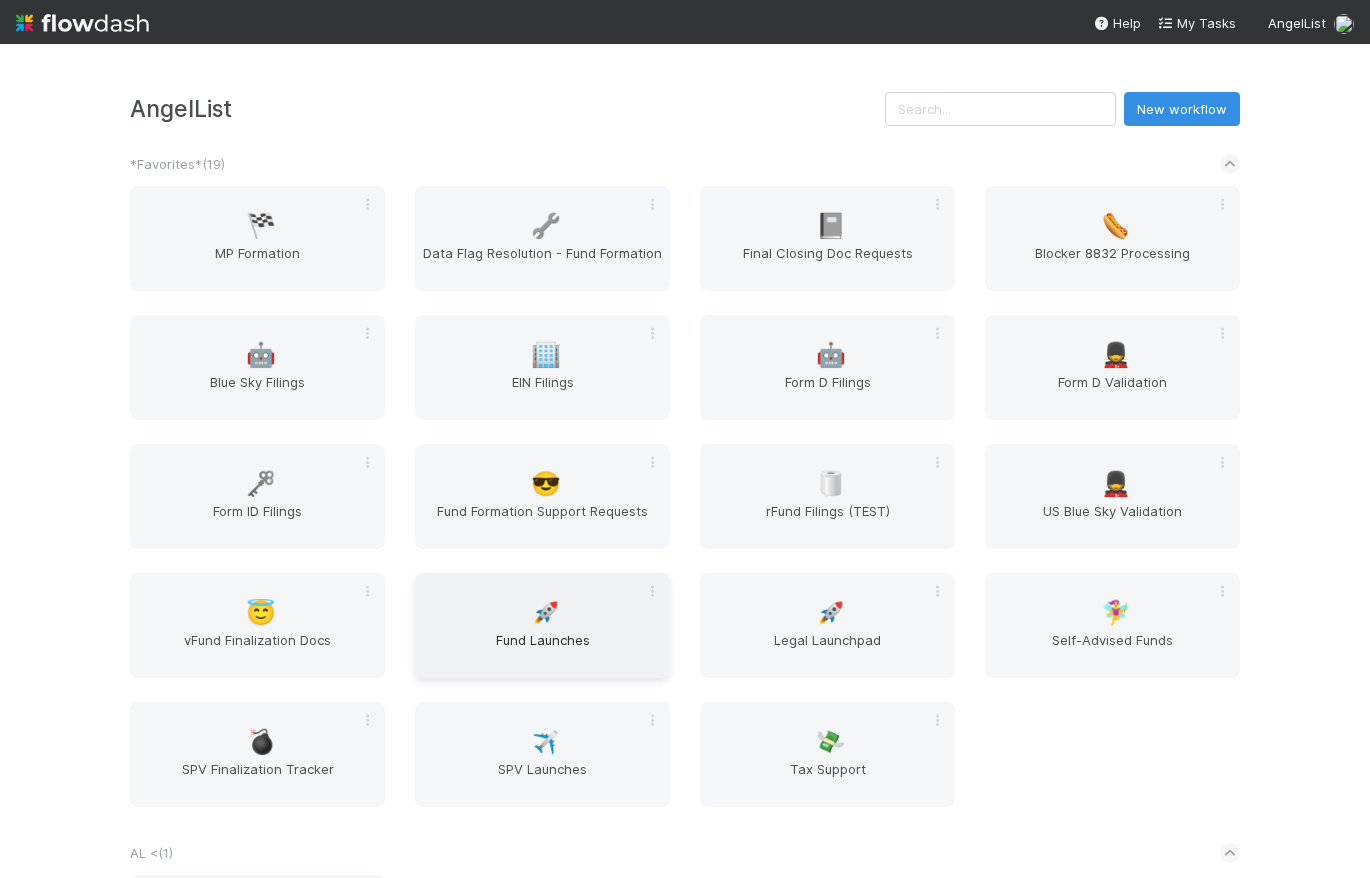 click on "Fund Launches" at bounding box center [542, 650] 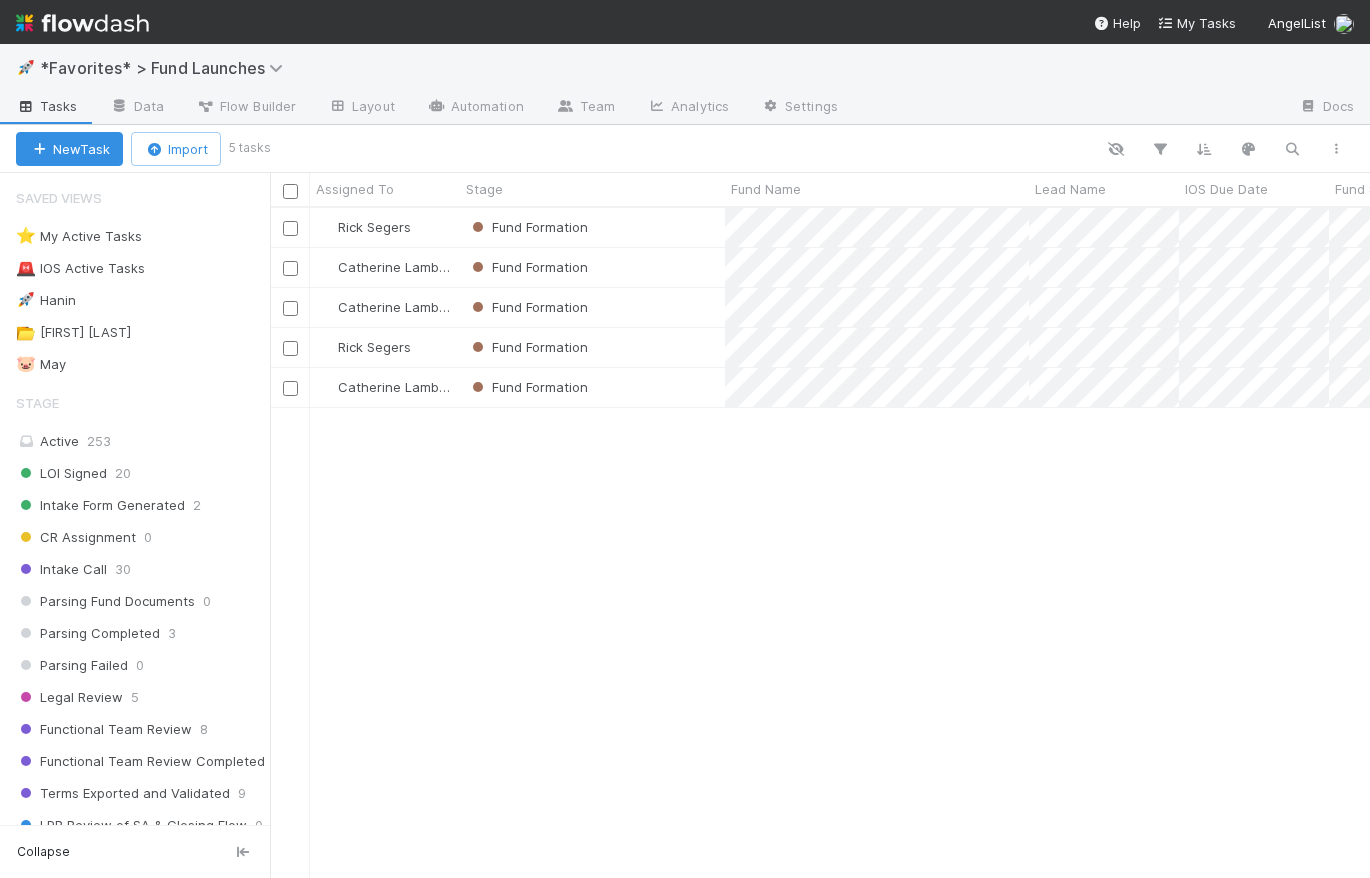 scroll, scrollTop: 14, scrollLeft: 14, axis: both 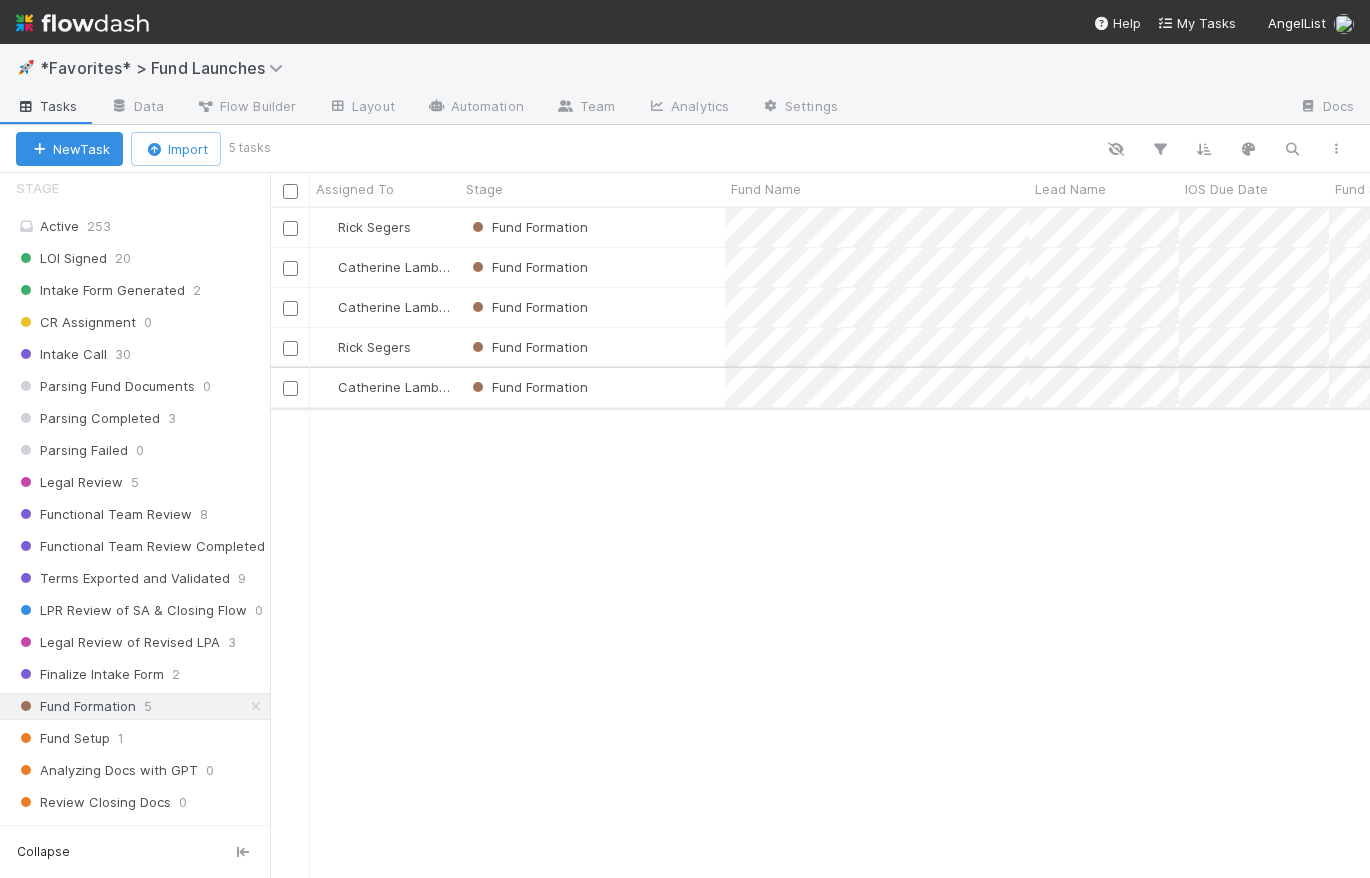 click on "Fund Formation" at bounding box center [592, 387] 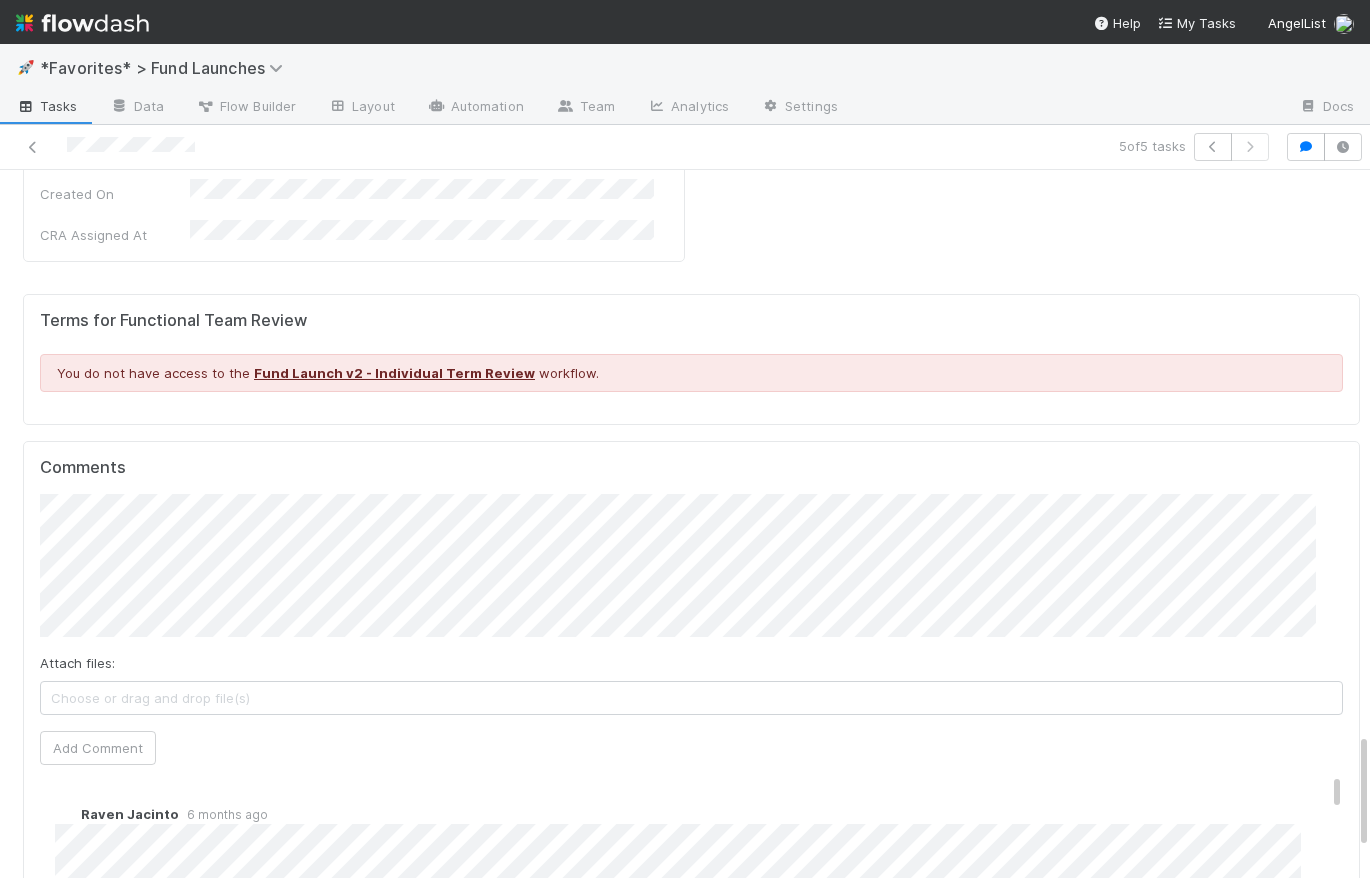 scroll, scrollTop: 3454, scrollLeft: 0, axis: vertical 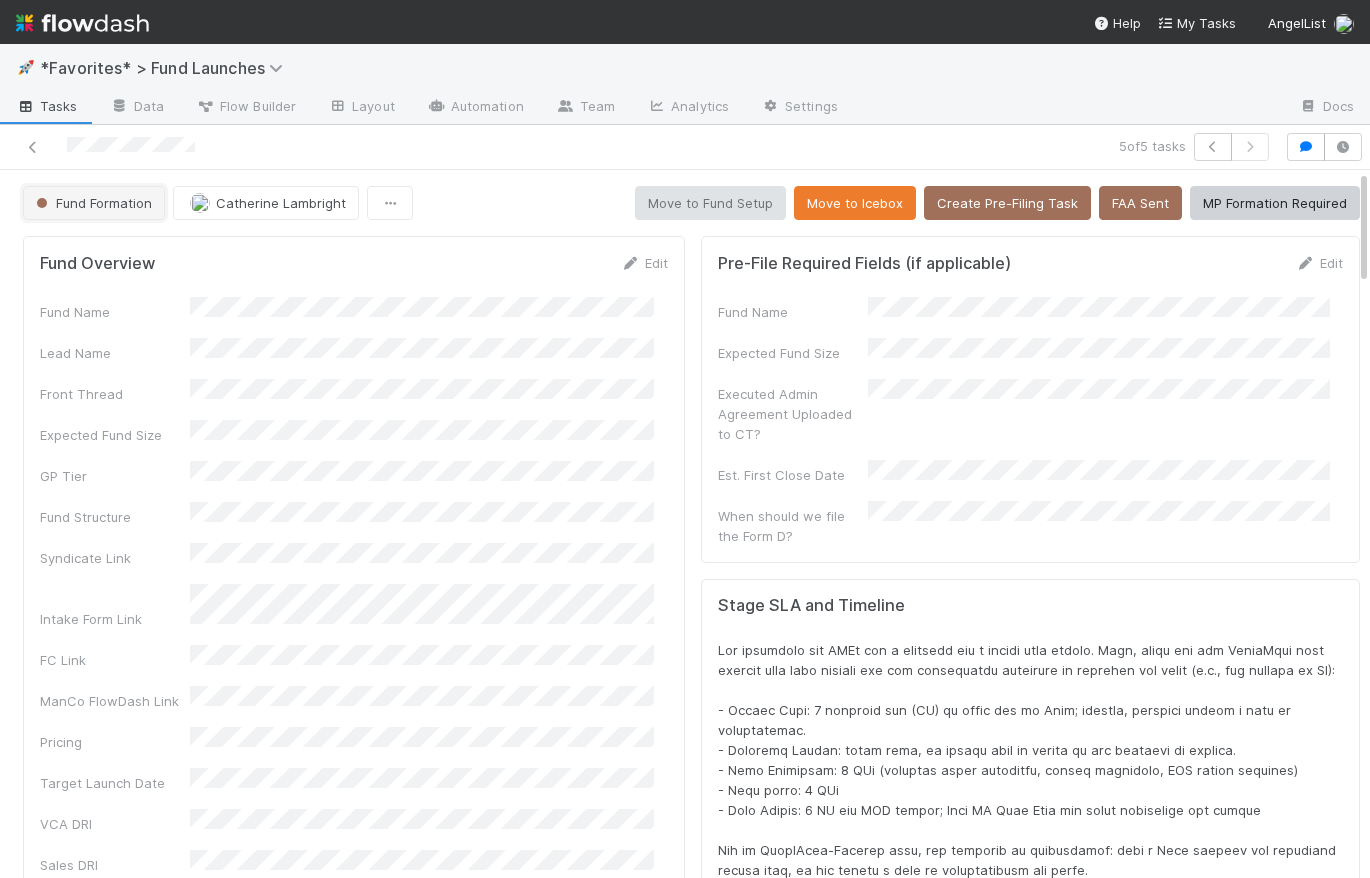 click on "Fund Formation" at bounding box center [92, 203] 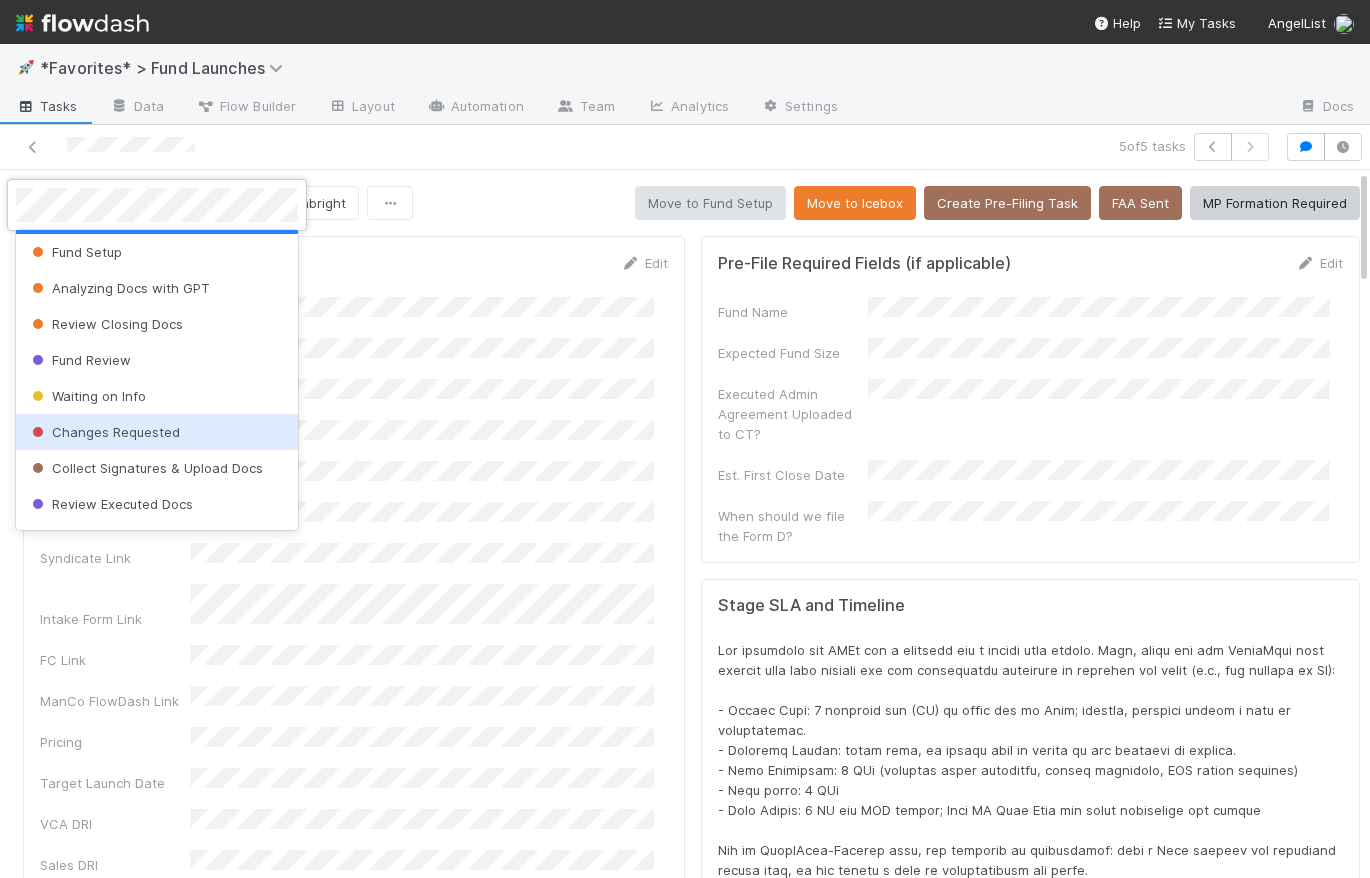 scroll, scrollTop: 709, scrollLeft: 0, axis: vertical 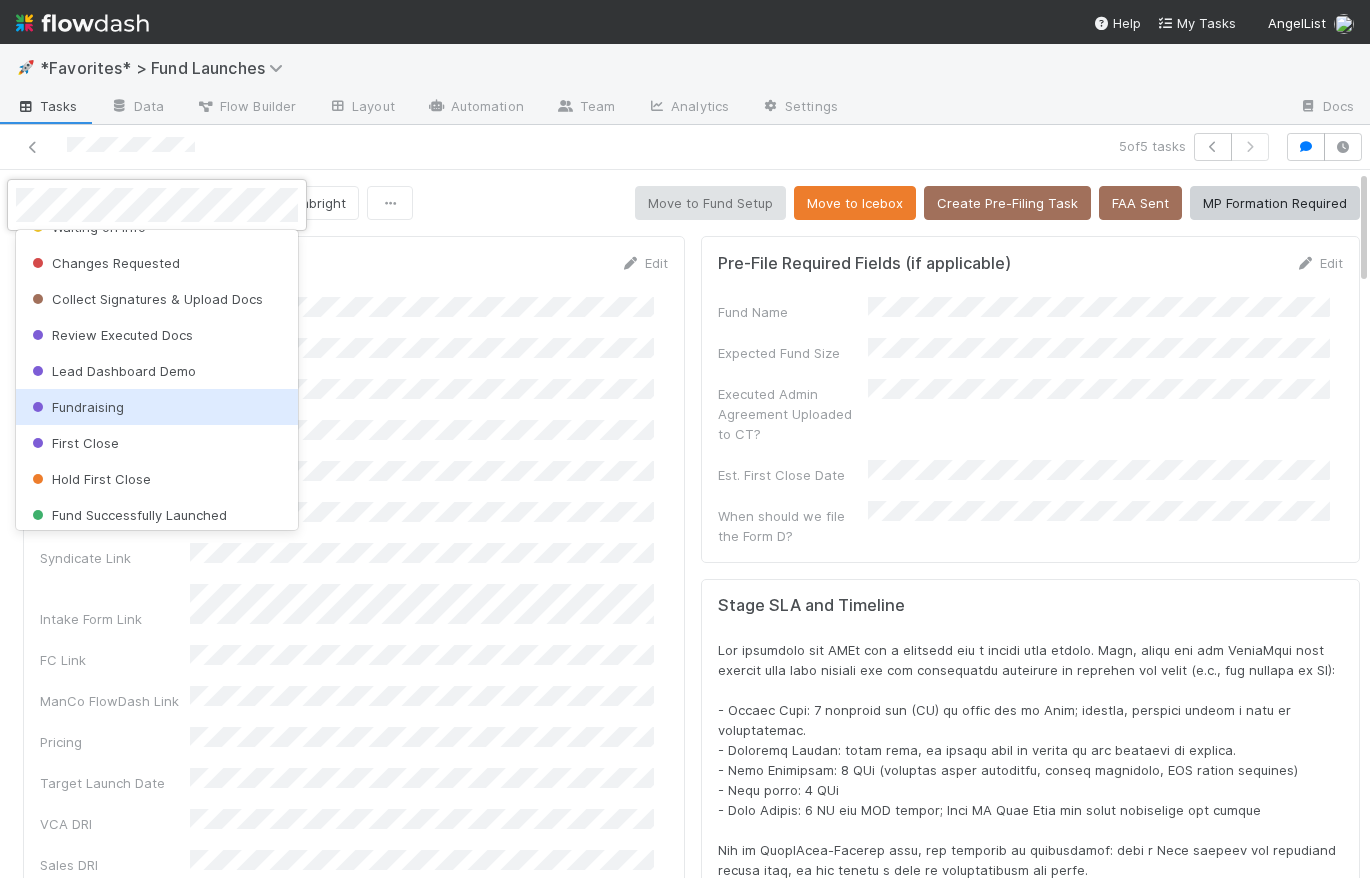 click on "Fundraising" at bounding box center [157, 407] 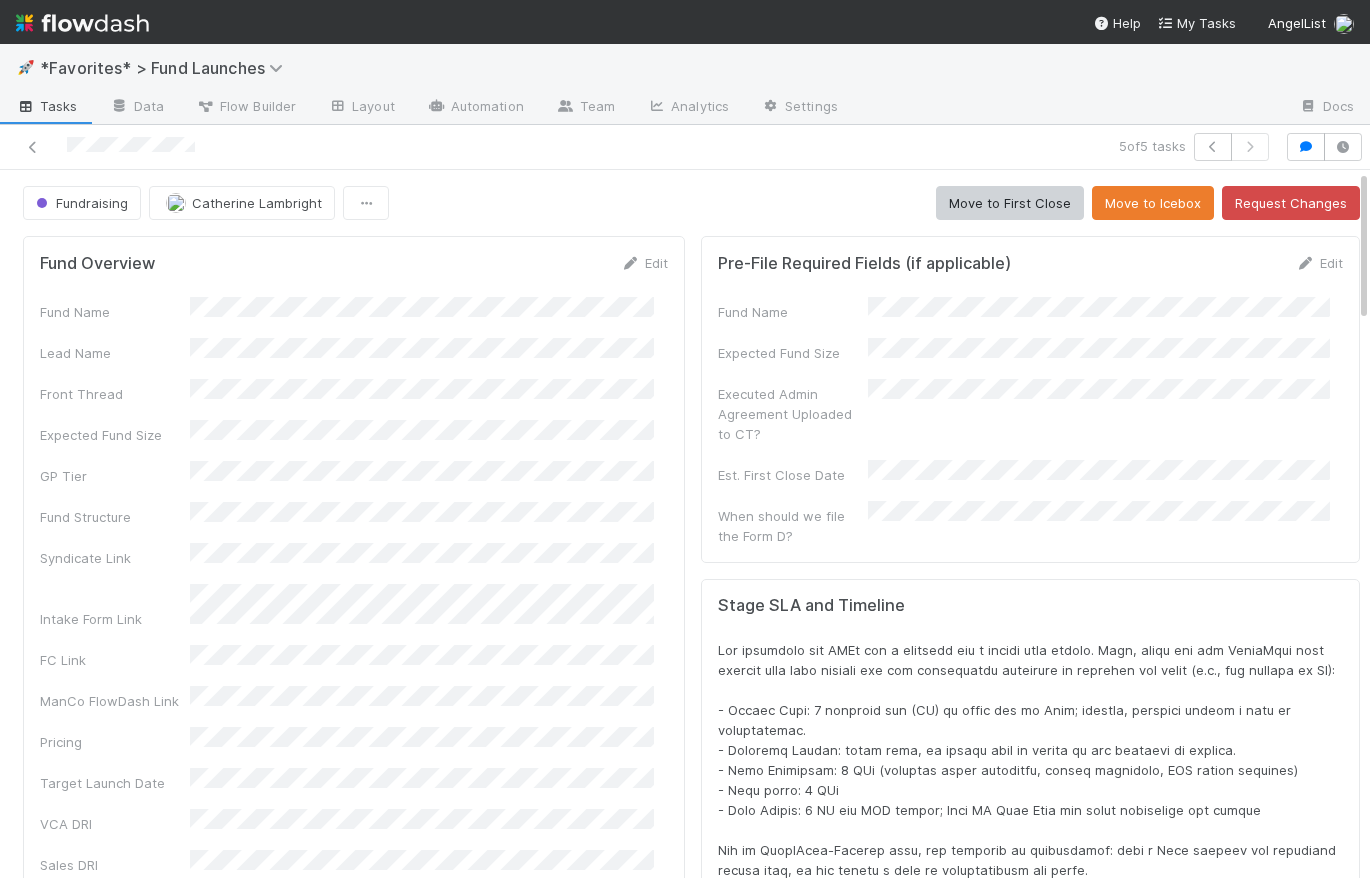 click on "Fundraising Catherine  Lambright  Move to First Close Move to Icebox Request Changes" at bounding box center [691, 203] 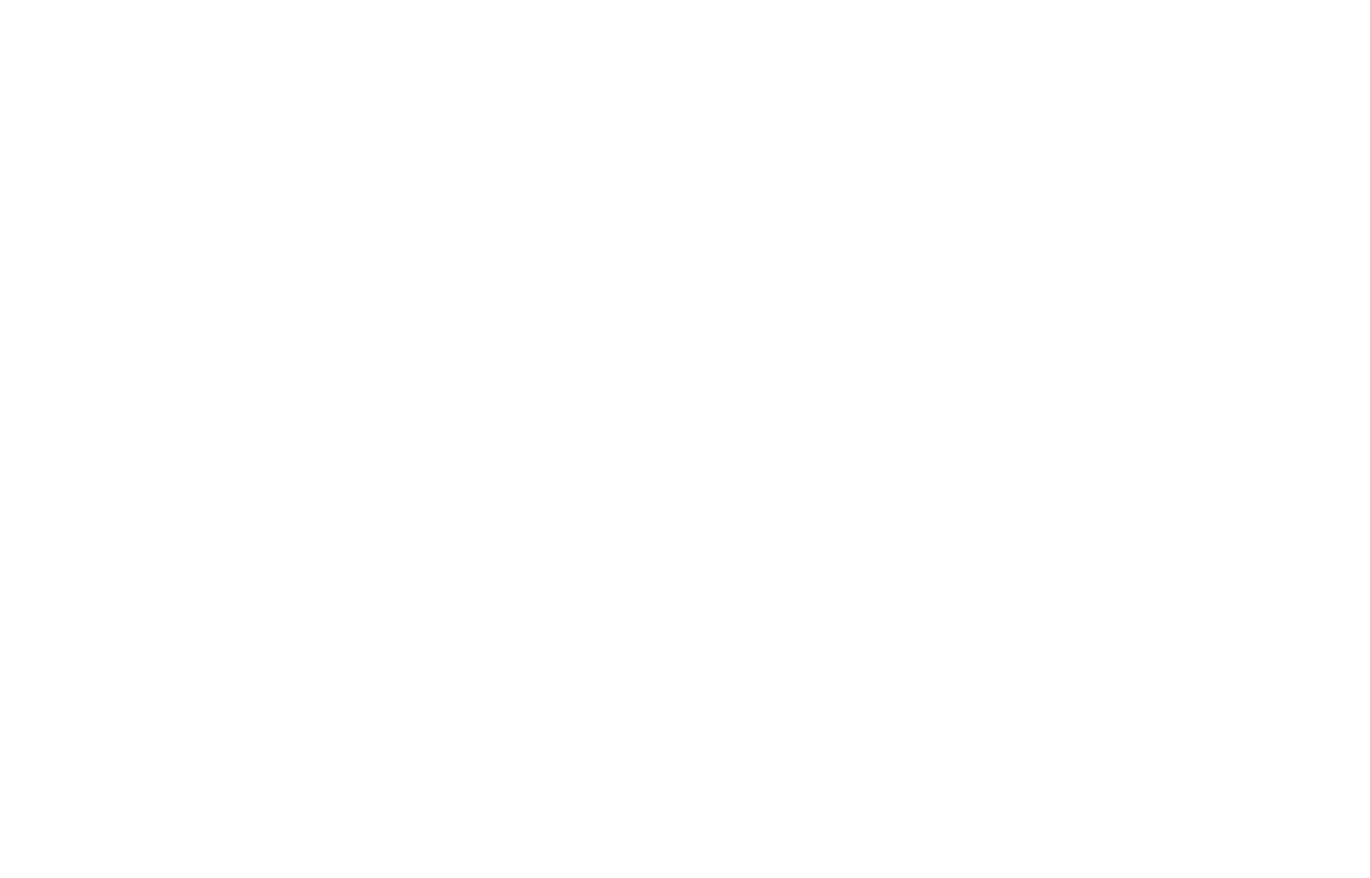 scroll, scrollTop: 0, scrollLeft: 0, axis: both 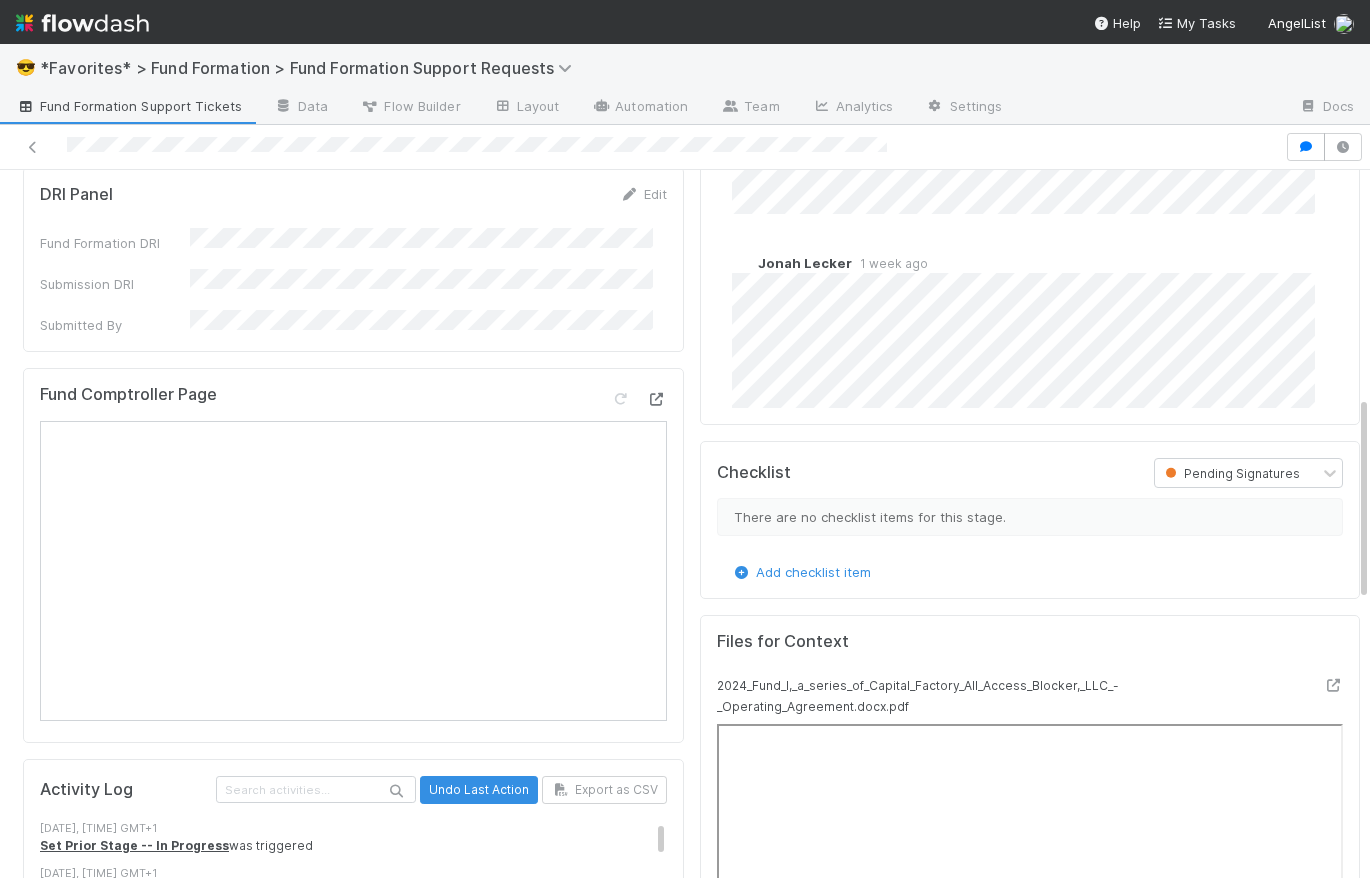 click at bounding box center [657, 399] 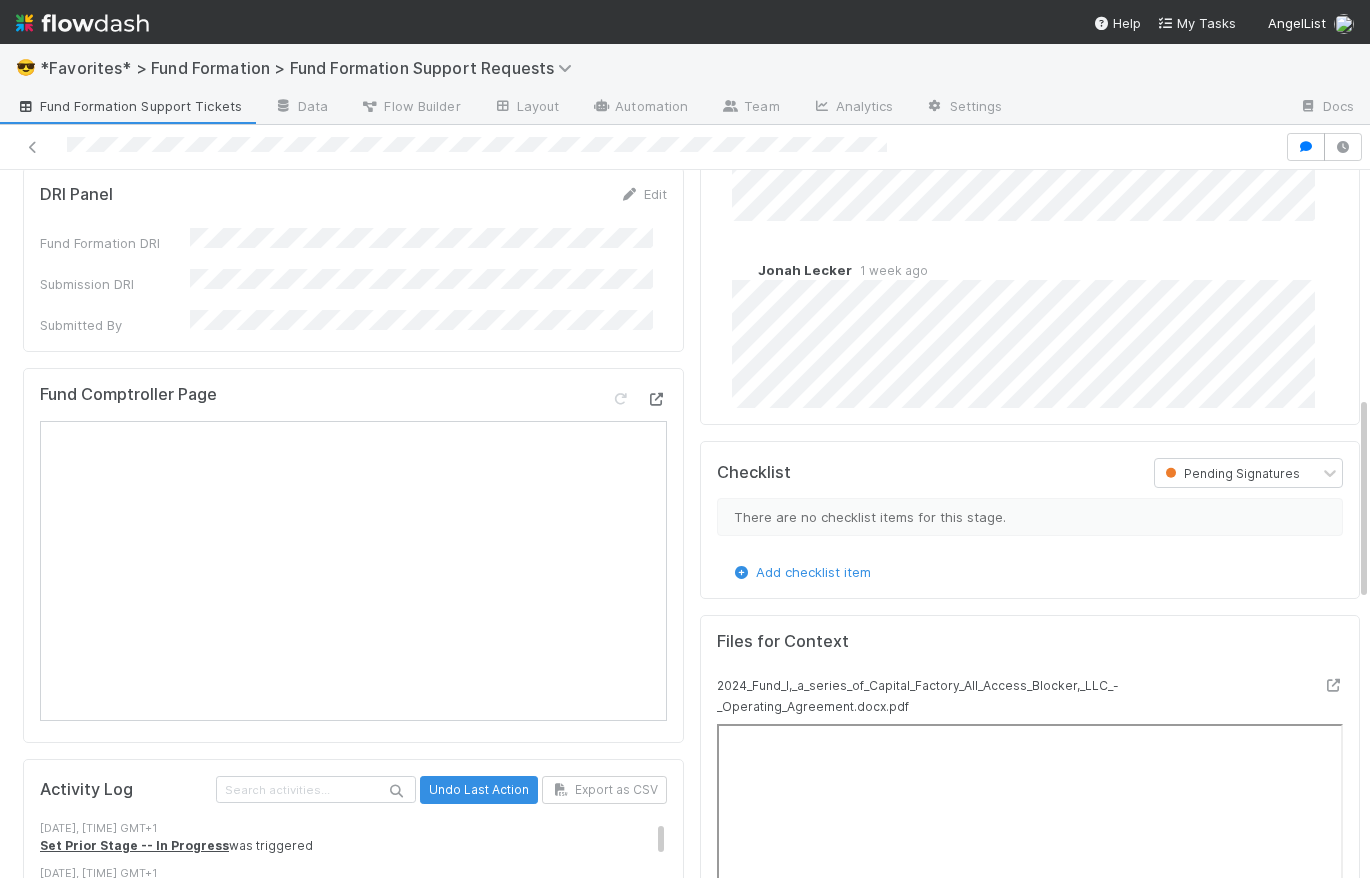 scroll, scrollTop: 0, scrollLeft: 0, axis: both 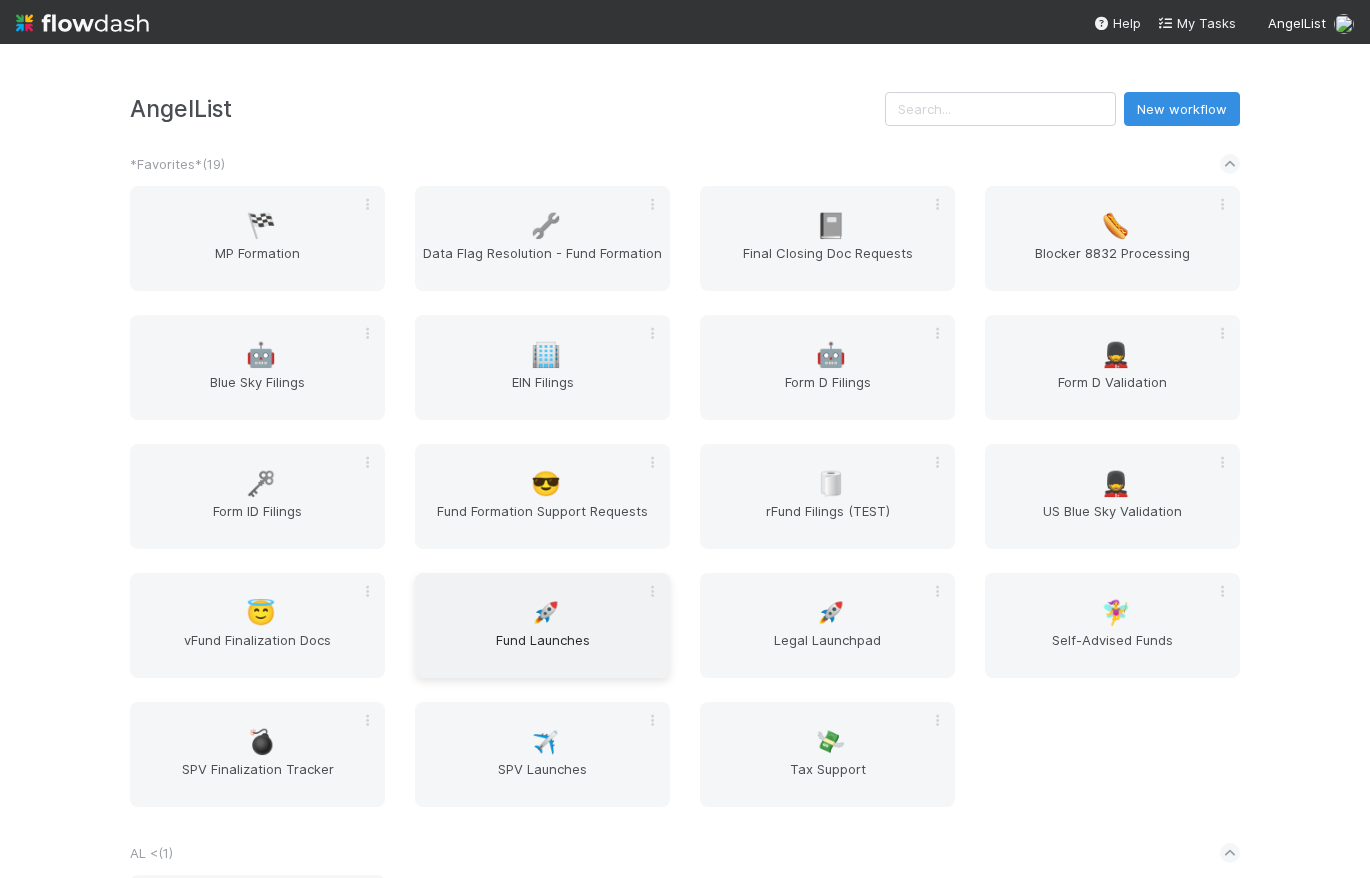 click on "Fund Launches" at bounding box center (542, 650) 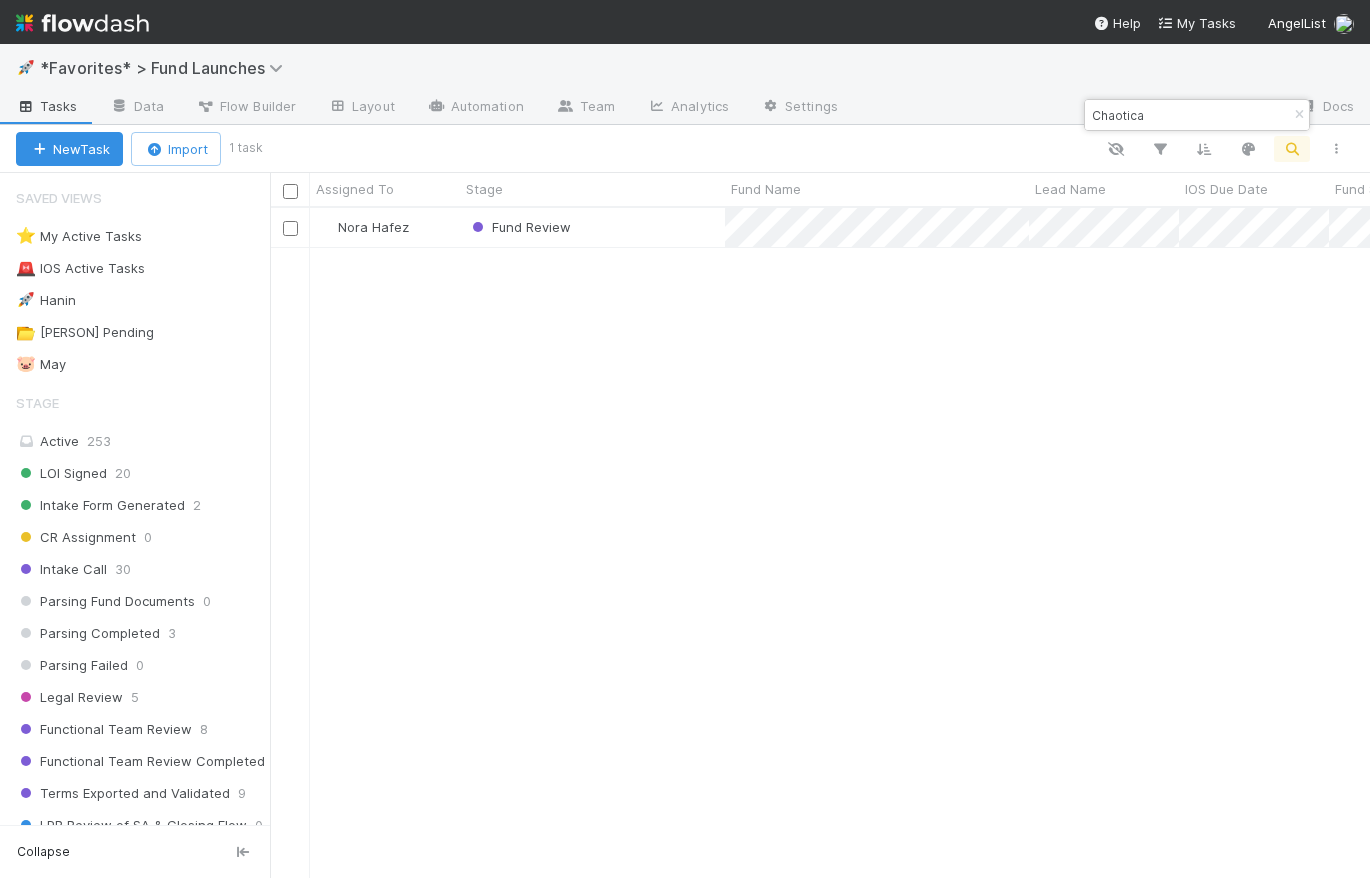 scroll, scrollTop: 14, scrollLeft: 14, axis: both 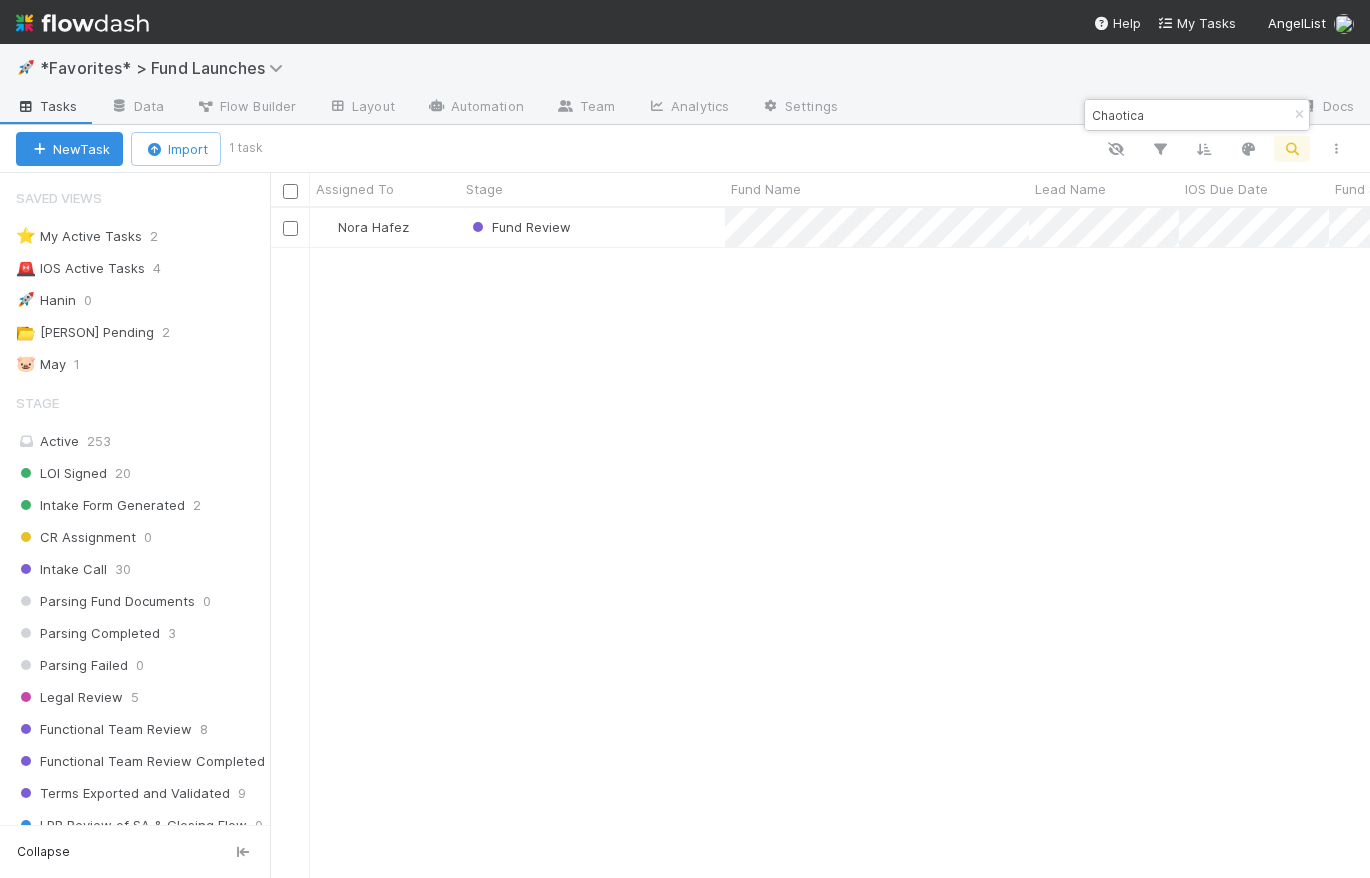 click on "Chaotica" at bounding box center [1188, 115] 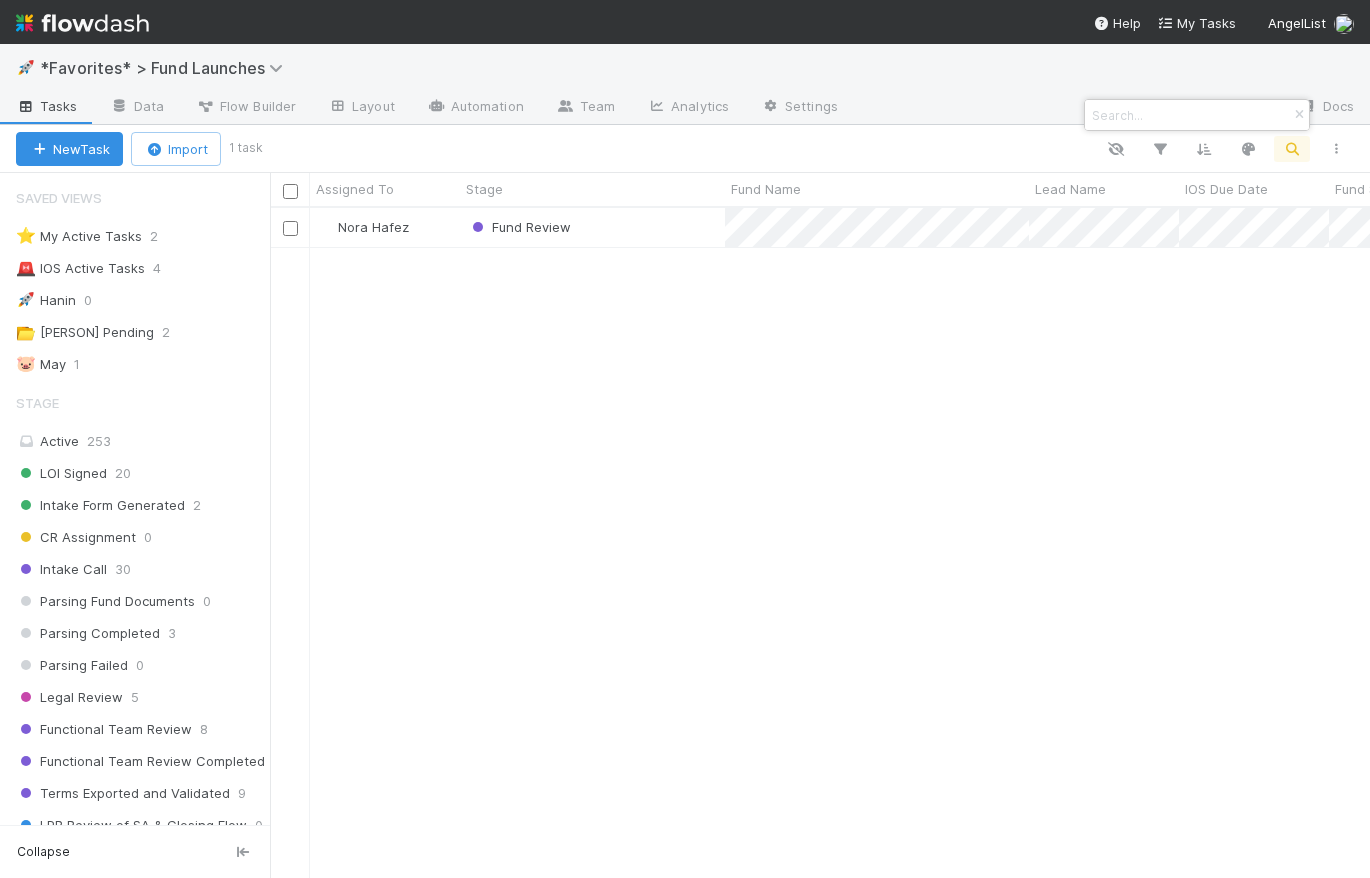 paste on "[NUMBER]" 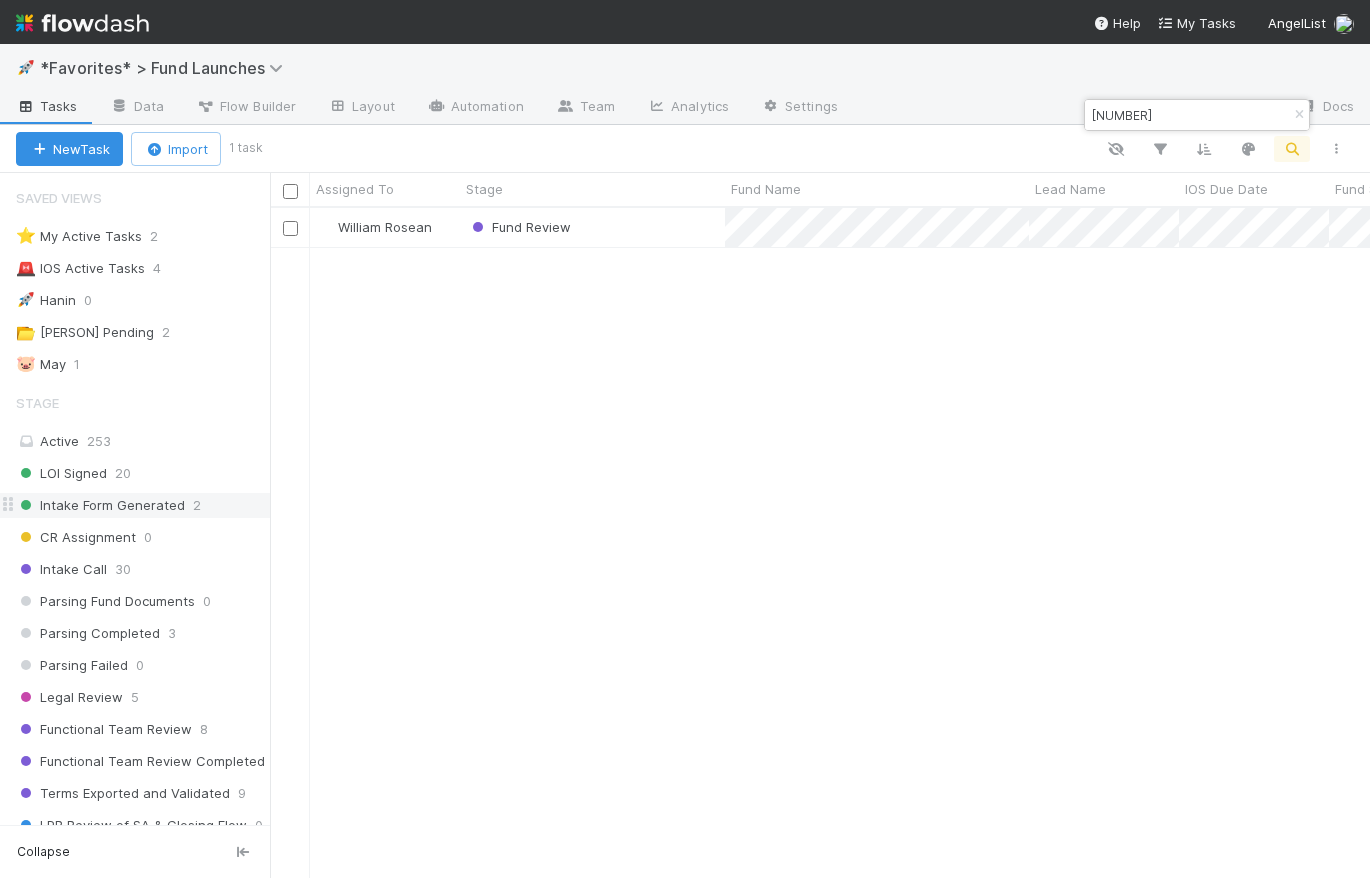 scroll, scrollTop: 14, scrollLeft: 14, axis: both 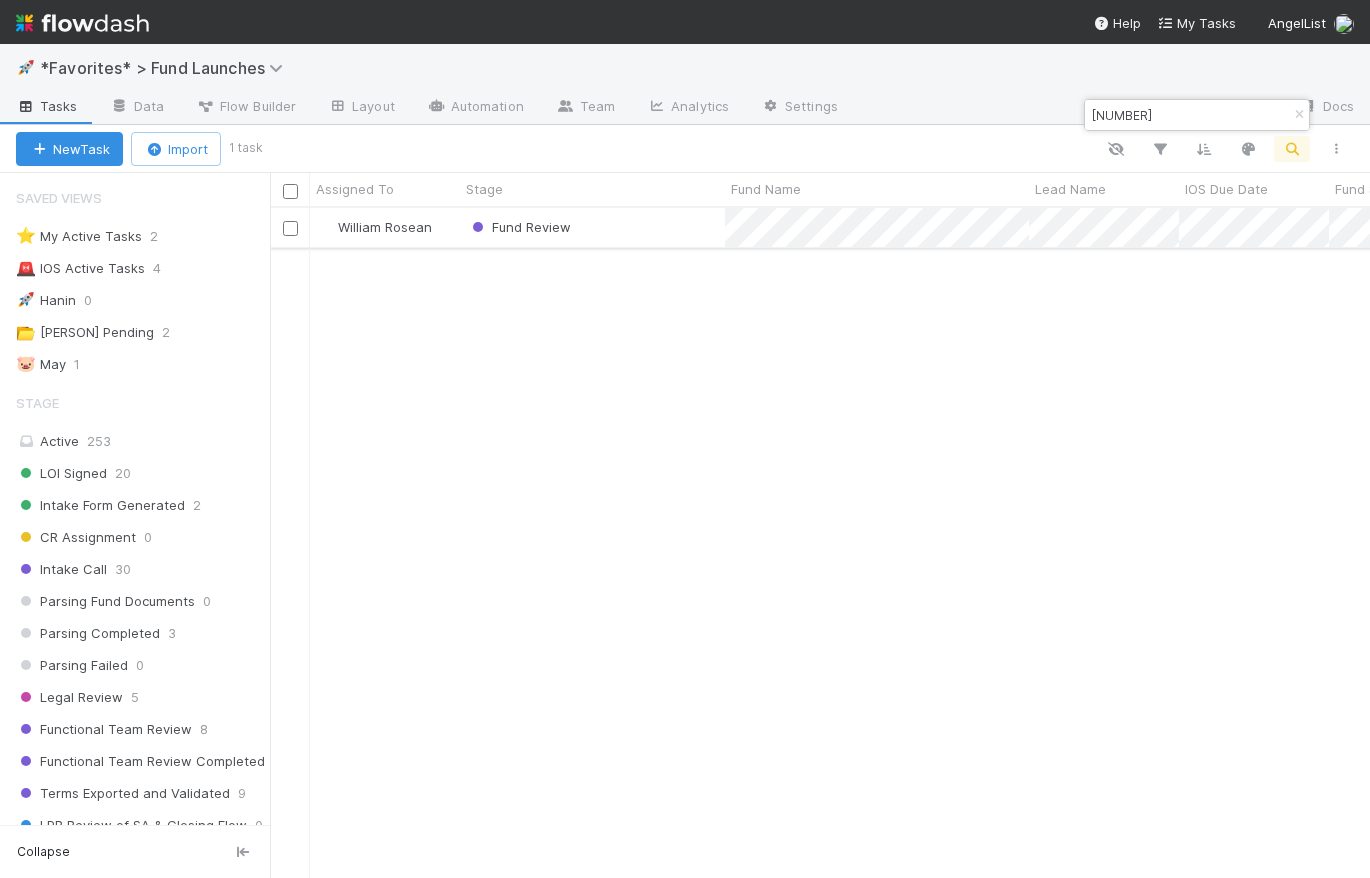 type on "[NUMBER]" 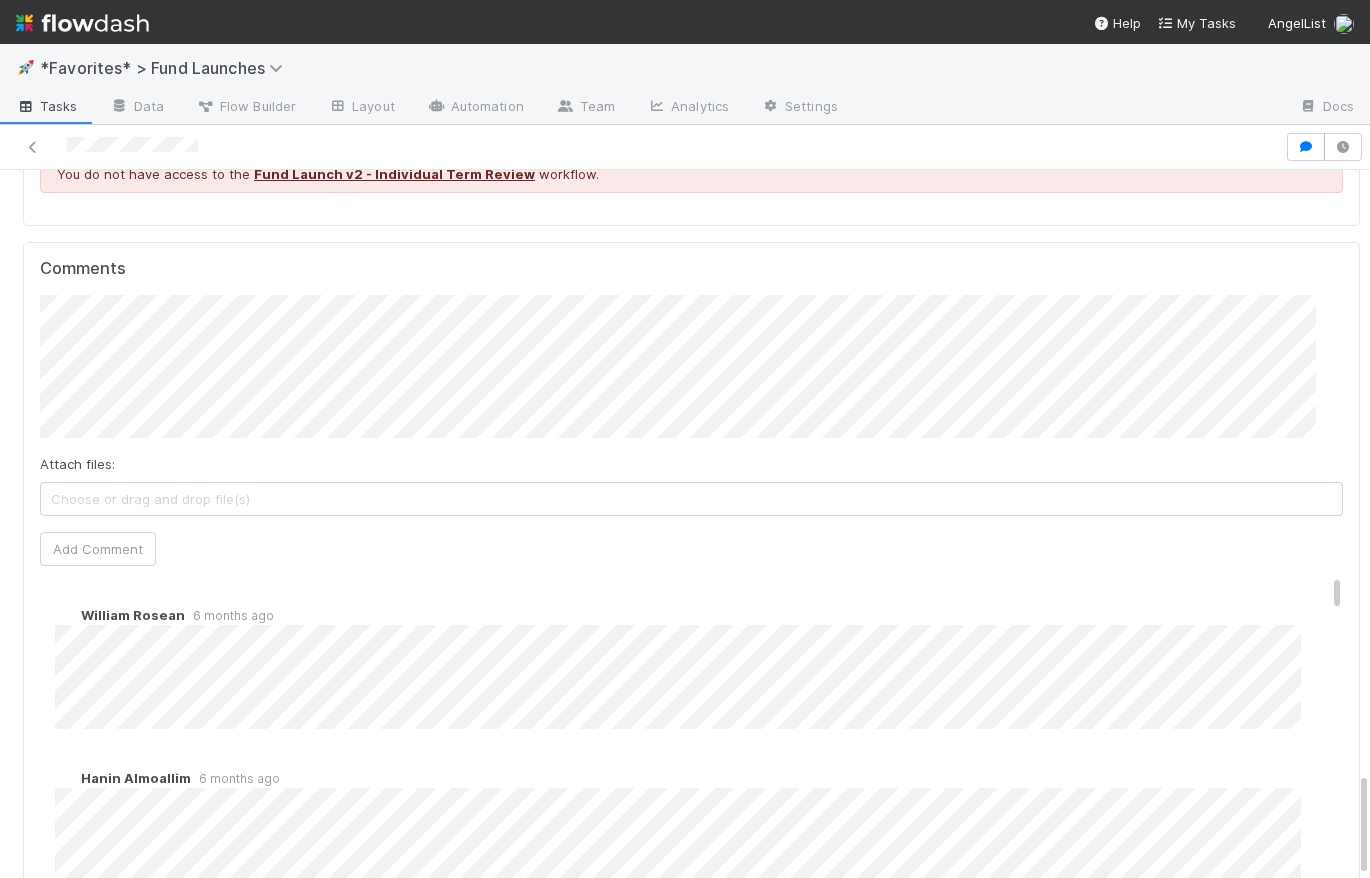 scroll, scrollTop: 3887, scrollLeft: 0, axis: vertical 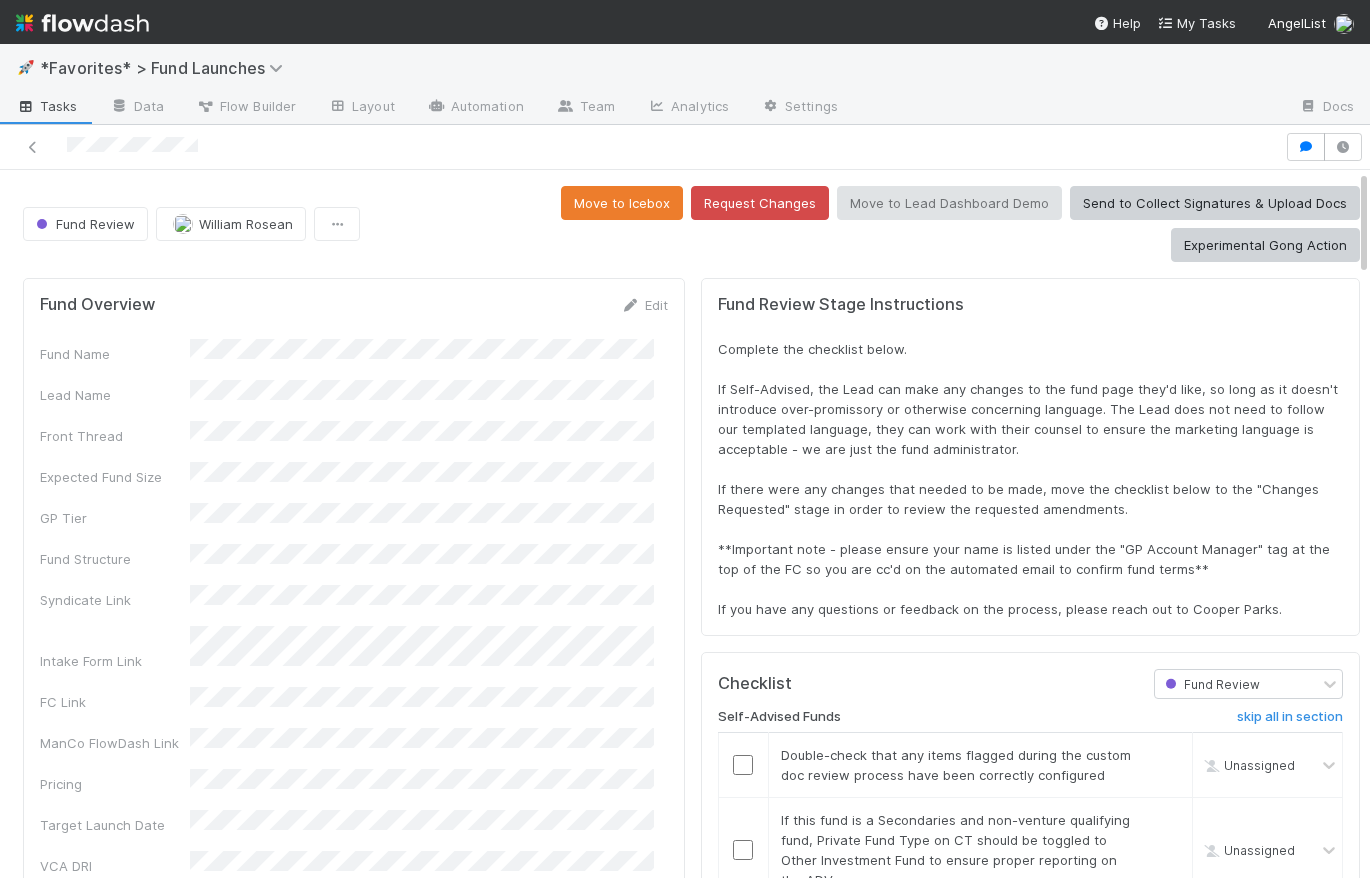 click on "Move to Icebox Request Changes Move to Lead Dashboard Demo Send to Collect Signatures & Upload Docs Experimental Gong Action" at bounding box center [864, 224] 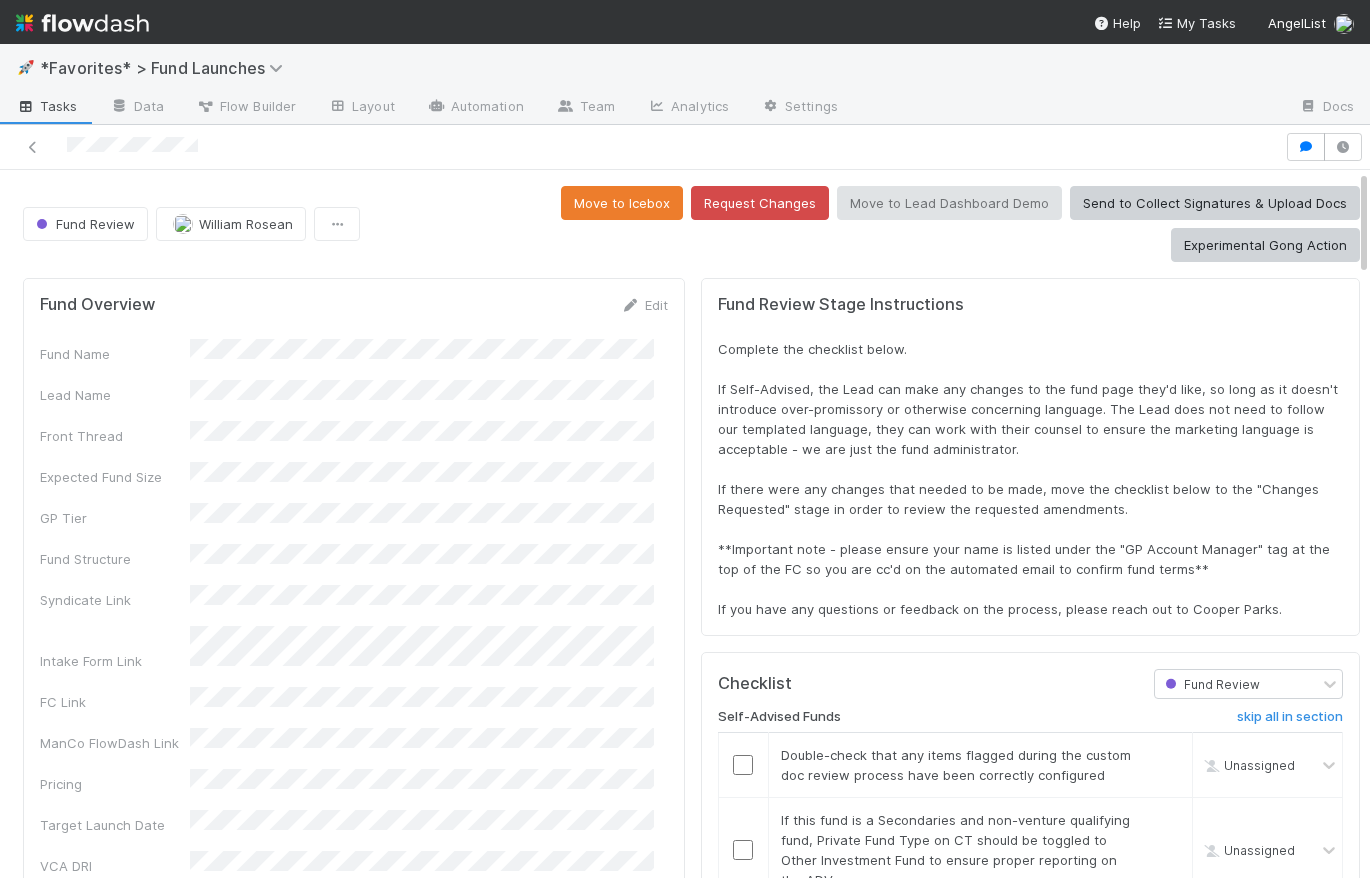 click at bounding box center [82, 23] 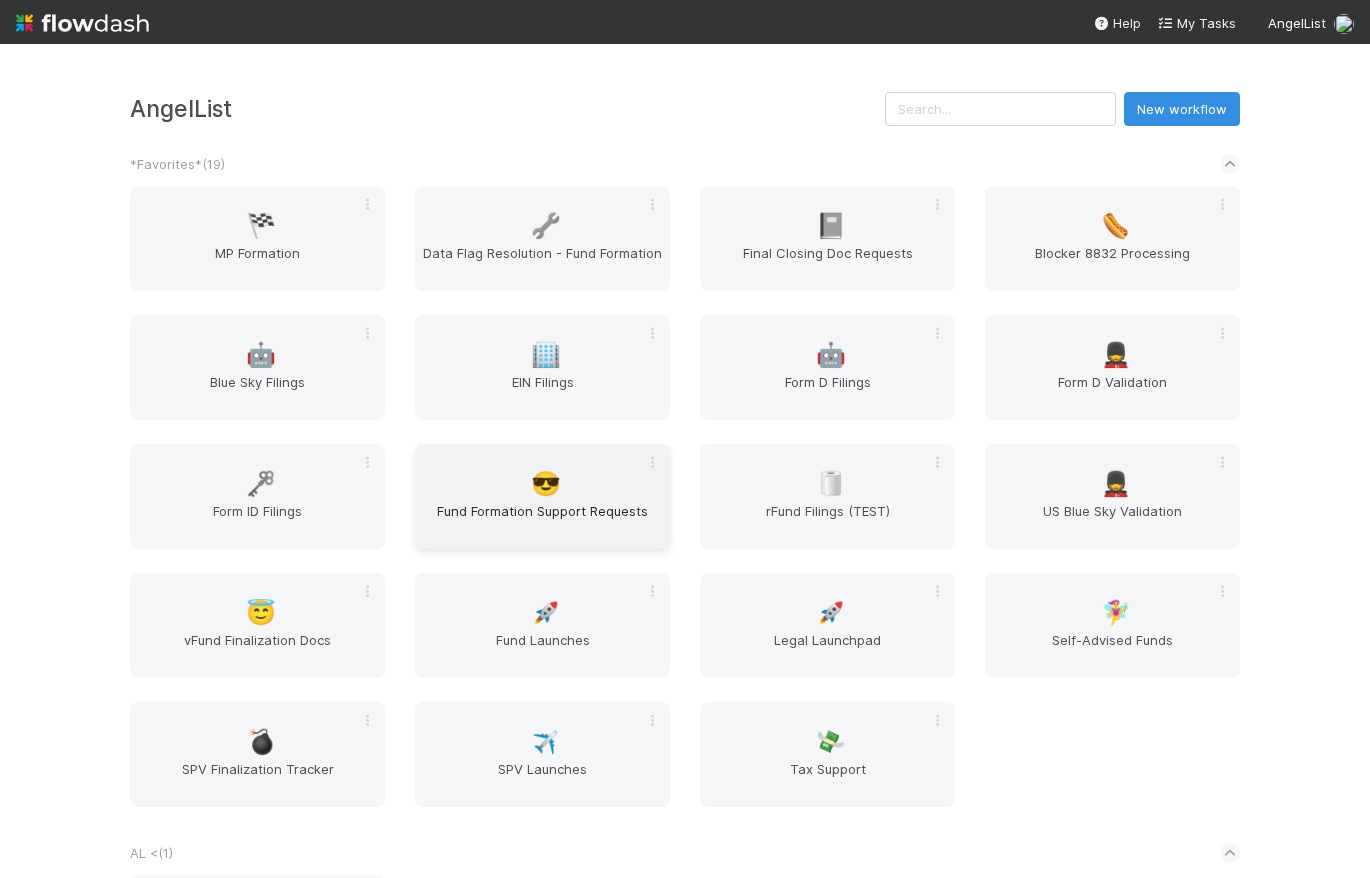 click on "Fund Formation Support Requests" at bounding box center [542, 521] 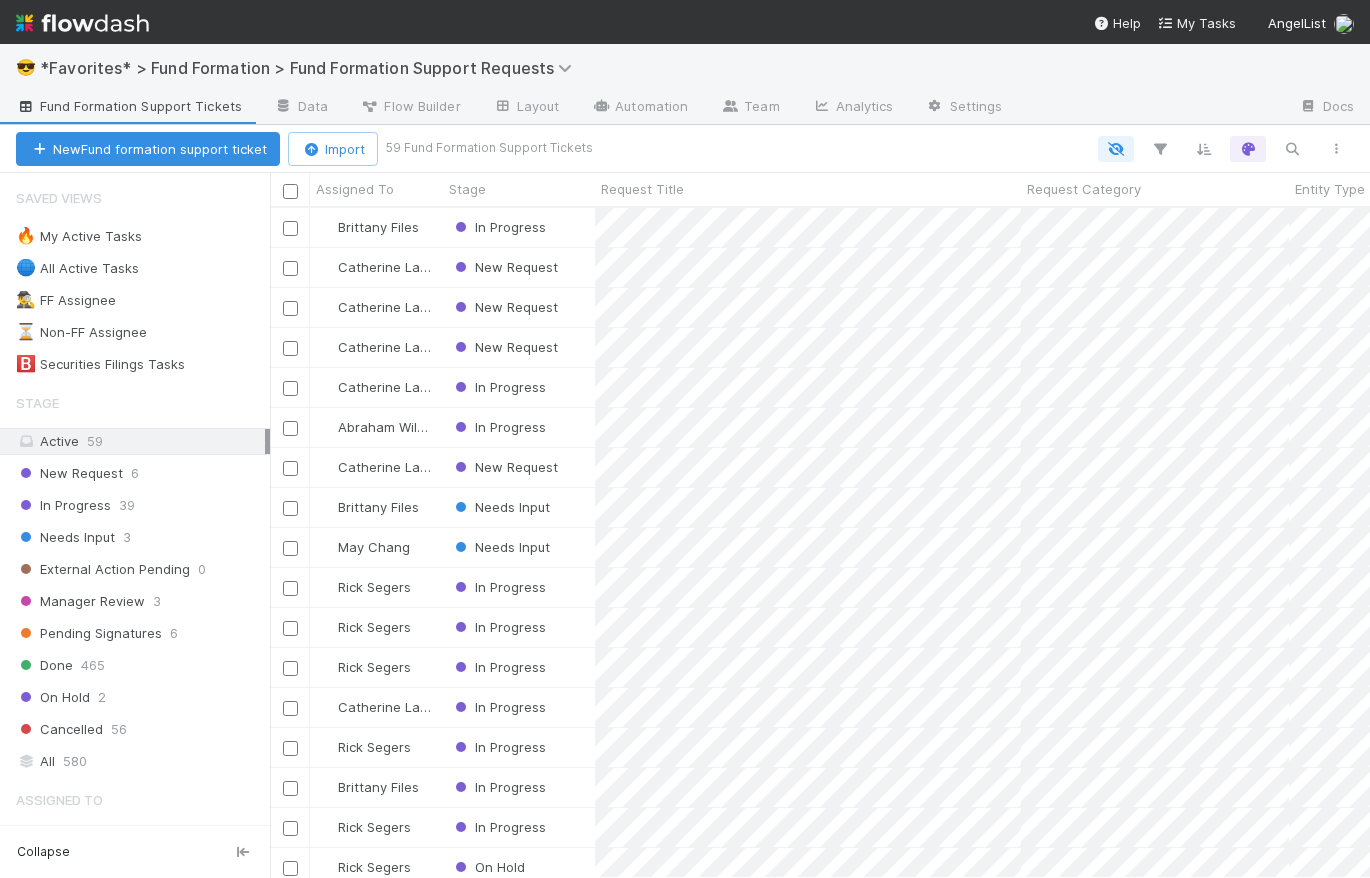 scroll, scrollTop: 14, scrollLeft: 14, axis: both 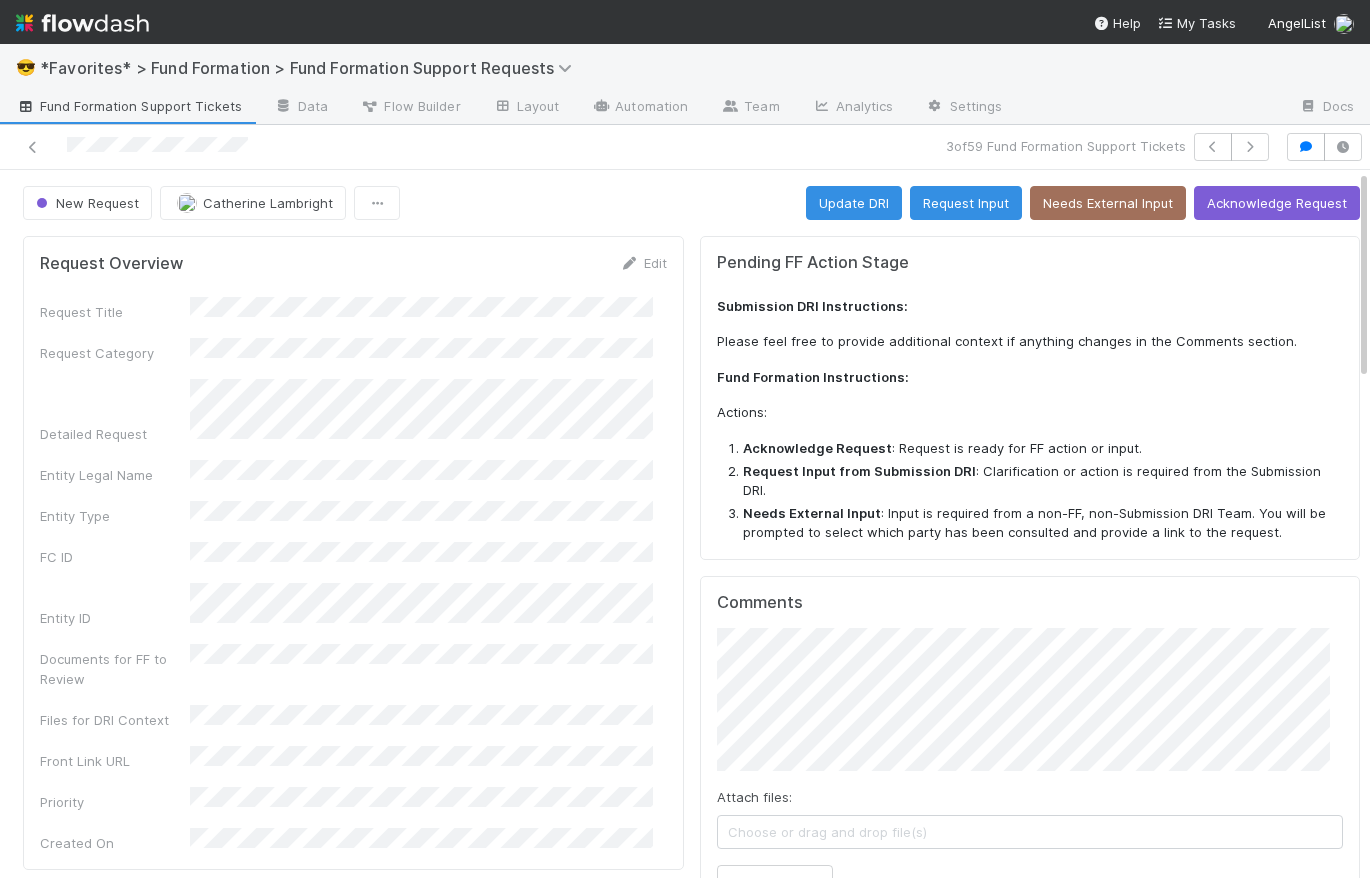 click on "New Request [PERSON] Update DRI Request Input Needs External Input Acknowledge Request Request Overview Edit Request Title Request Category Detailed Request Entity Legal Name Entity Type FC ID Entity ID Documents for FF to Review Files for DRI Context Front Link URL Priority Created On Front Conversation ID Edit Front Conversation ID DRI Panel Edit Fund Formation DRI Submission DRI Submitted By Fund Comptroller Page Activity Log Undo Last Action Export as CSV [DATE], [TIME] GMT+1 The Automation "[Auto-Assign] Assign to FF -- Catch-All" (Executor ID: [NUMBER]) updated: Fund Formation DRI from (empty) to [DATE], [TIME] GMT+1 The Automation "[Auto-Assign] Assign to FF -- Catch-All" (Executor ID: [NUMBER]) assigned this Fund Formation Support Ticket to [PERSON] [DATE], [TIME] GMT+1 The Automation "[Data Update] Front Link URL (User Entered ID)" (Executor ID: [NUMBER]) updated: Front Link URL from (empty) to [DATE], [TIME] GMT+1 failed" at bounding box center (691, 1405) 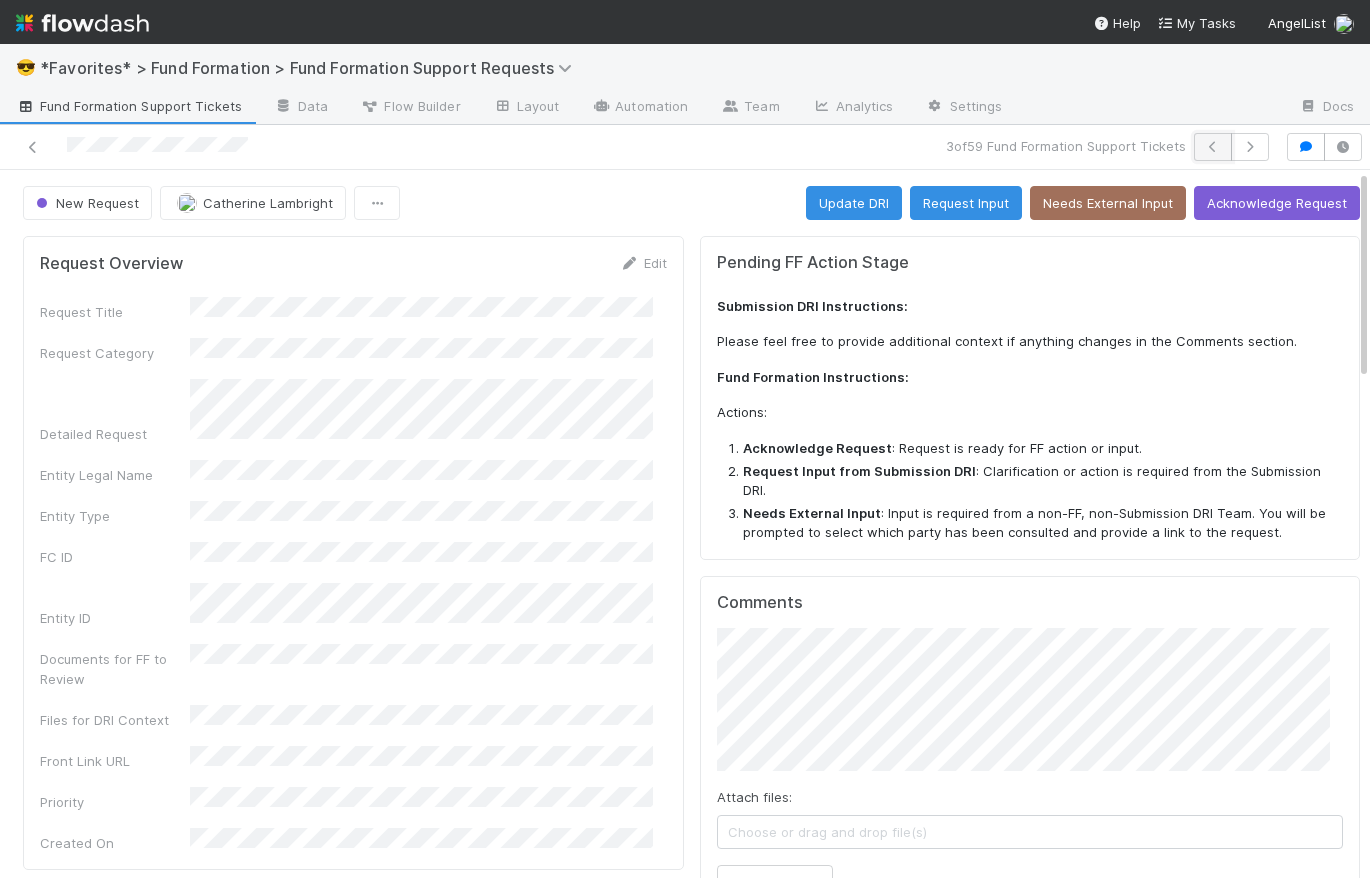 click at bounding box center [1213, 147] 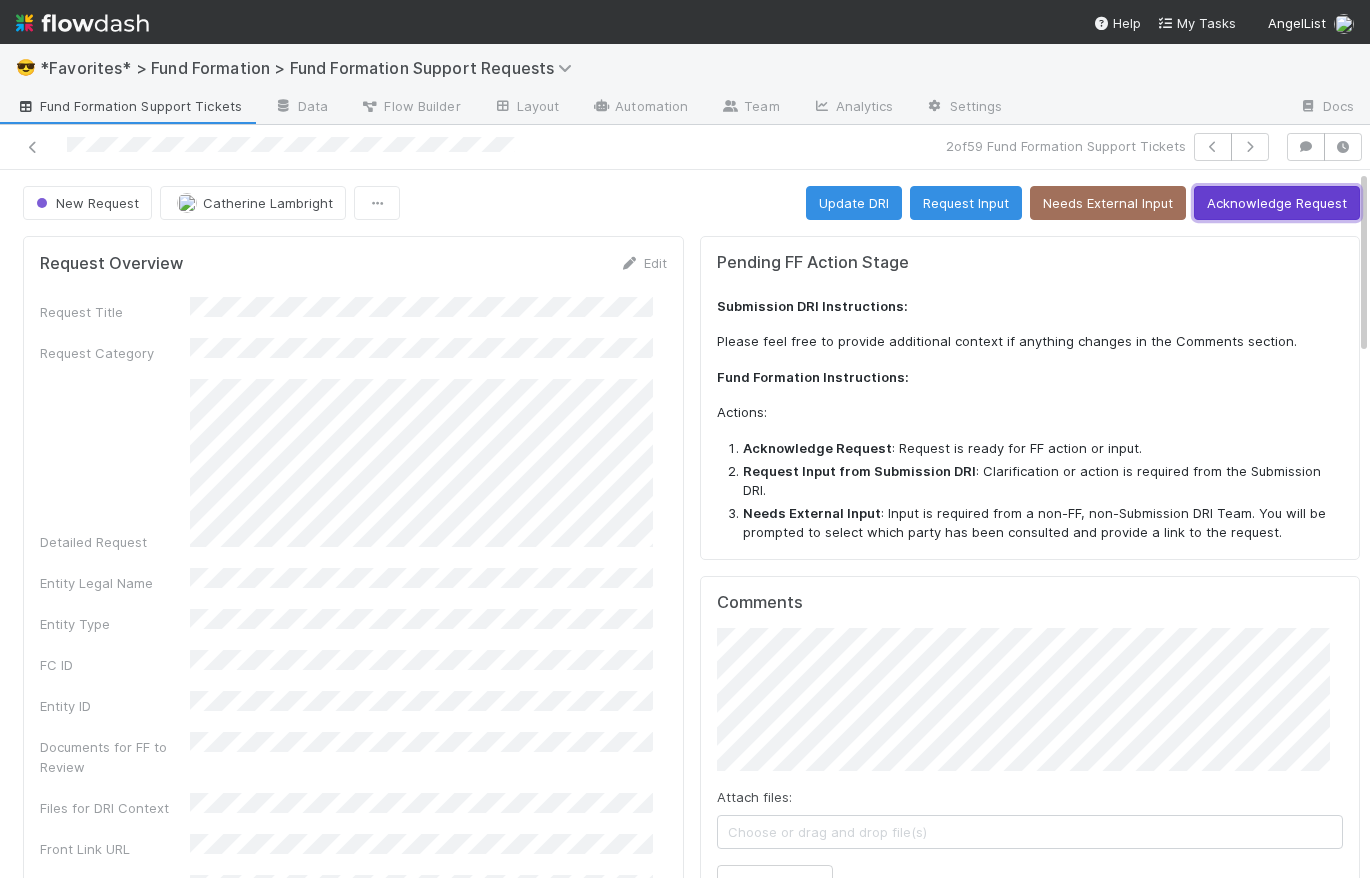 click on "Acknowledge Request" at bounding box center [1277, 203] 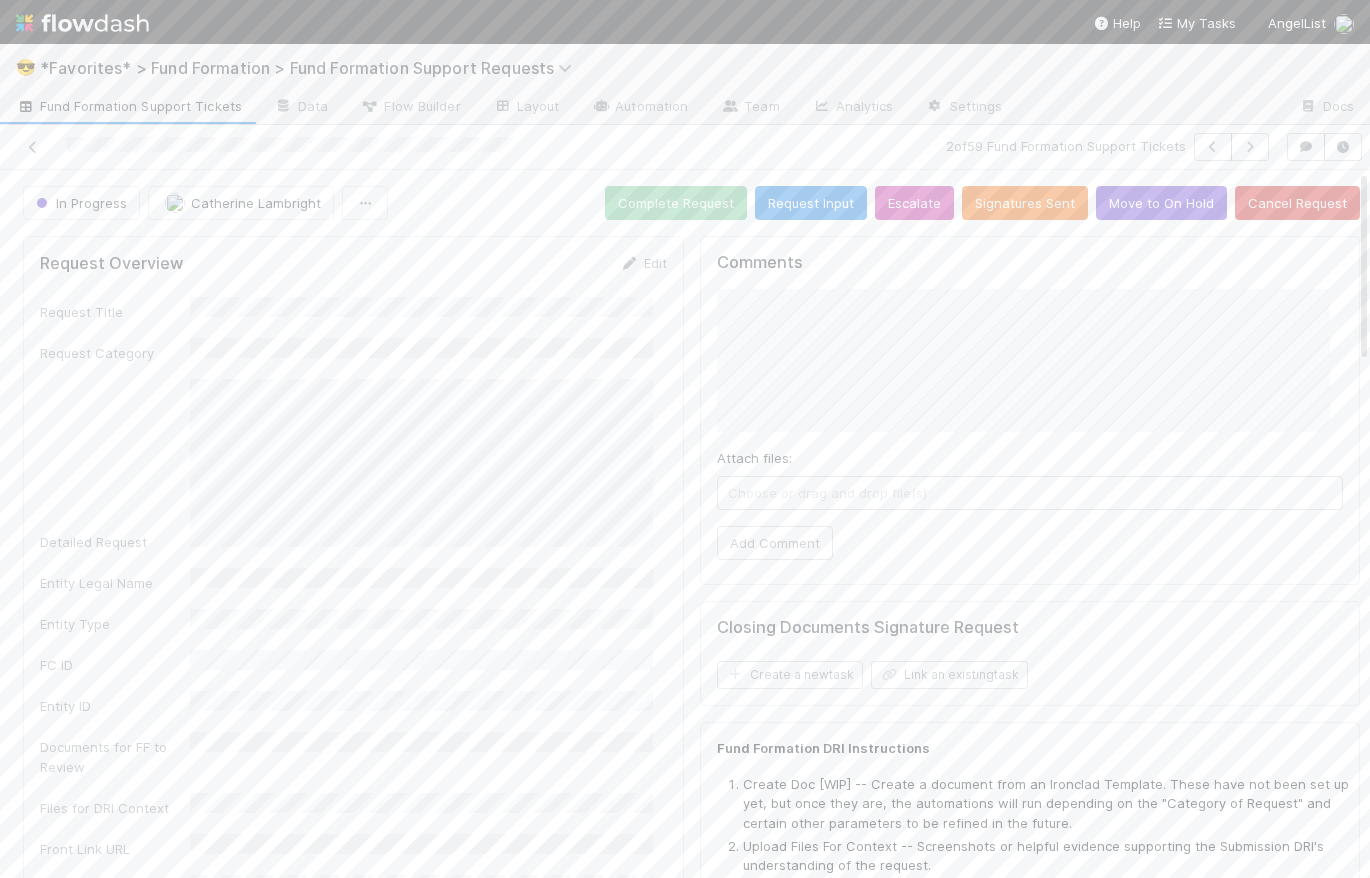 click on "Fund Formation Support Tickets" at bounding box center [129, 106] 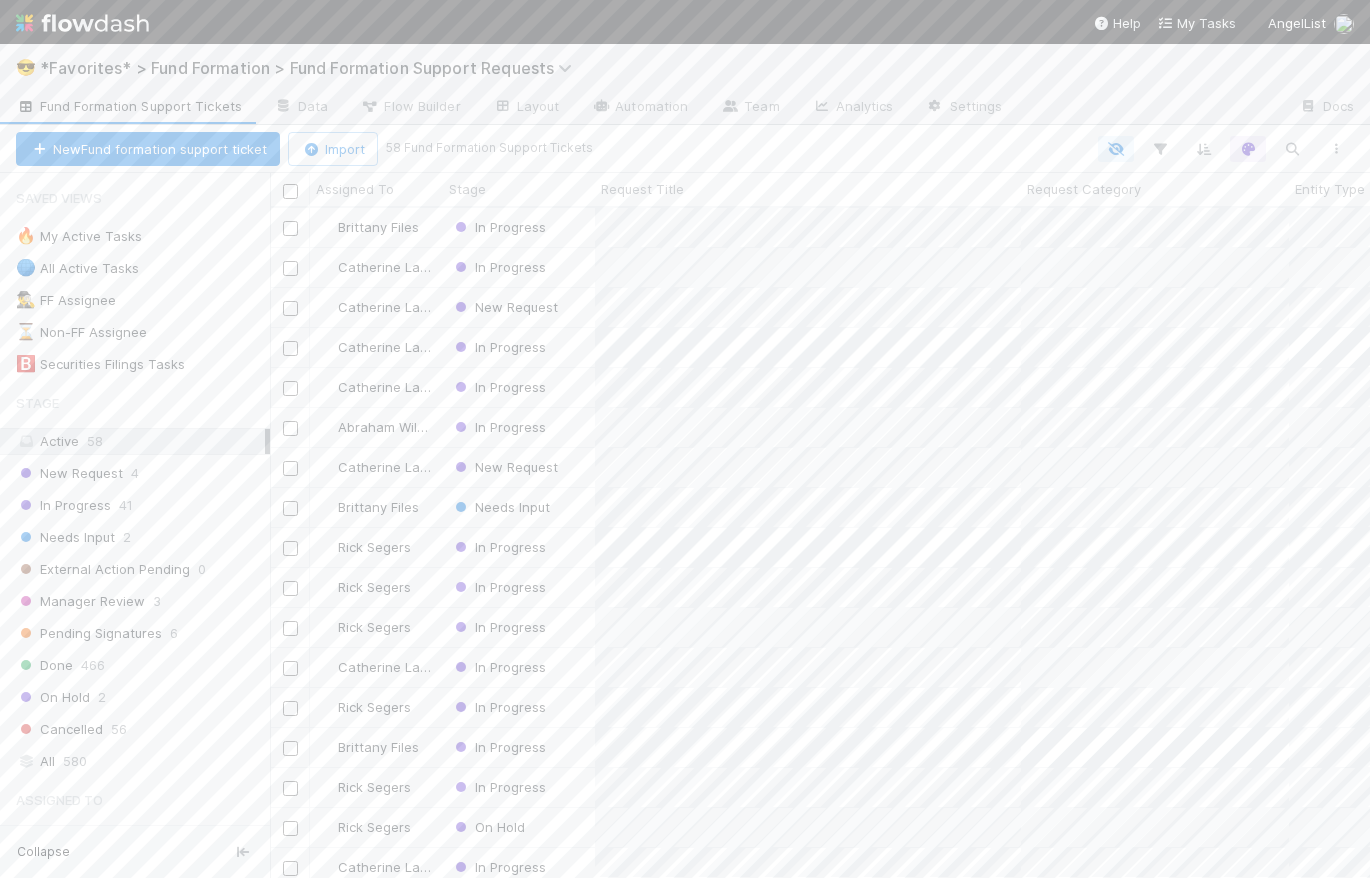 scroll, scrollTop: 14, scrollLeft: 14, axis: both 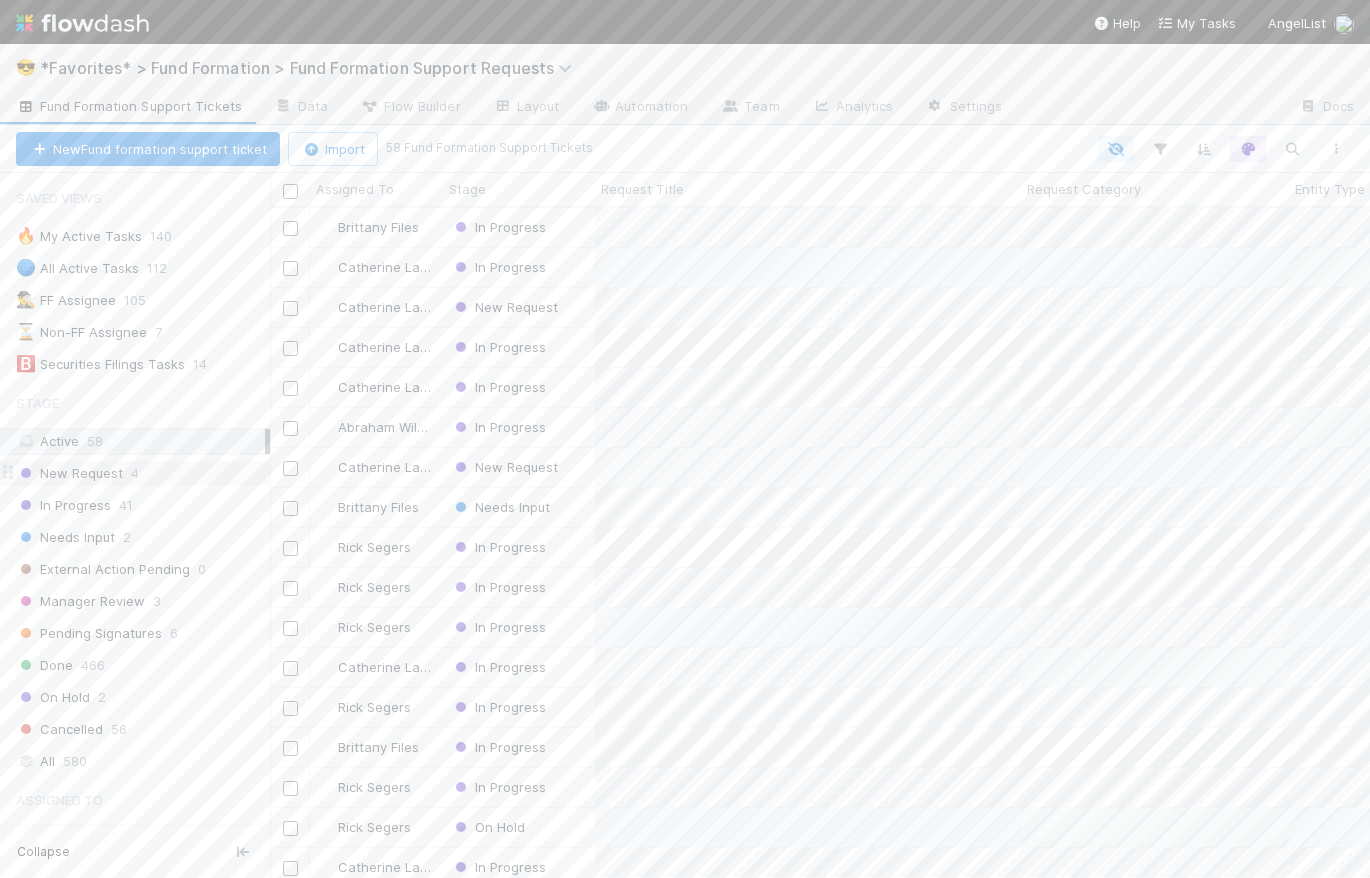click on "New Request" at bounding box center [69, 473] 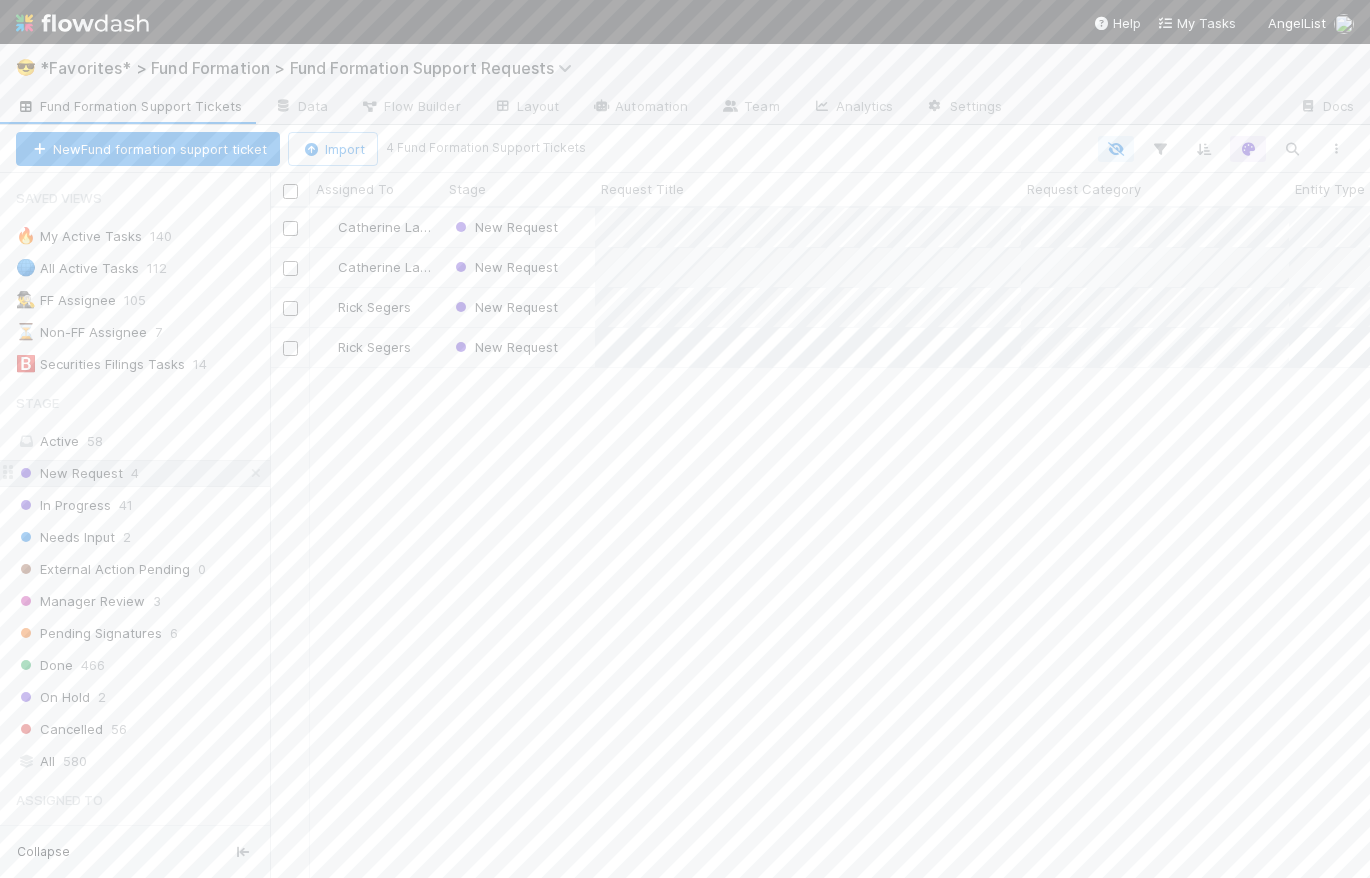 scroll, scrollTop: 14, scrollLeft: 14, axis: both 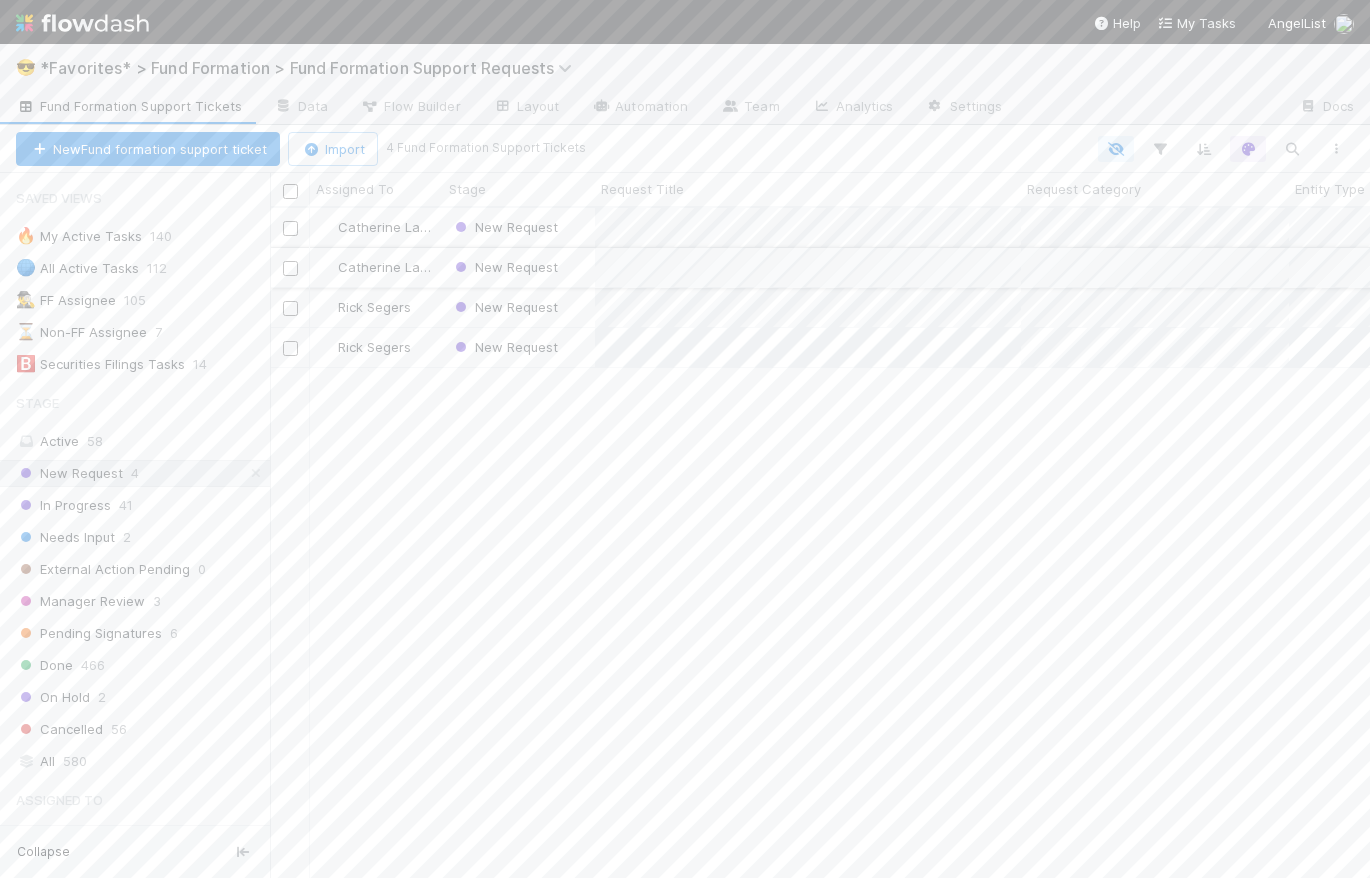 click on "New Request" at bounding box center (519, 267) 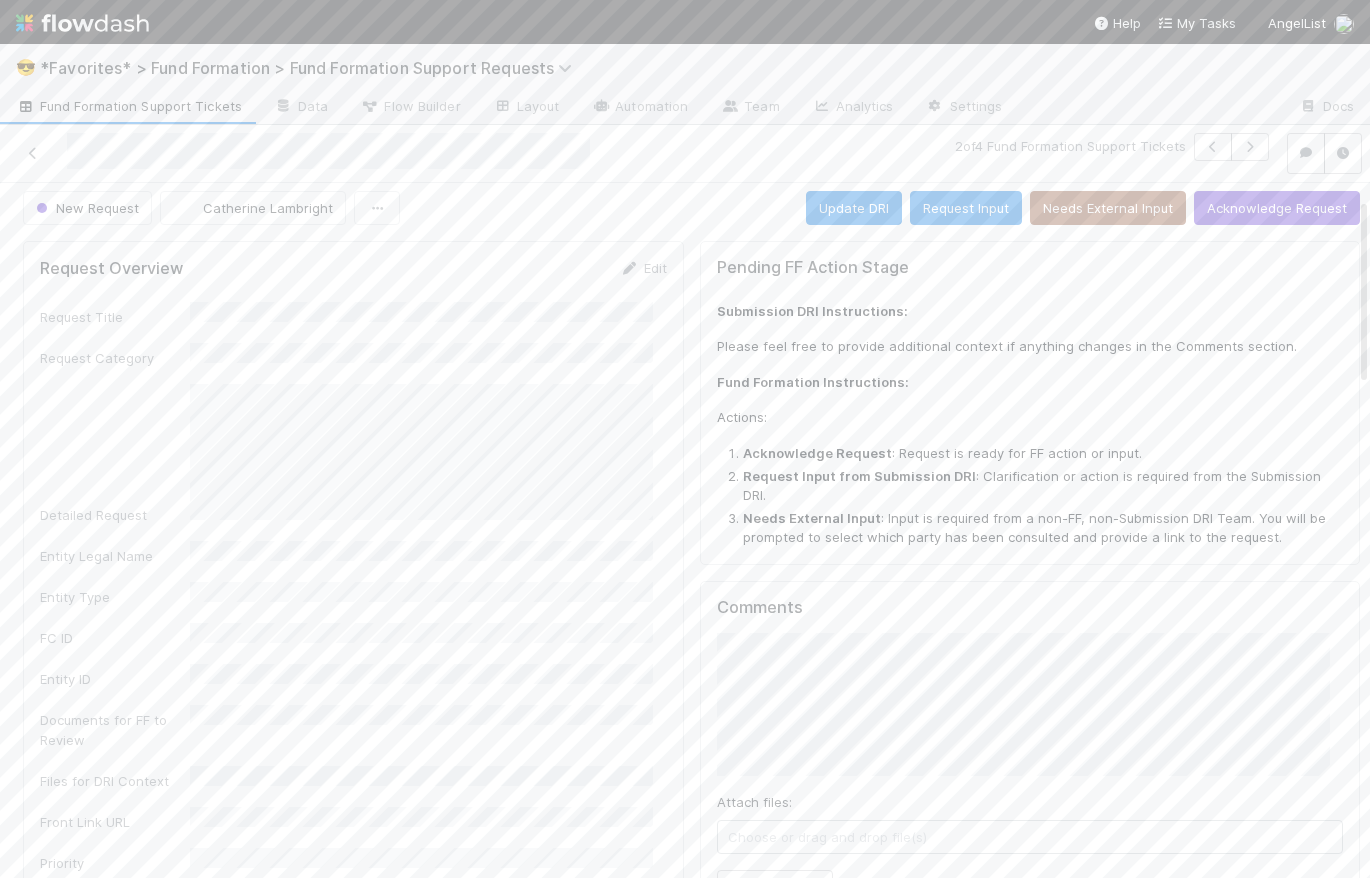 scroll, scrollTop: 0, scrollLeft: 0, axis: both 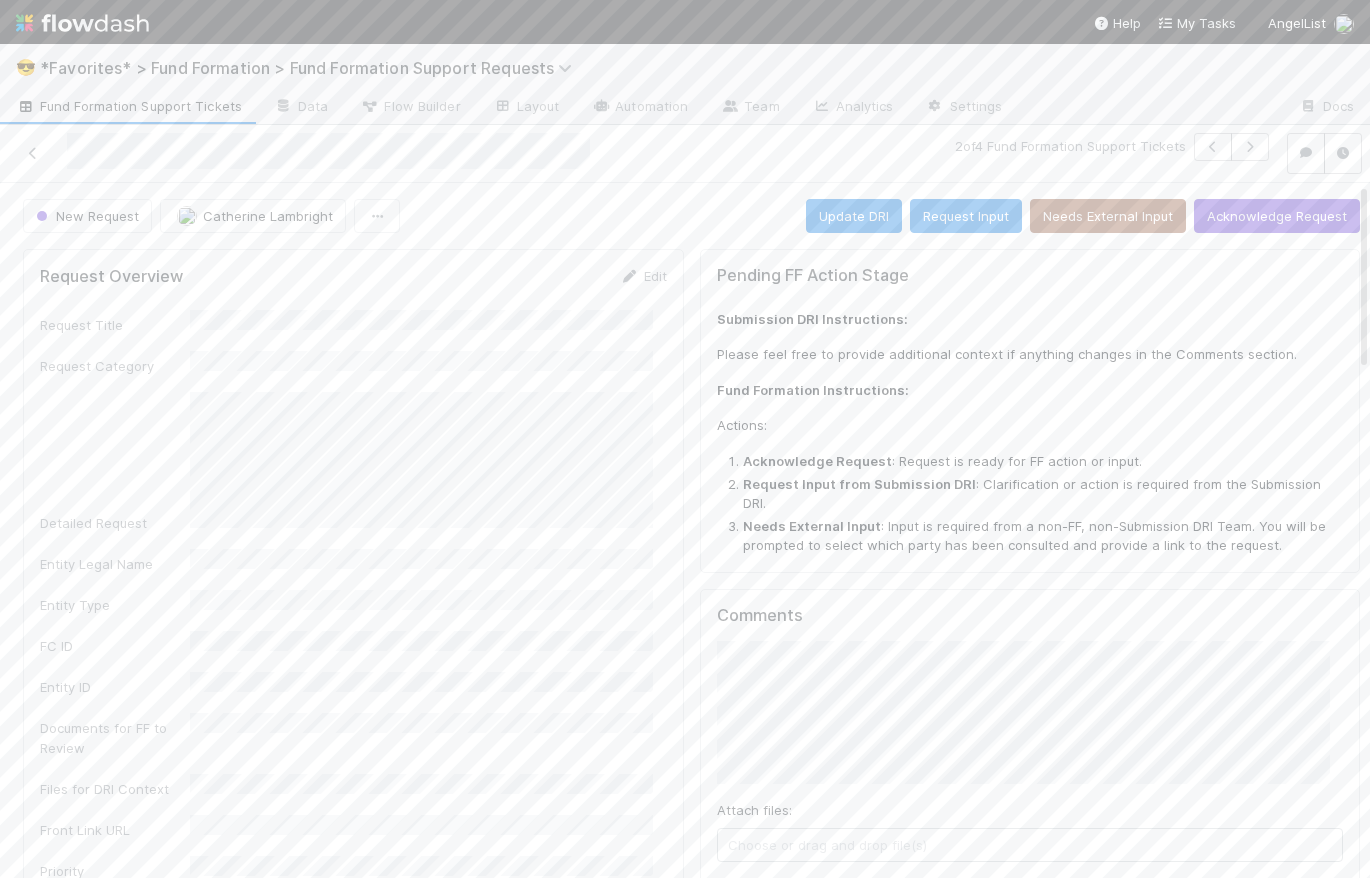 click on "Fund Formation Support Tickets" at bounding box center [129, 106] 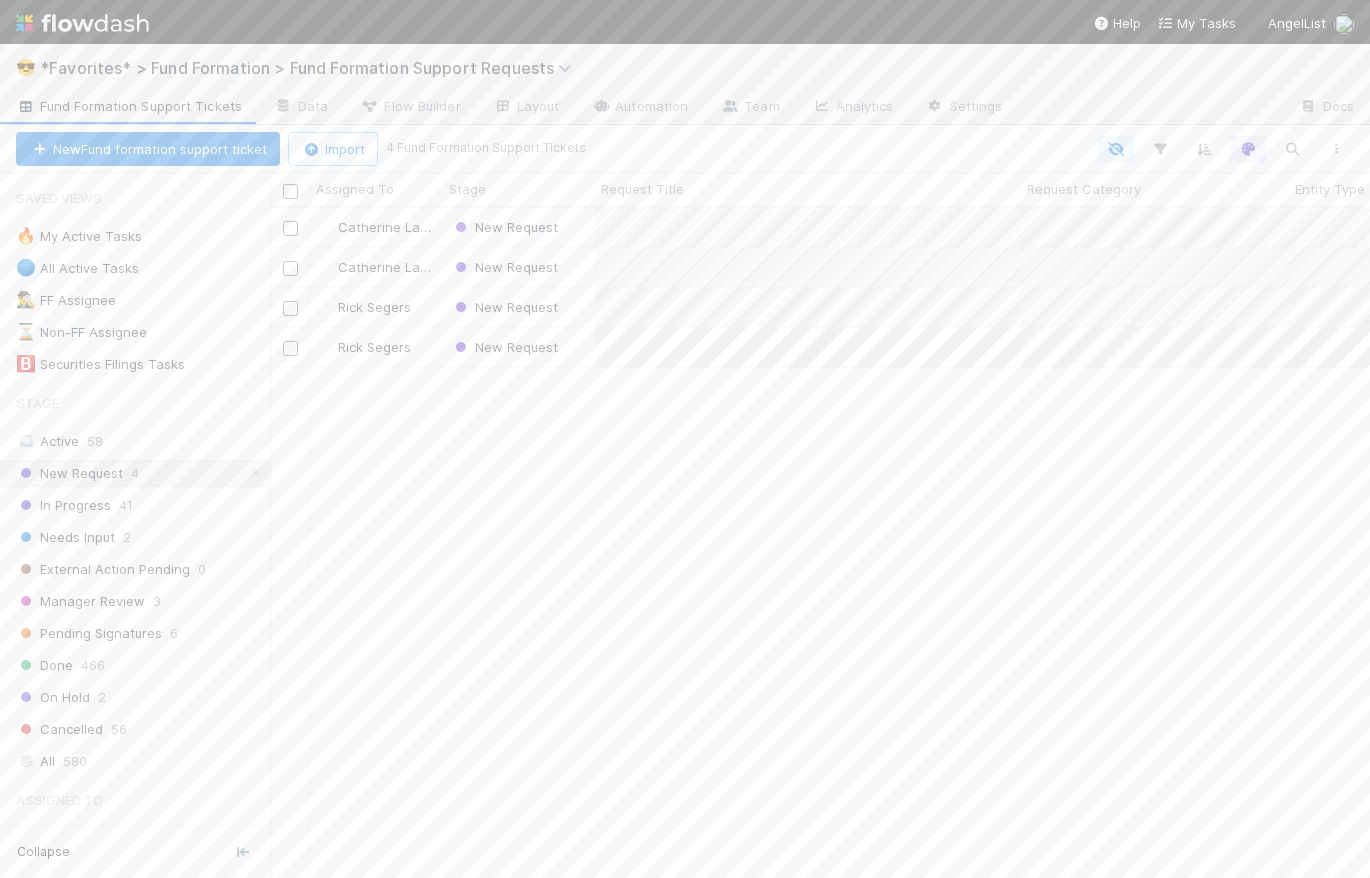 scroll, scrollTop: 14, scrollLeft: 14, axis: both 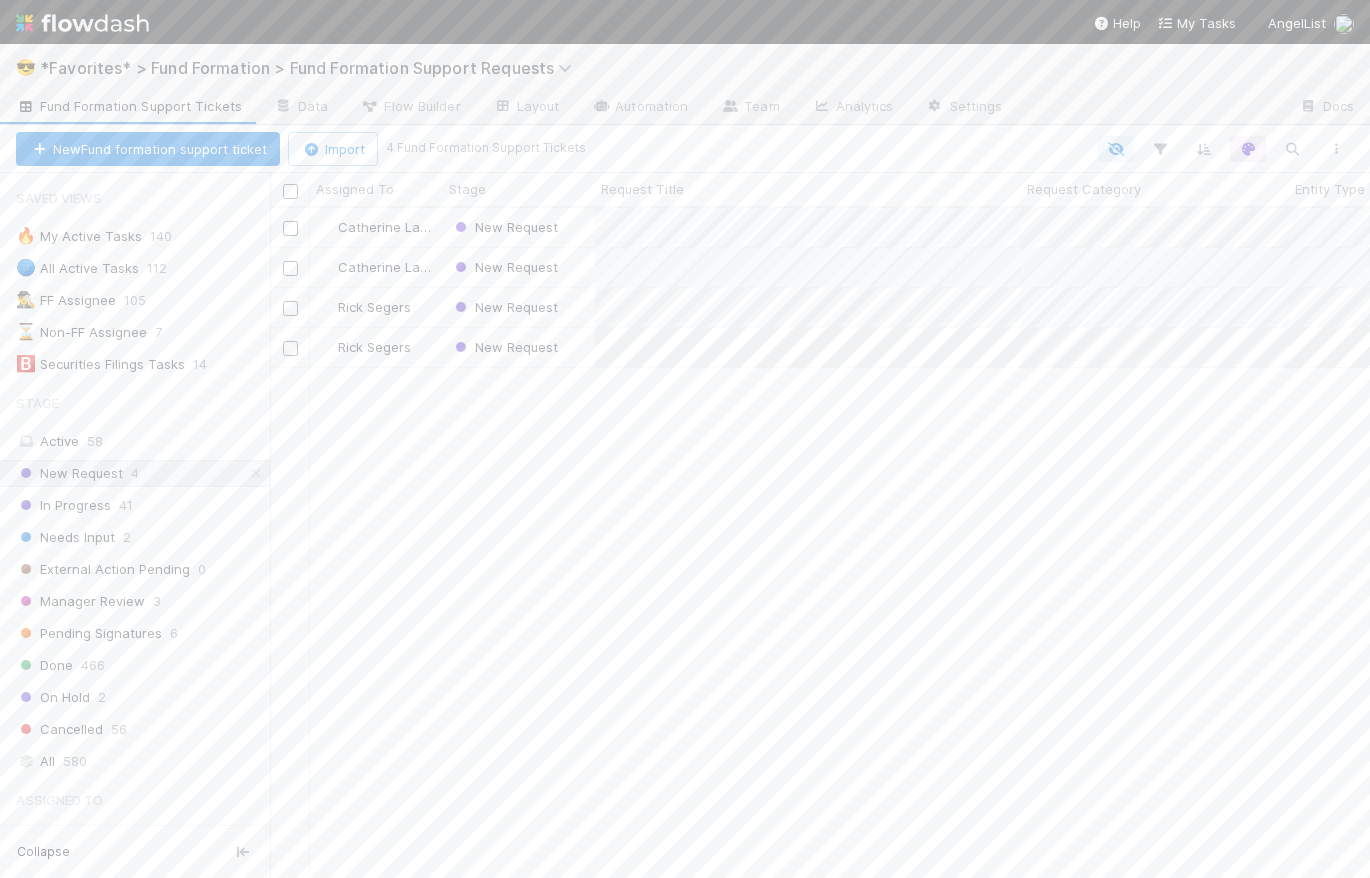 click at bounding box center (82, 23) 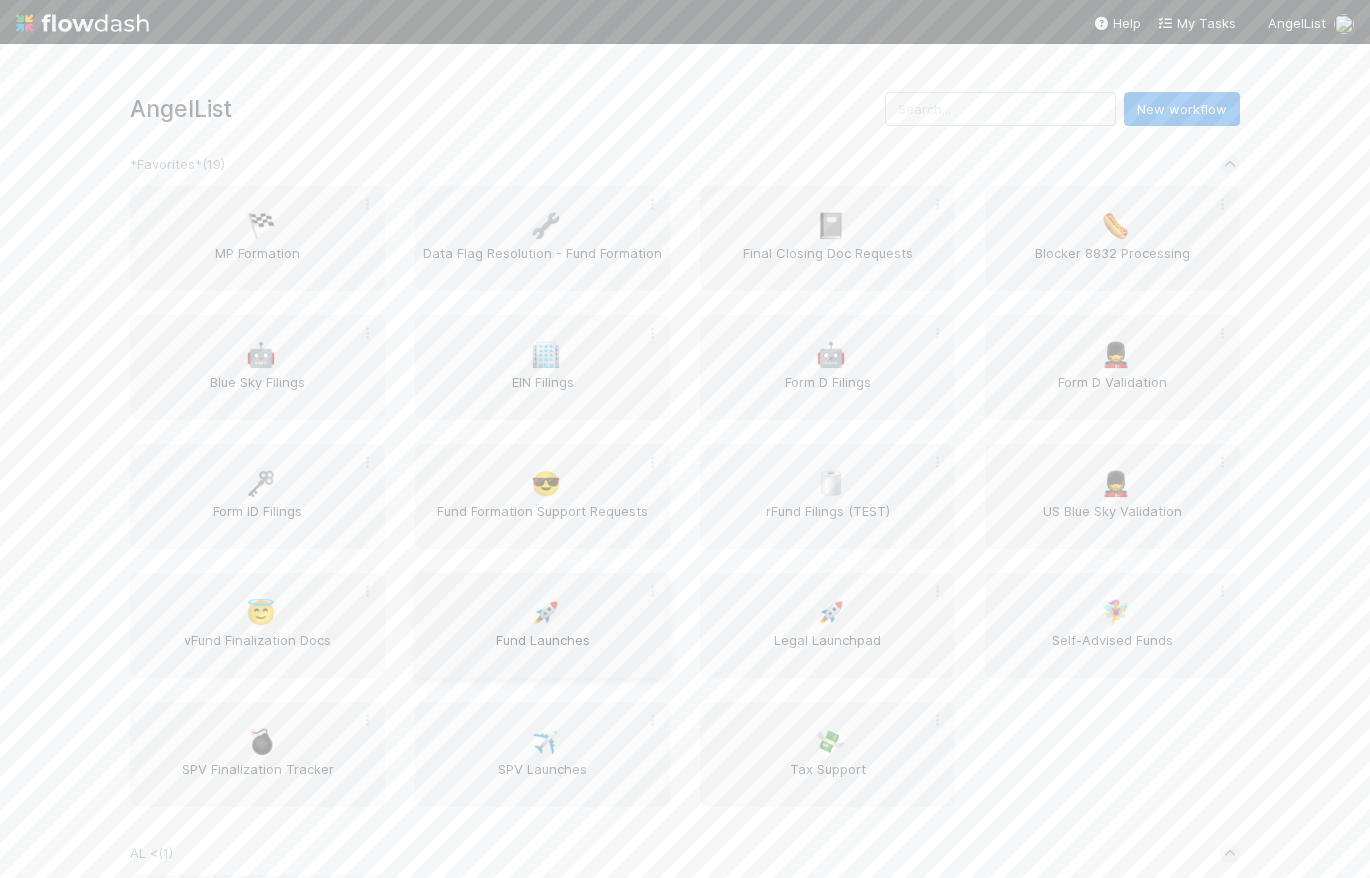 click on "Fund Launches" at bounding box center (542, 650) 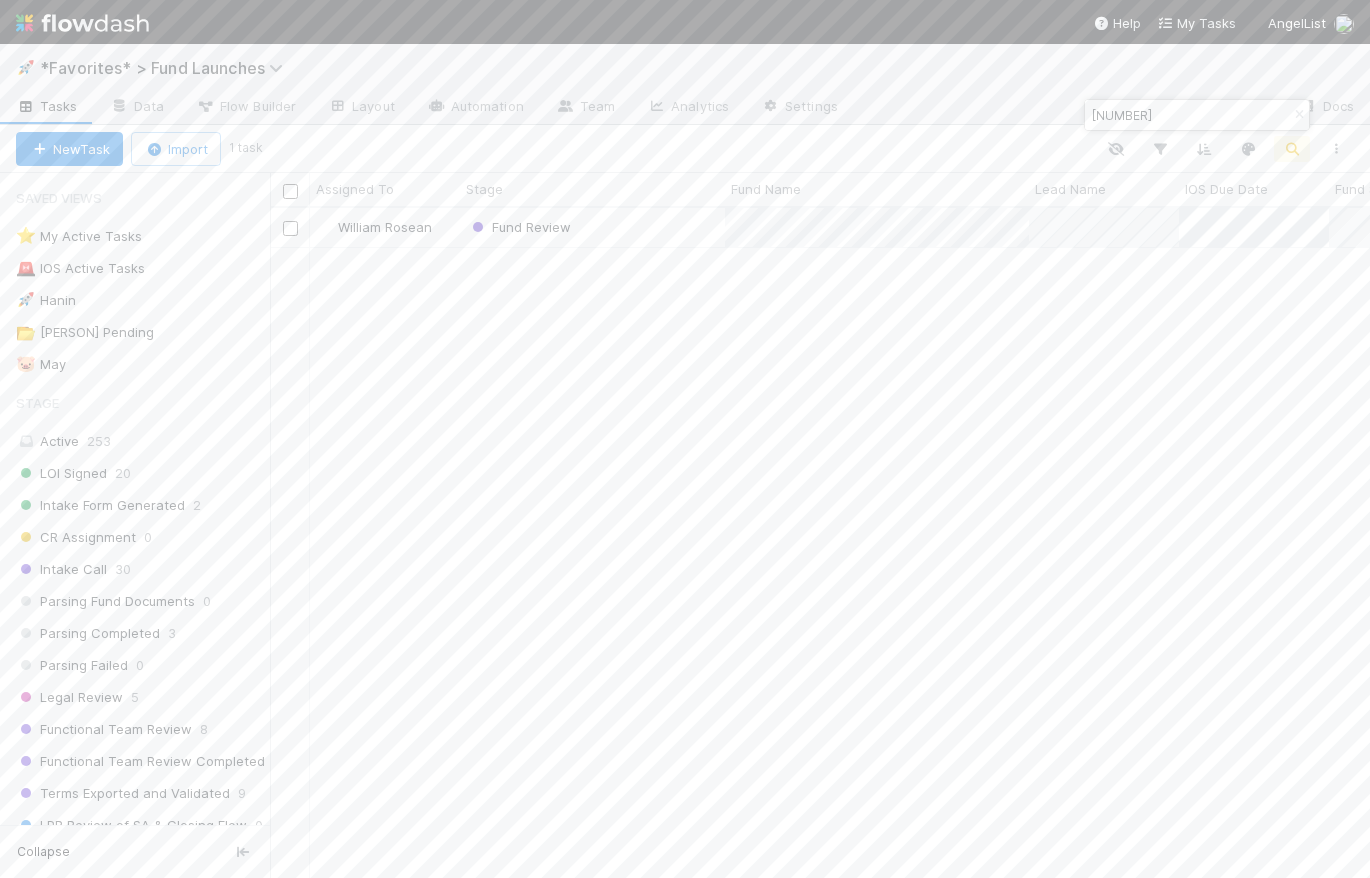 scroll, scrollTop: 14, scrollLeft: 14, axis: both 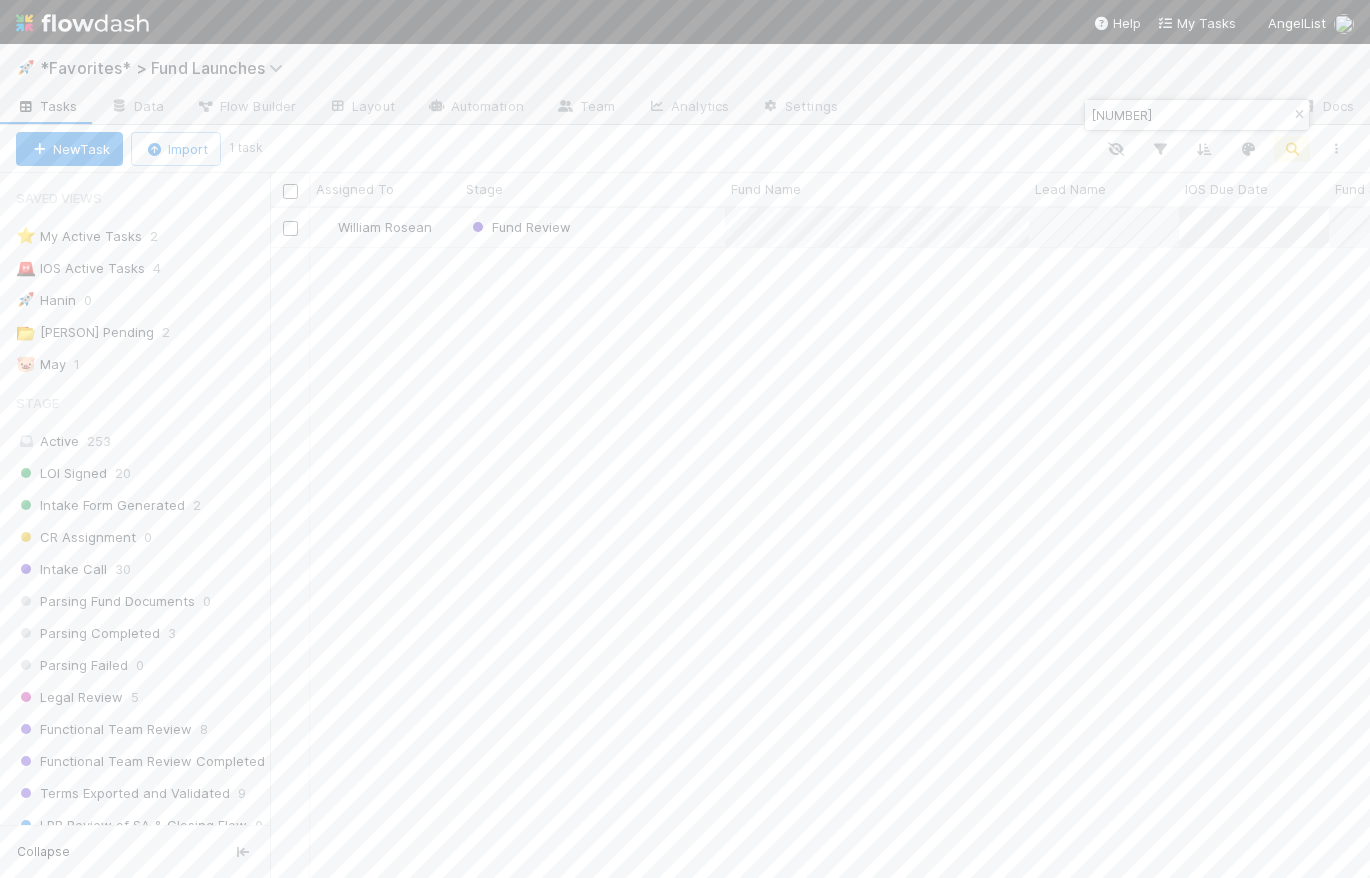 click at bounding box center [1299, 115] 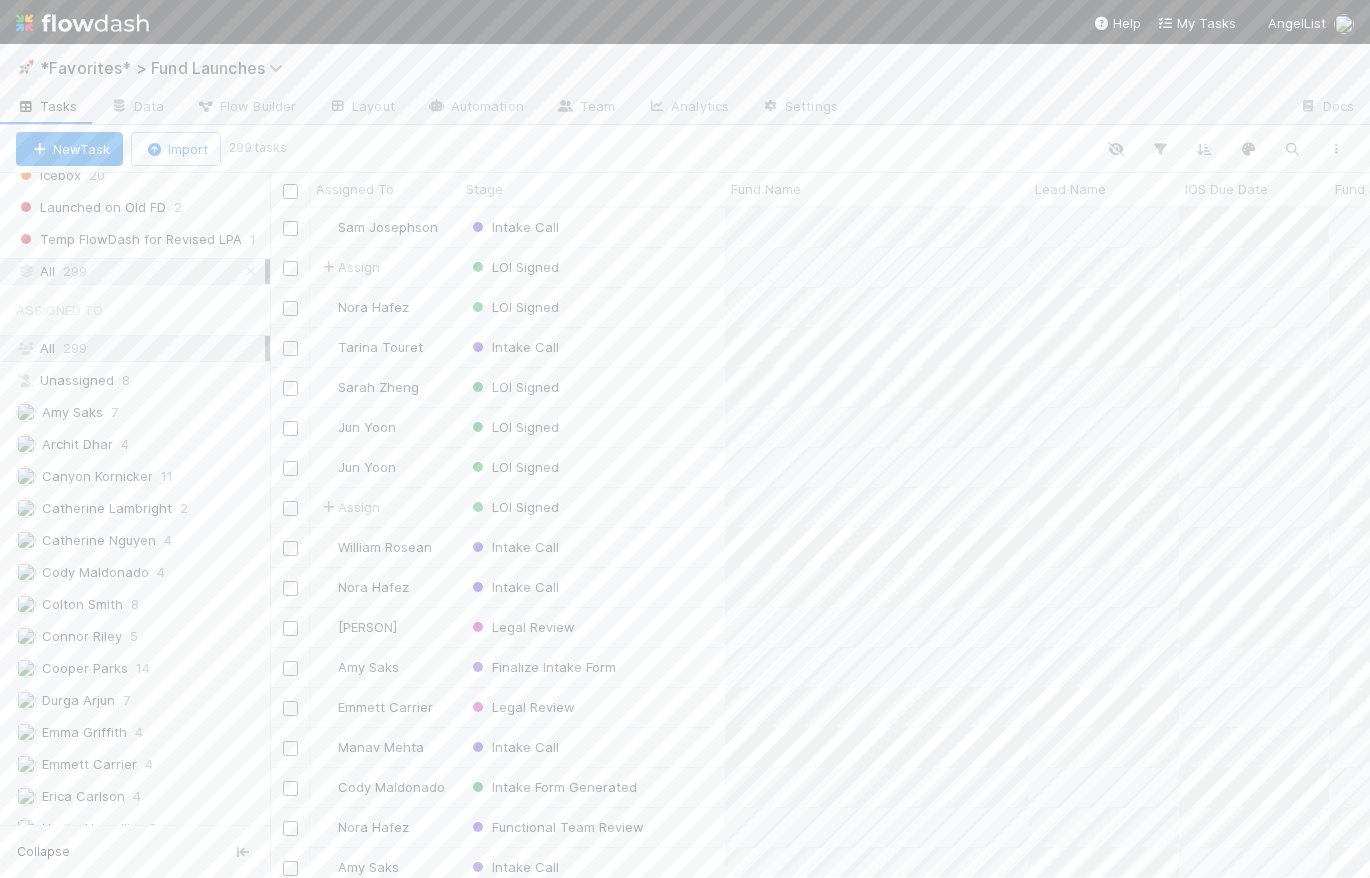 scroll, scrollTop: 255, scrollLeft: 0, axis: vertical 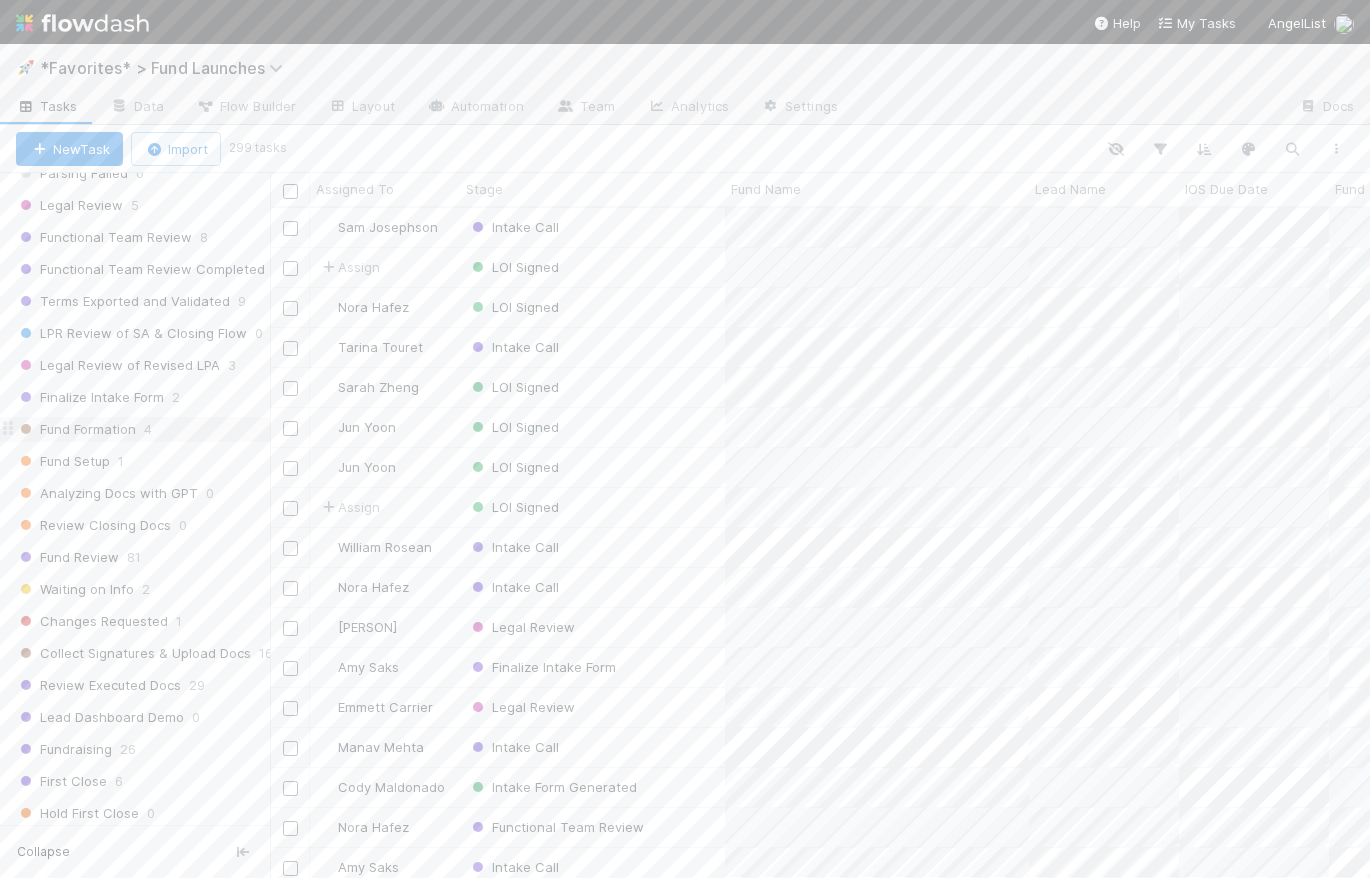 click on "Fund Formation" at bounding box center (76, 429) 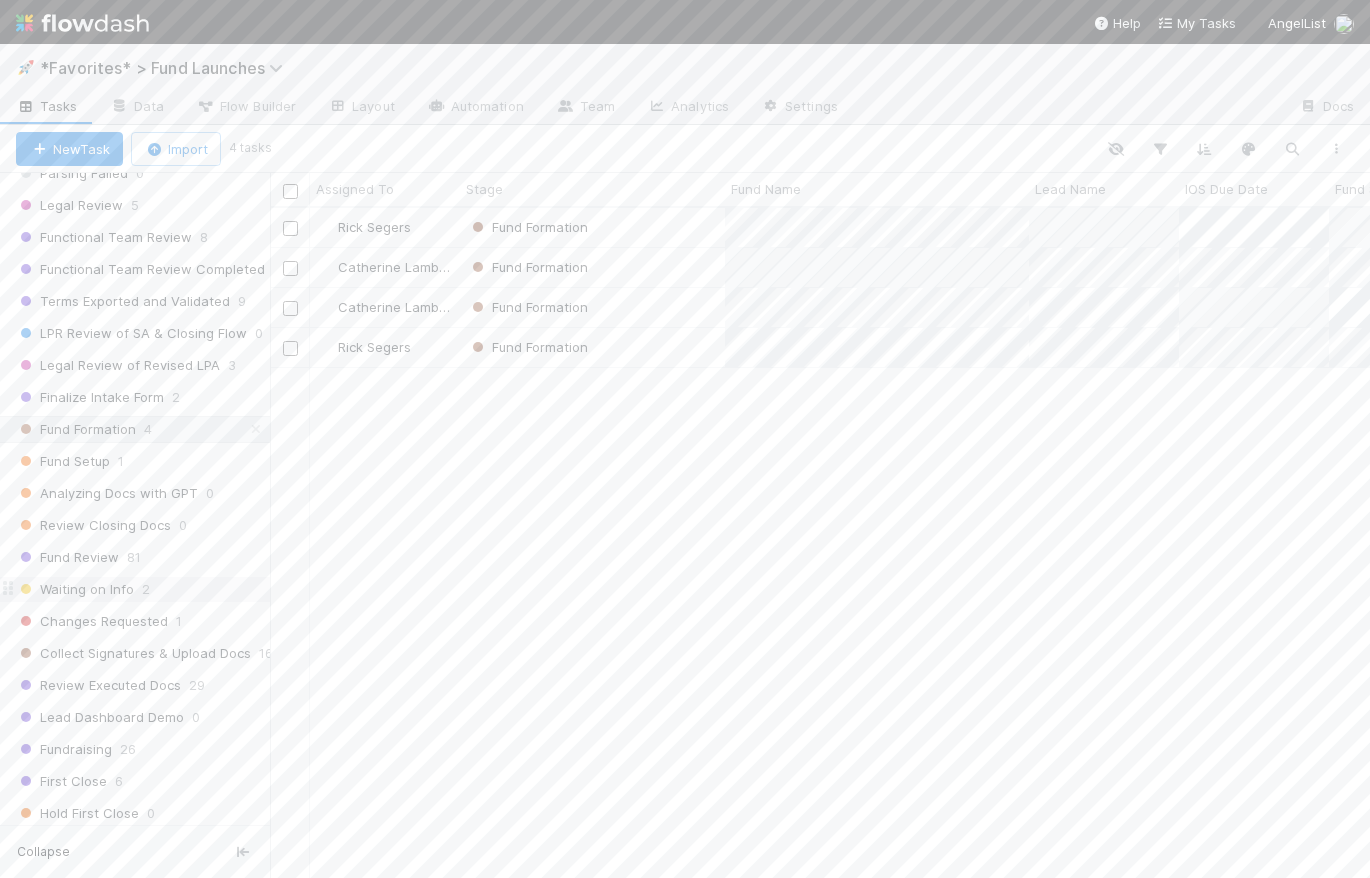 scroll, scrollTop: 643, scrollLeft: 0, axis: vertical 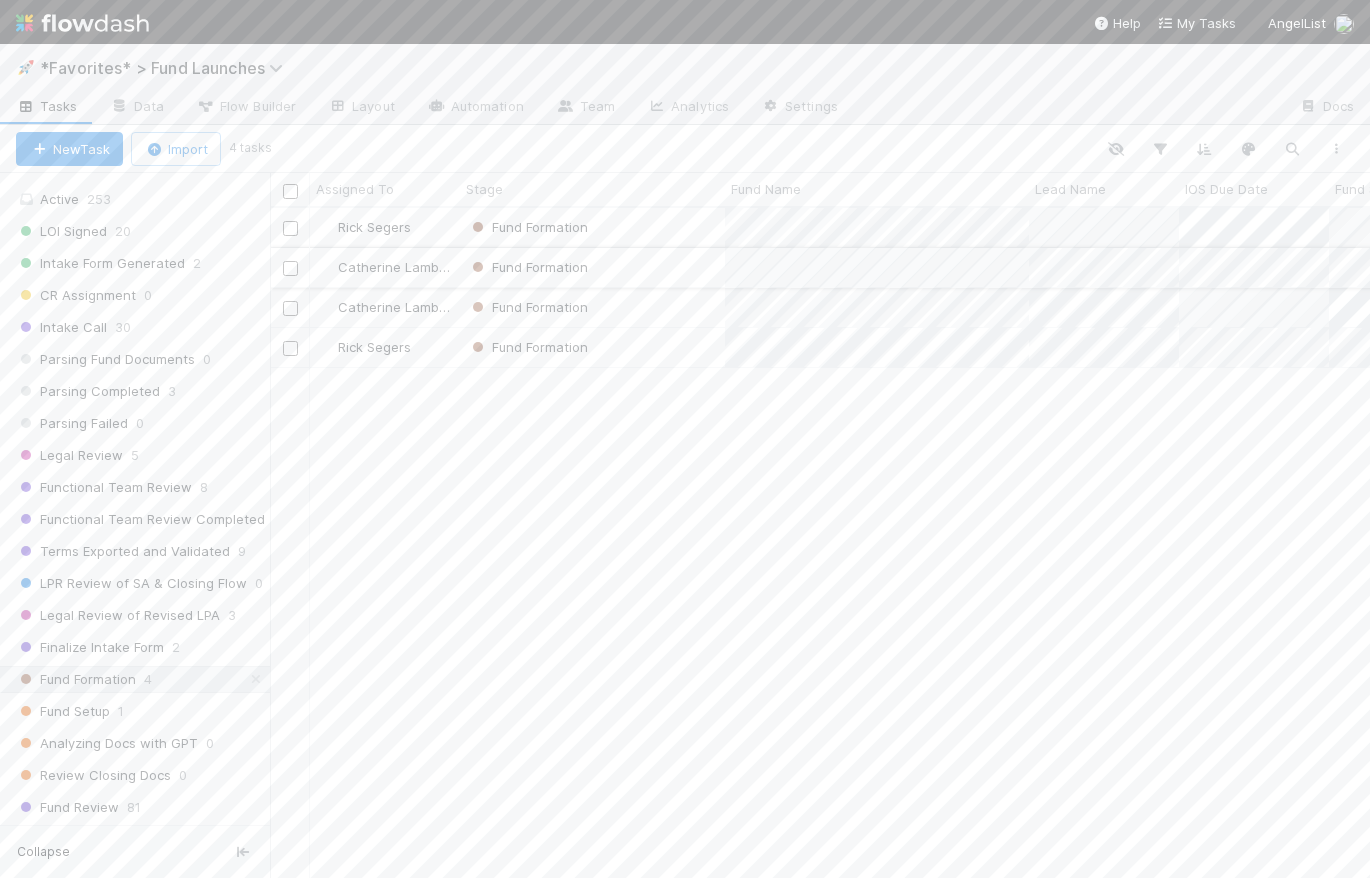 click on "Fund Formation" at bounding box center (592, 267) 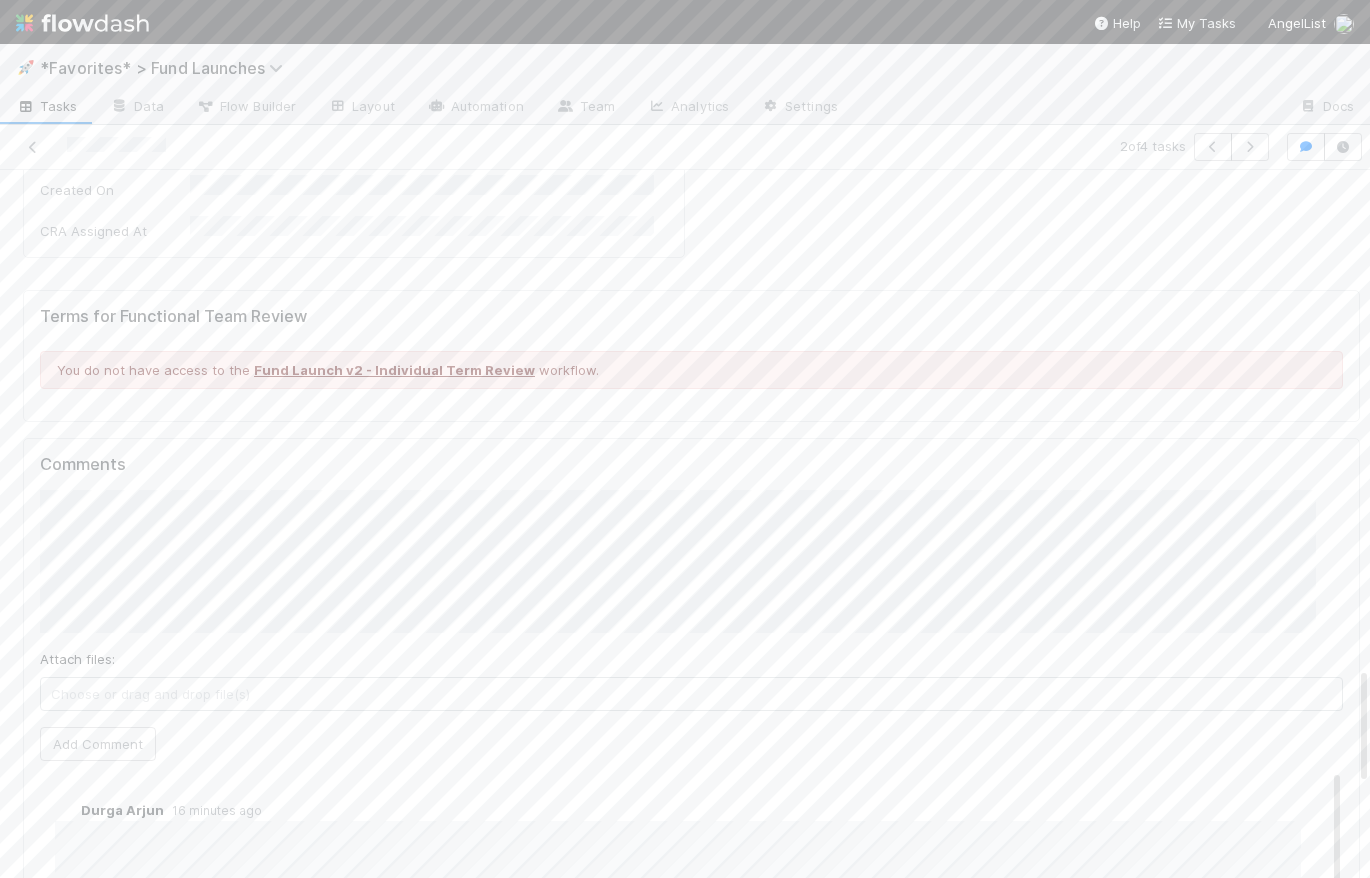 scroll, scrollTop: 3220, scrollLeft: 0, axis: vertical 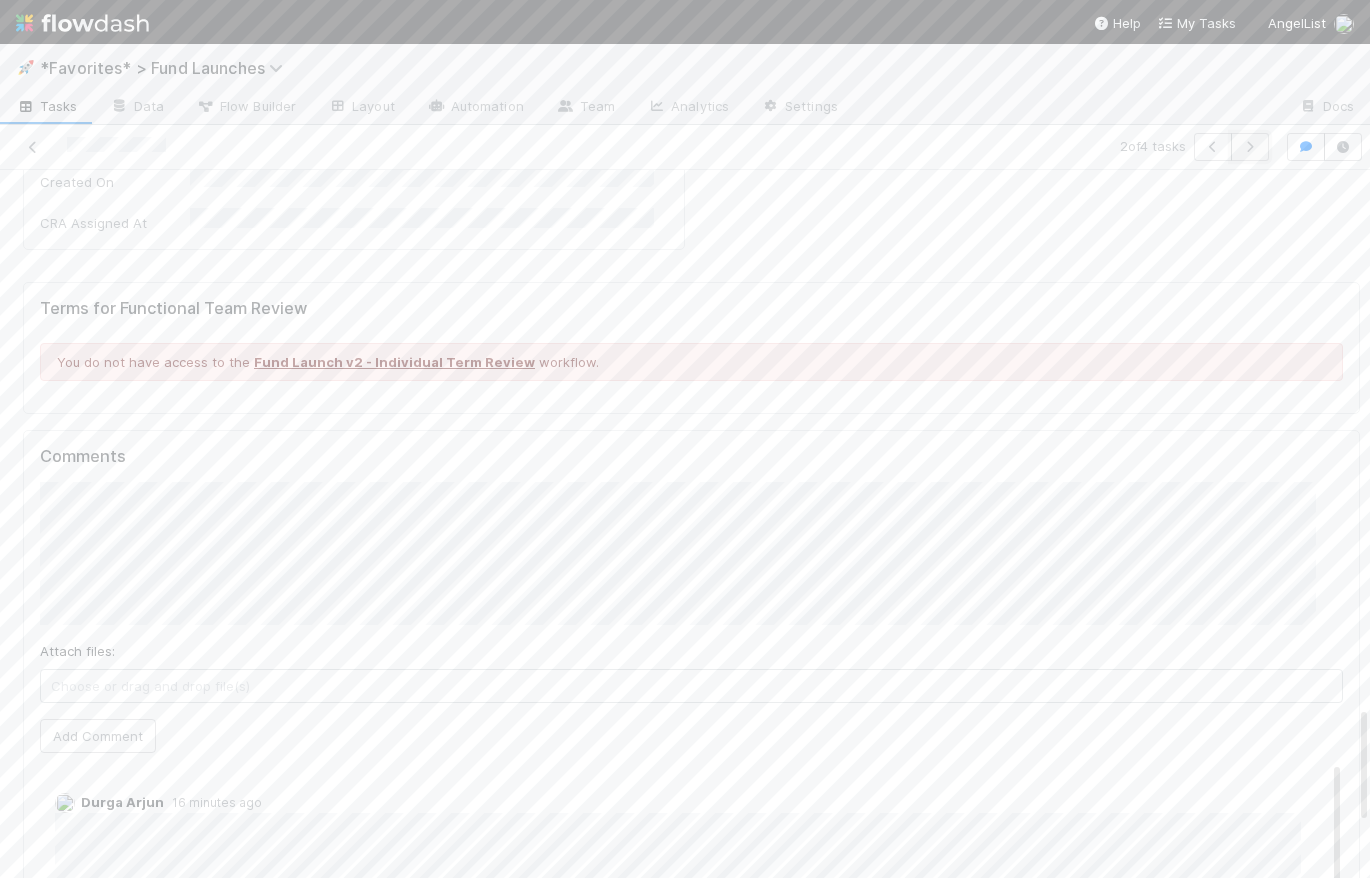 click at bounding box center [1250, 147] 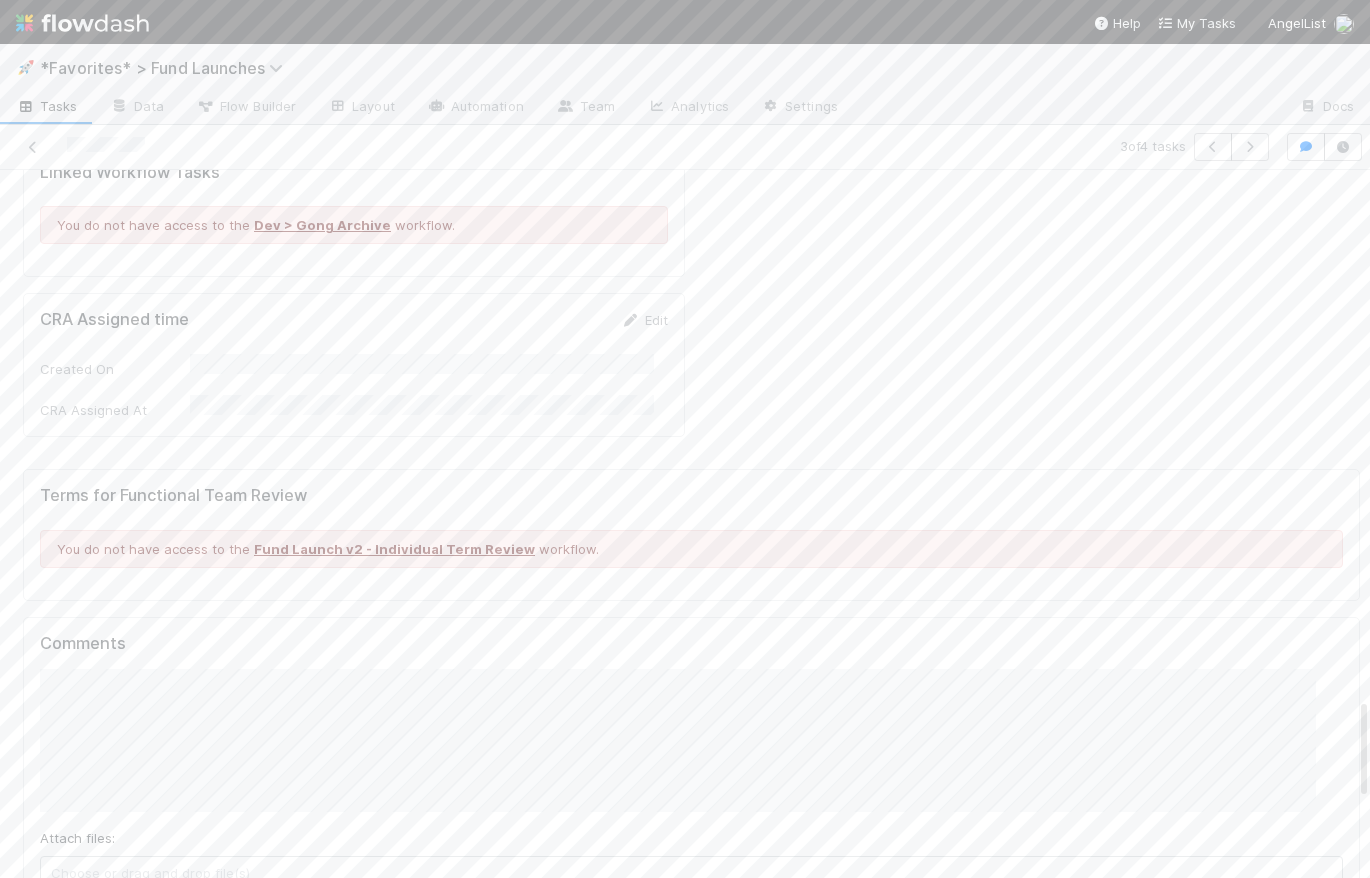 scroll, scrollTop: 1431, scrollLeft: 0, axis: vertical 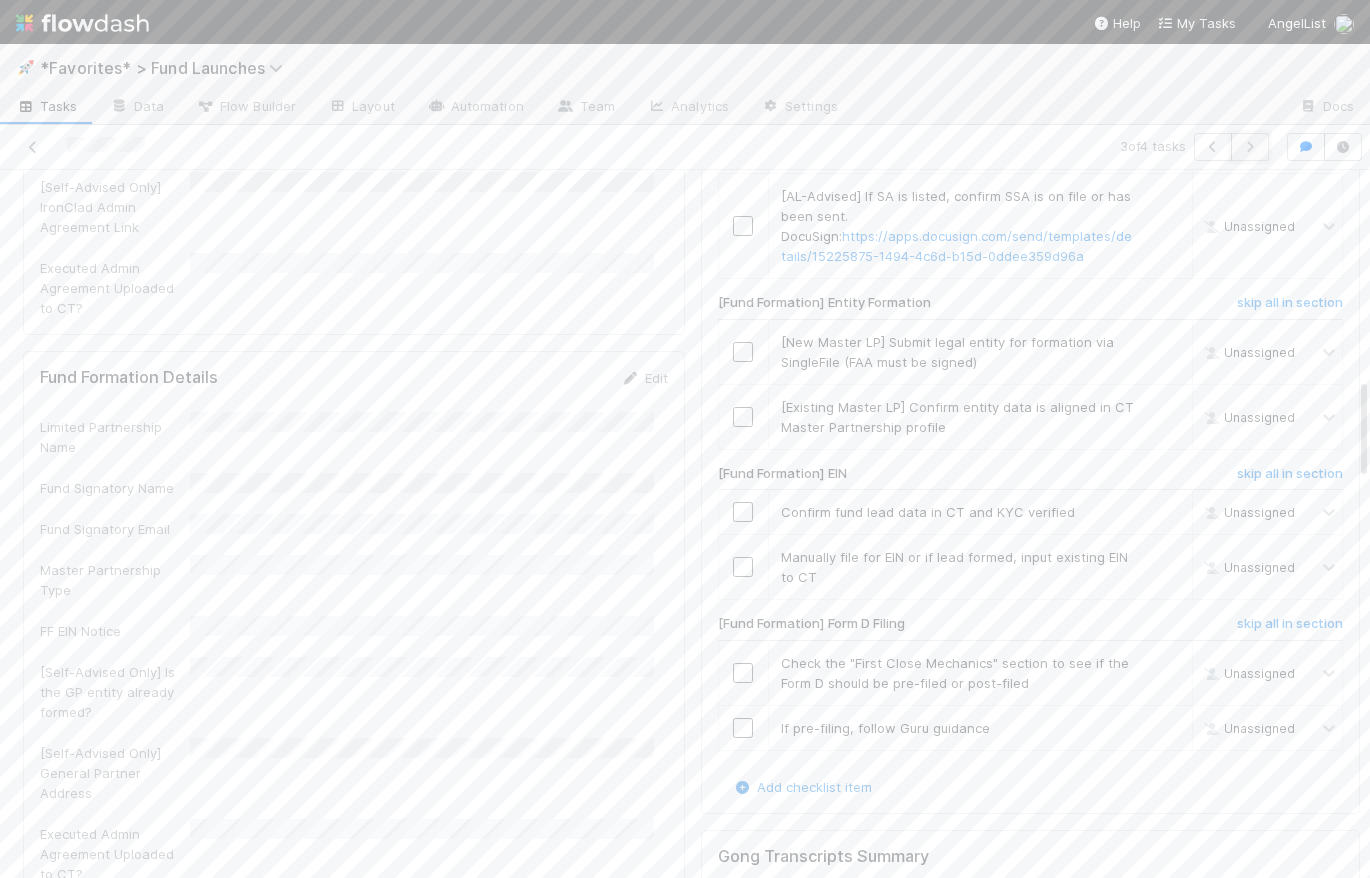 click at bounding box center (1250, 147) 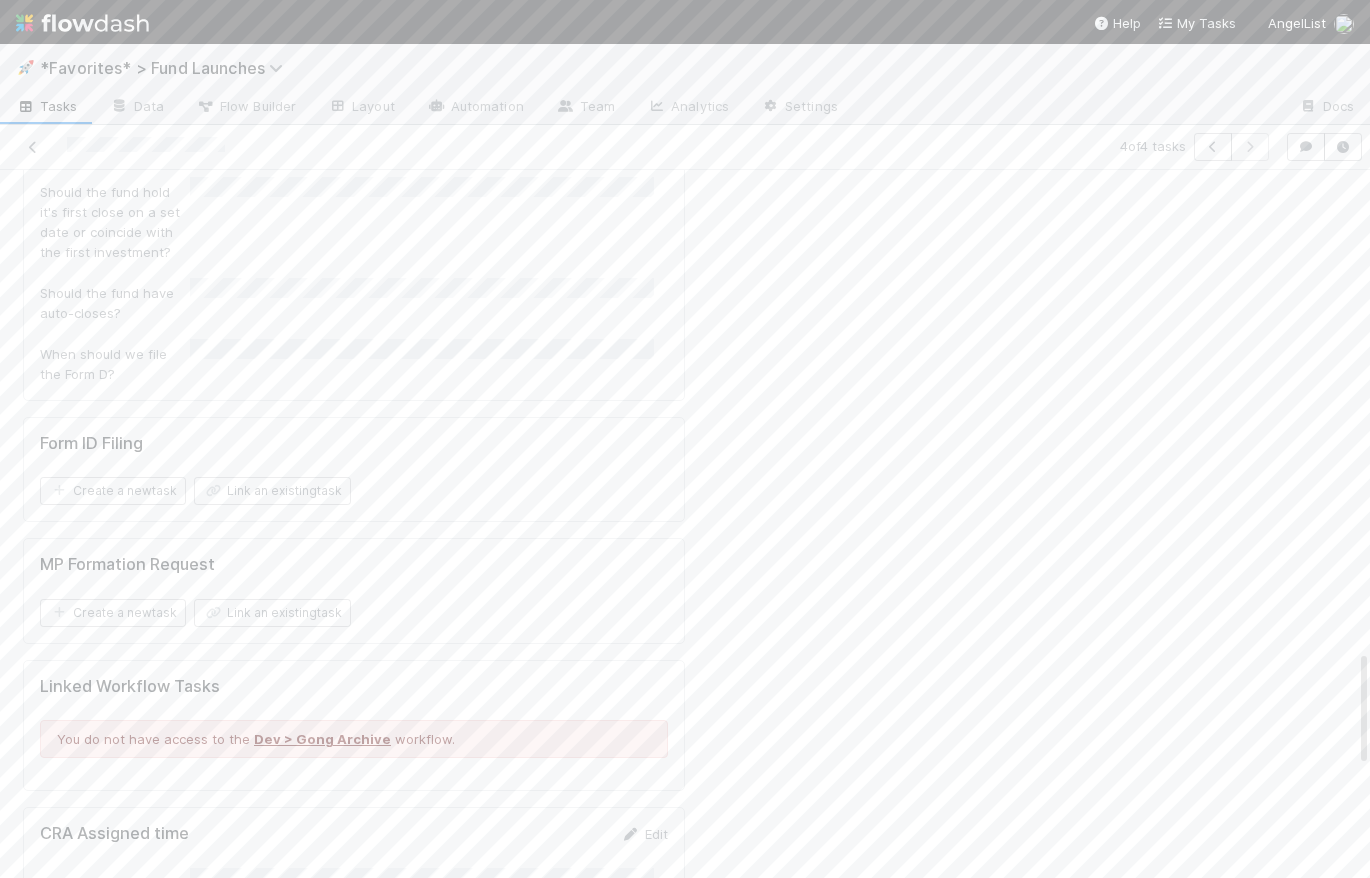 scroll, scrollTop: 3575, scrollLeft: 0, axis: vertical 